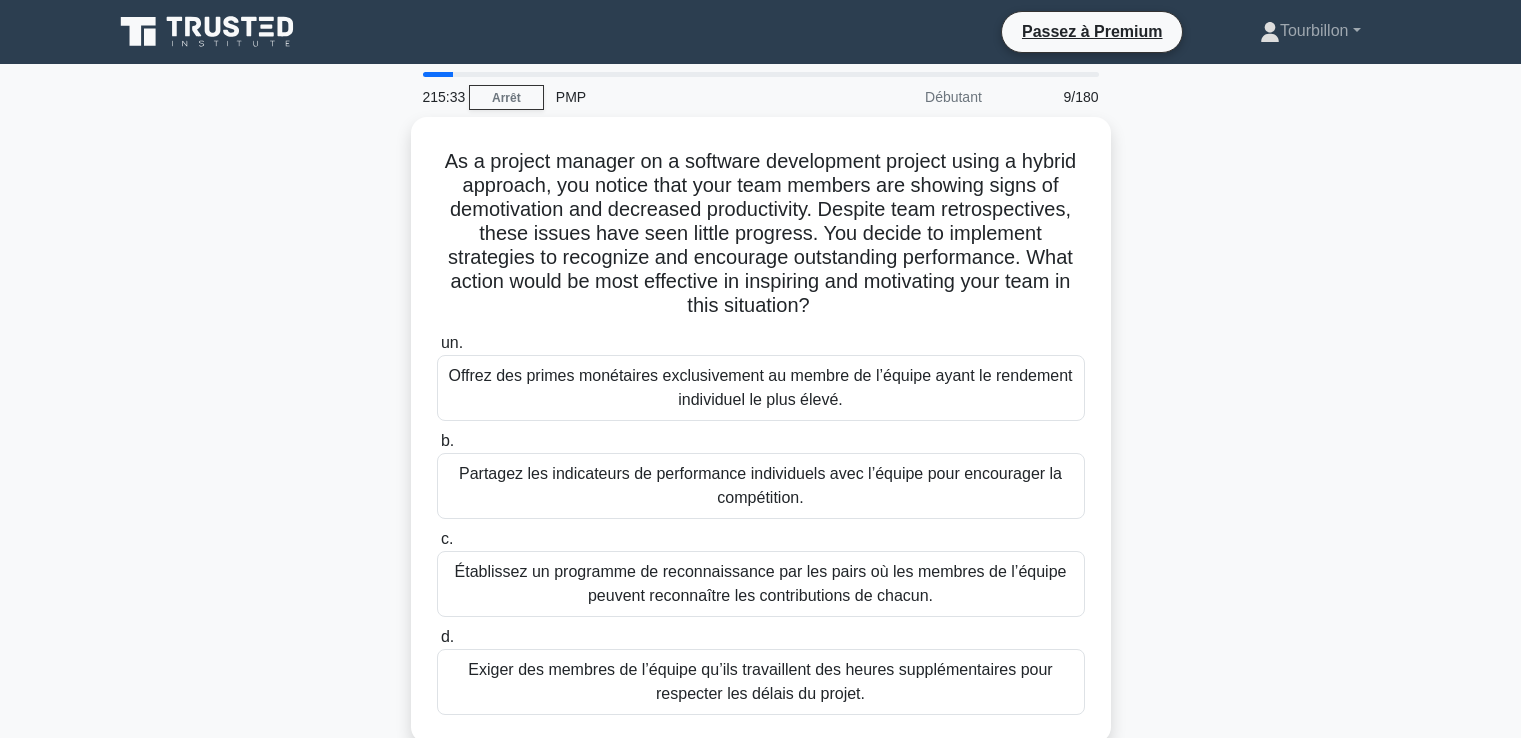 scroll, scrollTop: 343, scrollLeft: 0, axis: vertical 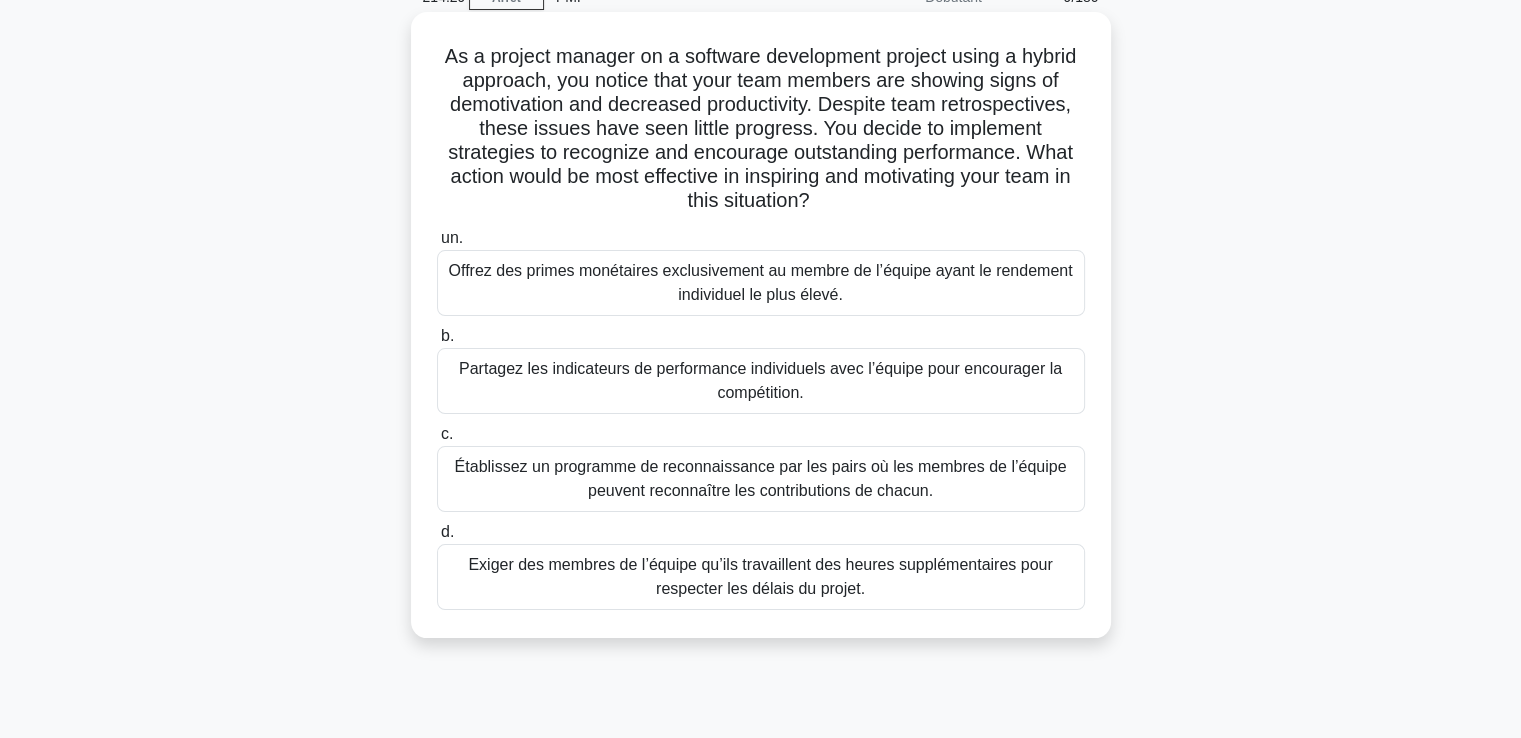 click on "Établissez un programme de reconnaissance par les pairs où les membres de l’équipe peuvent reconnaître les contributions de chacun." at bounding box center [761, 478] 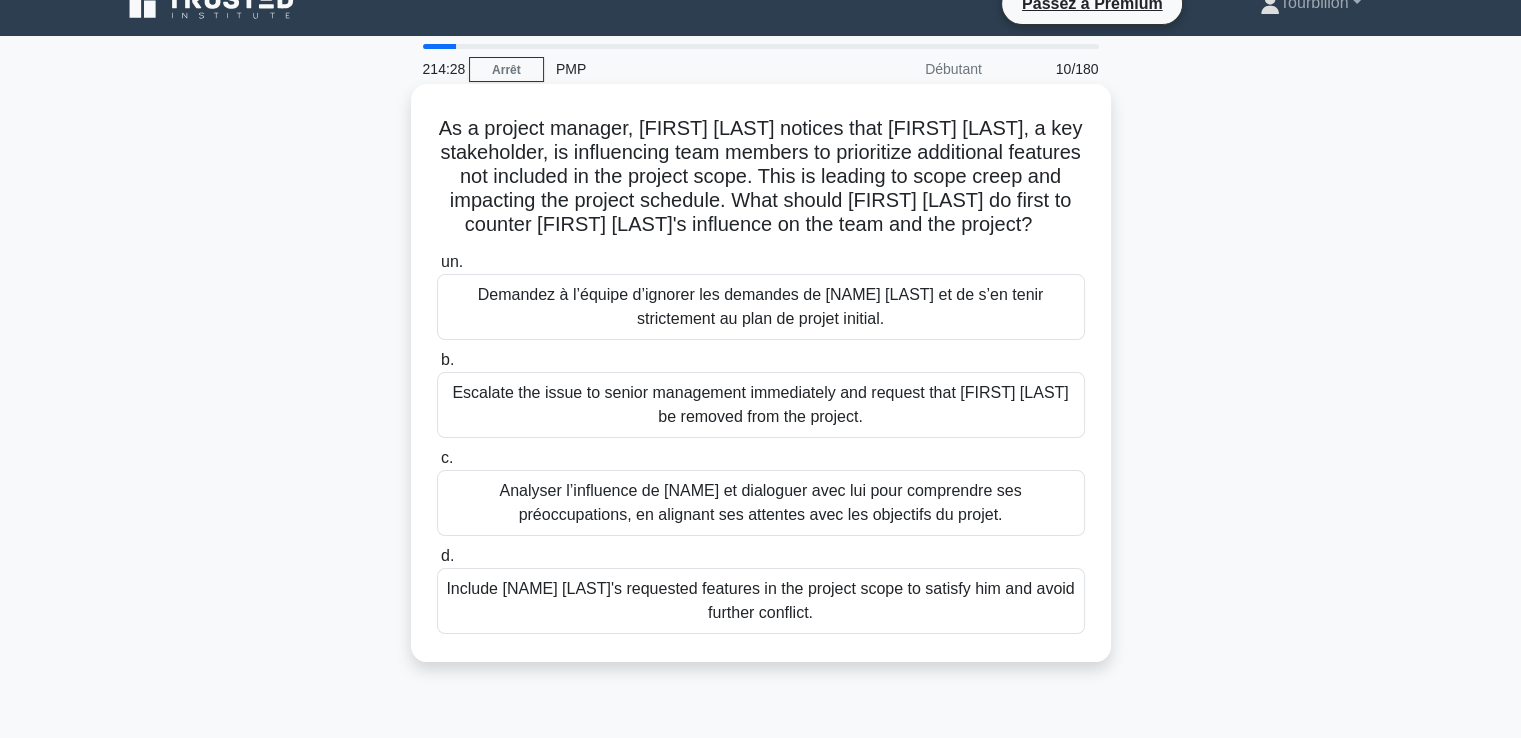 scroll, scrollTop: 0, scrollLeft: 0, axis: both 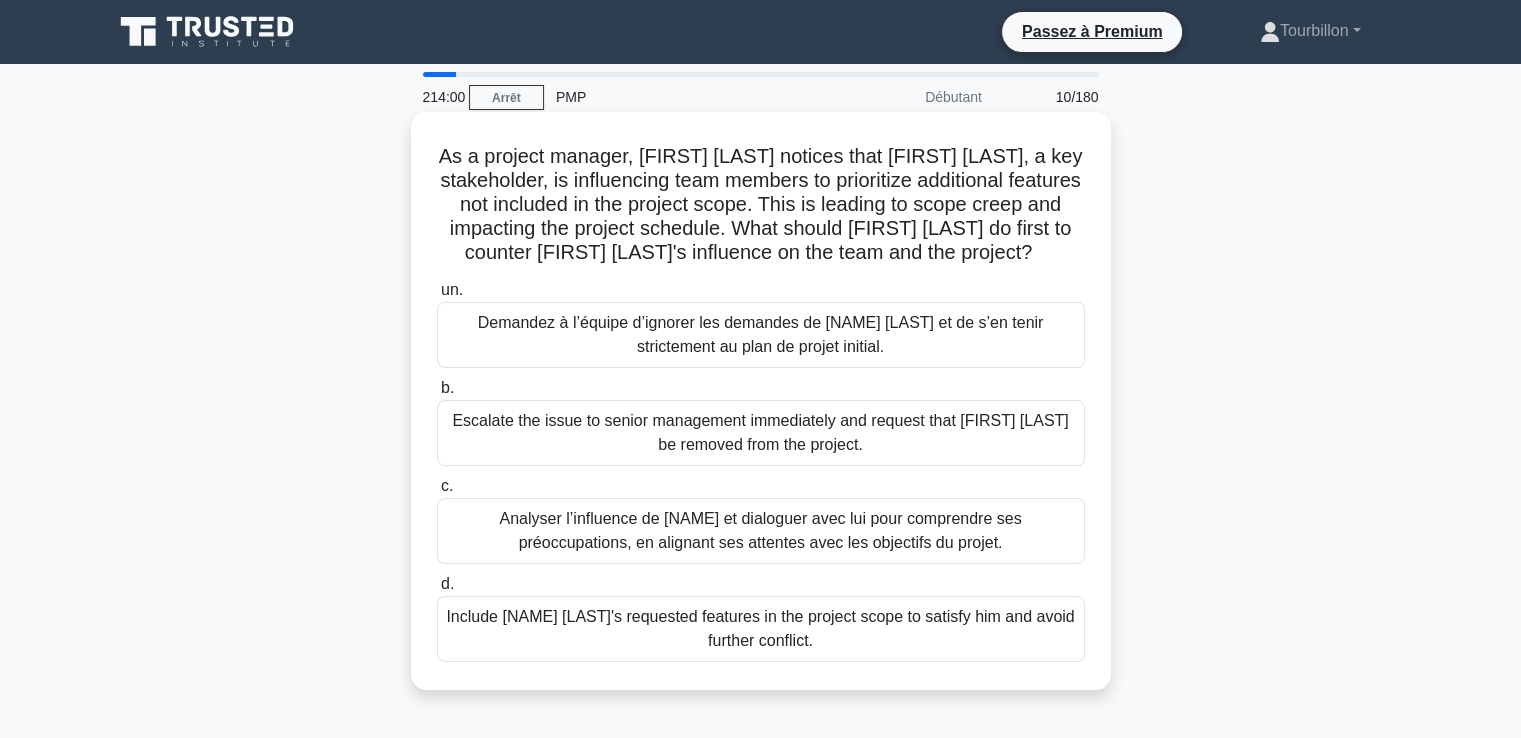 click on "Analyser l’influence de [NAME] et dialoguer avec lui pour comprendre ses préoccupations, en alignant ses attentes avec les objectifs du projet." at bounding box center [760, 530] 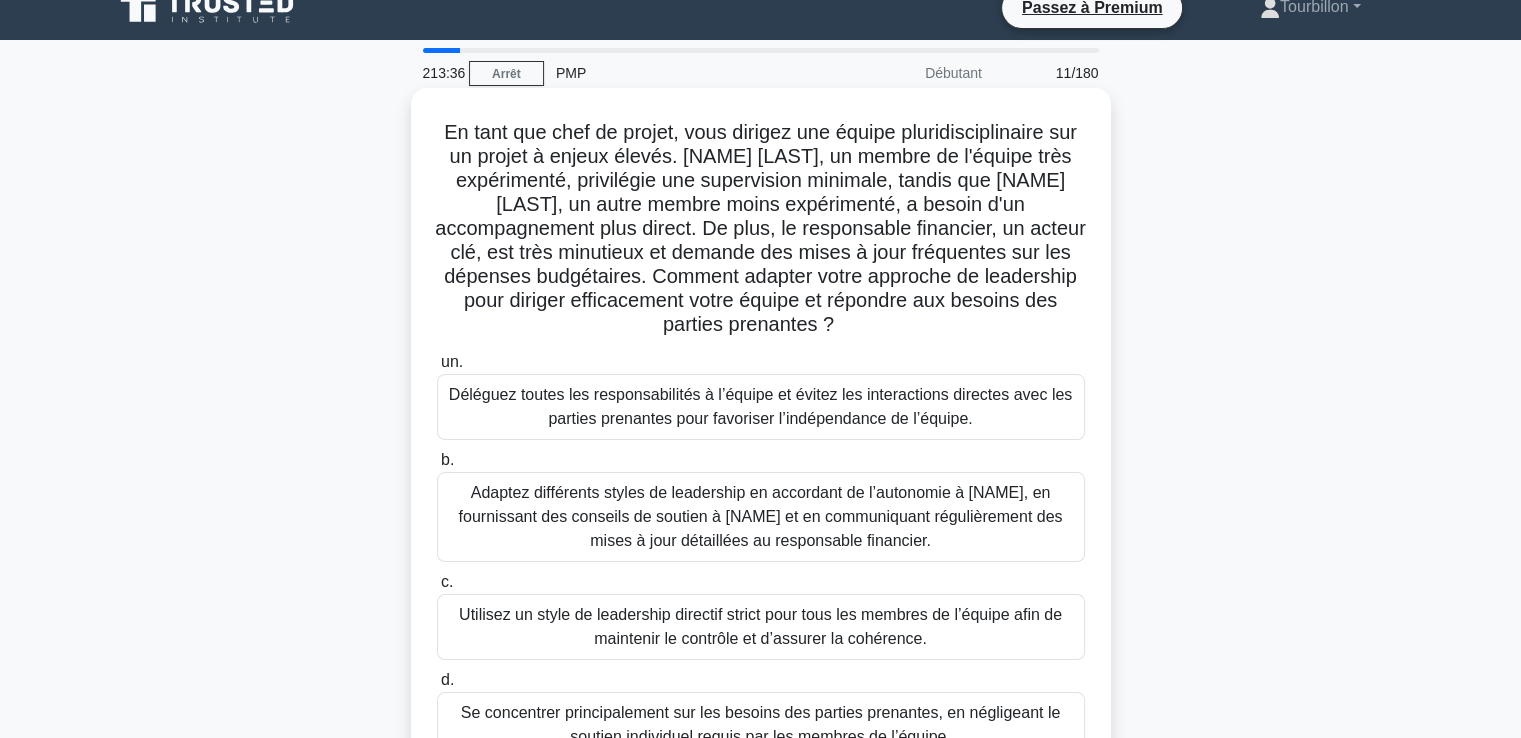 scroll, scrollTop: 124, scrollLeft: 0, axis: vertical 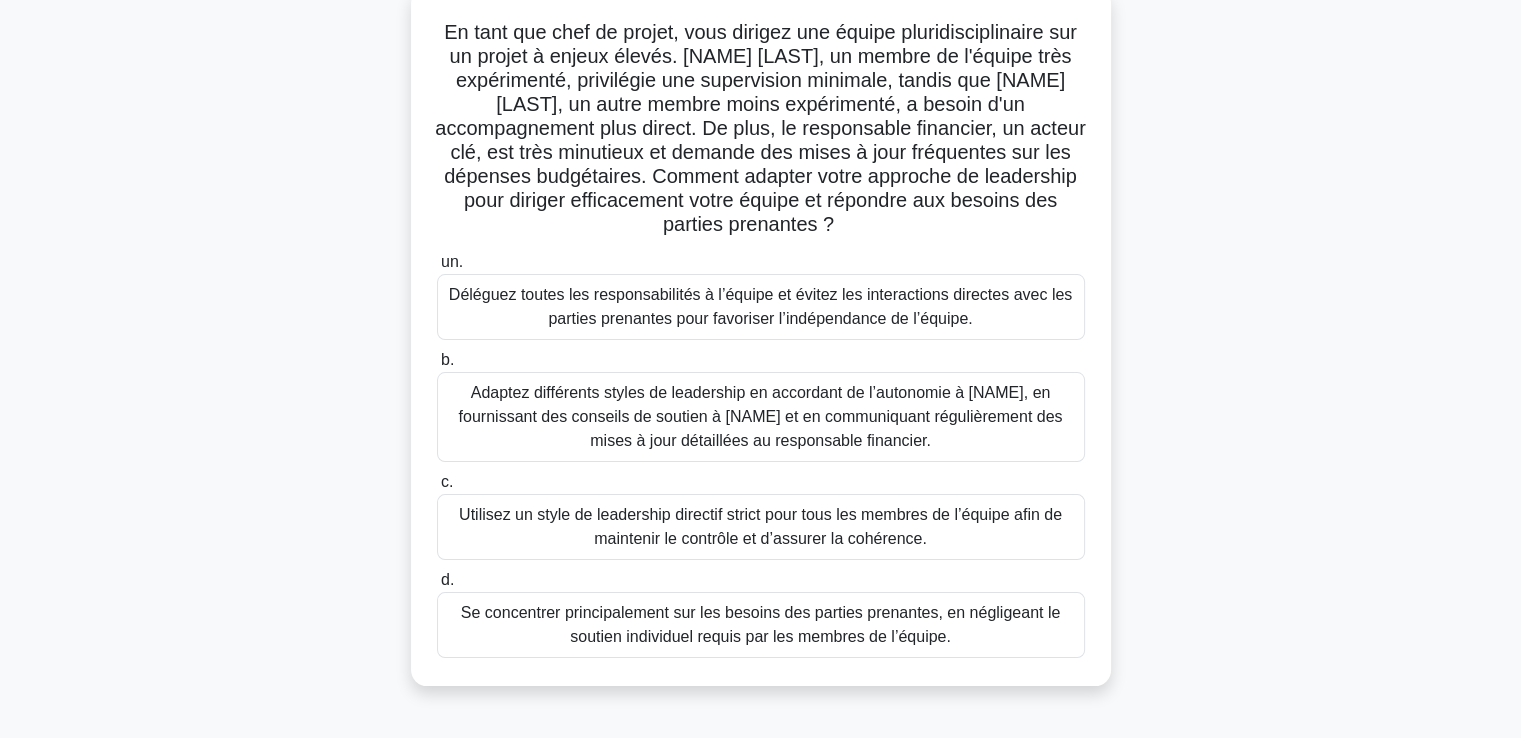 click on "Adaptez différents styles de leadership en accordant de l’autonomie à [NAME], en fournissant des conseils de soutien à [NAME] et en communiquant régulièrement des mises à jour détaillées au responsable financier." at bounding box center [761, 416] 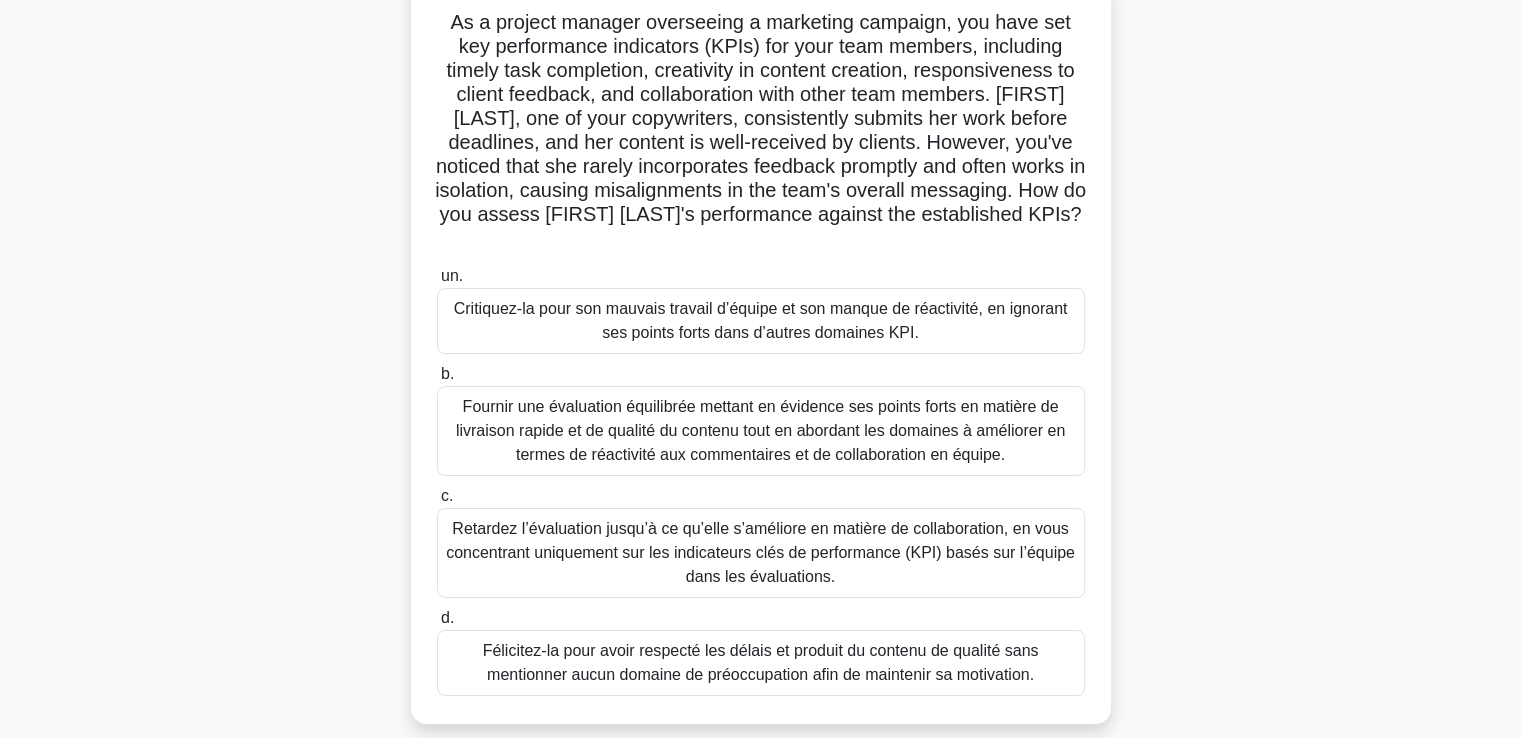 scroll, scrollTop: 100, scrollLeft: 0, axis: vertical 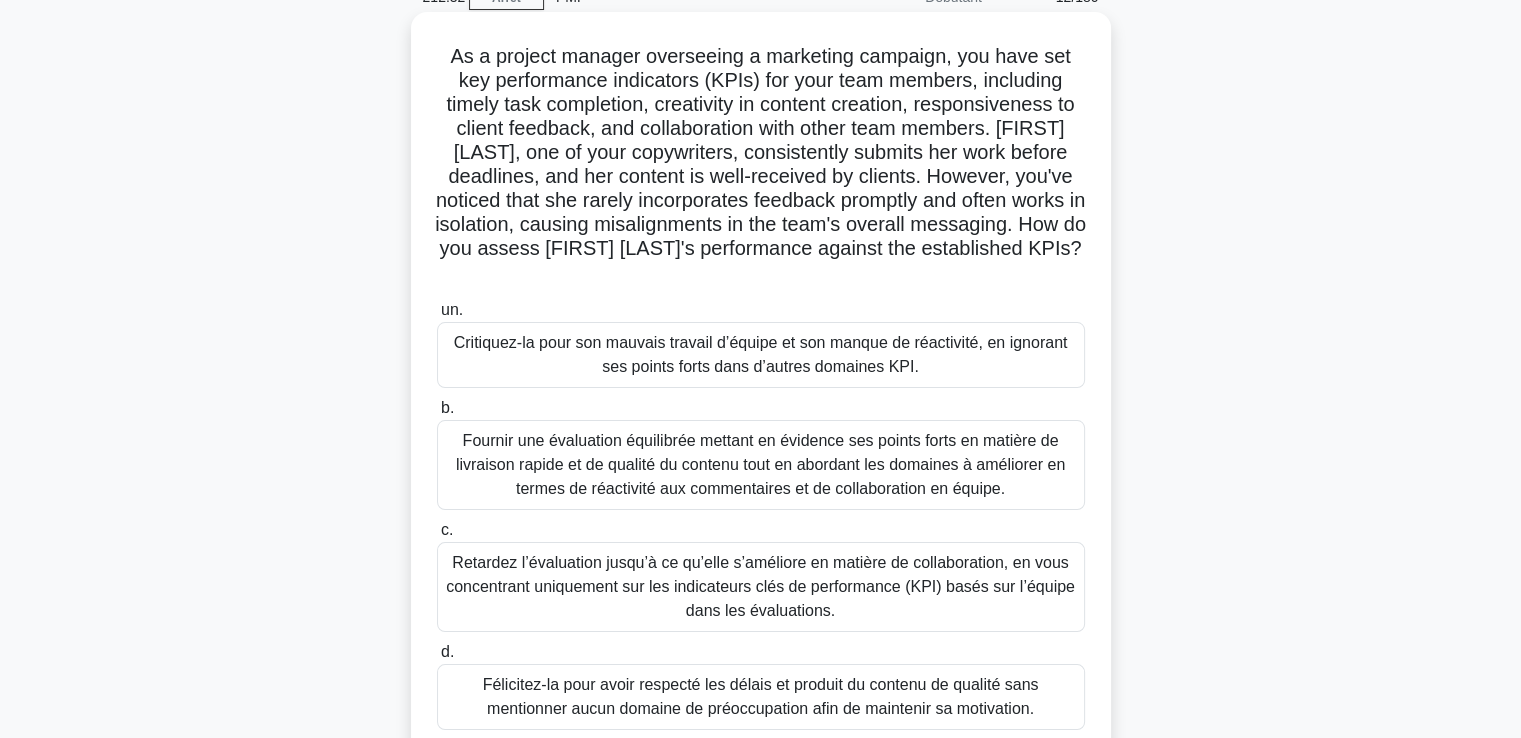 click on "Fournir une évaluation équilibrée mettant en évidence ses points forts en matière de livraison rapide et de qualité du contenu tout en abordant les domaines à améliorer en termes de réactivité aux commentaires et de collaboration en équipe." at bounding box center (761, 465) 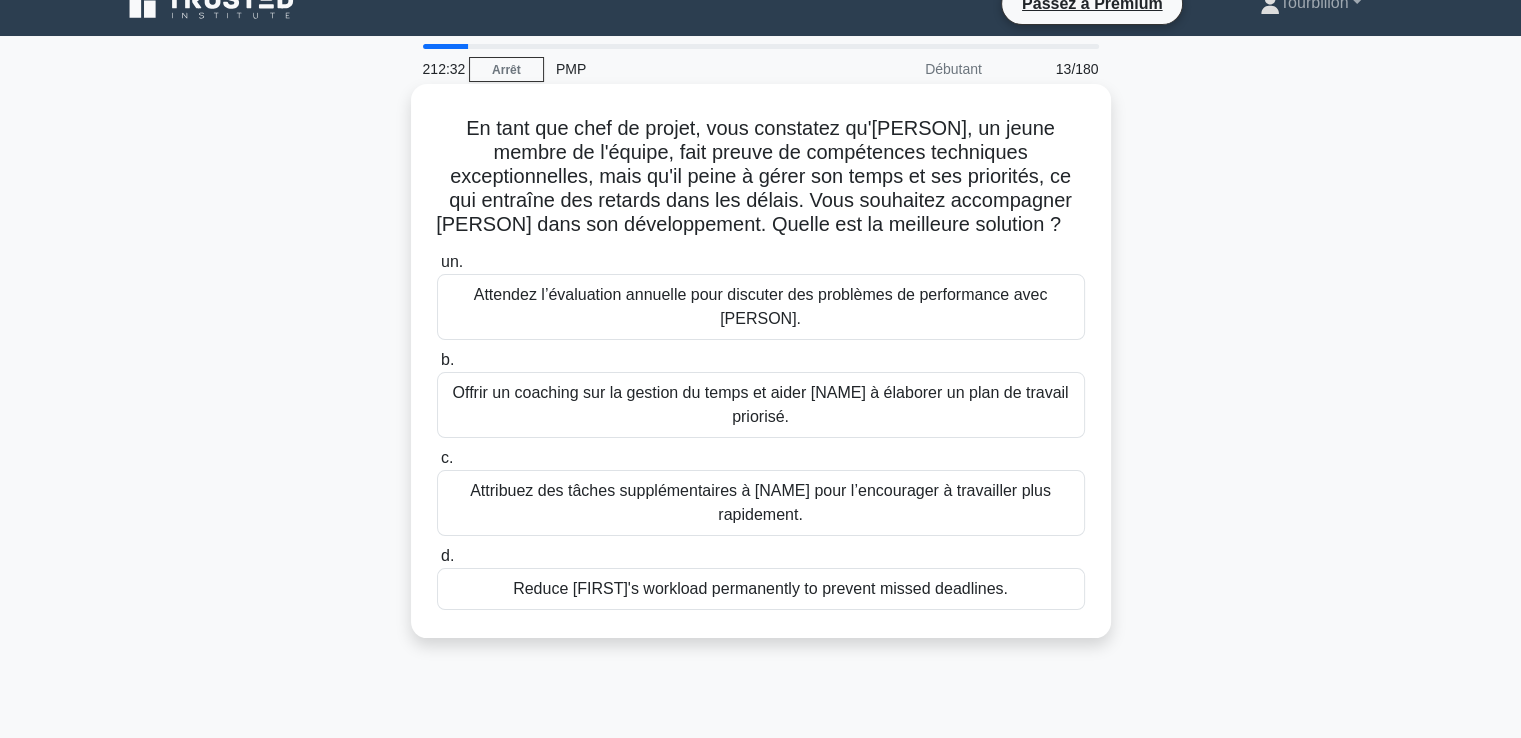 scroll, scrollTop: 0, scrollLeft: 0, axis: both 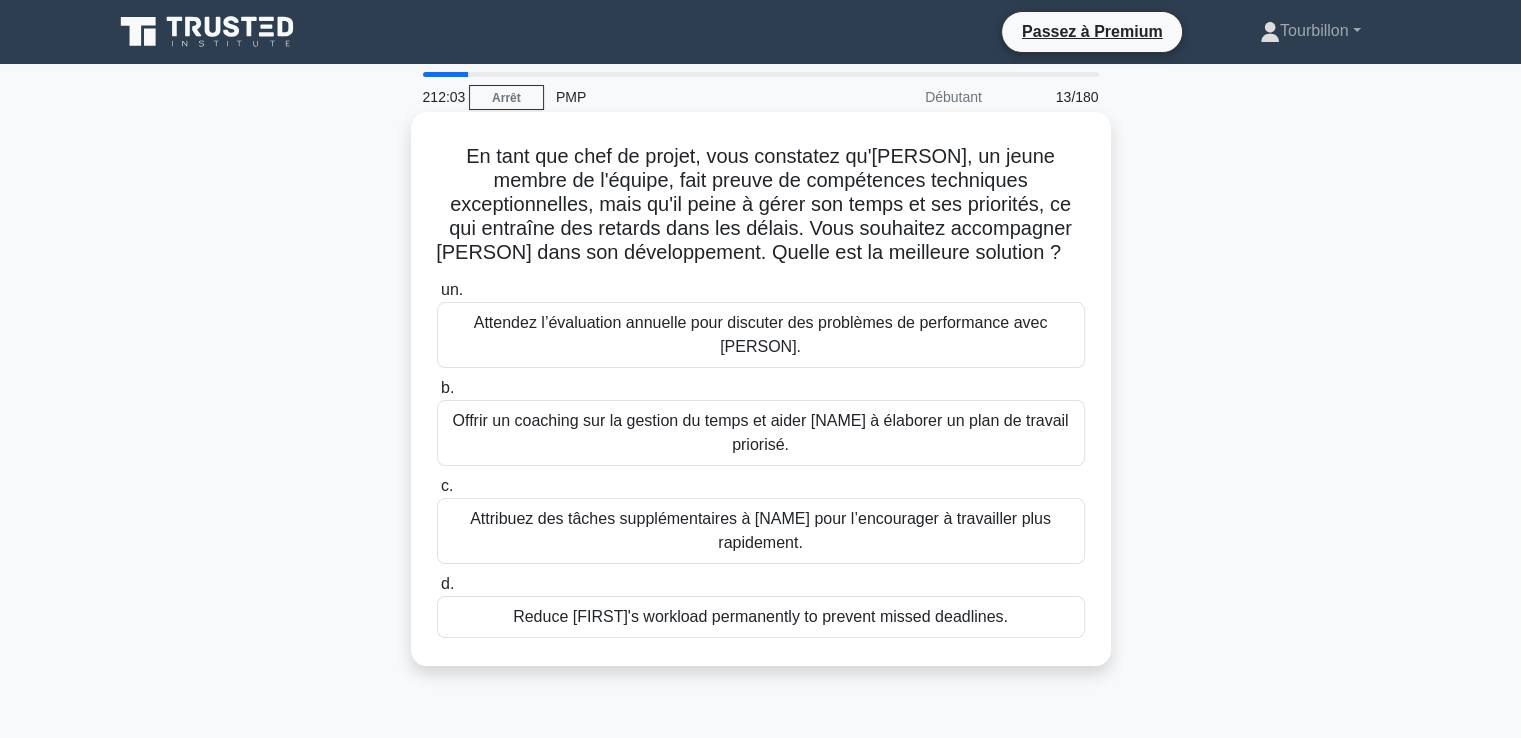 click on "Offrir un coaching sur la gestion du temps et aider [NAME] à élaborer un plan de travail priorisé." at bounding box center [761, 433] 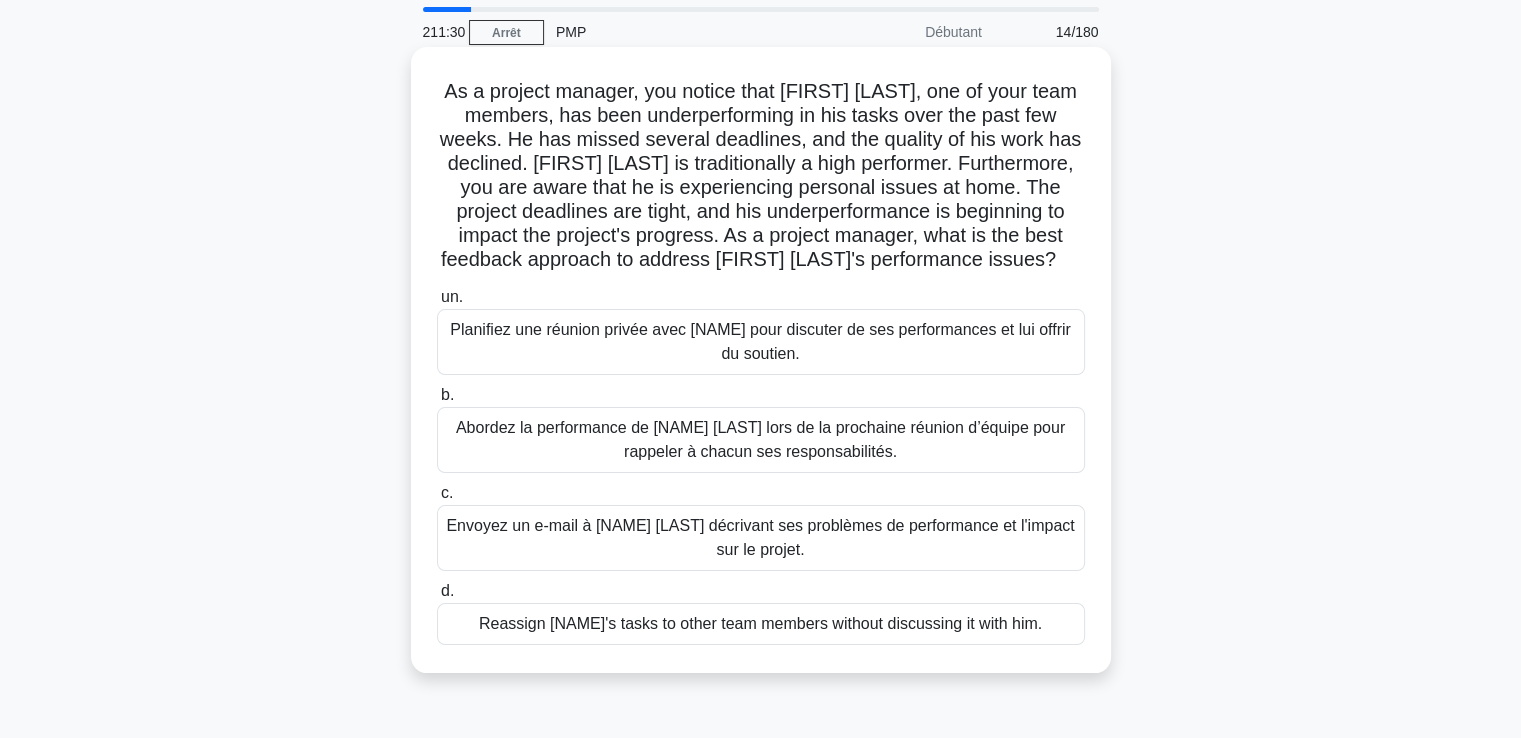 scroll, scrollTop: 100, scrollLeft: 0, axis: vertical 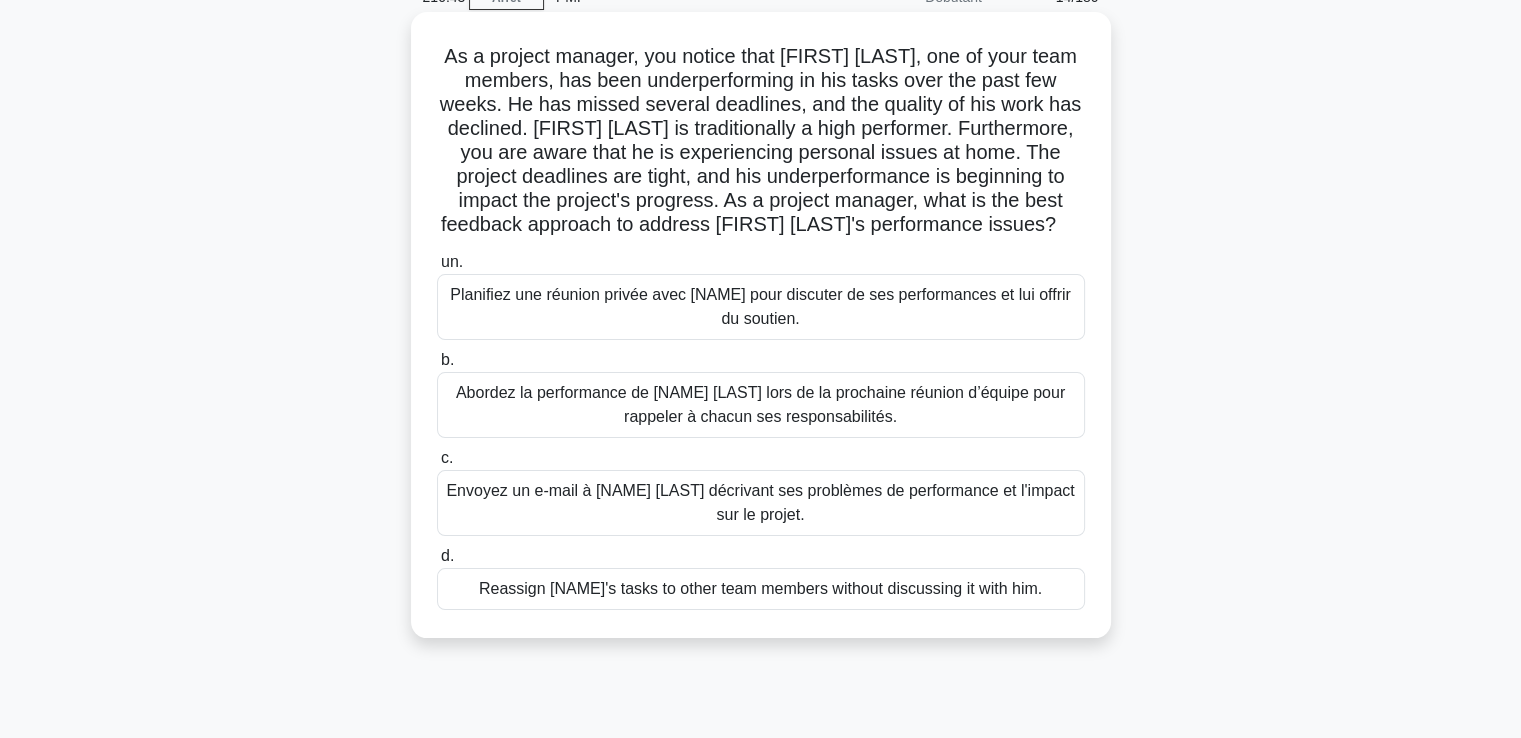 click on "Planifiez une réunion privée avec [NAME] pour discuter de ses performances et lui offrir du soutien." at bounding box center [761, 307] 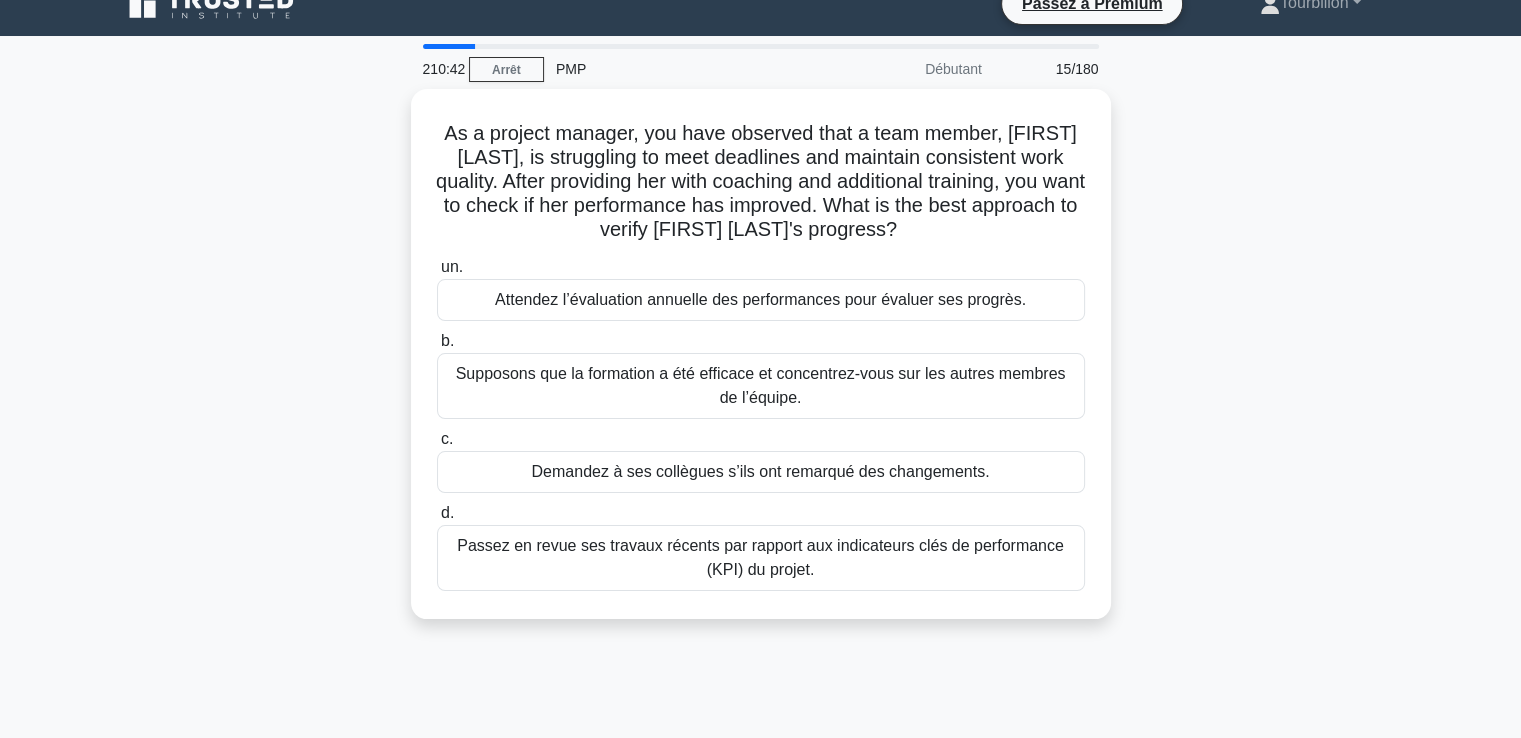 scroll, scrollTop: 0, scrollLeft: 0, axis: both 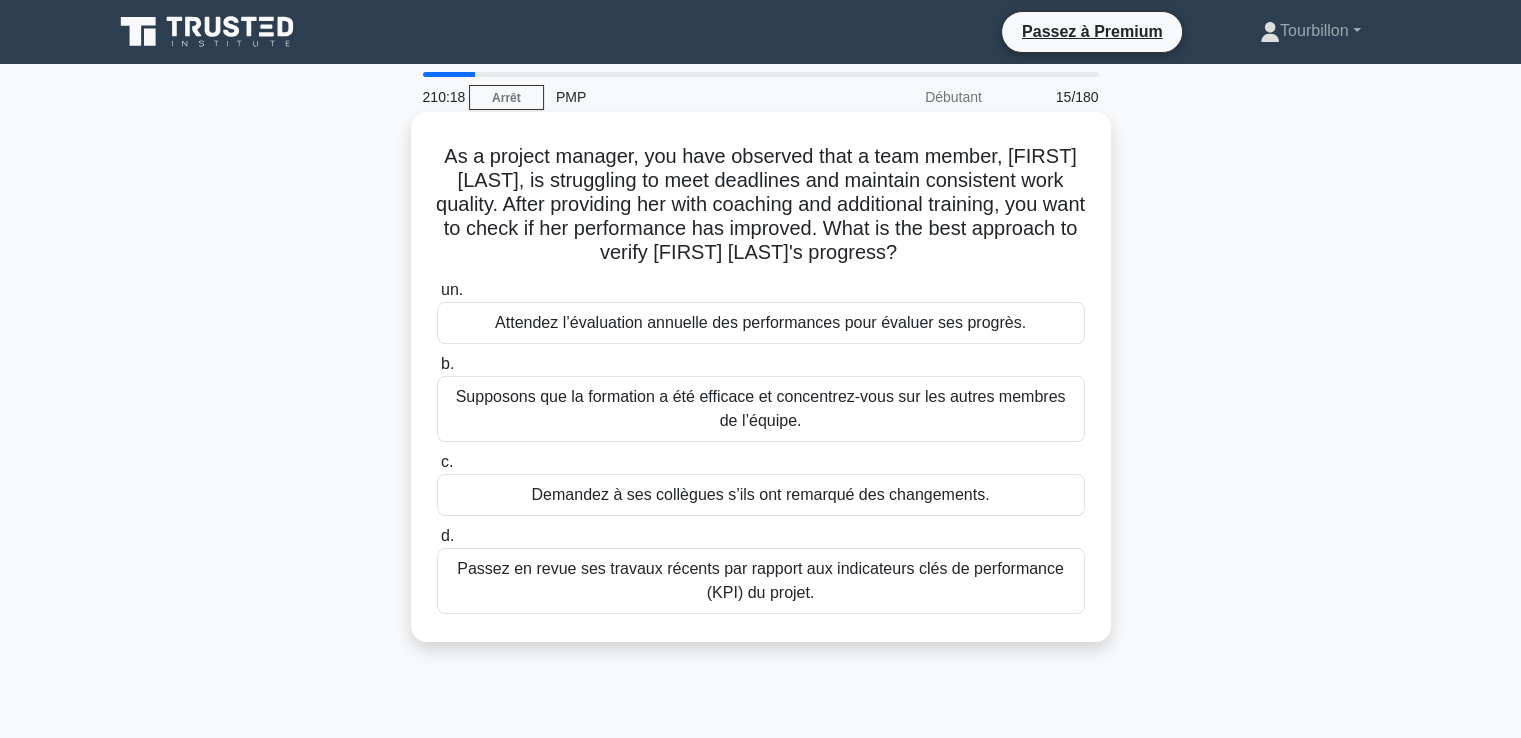 click on "Passez en revue ses travaux récents par rapport aux indicateurs clés de performance (KPI) du projet." at bounding box center [760, 580] 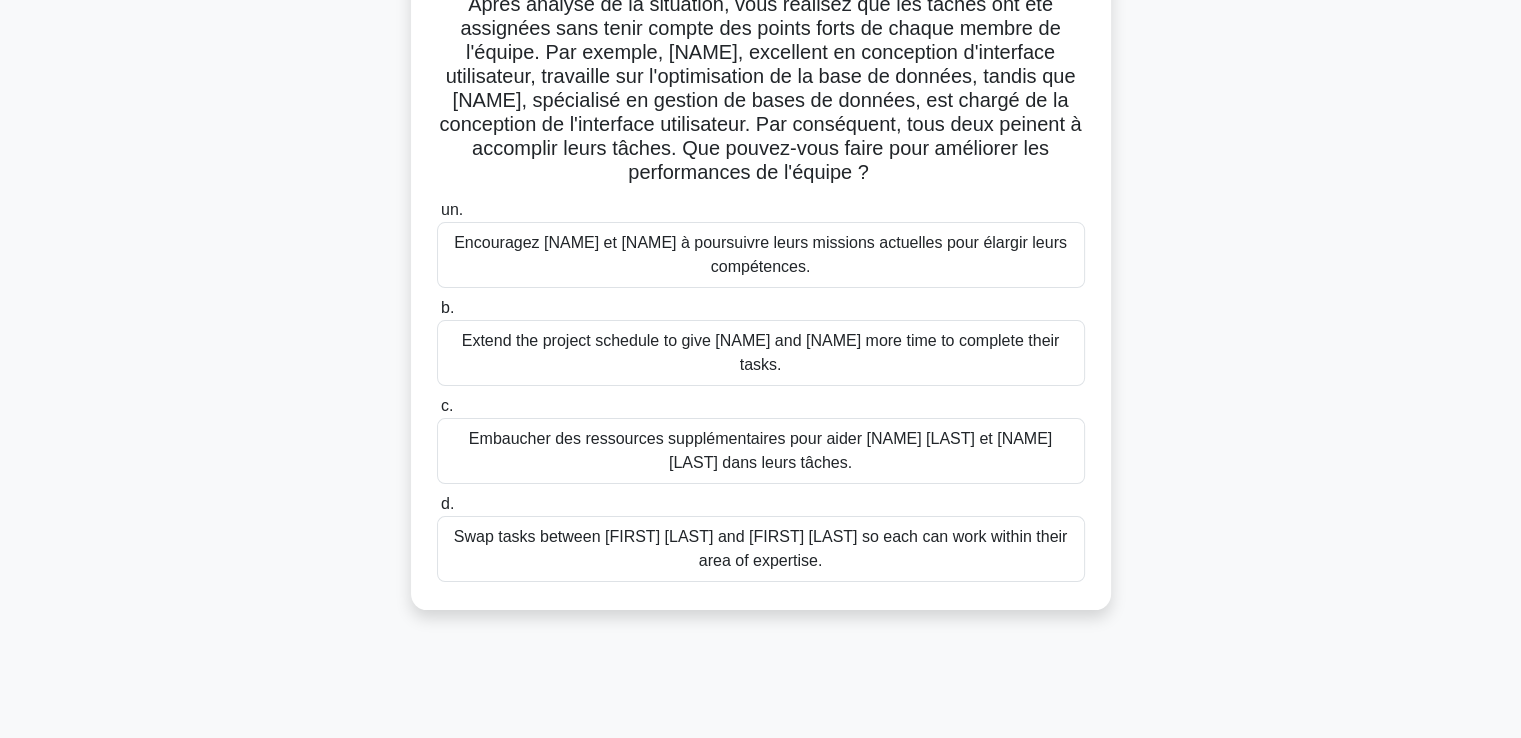 scroll, scrollTop: 100, scrollLeft: 0, axis: vertical 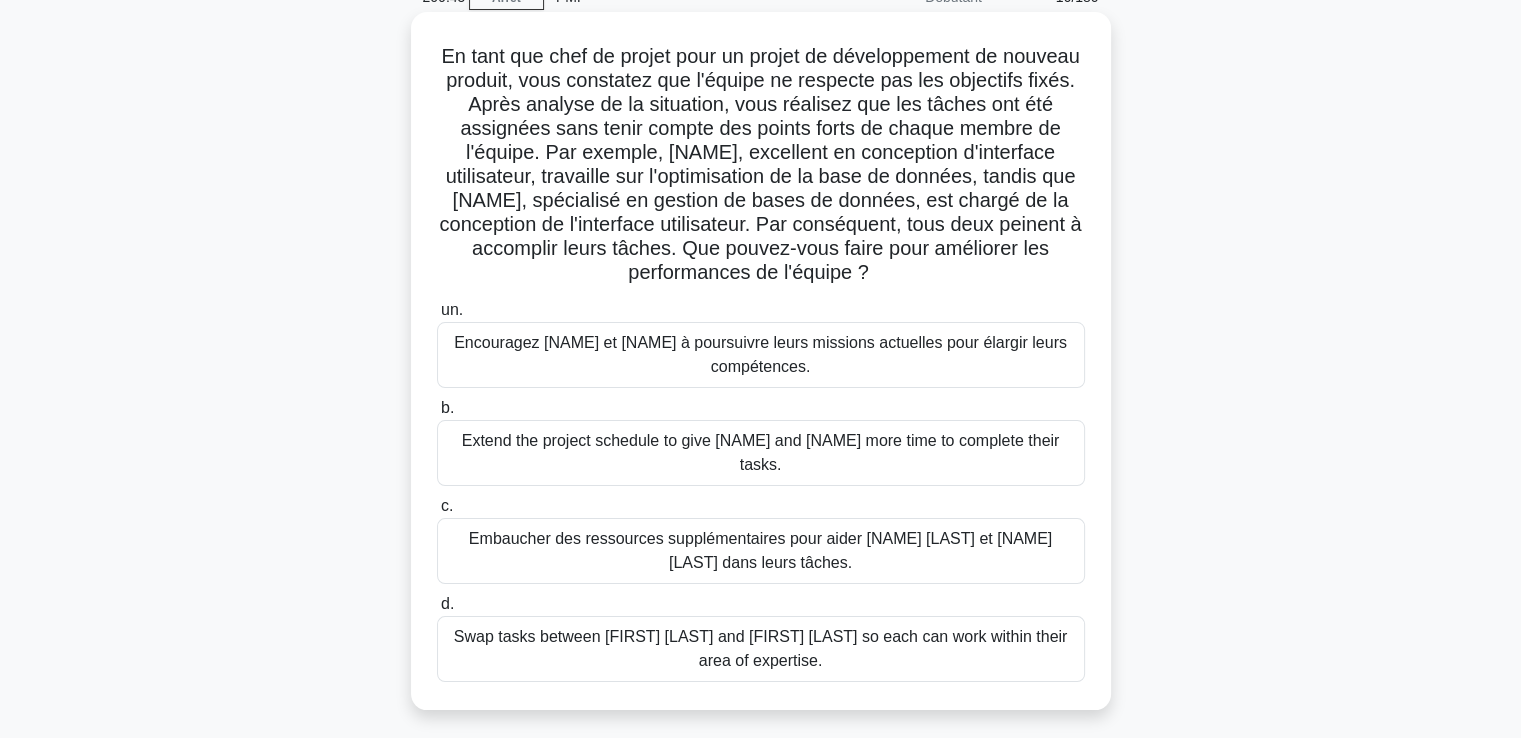 click on "Swap tasks between [FIRST] [LAST] and [FIRST] [LAST] so each can work within their area of expertise." at bounding box center [761, 649] 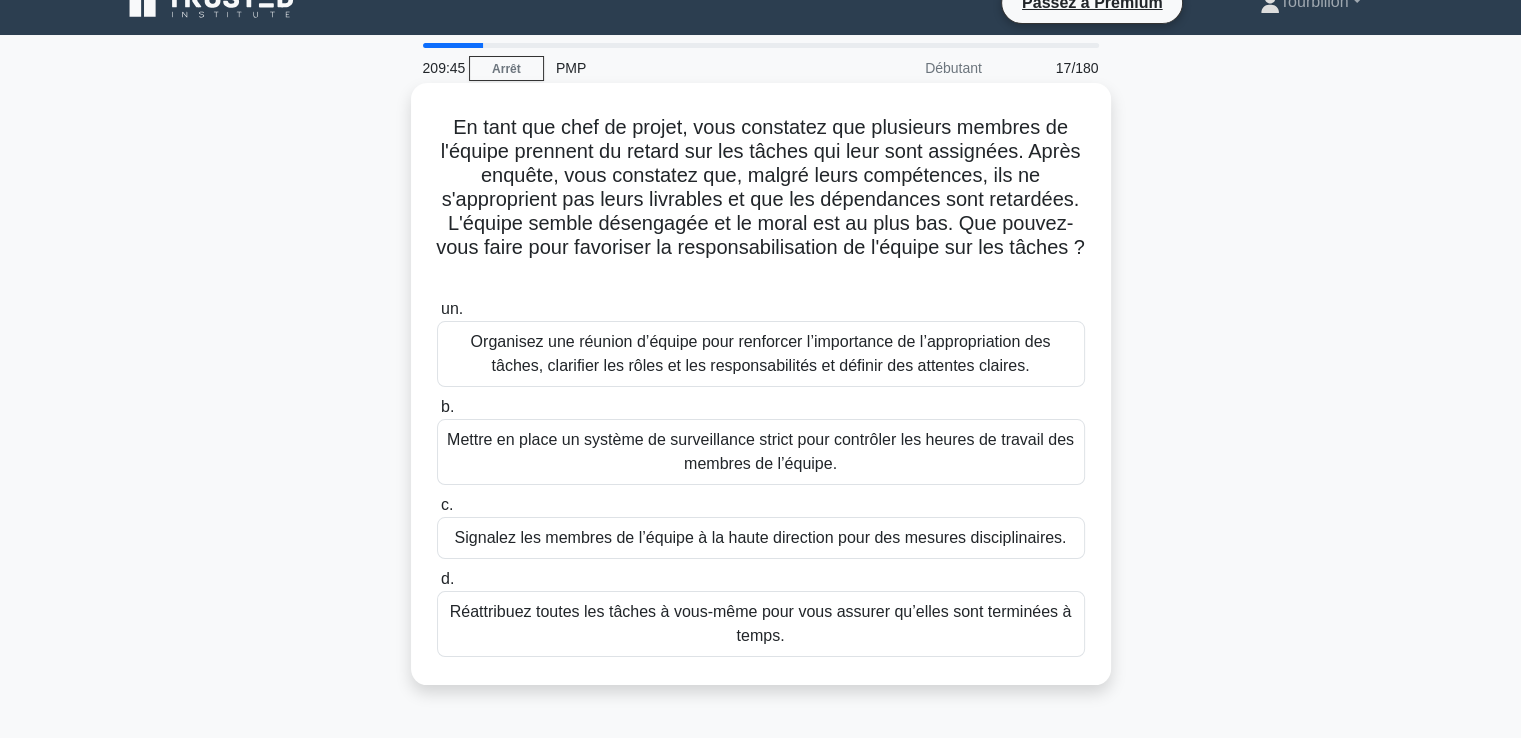 scroll, scrollTop: 0, scrollLeft: 0, axis: both 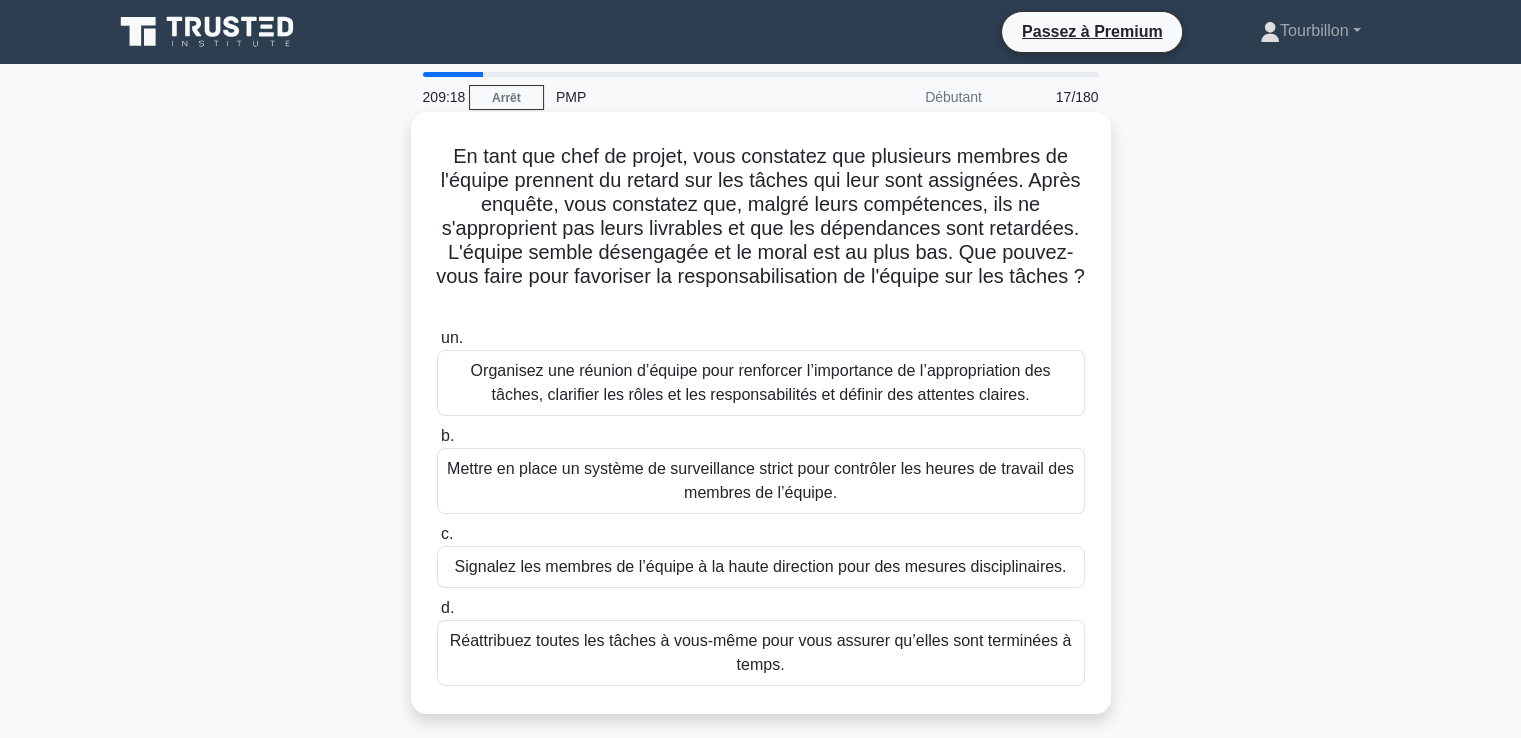 click on "Organisez une réunion d’équipe pour renforcer l’importance de l’appropriation des tâches, clarifier les rôles et les responsabilités et définir des attentes claires." at bounding box center (761, 382) 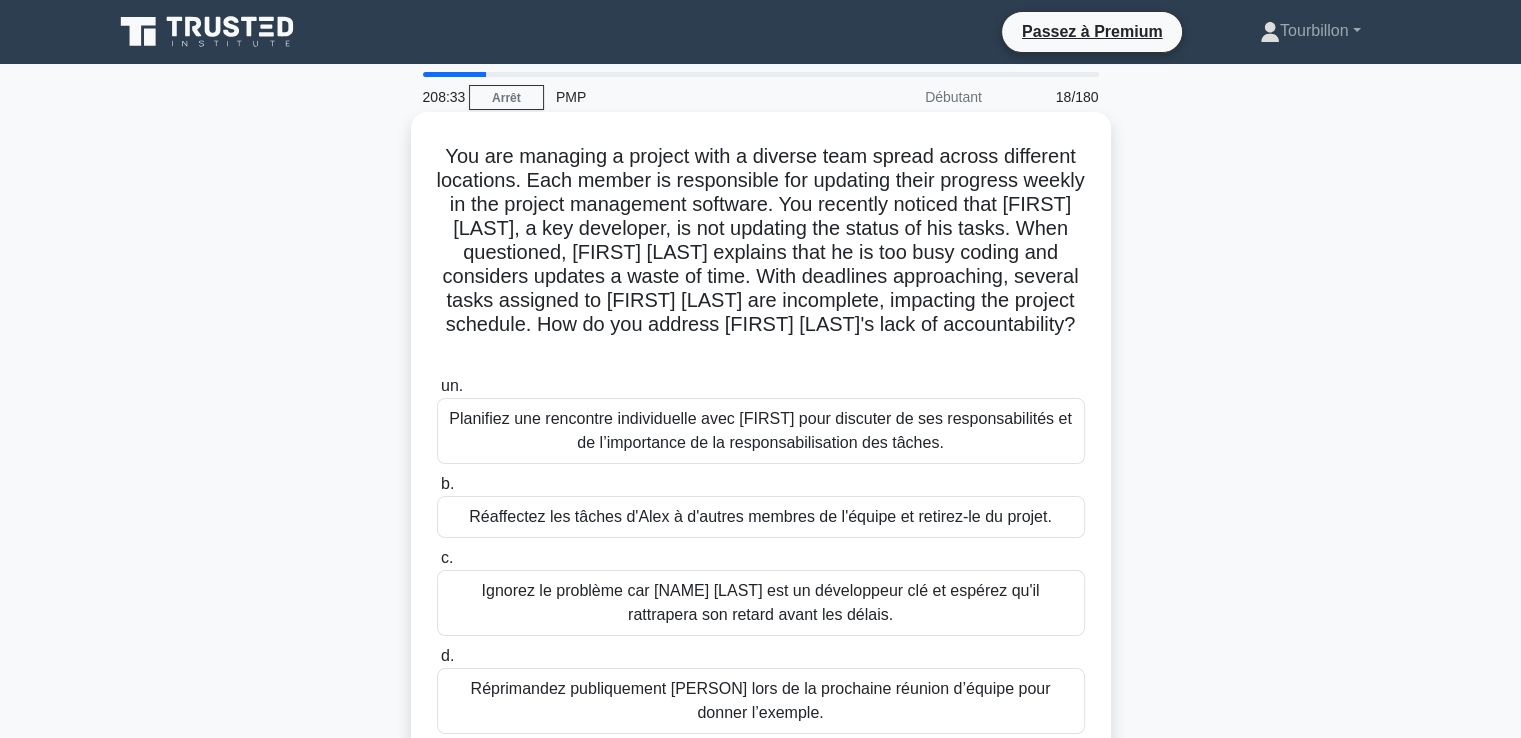 click on "Planifiez une rencontre individuelle avec [FIRST] pour discuter de ses responsabilités et de l’importance de la responsabilisation des tâches." at bounding box center (760, 430) 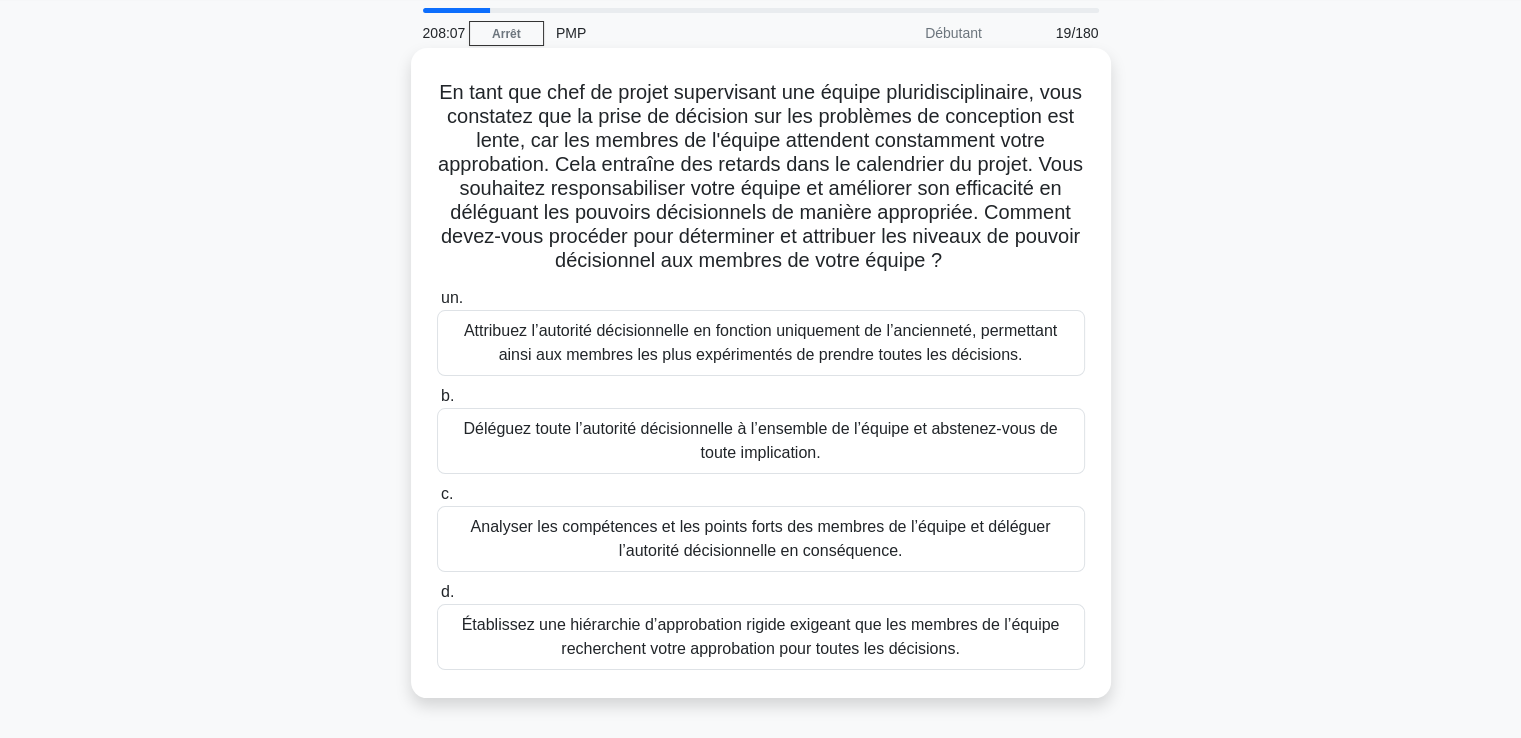 scroll, scrollTop: 100, scrollLeft: 0, axis: vertical 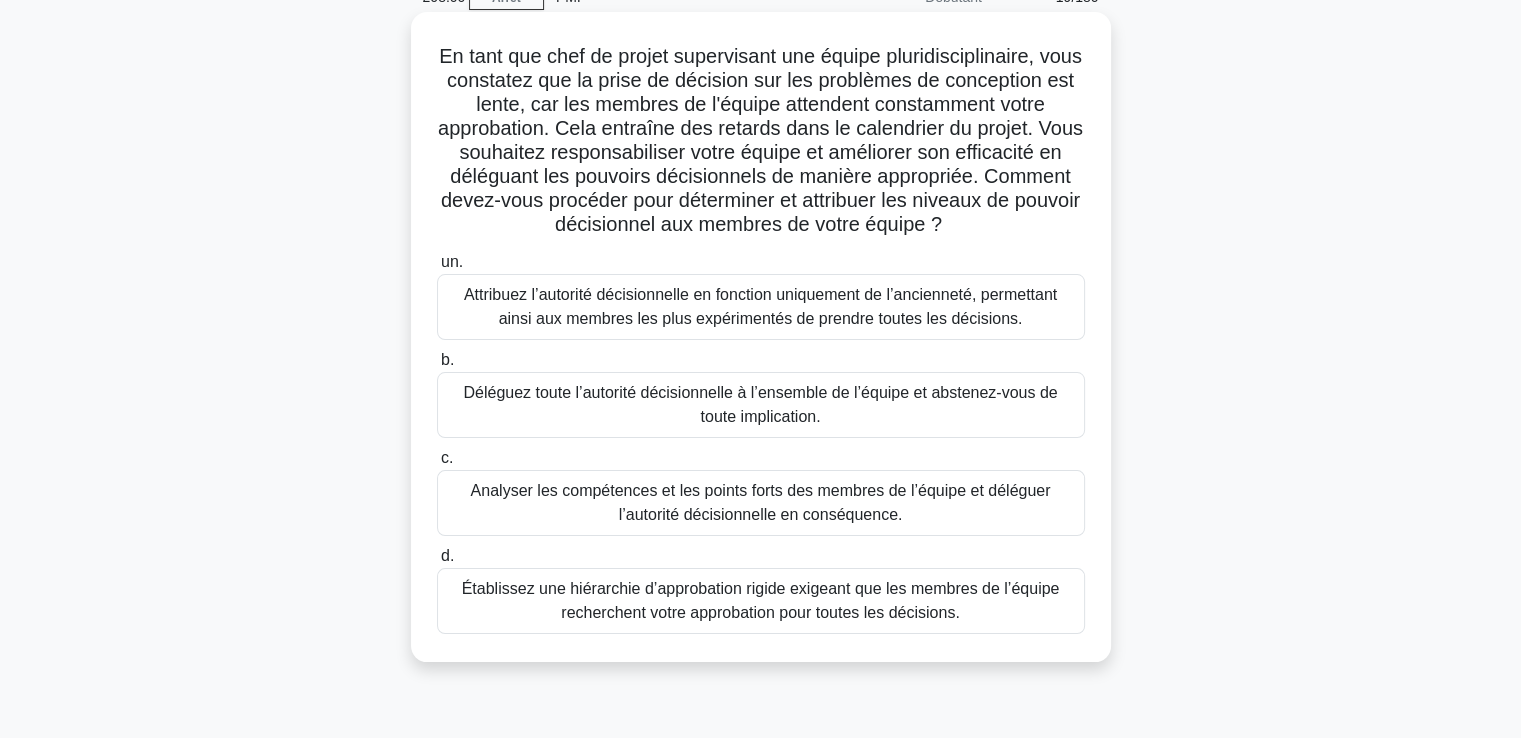 click on "Analyser les compétences et les points forts des membres de l’équipe et déléguer l’autorité décisionnelle en conséquence." at bounding box center [761, 502] 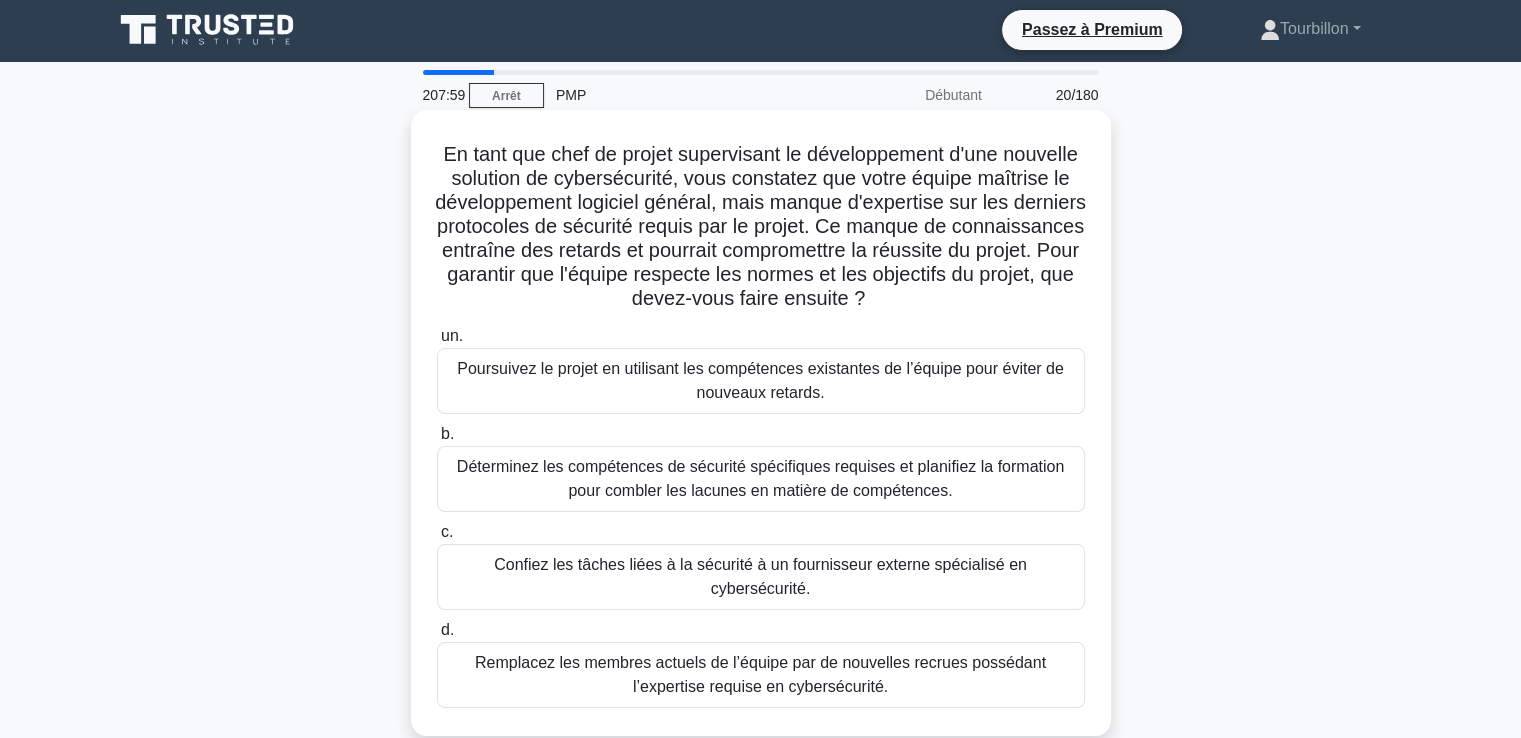 scroll, scrollTop: 0, scrollLeft: 0, axis: both 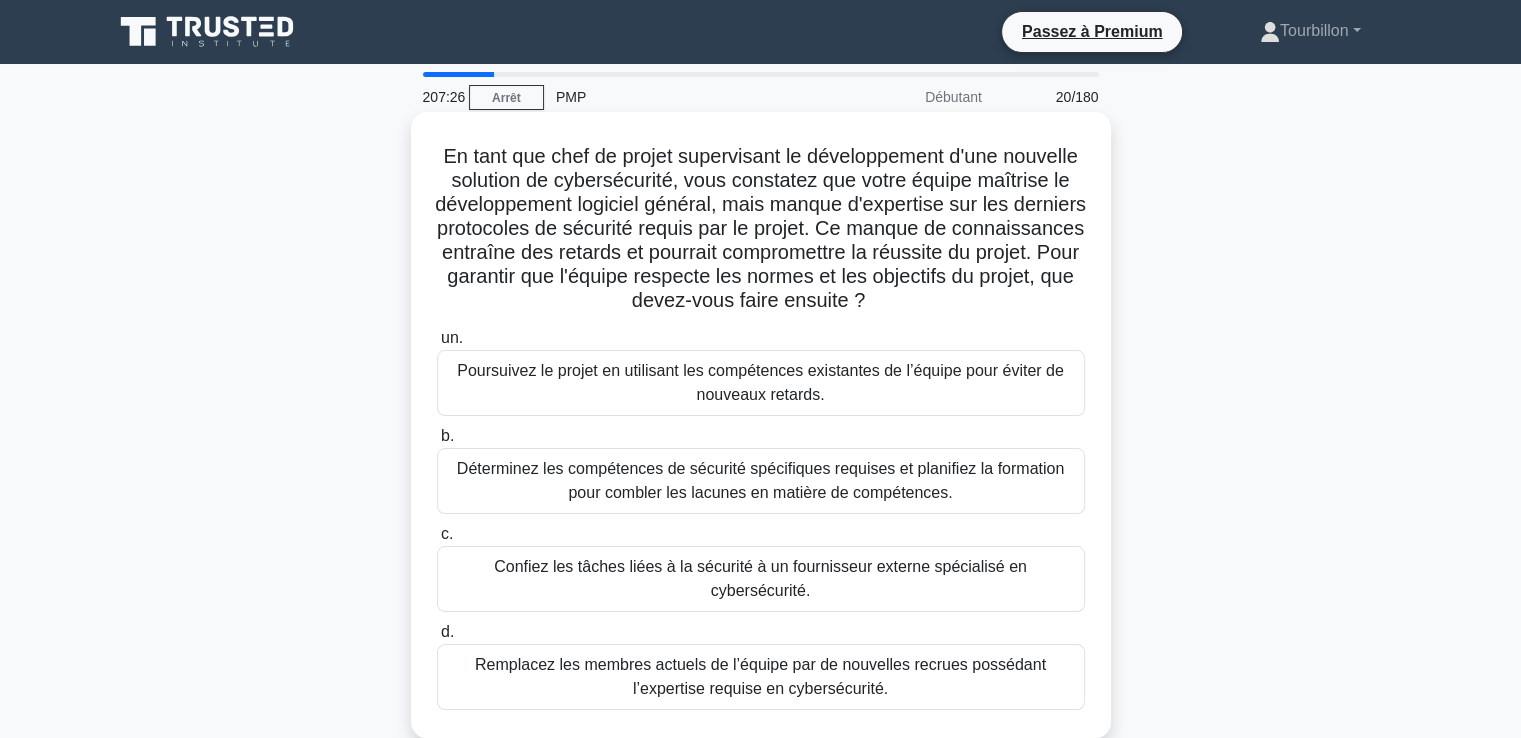 click on "Déterminez les compétences de sécurité spécifiques requises et planifiez la formation pour combler les lacunes en matière de compétences." at bounding box center [760, 480] 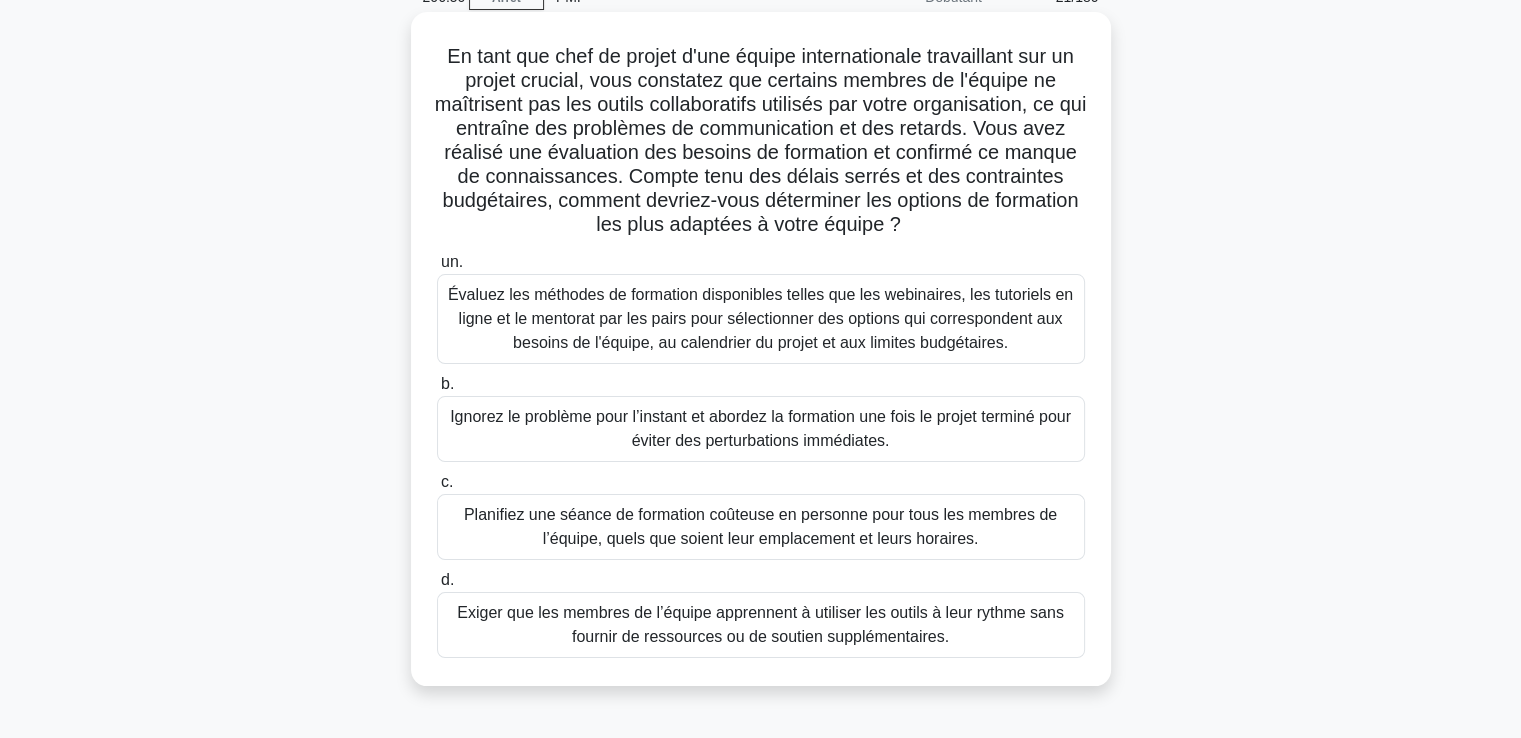 scroll, scrollTop: 0, scrollLeft: 0, axis: both 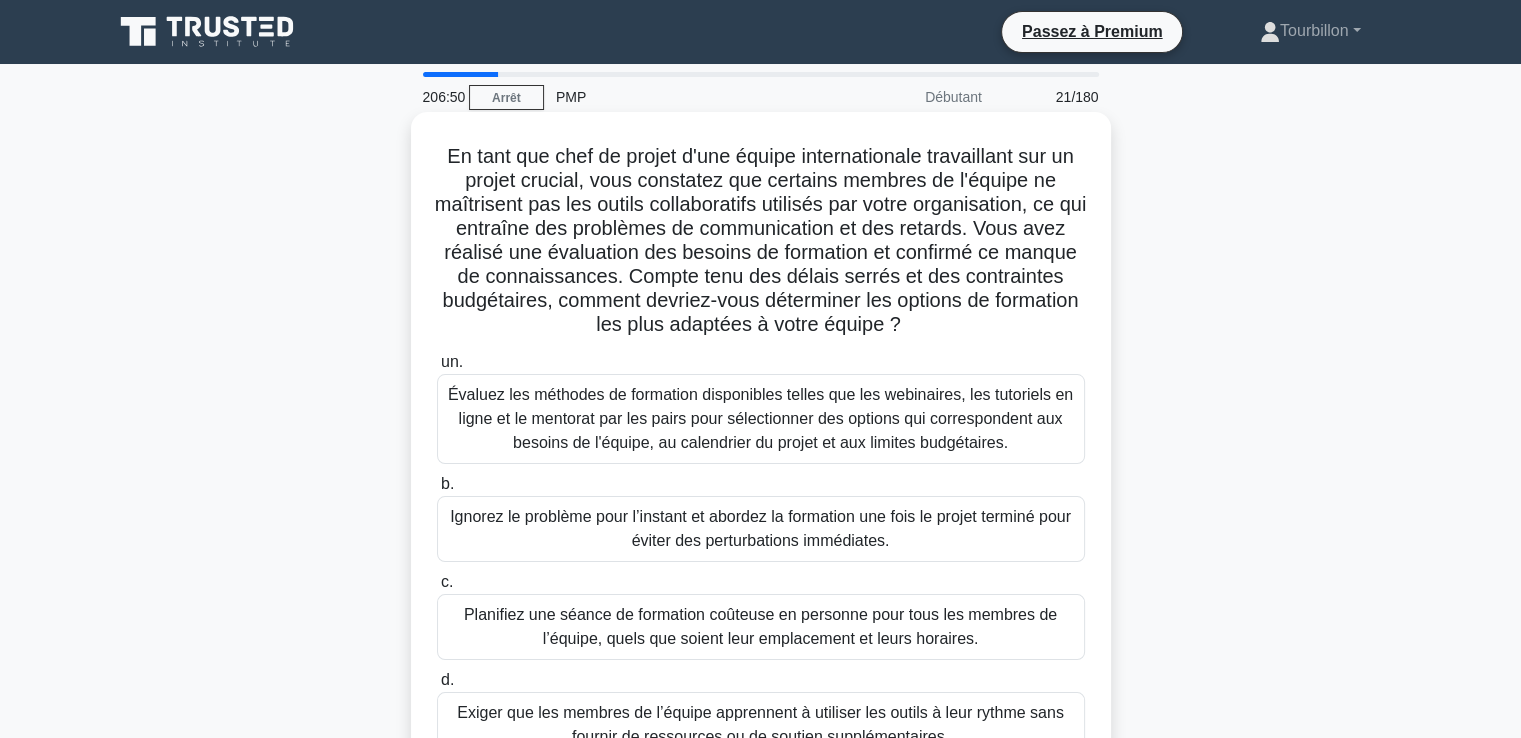 click on "Évaluez les méthodes de formation disponibles telles que les webinaires, les tutoriels en ligne et le mentorat par les pairs pour sélectionner des options qui correspondent aux besoins de l'équipe, au calendrier du projet et aux limites budgétaires." at bounding box center (760, 418) 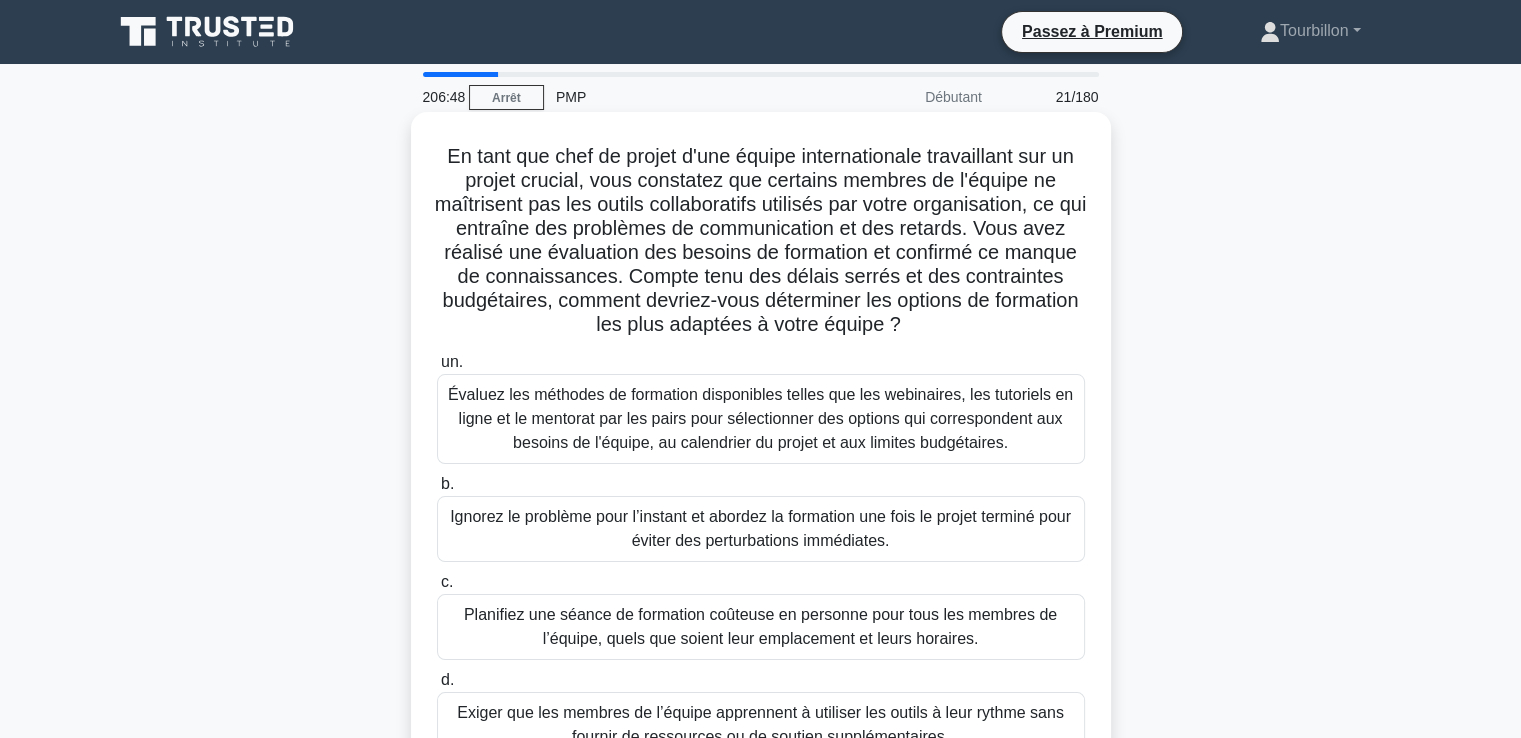 click on "Évaluez les méthodes de formation disponibles telles que les webinaires, les tutoriels en ligne et le mentorat par les pairs pour sélectionner des options qui correspondent aux besoins de l'équipe, au calendrier du projet et aux limites budgétaires." at bounding box center [760, 418] 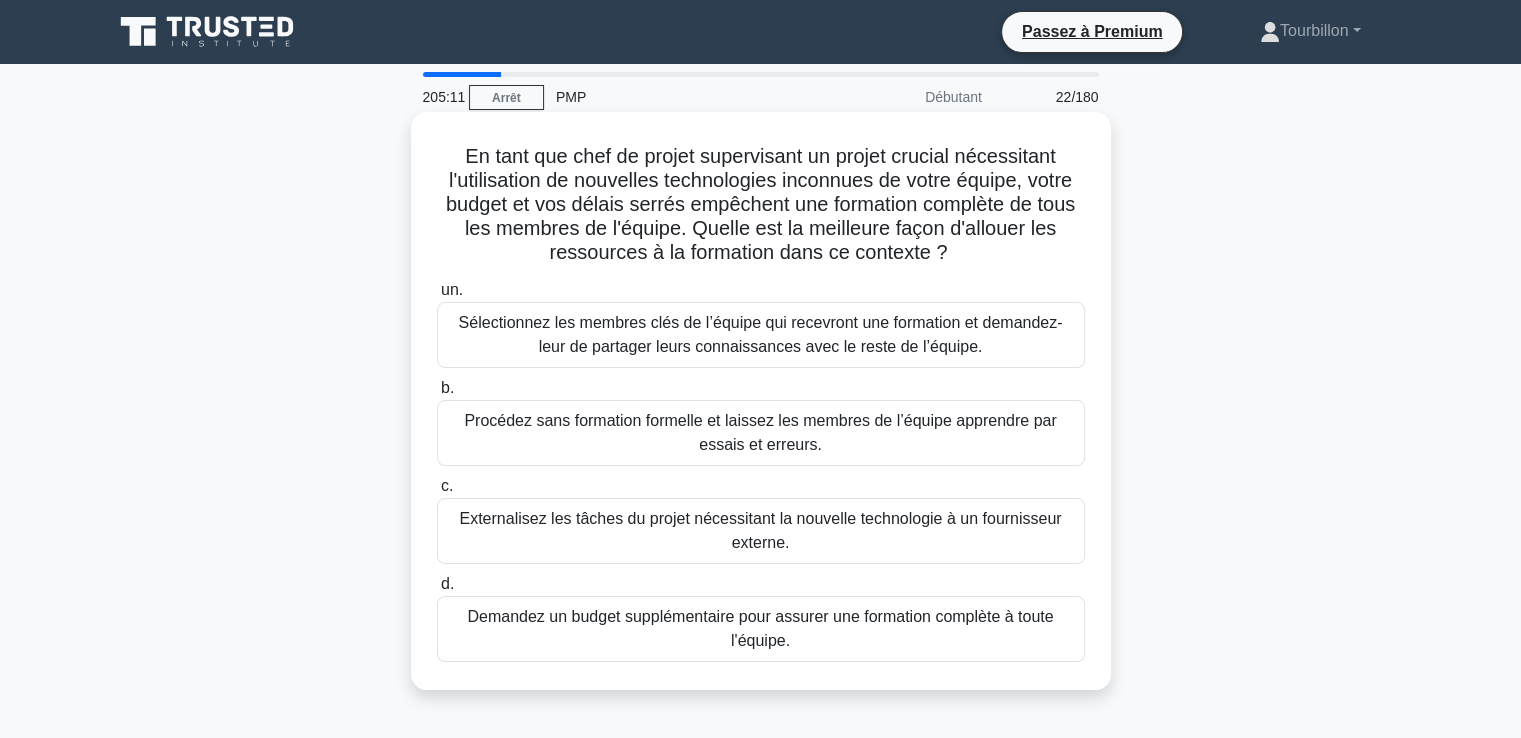 click on "Sélectionnez les membres clés de l’équipe qui recevront une formation et demandez-leur de partager leurs connaissances avec le reste de l’équipe." at bounding box center (761, 334) 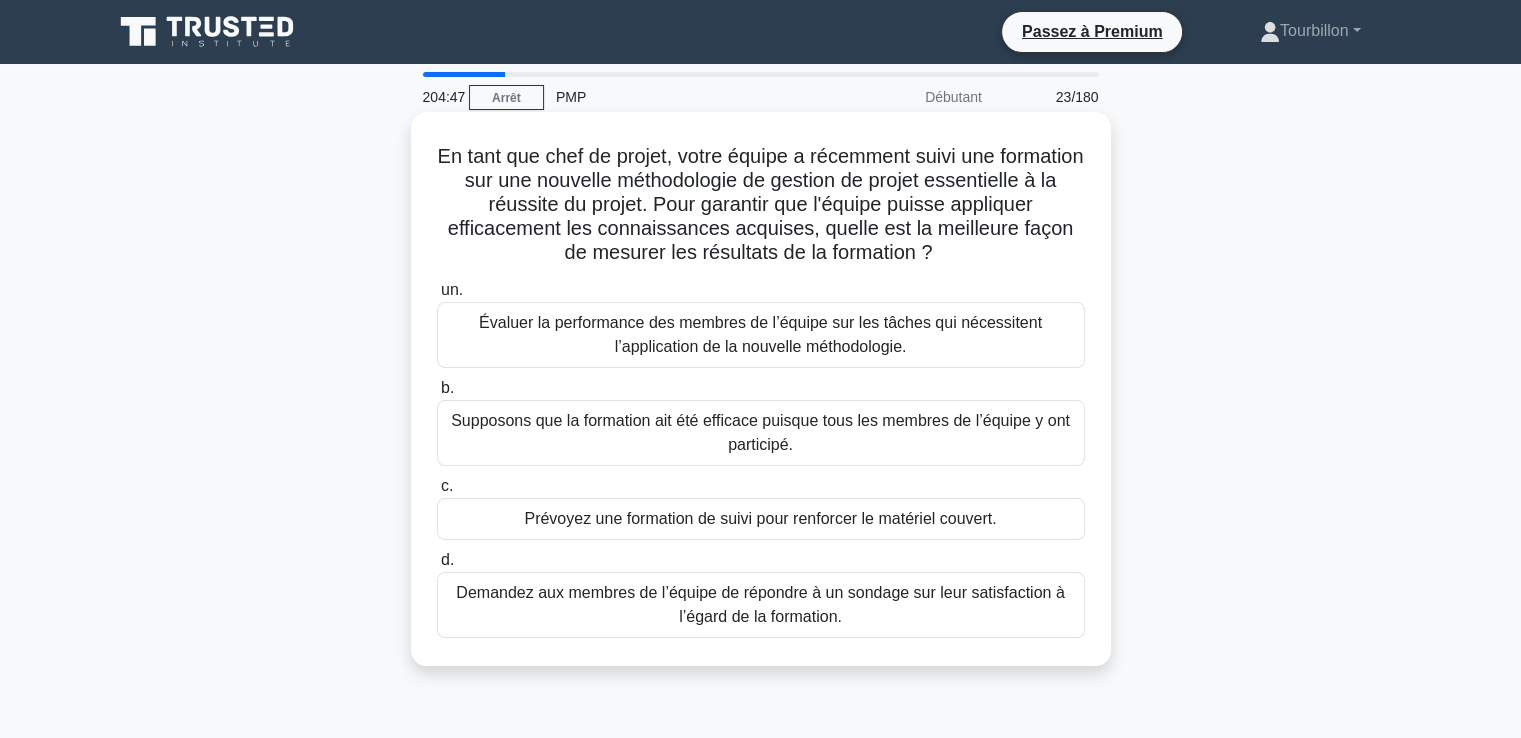 click on "Évaluer la performance des membres de l’équipe sur les tâches qui nécessitent l’application de la nouvelle méthodologie." at bounding box center [760, 334] 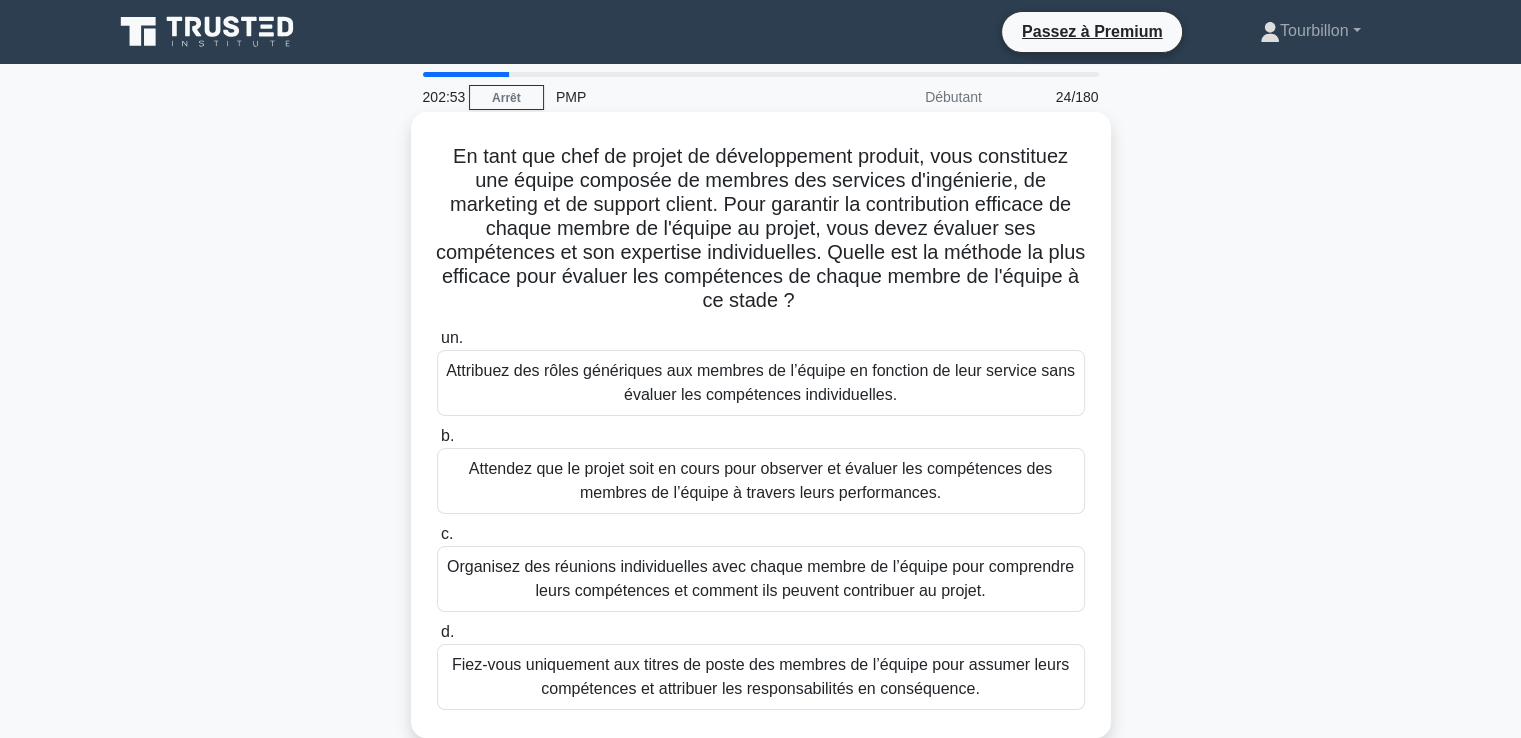 click on "Organisez des réunions individuelles avec chaque membre de l’équipe pour comprendre leurs compétences et comment ils peuvent contribuer au projet." at bounding box center (760, 578) 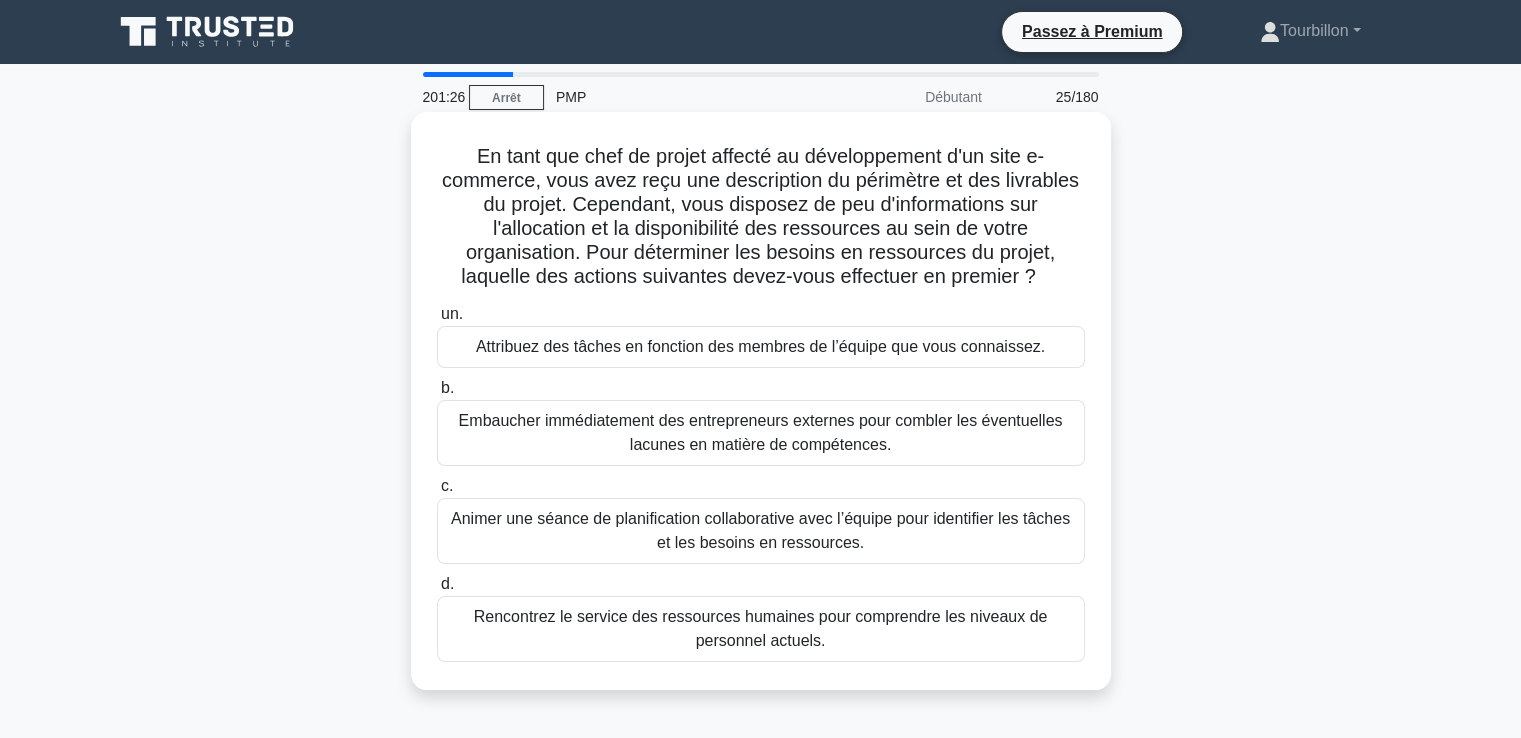 click on "Animer une séance de planification collaborative avec l’équipe pour identifier les tâches et les besoins en ressources." at bounding box center (760, 530) 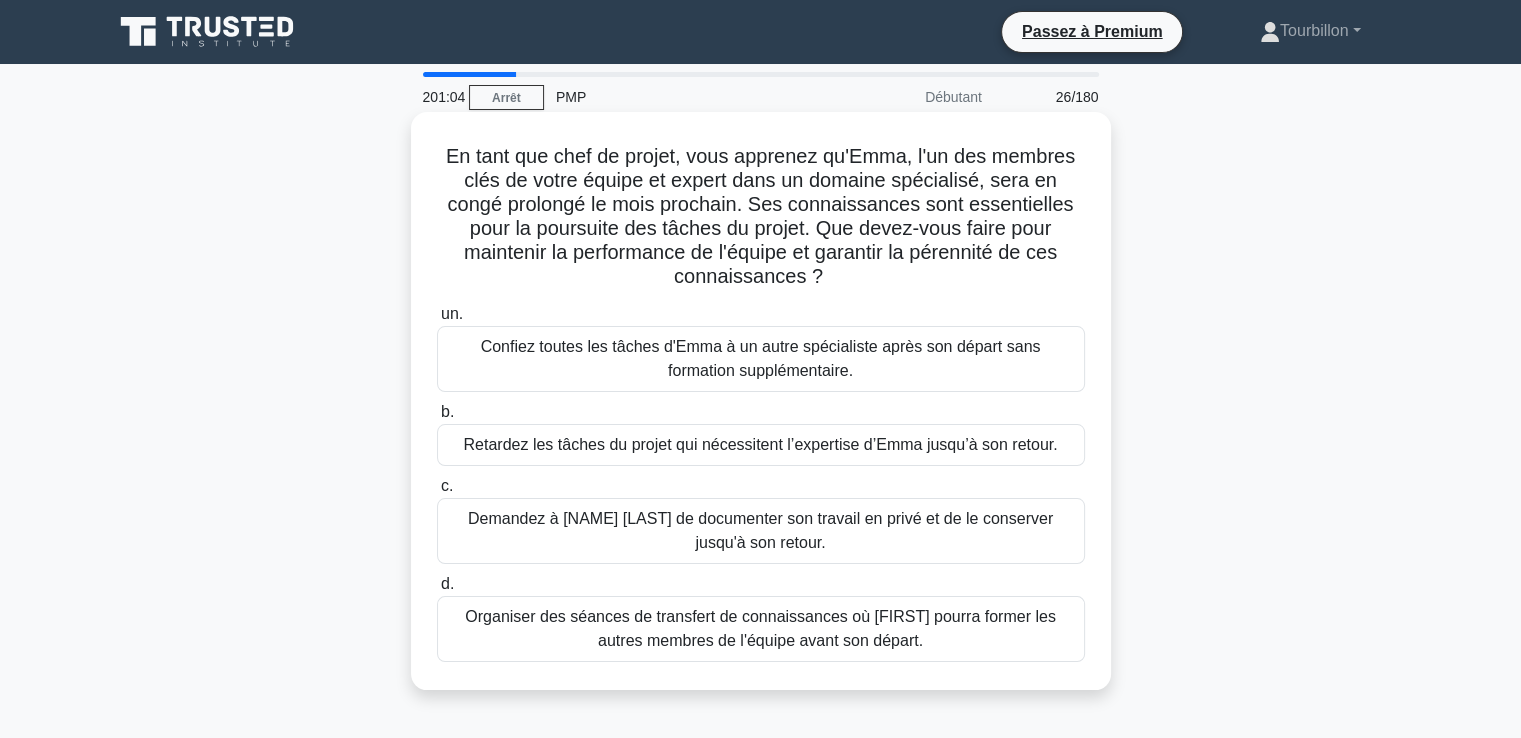 click on "Organiser des séances de transfert de connaissances où [FIRST] pourra former les autres membres de l'équipe avant son départ." at bounding box center (760, 628) 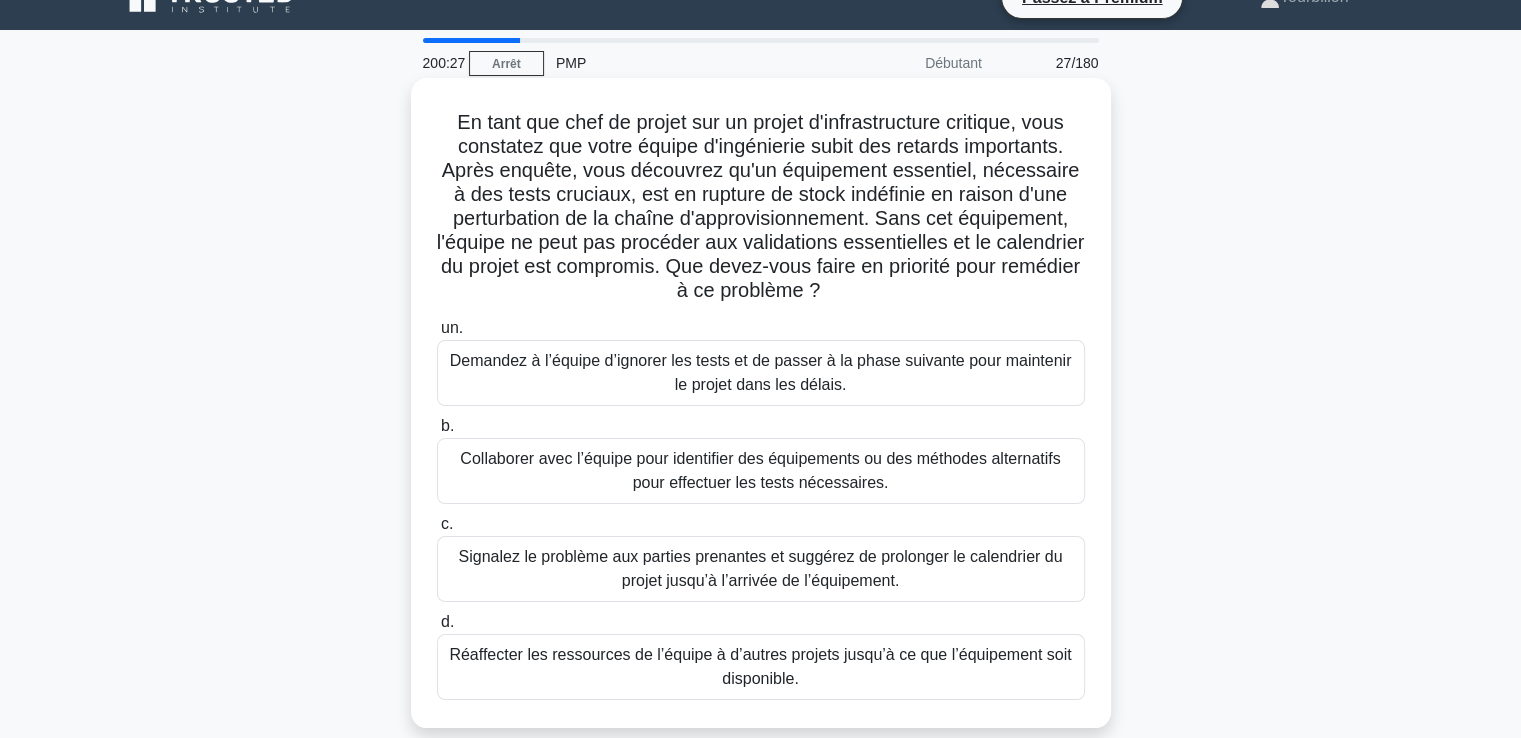 scroll, scrollTop: 0, scrollLeft: 0, axis: both 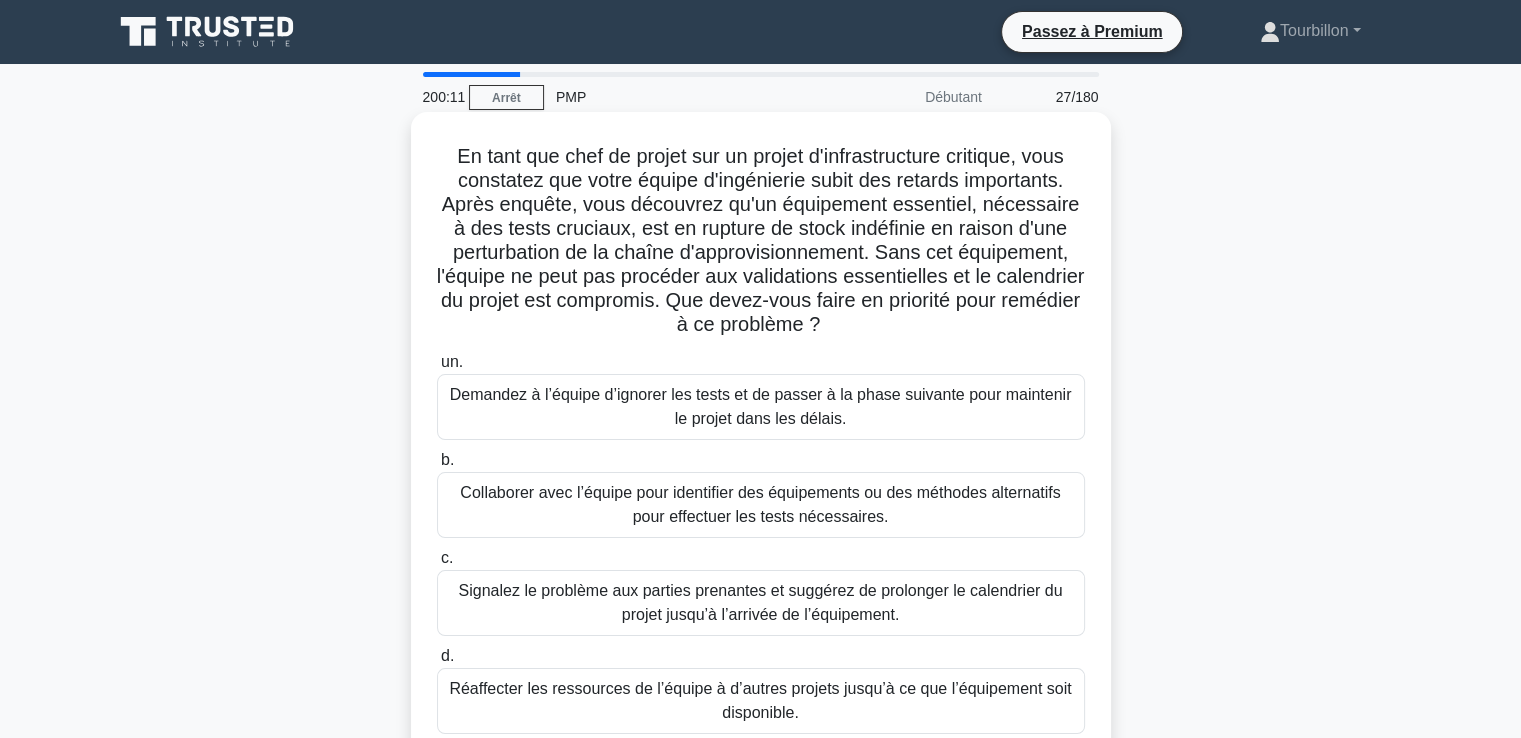 click on "Collaborer avec l’équipe pour identifier des équipements ou des méthodes alternatifs pour effectuer les tests nécessaires." at bounding box center [760, 504] 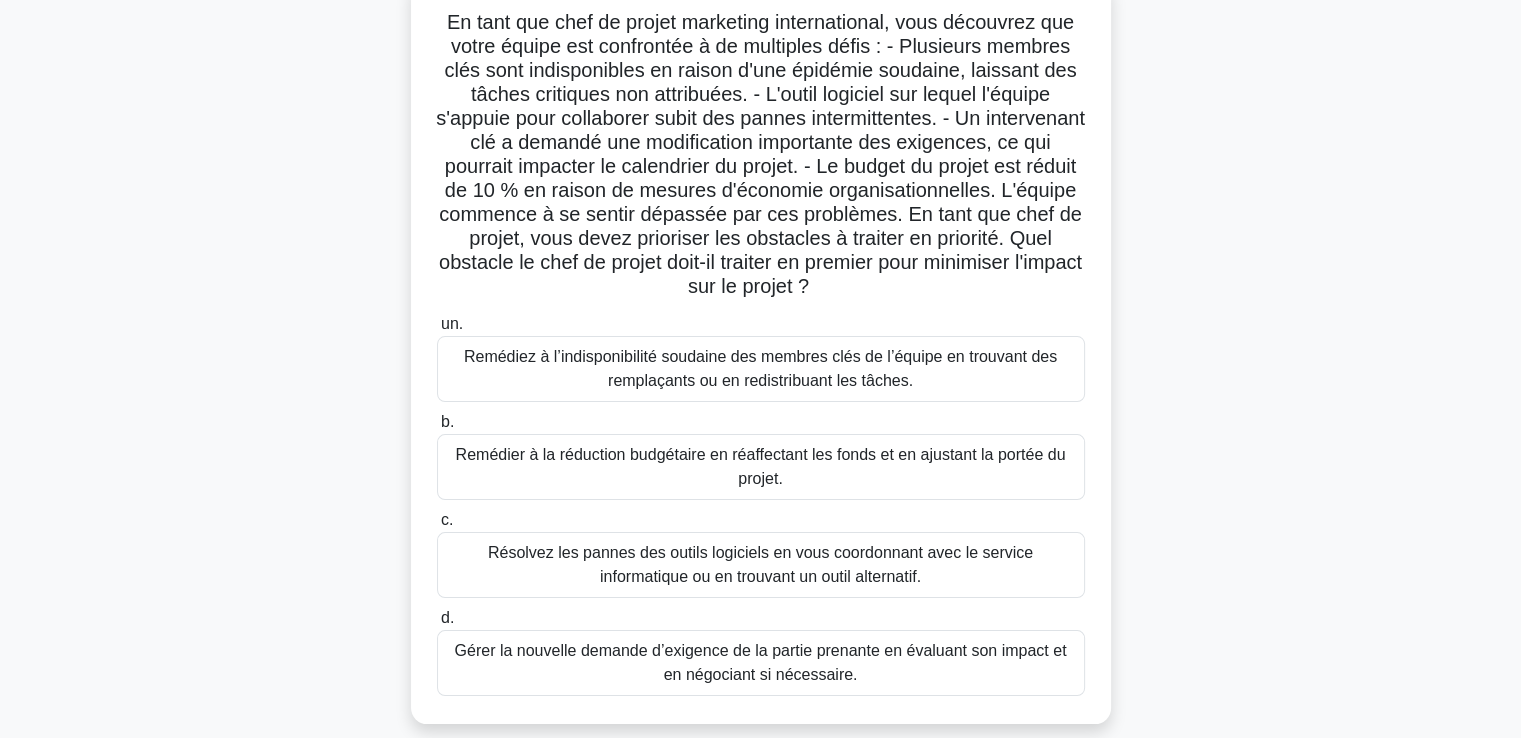 scroll, scrollTop: 100, scrollLeft: 0, axis: vertical 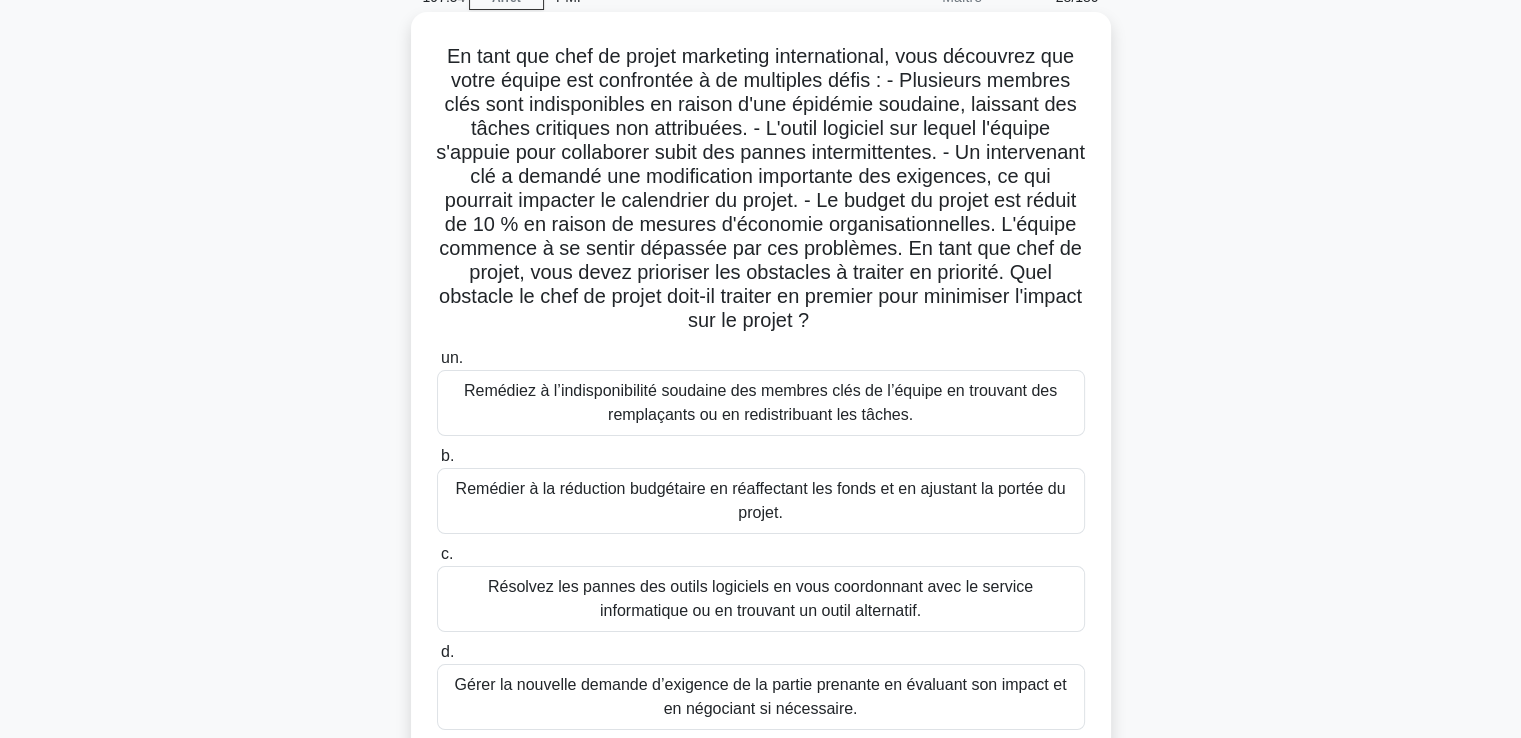 click on "Remédier à la réduction budgétaire en réaffectant les fonds et en ajustant la portée du projet." at bounding box center [761, 501] 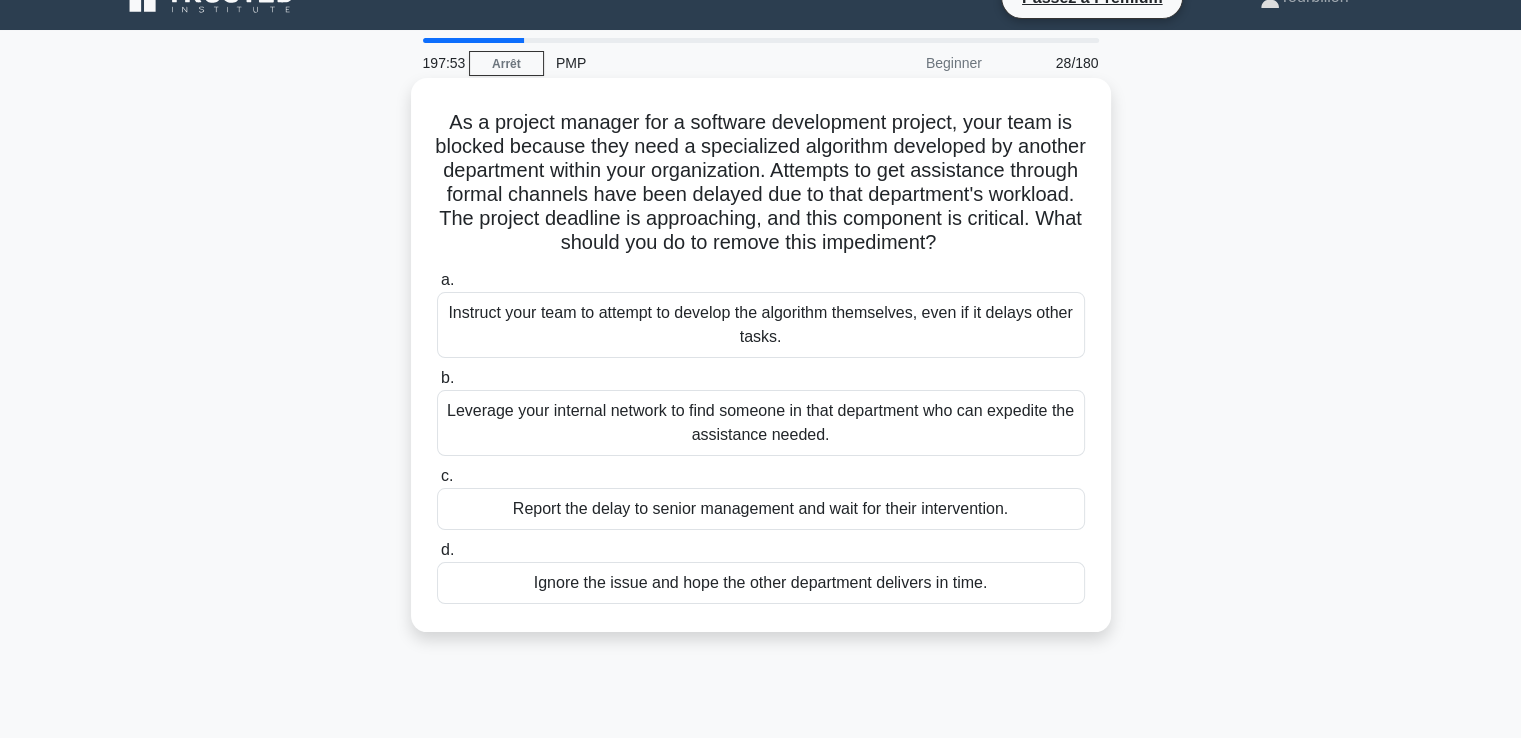scroll, scrollTop: 0, scrollLeft: 0, axis: both 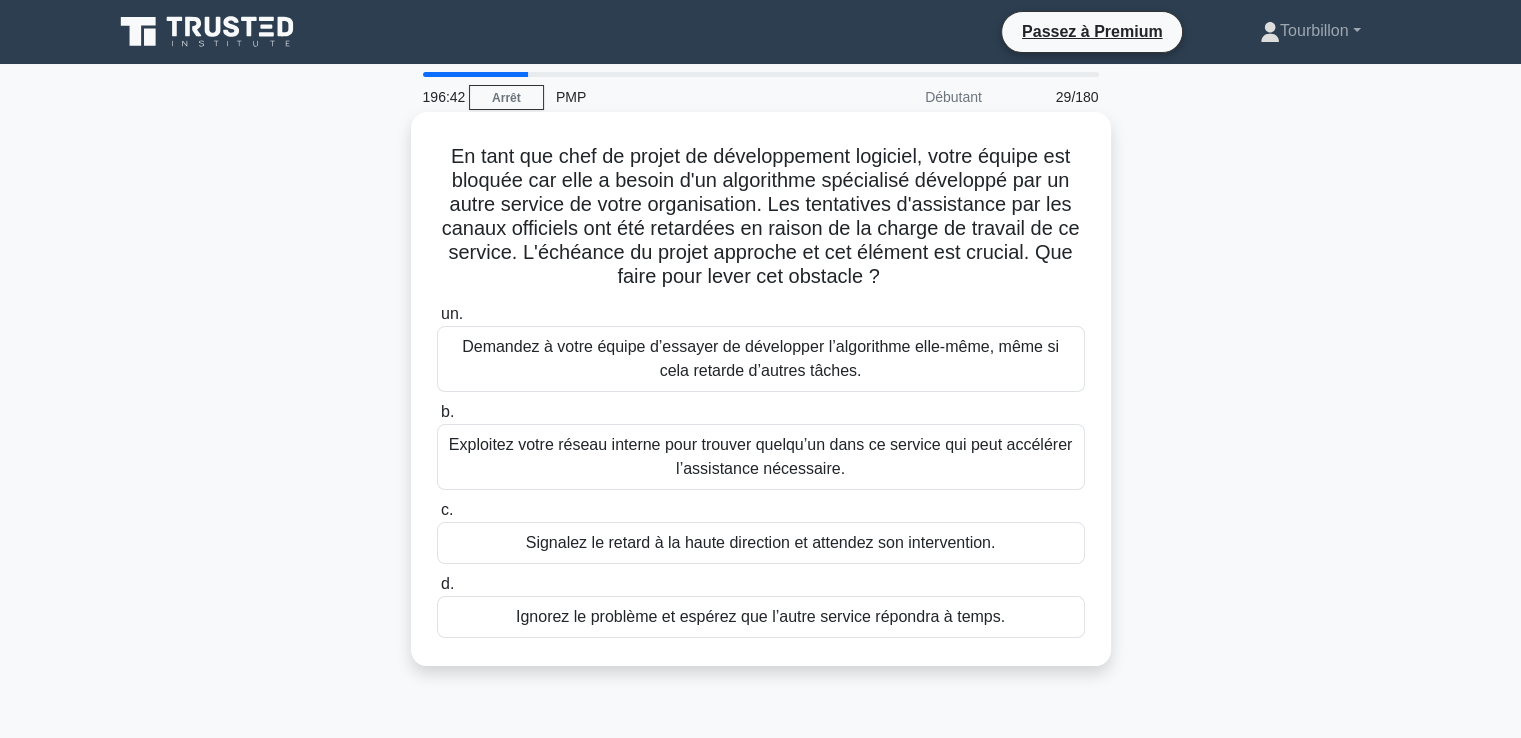 click on "Exploitez votre réseau interne pour trouver quelqu’un dans ce service qui peut accélérer l’assistance nécessaire." at bounding box center (761, 457) 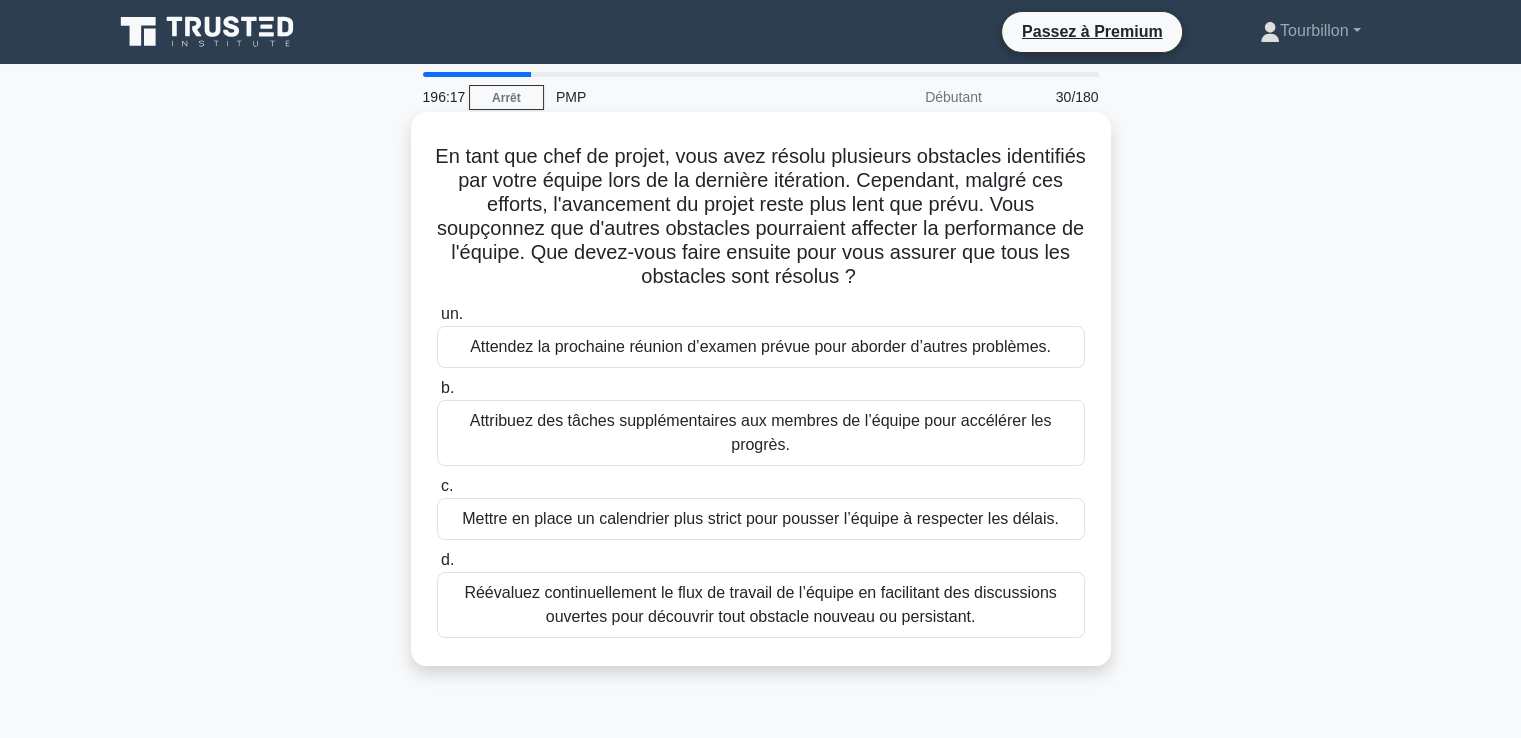 click on "Réévaluez continuellement le flux de travail de l’équipe en facilitant des discussions ouvertes pour découvrir tout obstacle nouveau ou persistant." at bounding box center (760, 604) 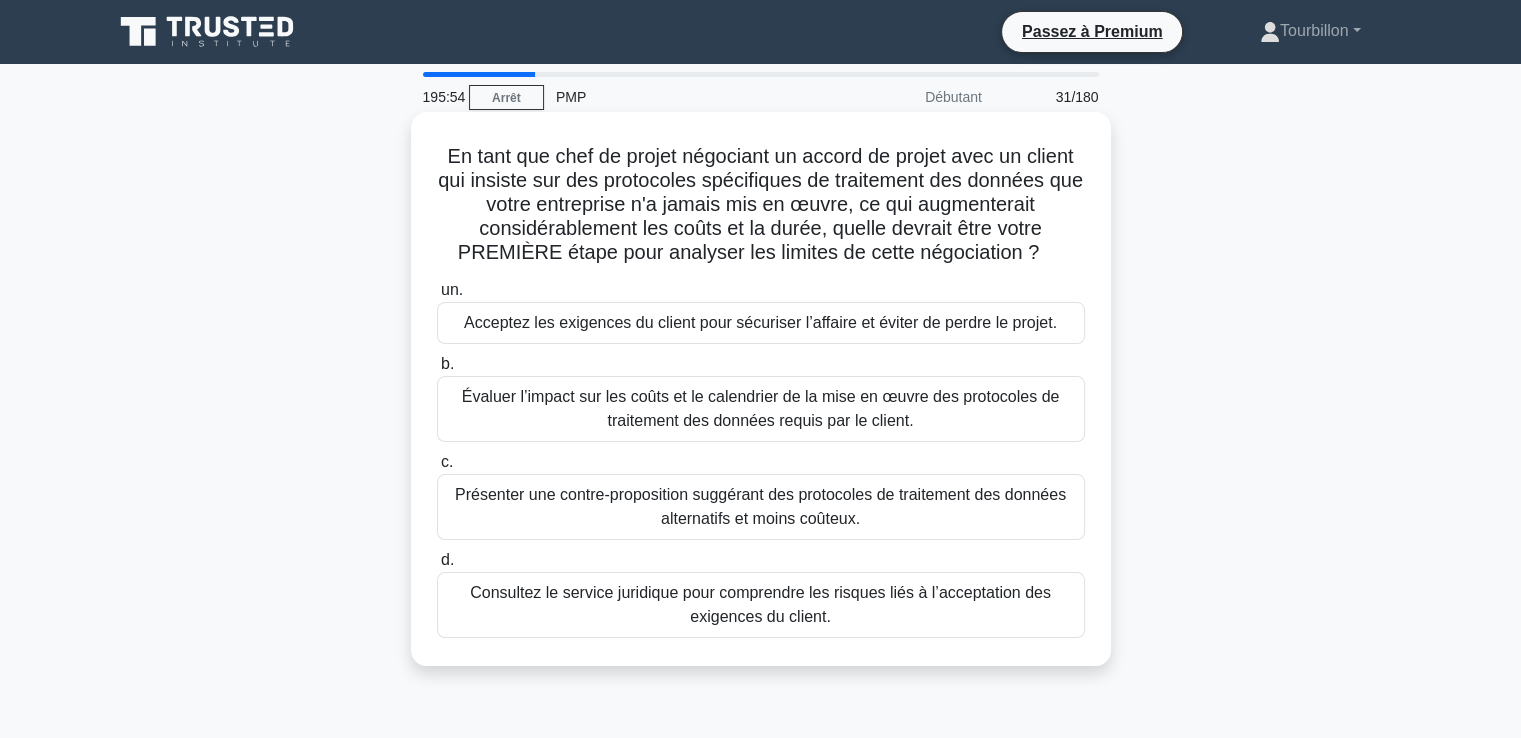 click on "Évaluer l’impact sur les coûts et le calendrier de la mise en œuvre des protocoles de traitement des données requis par le client." at bounding box center (761, 408) 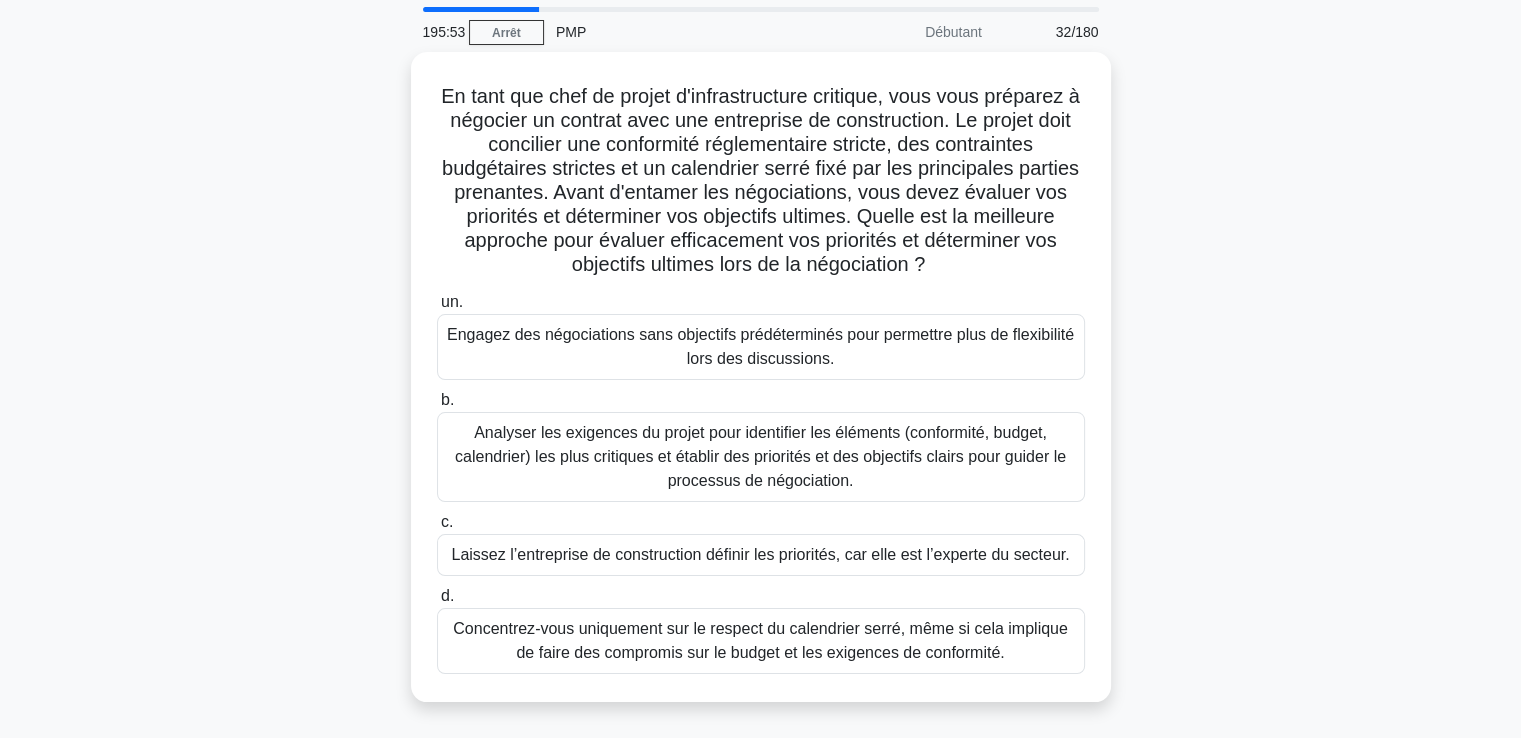 scroll, scrollTop: 100, scrollLeft: 0, axis: vertical 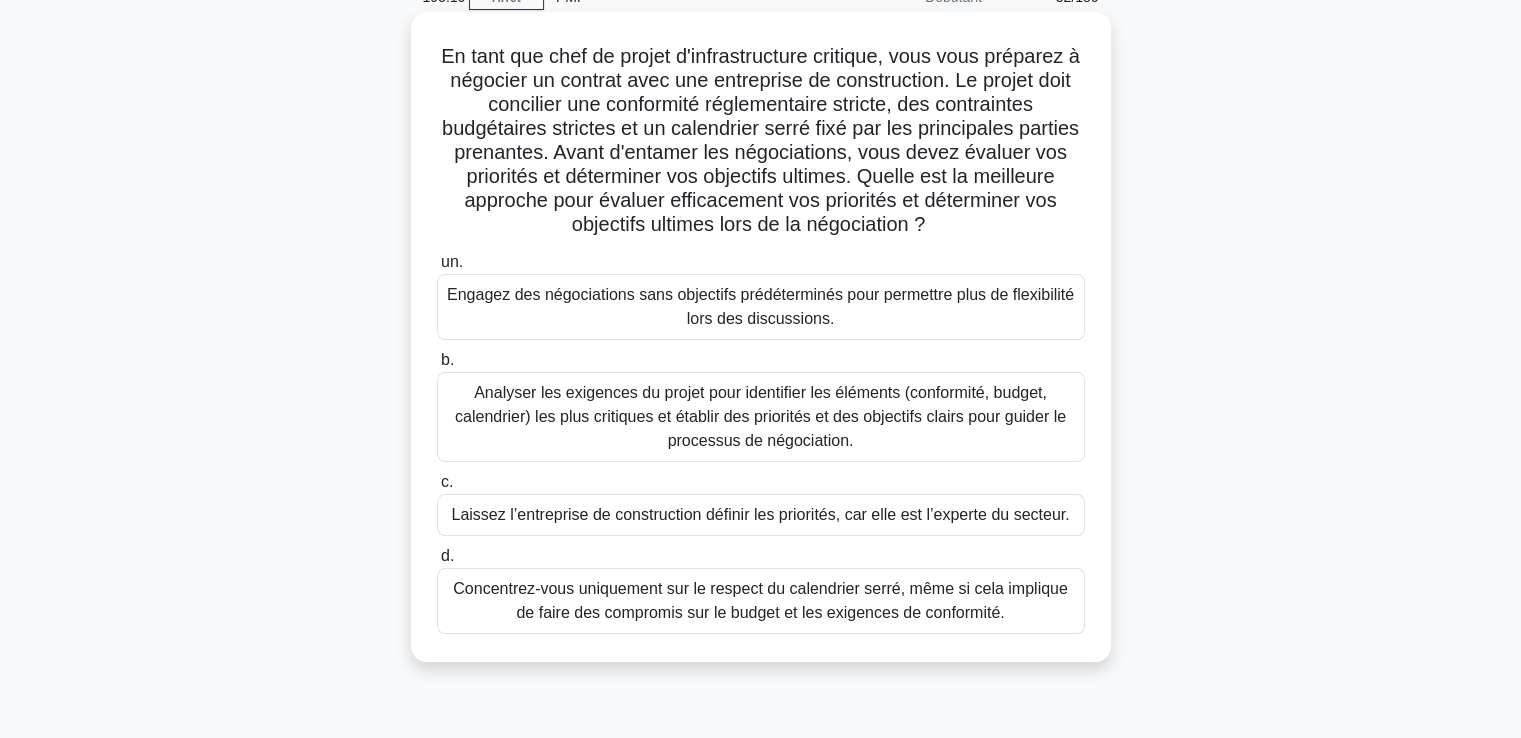 click on "Analyser les exigences du projet pour identifier les éléments (conformité, budget, calendrier) les plus critiques et établir des priorités et des objectifs clairs pour guider le processus de négociation." at bounding box center [760, 416] 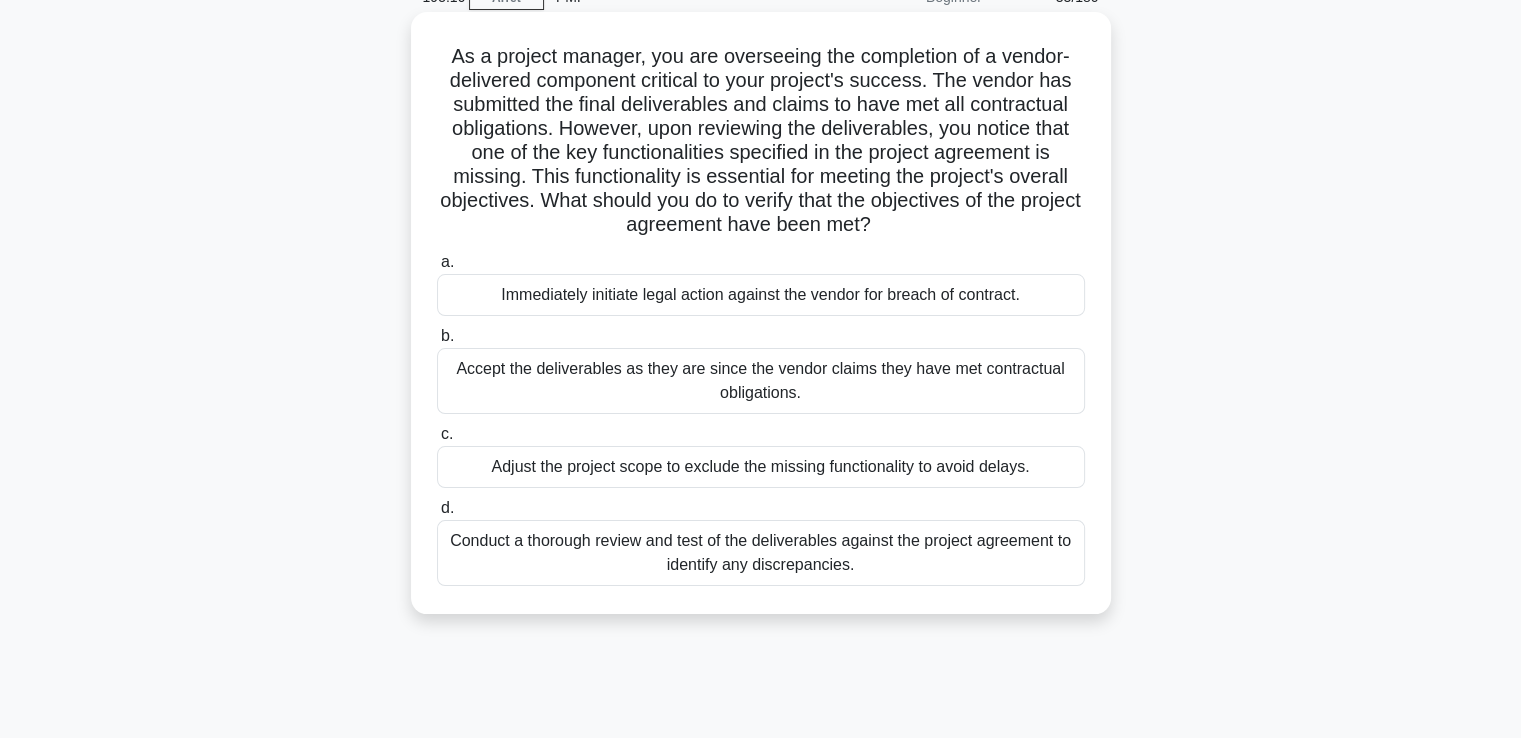 scroll, scrollTop: 0, scrollLeft: 0, axis: both 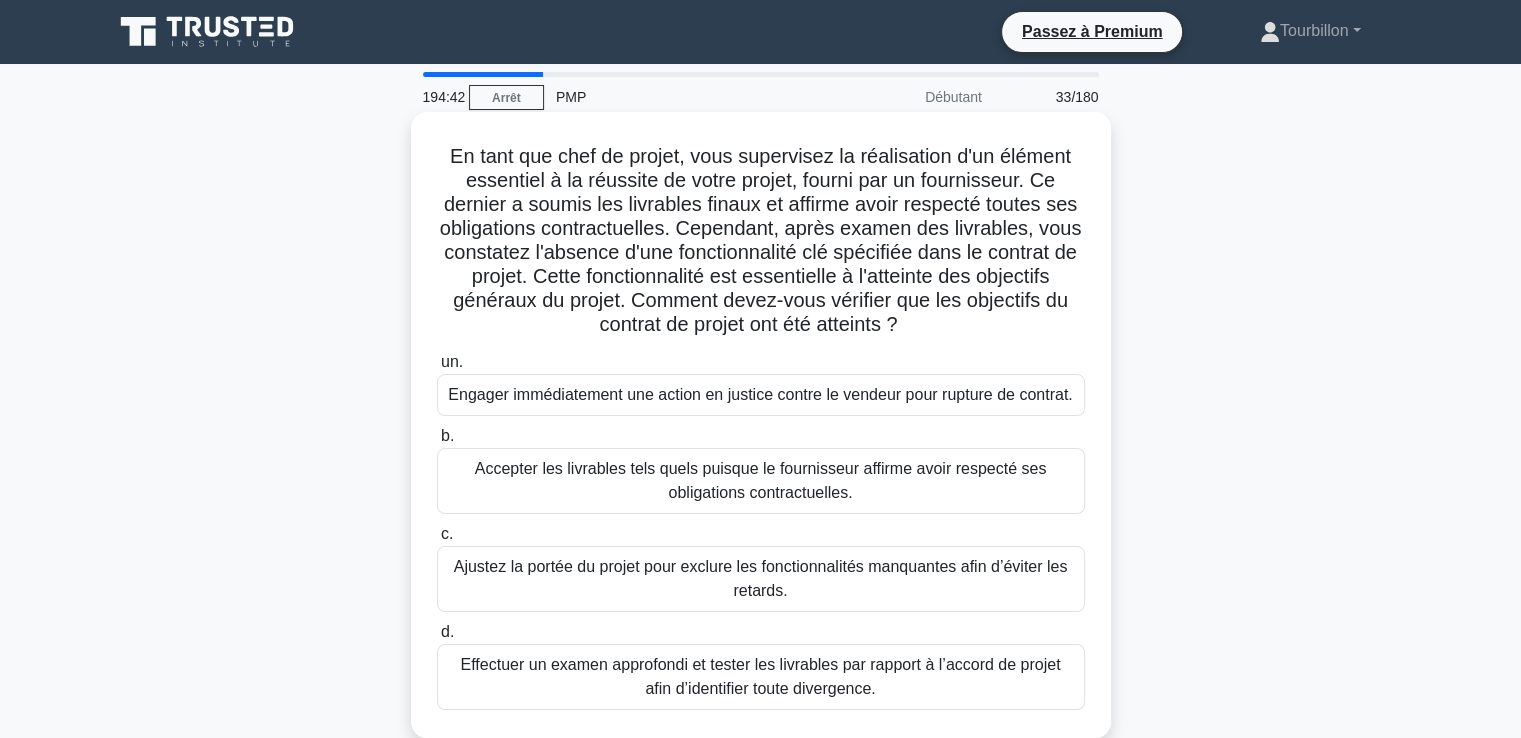 click on "Effectuer un examen approfondi et tester les livrables par rapport à l’accord de projet afin d’identifier toute divergence." at bounding box center (760, 676) 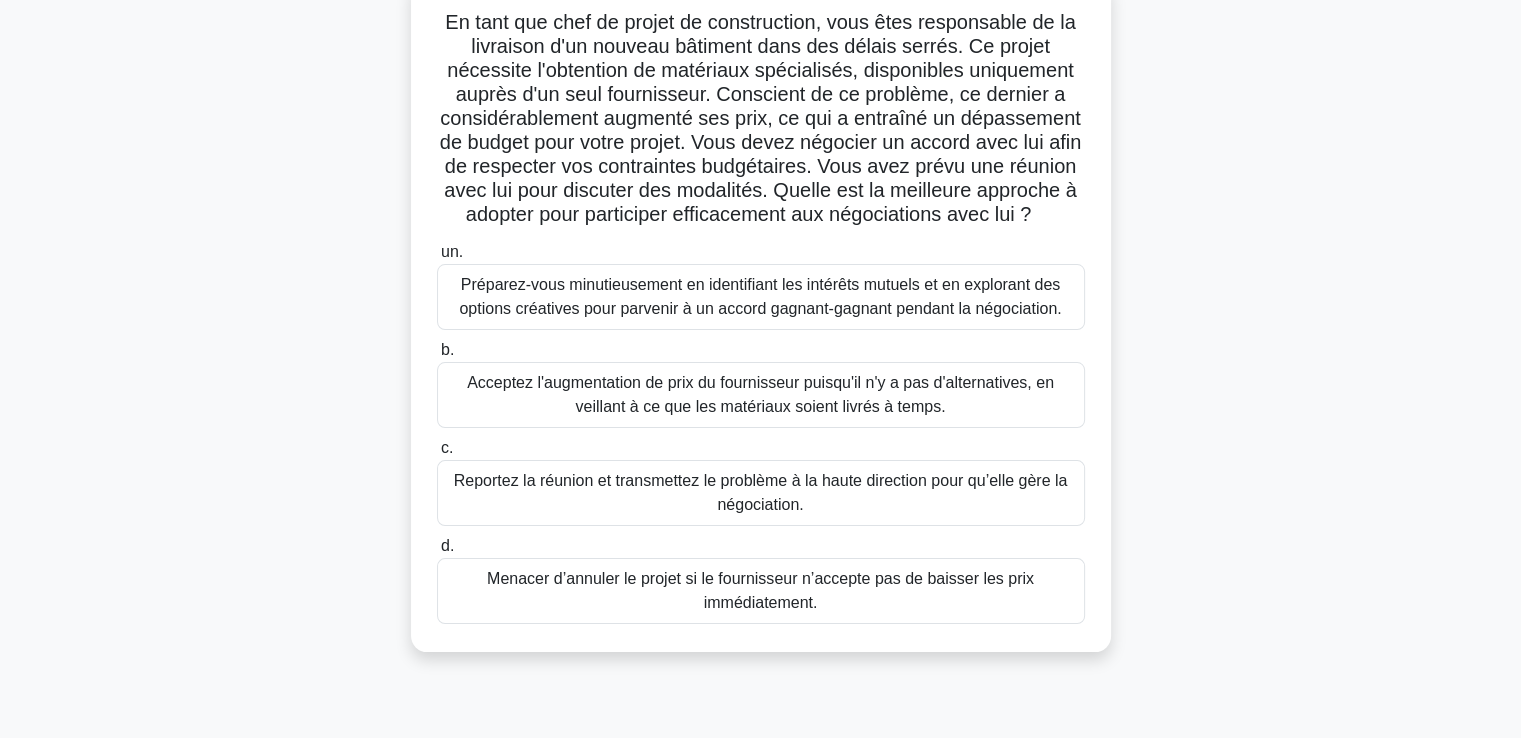 scroll, scrollTop: 100, scrollLeft: 0, axis: vertical 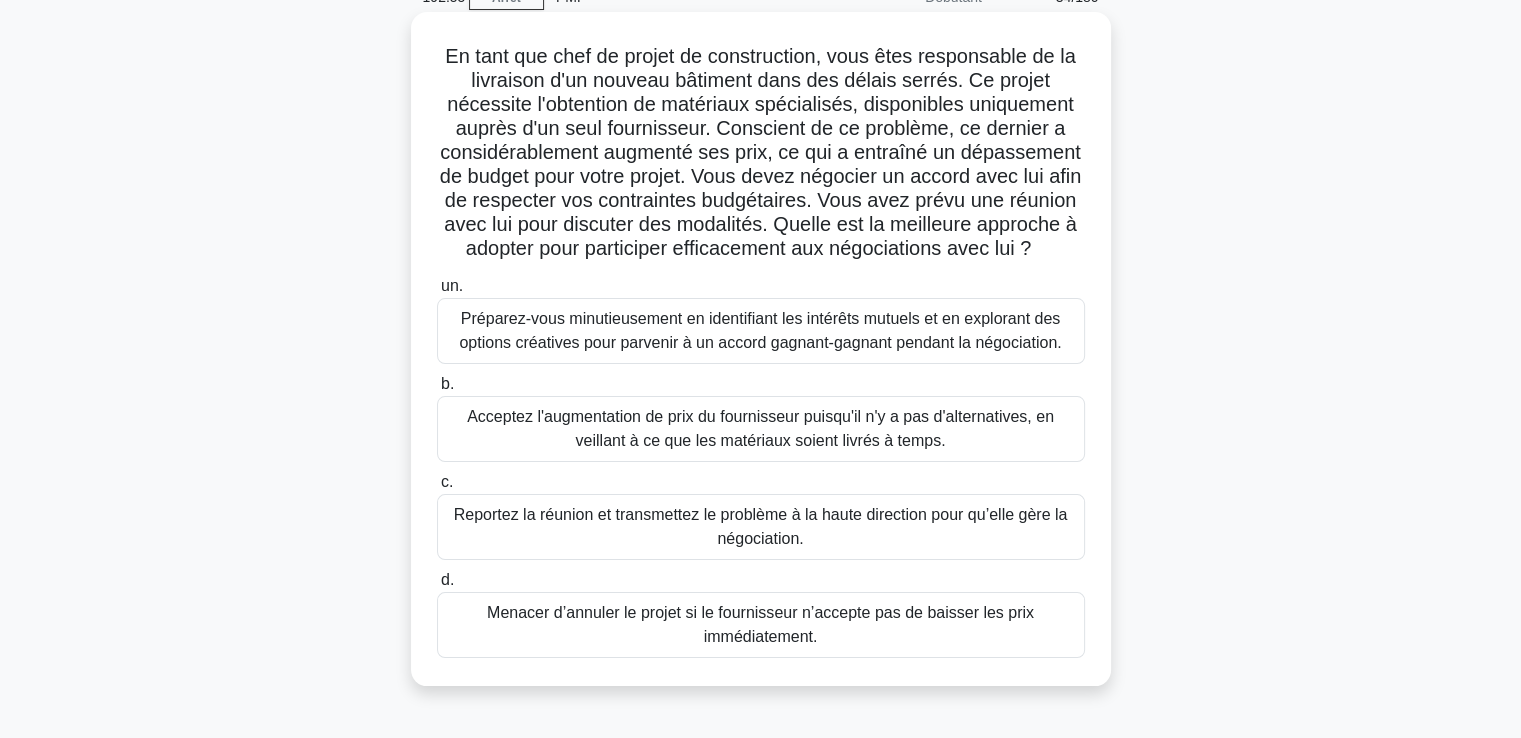 click on "Préparez-vous minutieusement en identifiant les intérêts mutuels et en explorant des options créatives pour parvenir à un accord gagnant-gagnant pendant la négociation." at bounding box center [760, 330] 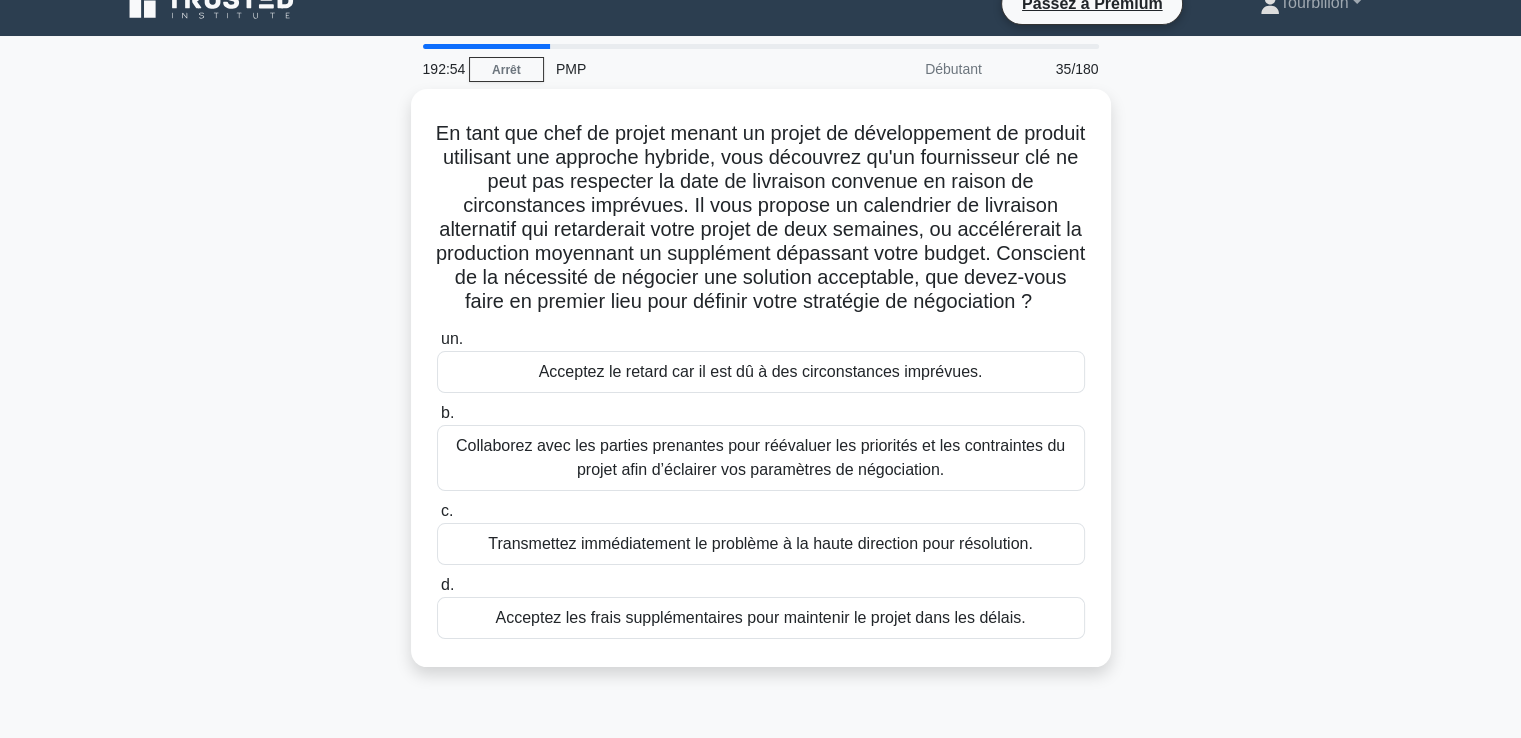 scroll, scrollTop: 0, scrollLeft: 0, axis: both 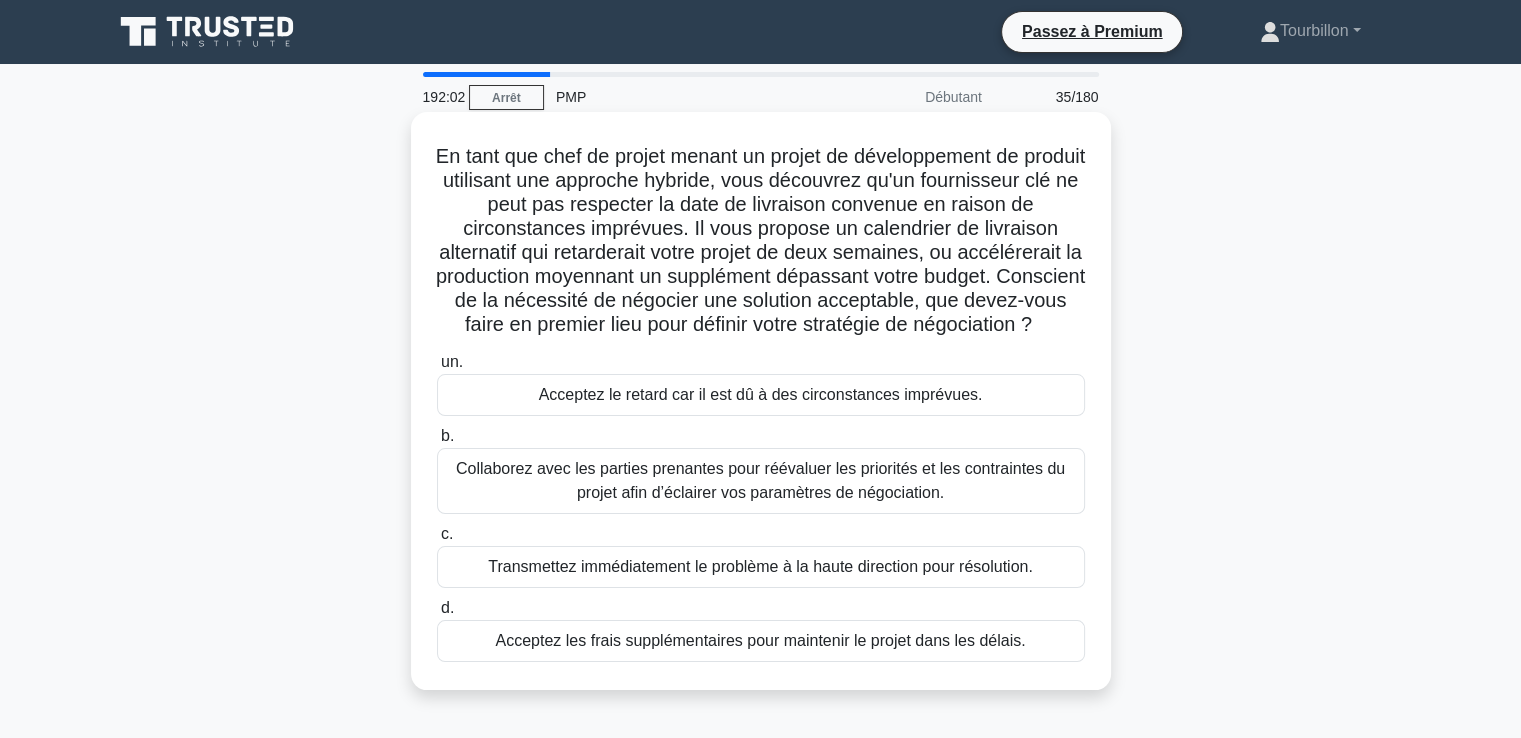 click on "Collaborez avec les parties prenantes pour réévaluer les priorités et les contraintes du projet afin d’éclairer vos paramètres de négociation." at bounding box center (760, 480) 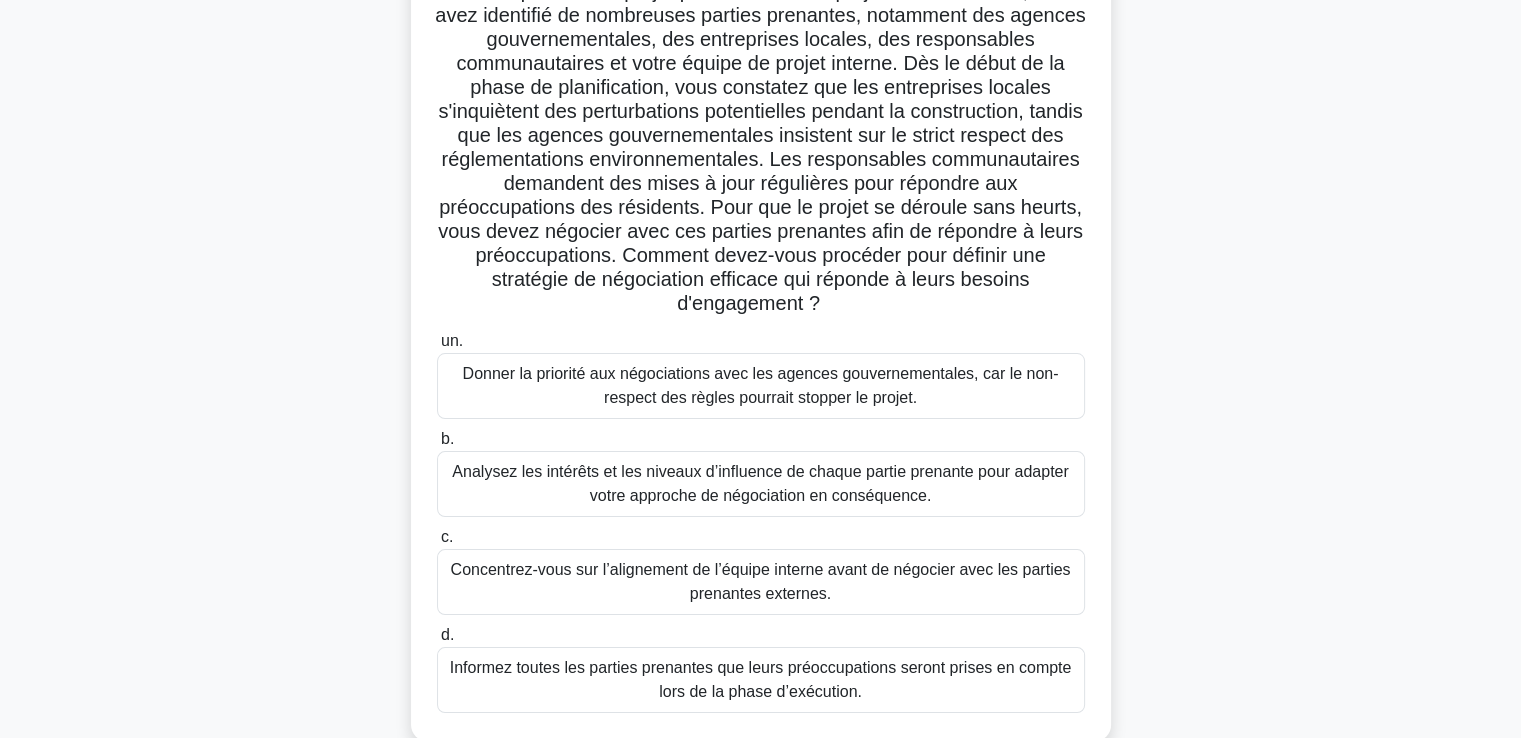 scroll, scrollTop: 200, scrollLeft: 0, axis: vertical 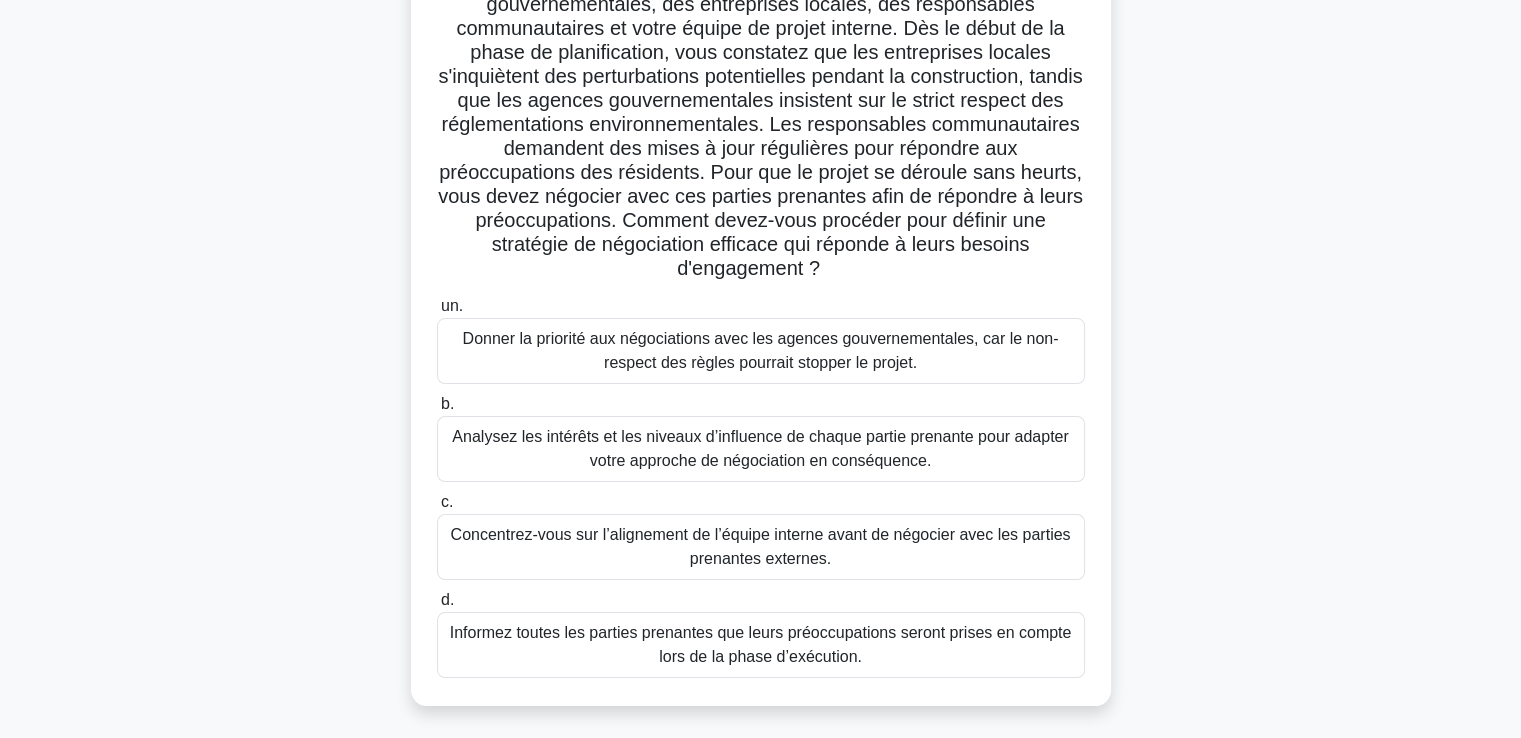 click on "Analysez les intérêts et les niveaux d’influence de chaque partie prenante pour adapter votre approche de négociation en conséquence." at bounding box center (760, 448) 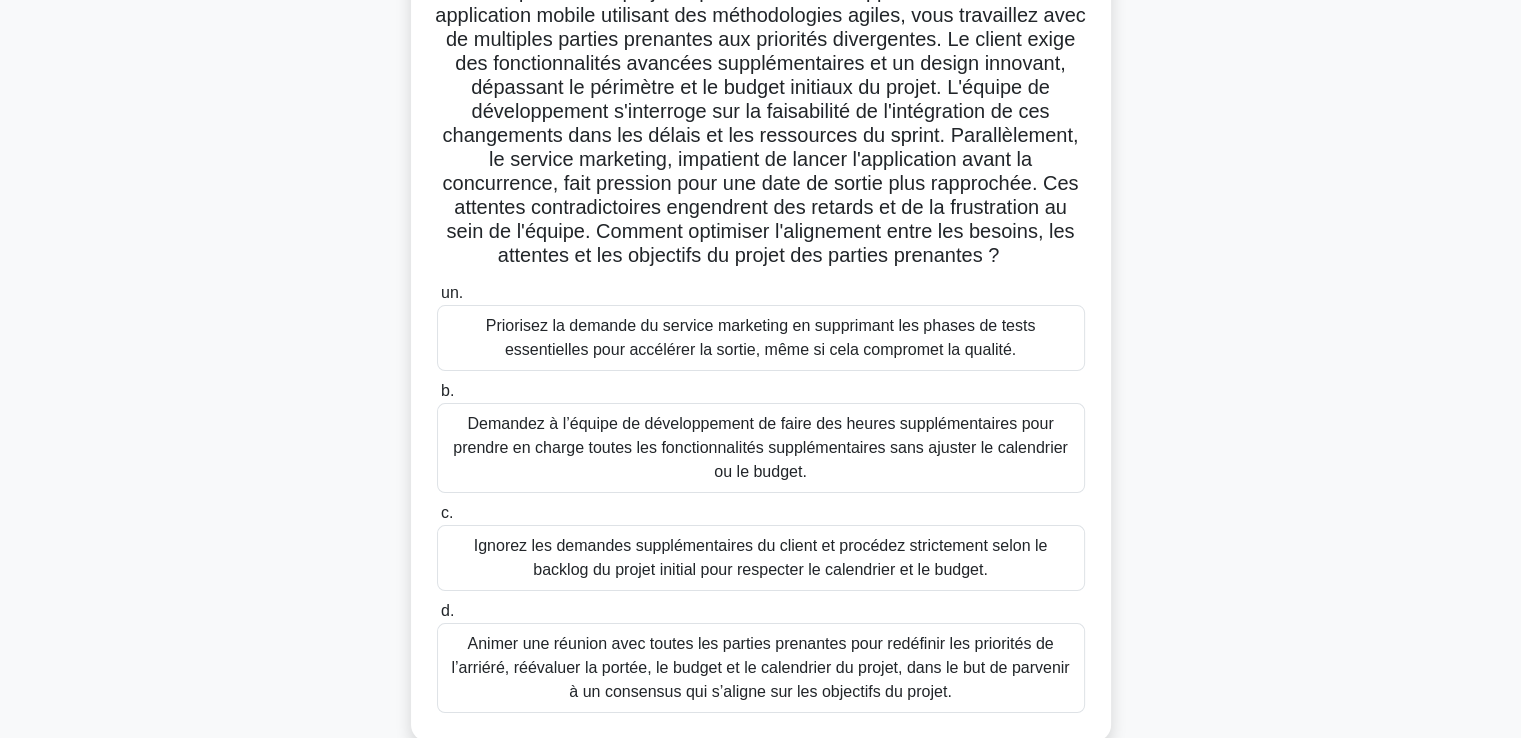 scroll, scrollTop: 200, scrollLeft: 0, axis: vertical 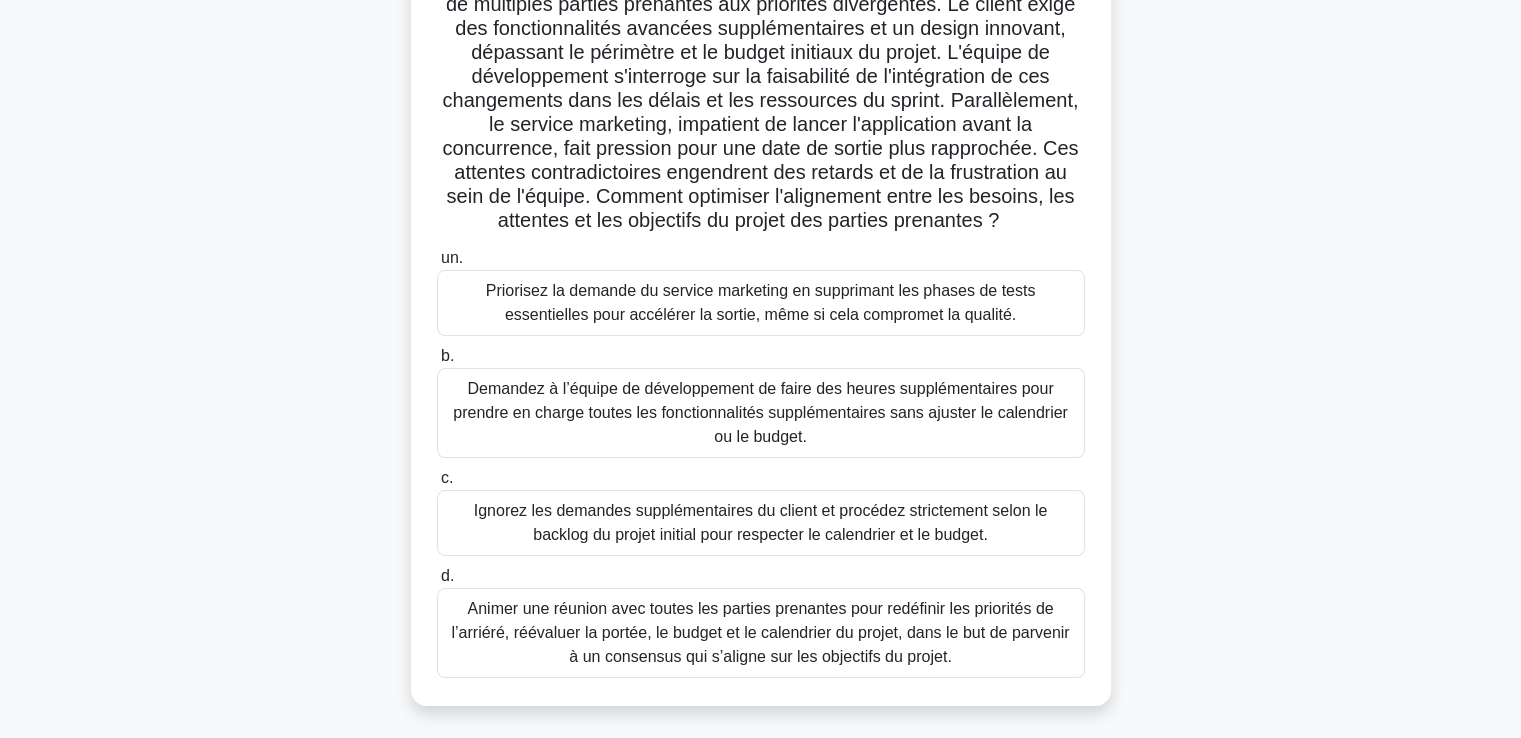 click on "Animer une réunion avec toutes les parties prenantes pour redéfinir les priorités de l’arriéré, réévaluer la portée, le budget et le calendrier du projet, dans le but de parvenir à un consensus qui s’aligne sur les objectifs du projet." at bounding box center [760, 632] 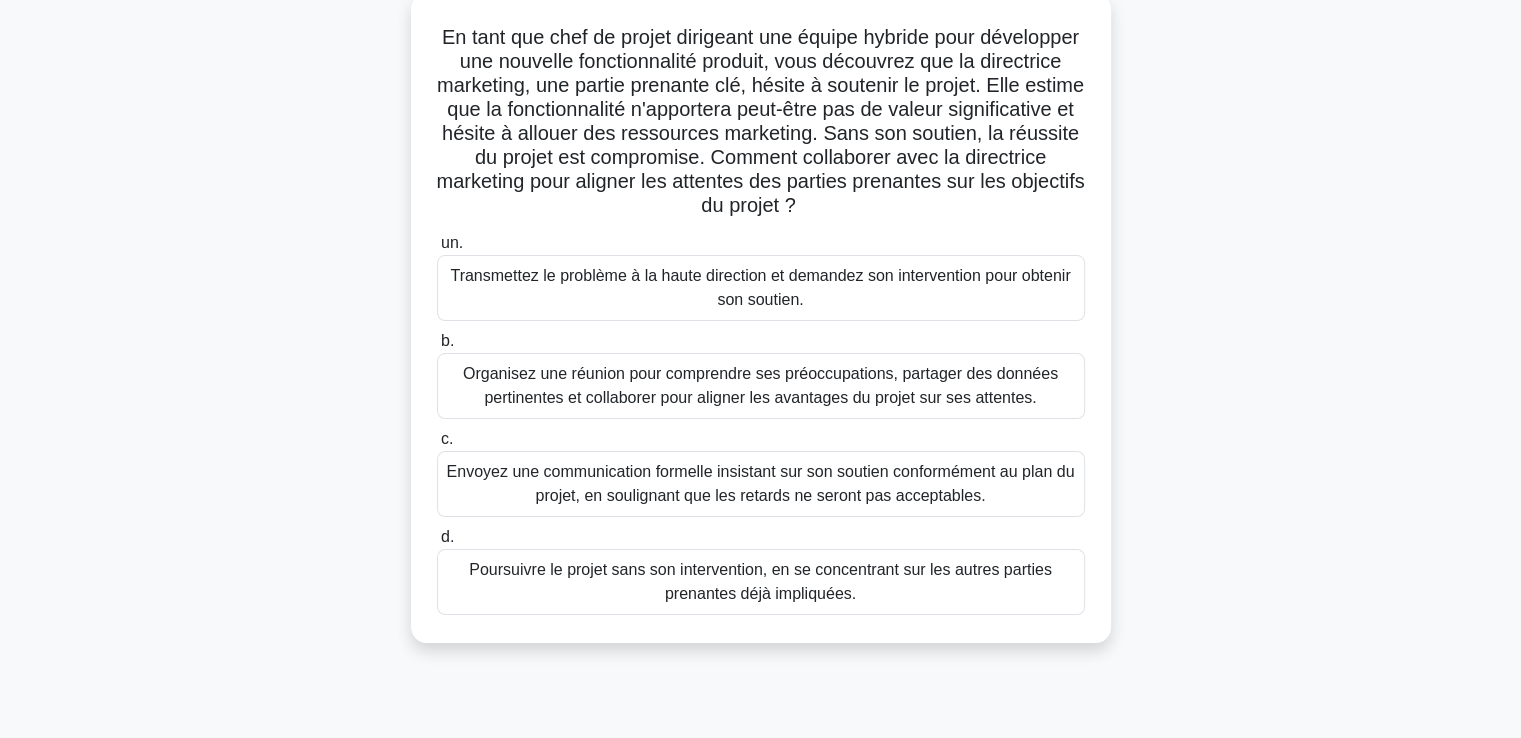 scroll, scrollTop: 0, scrollLeft: 0, axis: both 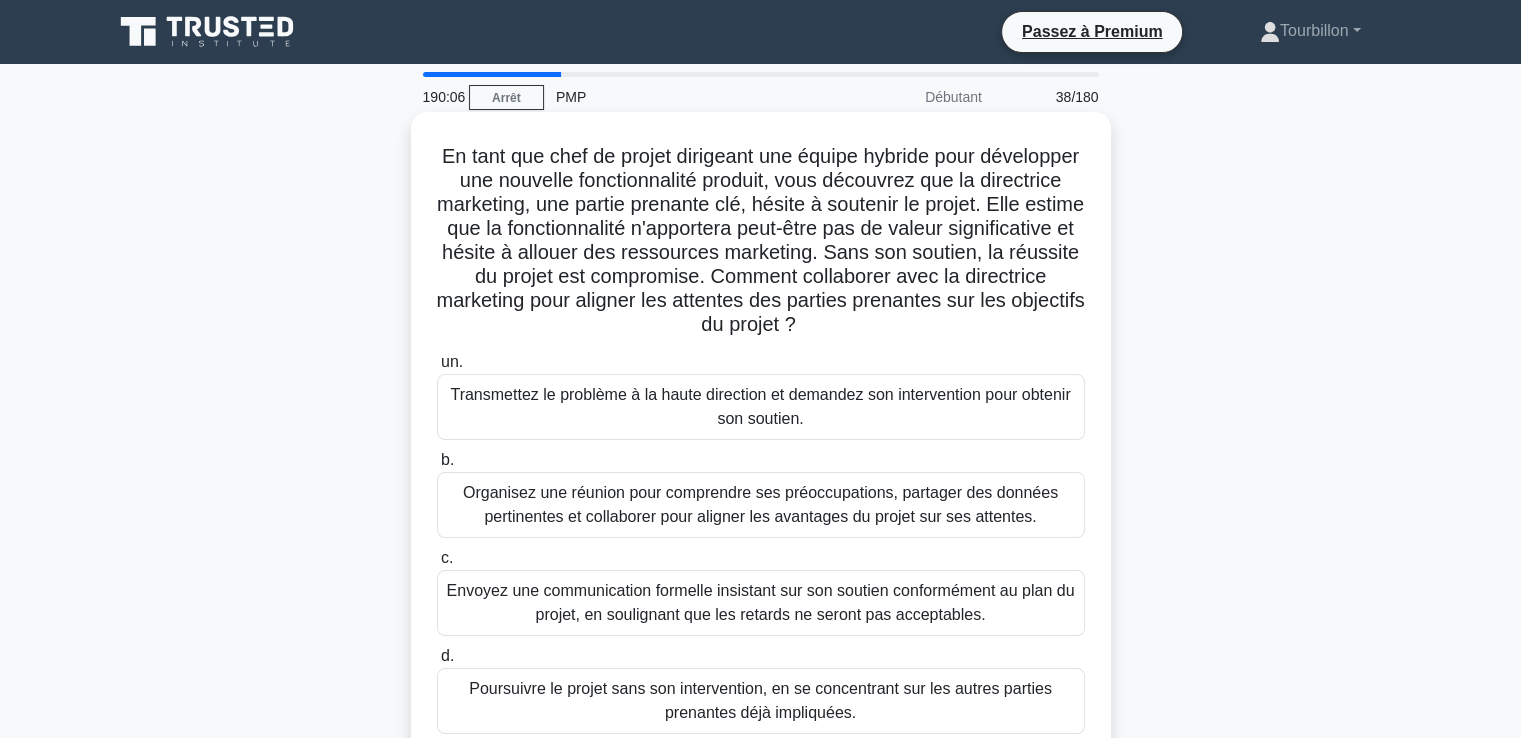 click on "Organisez une réunion pour comprendre ses préoccupations, partager des données pertinentes et collaborer pour aligner les avantages du projet sur ses attentes." at bounding box center [760, 504] 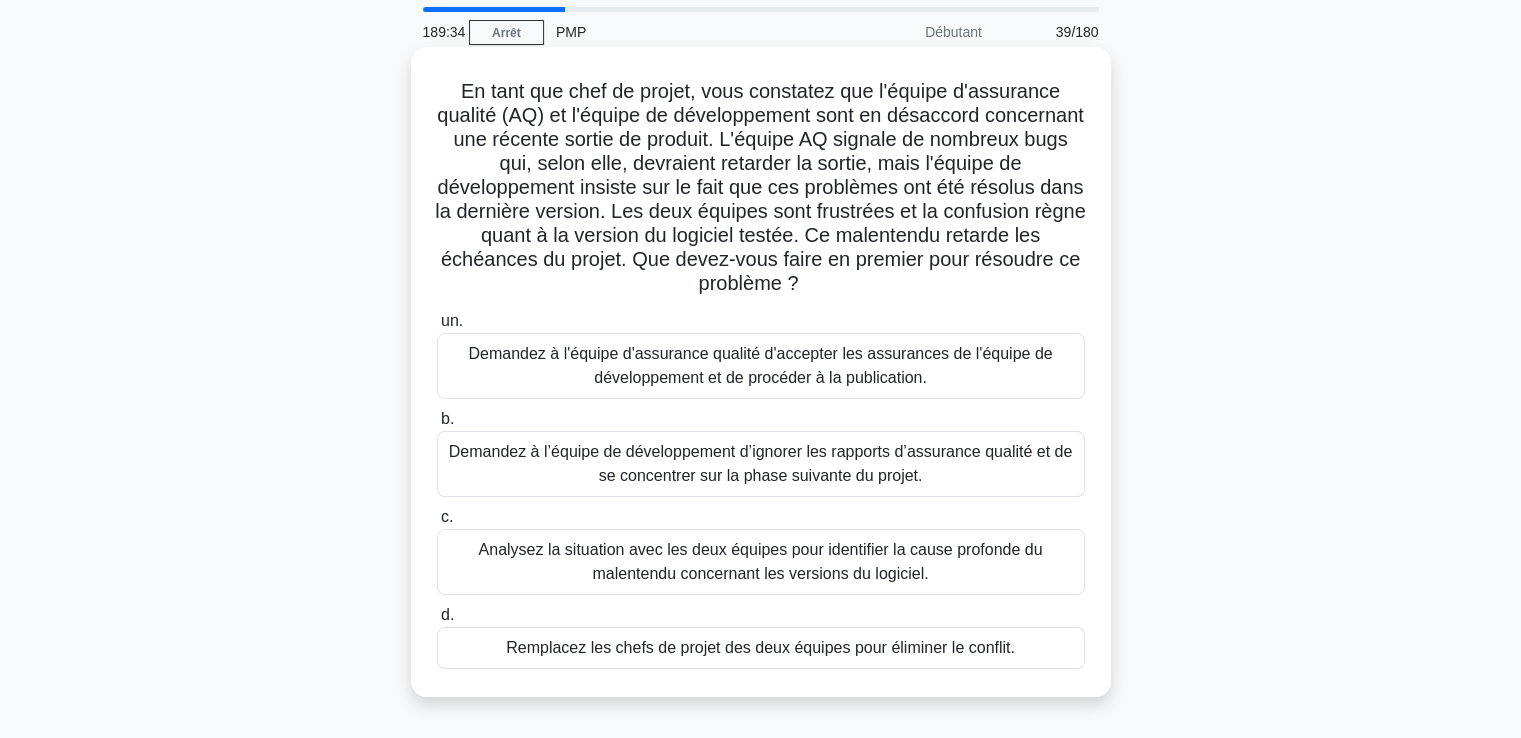 scroll, scrollTop: 100, scrollLeft: 0, axis: vertical 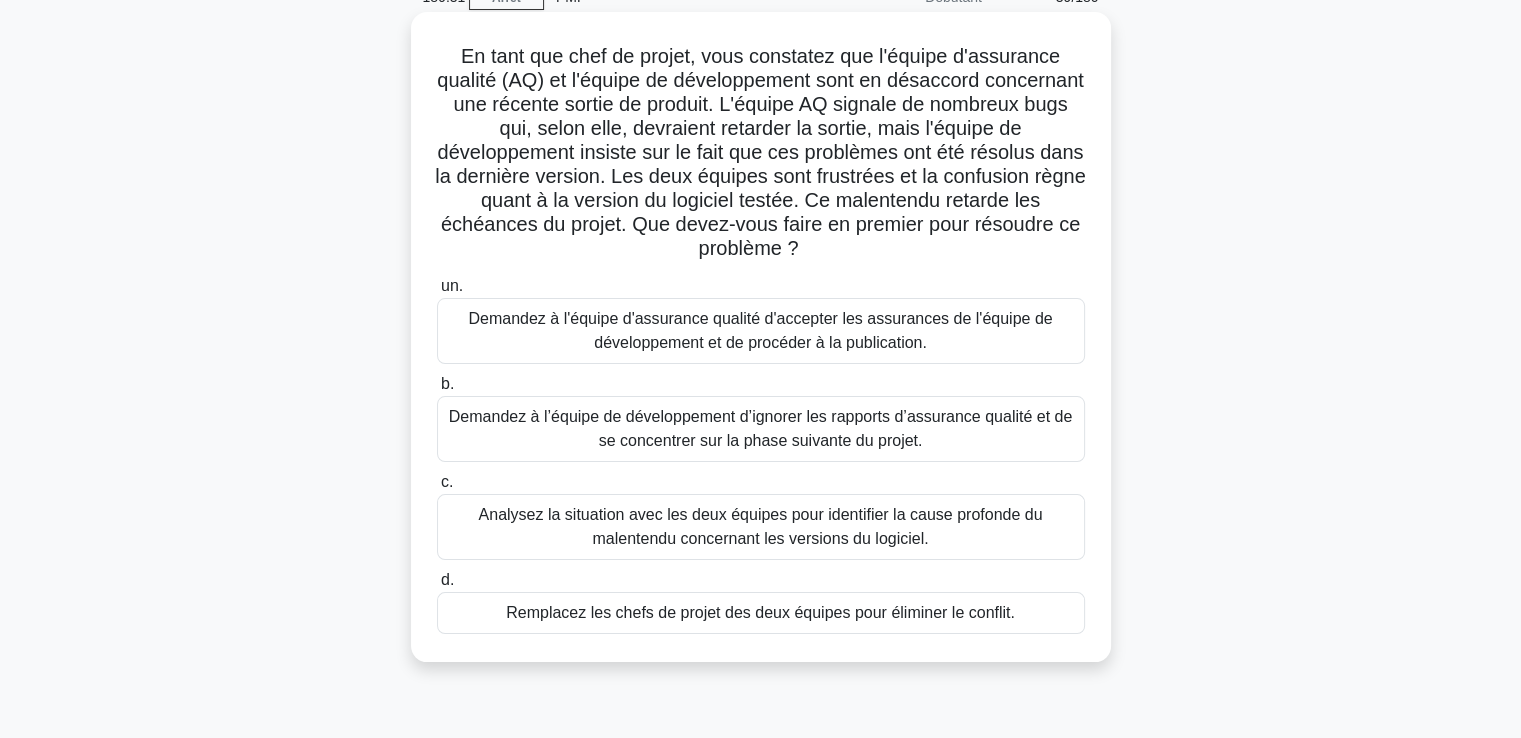 click on "Analysez la situation avec les deux équipes pour identifier la cause profonde du malentendu concernant les versions du logiciel." at bounding box center (761, 526) 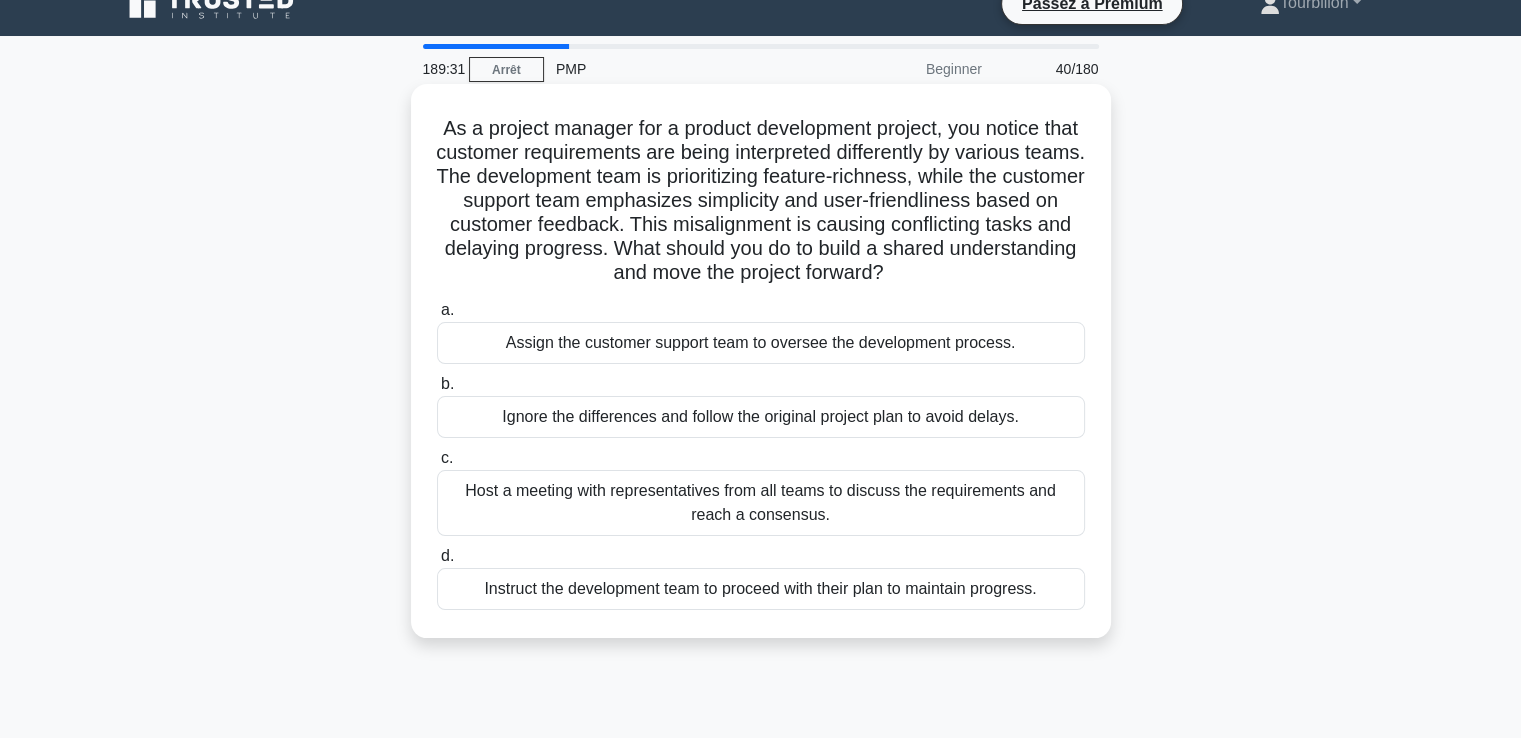 scroll, scrollTop: 0, scrollLeft: 0, axis: both 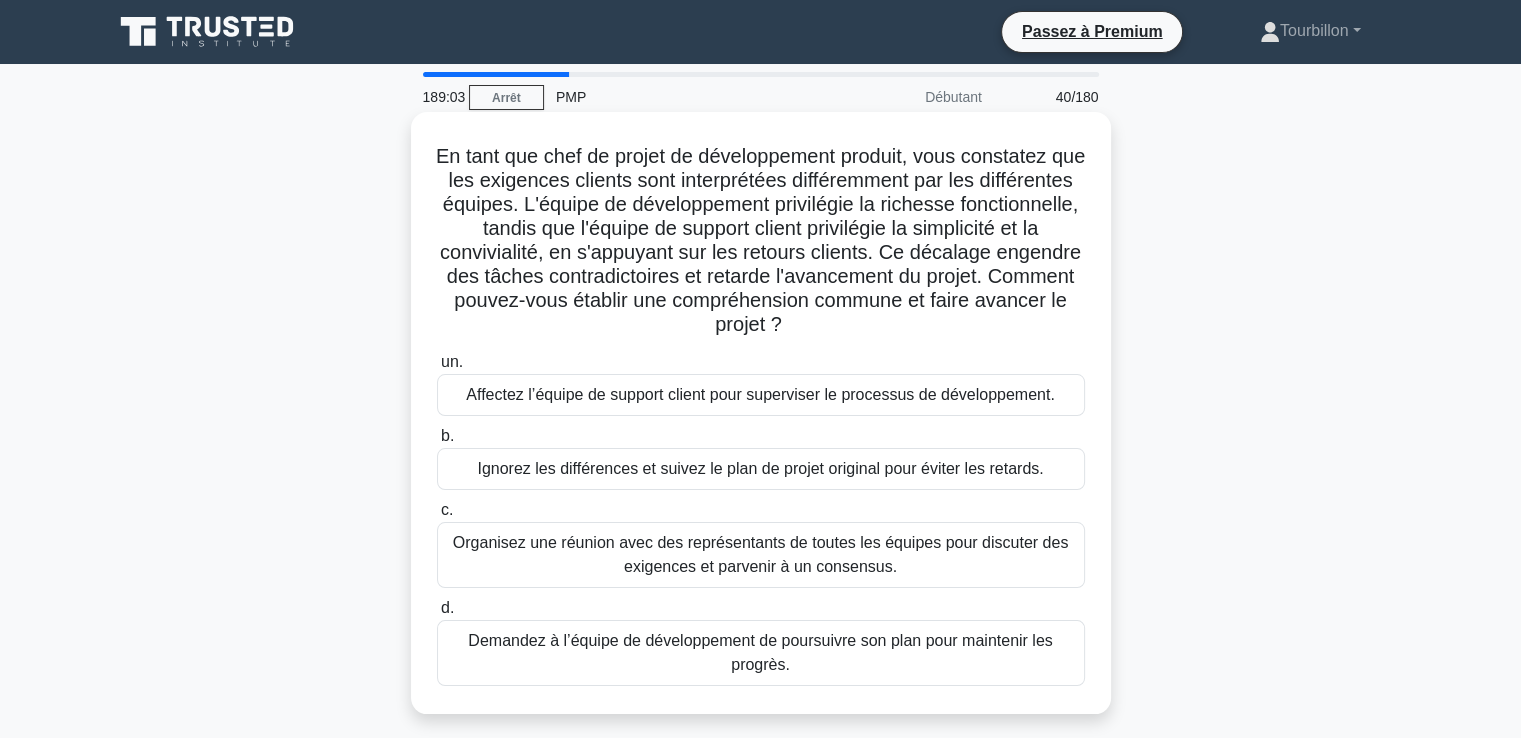 click on "Organisez une réunion avec des représentants de toutes les équipes pour discuter des exigences et parvenir à un consensus." at bounding box center [761, 554] 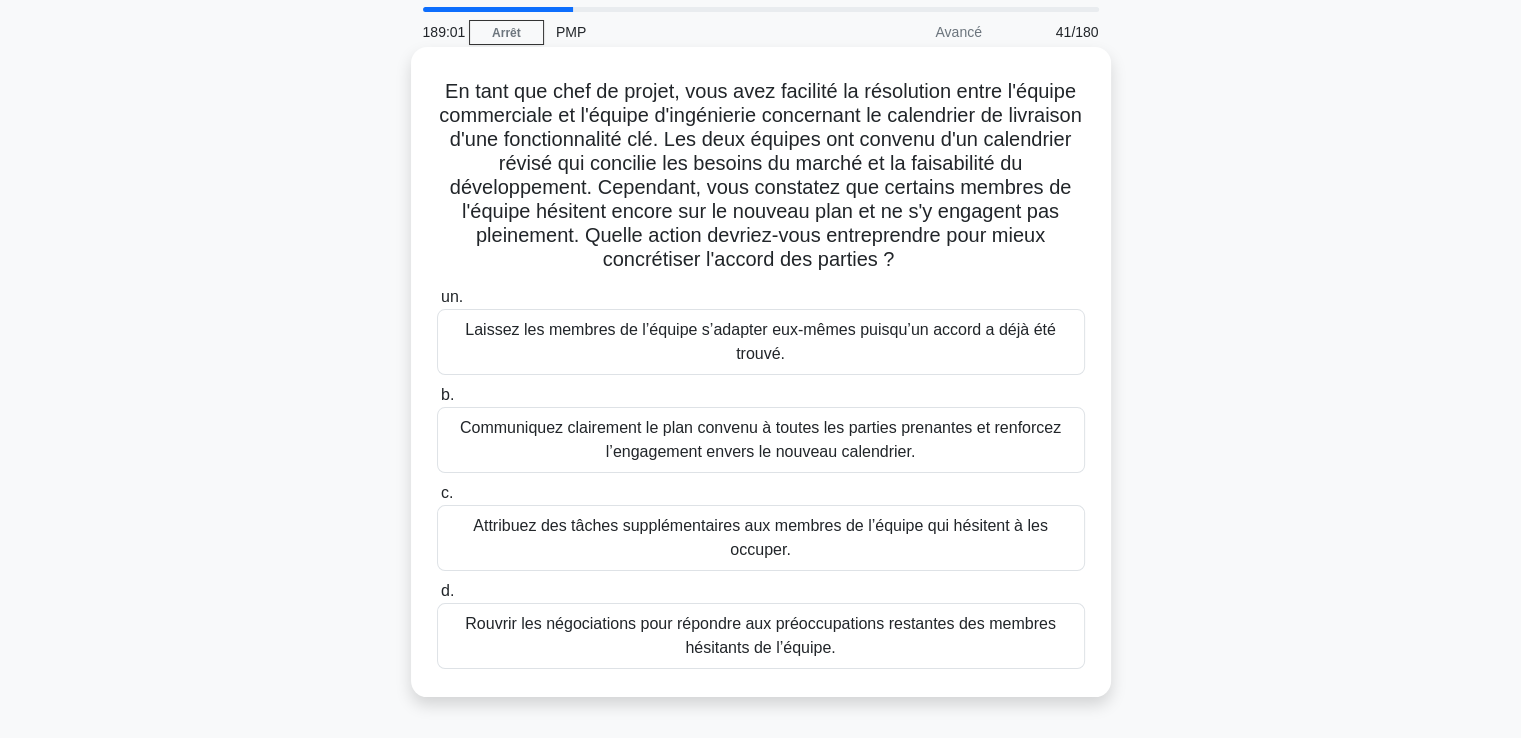scroll, scrollTop: 100, scrollLeft: 0, axis: vertical 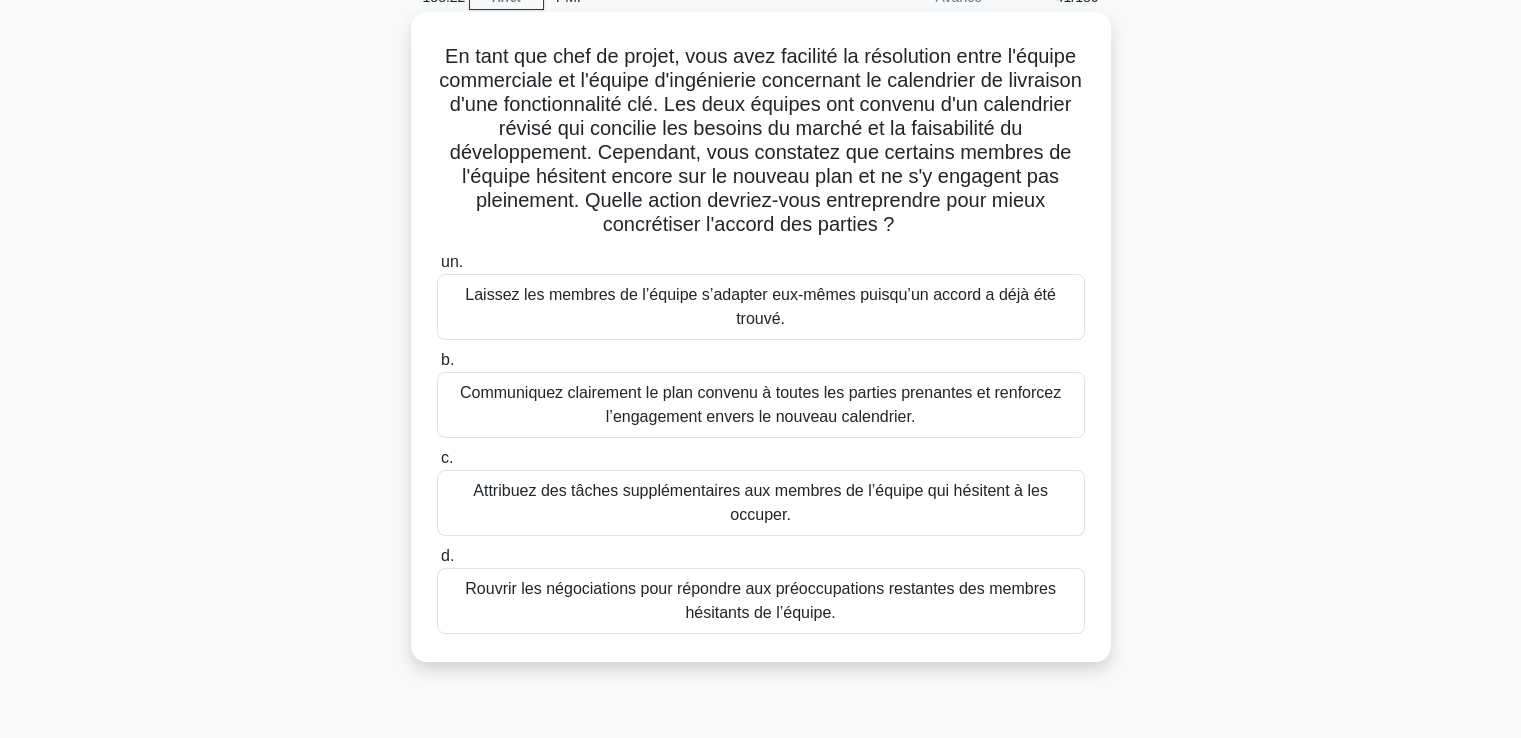 click on "Communiquez clairement le plan convenu à toutes les parties prenantes et renforcez l’engagement envers le nouveau calendrier." at bounding box center (760, 404) 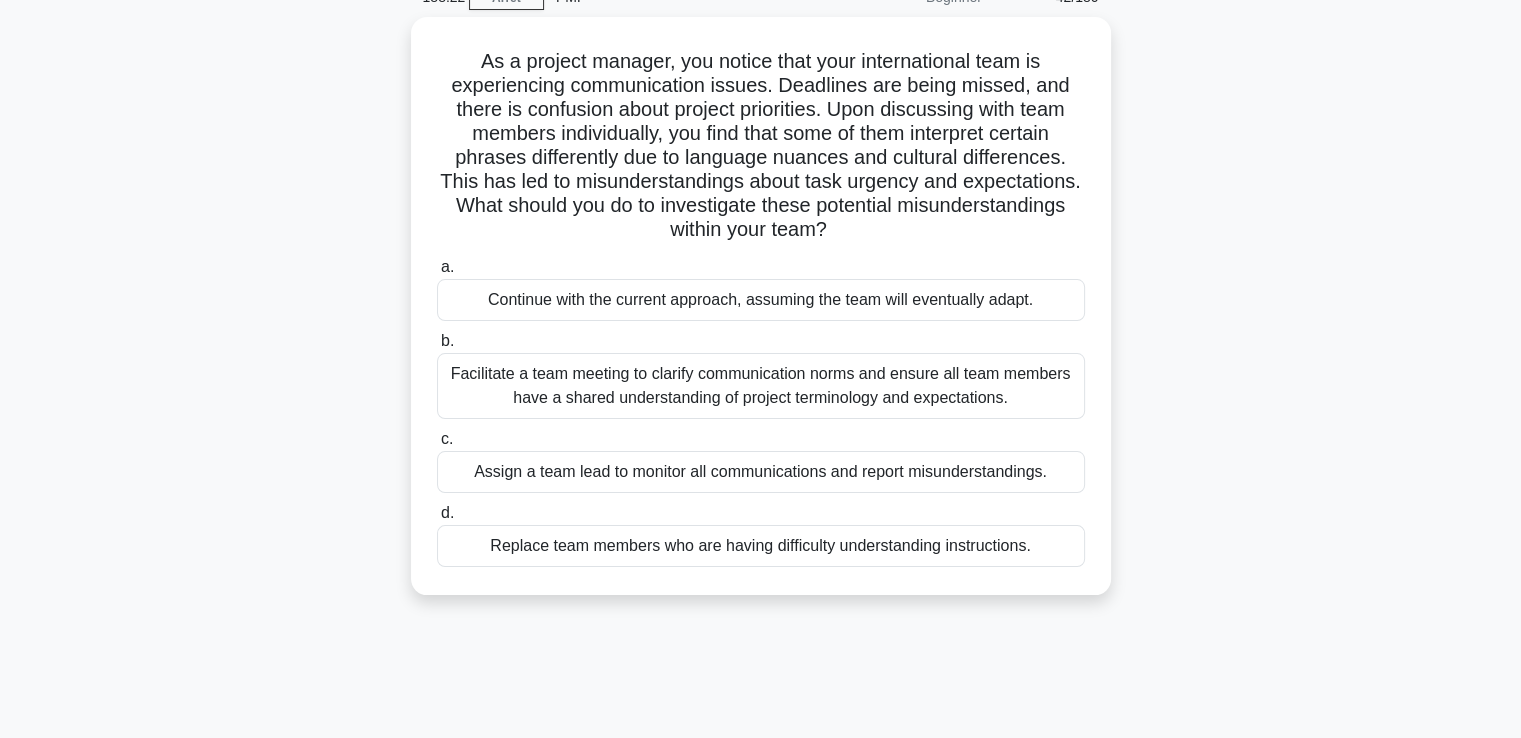 scroll, scrollTop: 0, scrollLeft: 0, axis: both 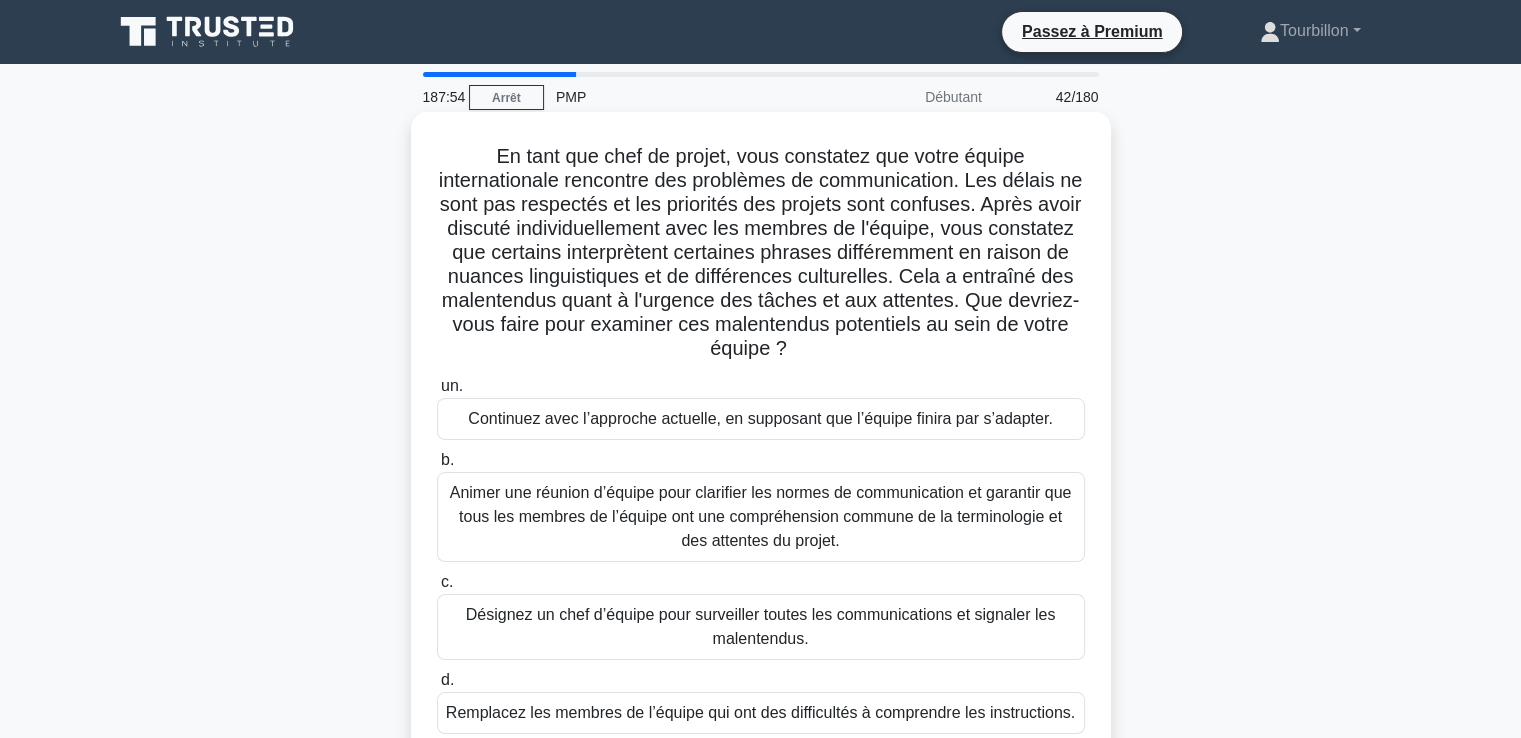 click on "Animer une réunion d’équipe pour clarifier les normes de communication et garantir que tous les membres de l’équipe ont une compréhension commune de la terminologie et des attentes du projet." at bounding box center (761, 516) 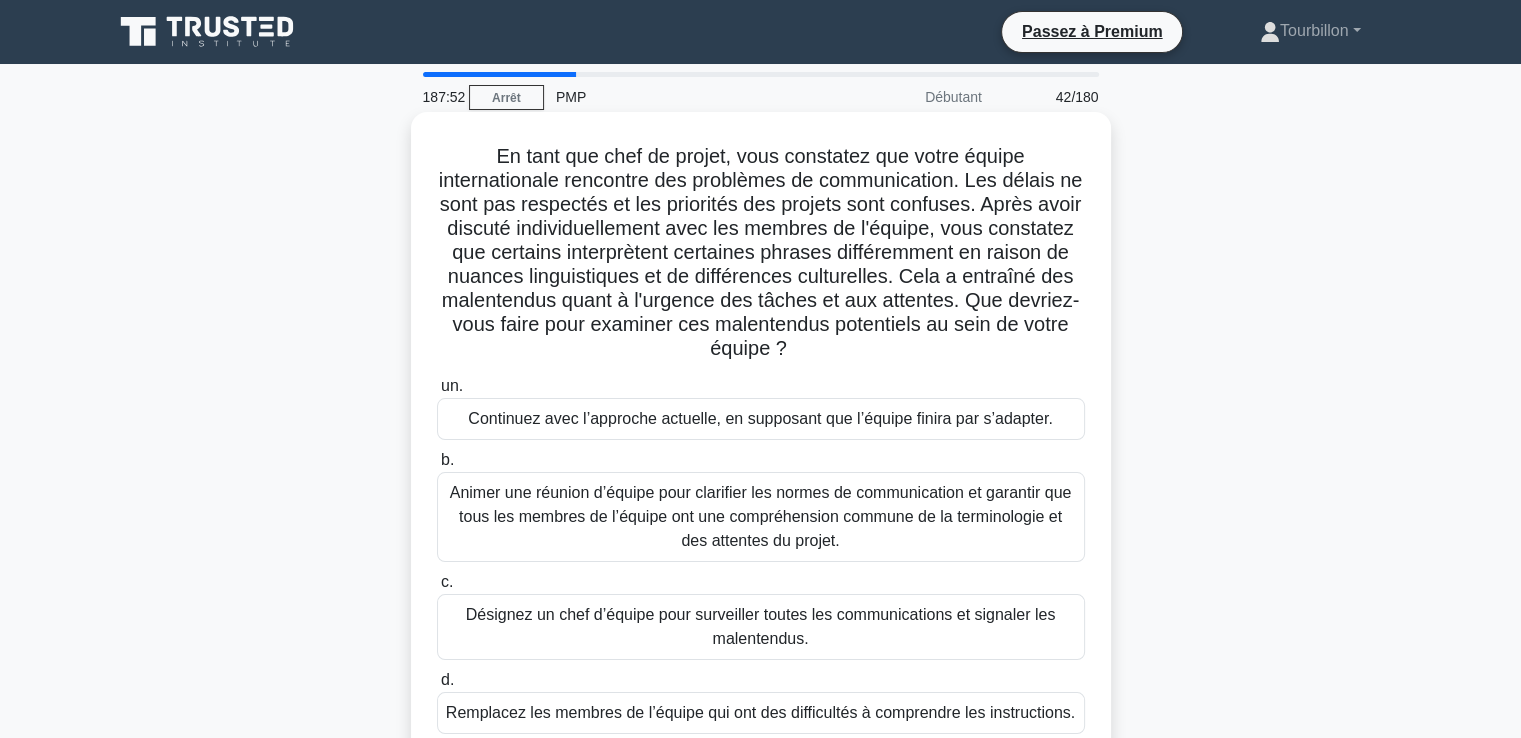 click on "Animer une réunion d’équipe pour clarifier les normes de communication et garantir que tous les membres de l’équipe ont une compréhension commune de la terminologie et des attentes du projet." at bounding box center (761, 516) 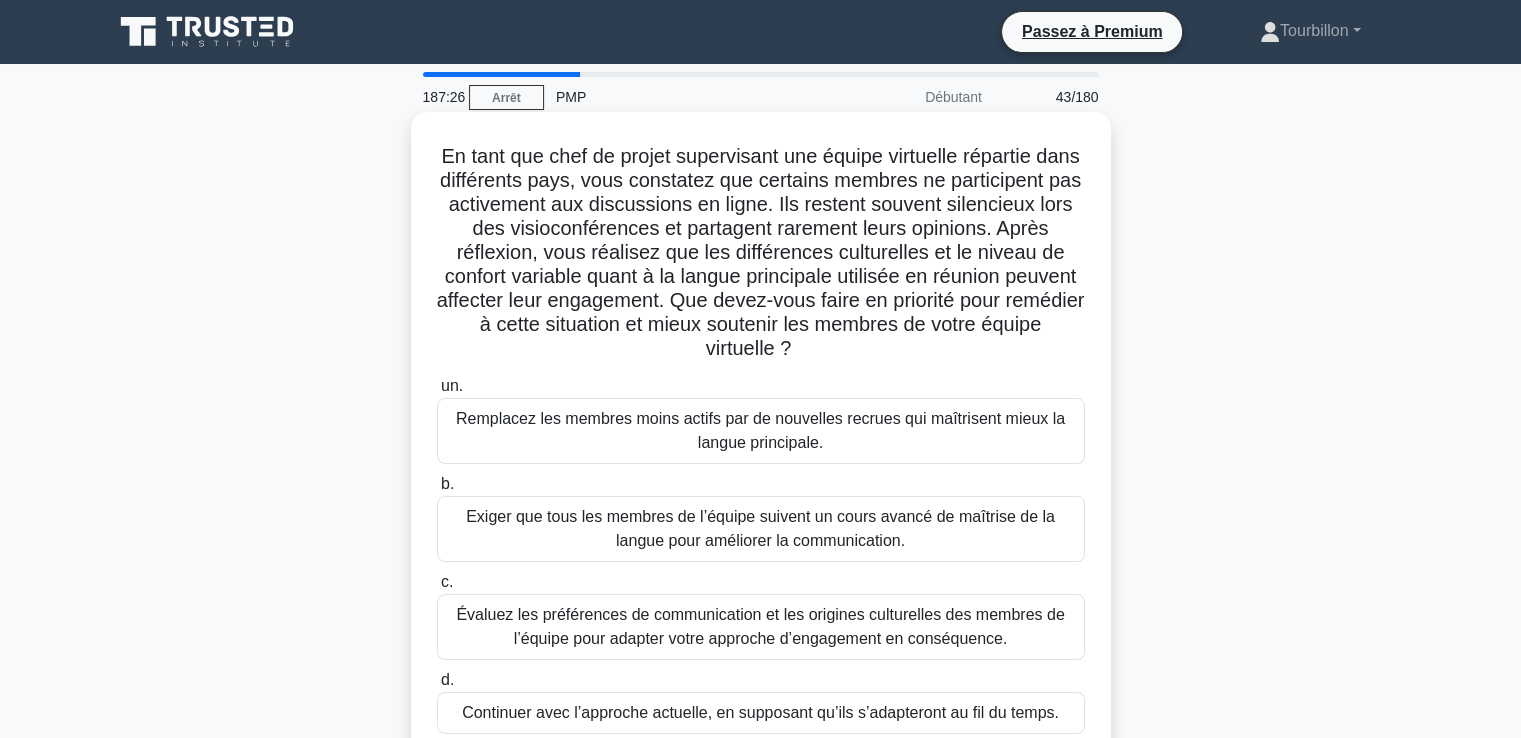 scroll, scrollTop: 100, scrollLeft: 0, axis: vertical 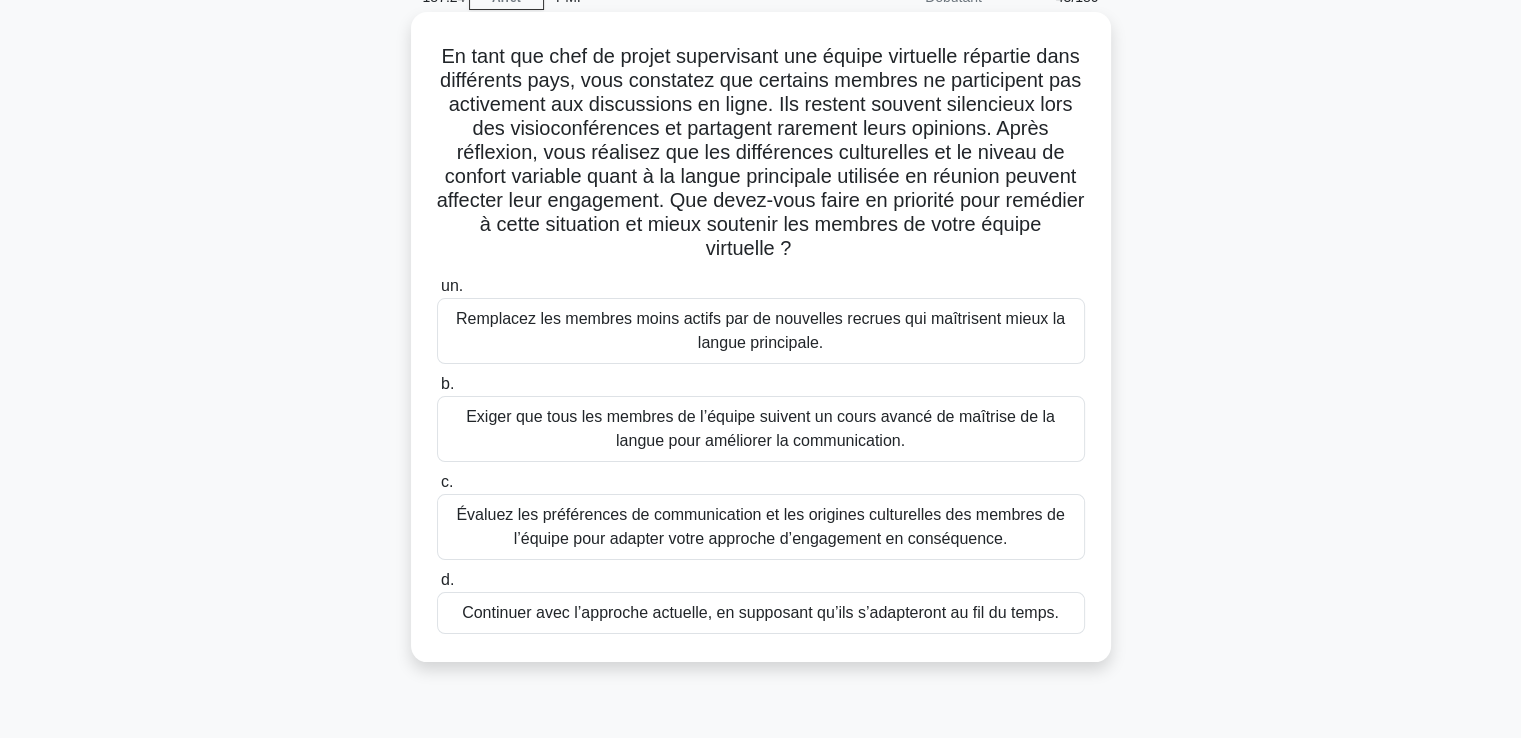 click on "Évaluez les préférences de communication et les origines culturelles des membres de l’équipe pour adapter votre approche d’engagement en conséquence." at bounding box center (760, 526) 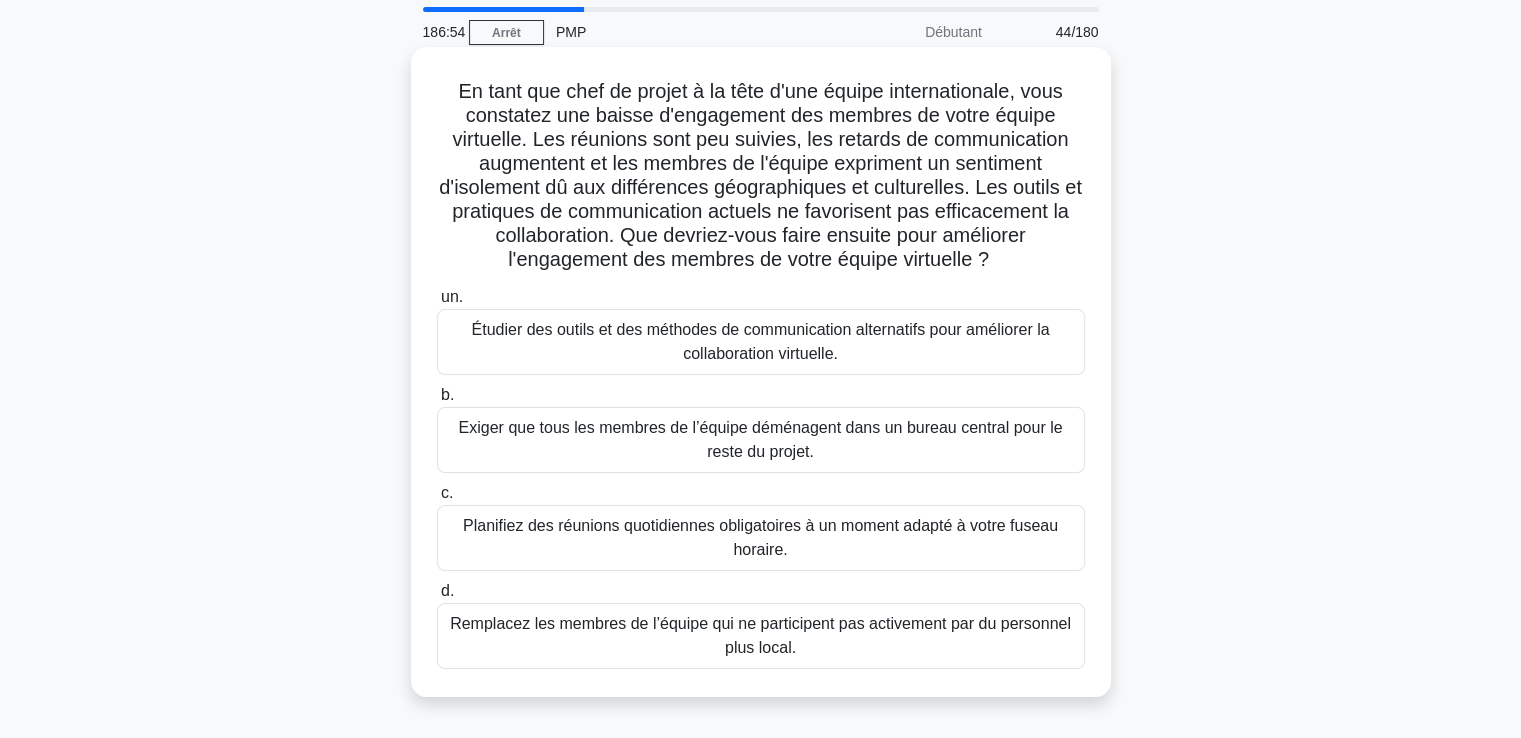 scroll, scrollTop: 100, scrollLeft: 0, axis: vertical 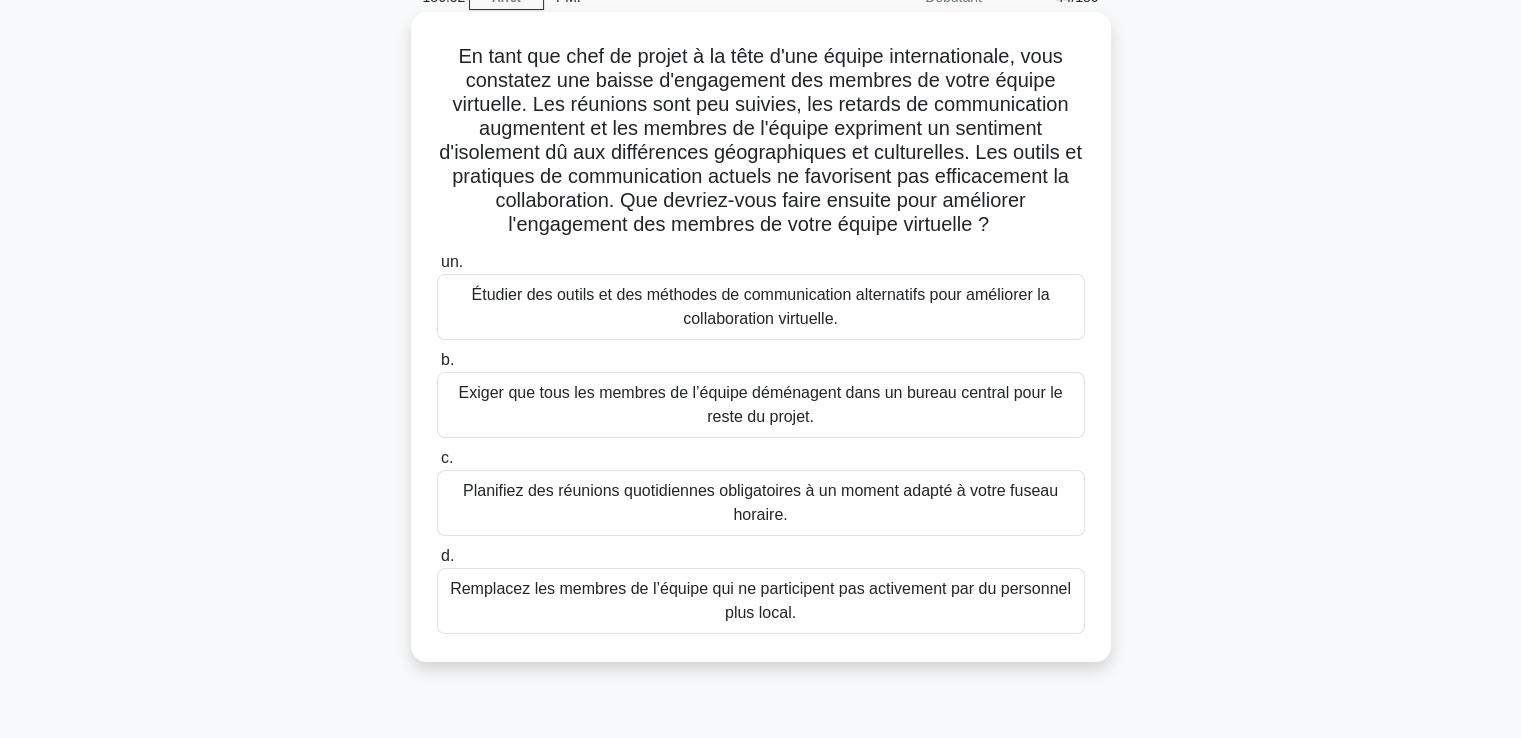 click on "Étudier des outils et des méthodes de communication alternatifs pour améliorer la collaboration virtuelle." at bounding box center [760, 306] 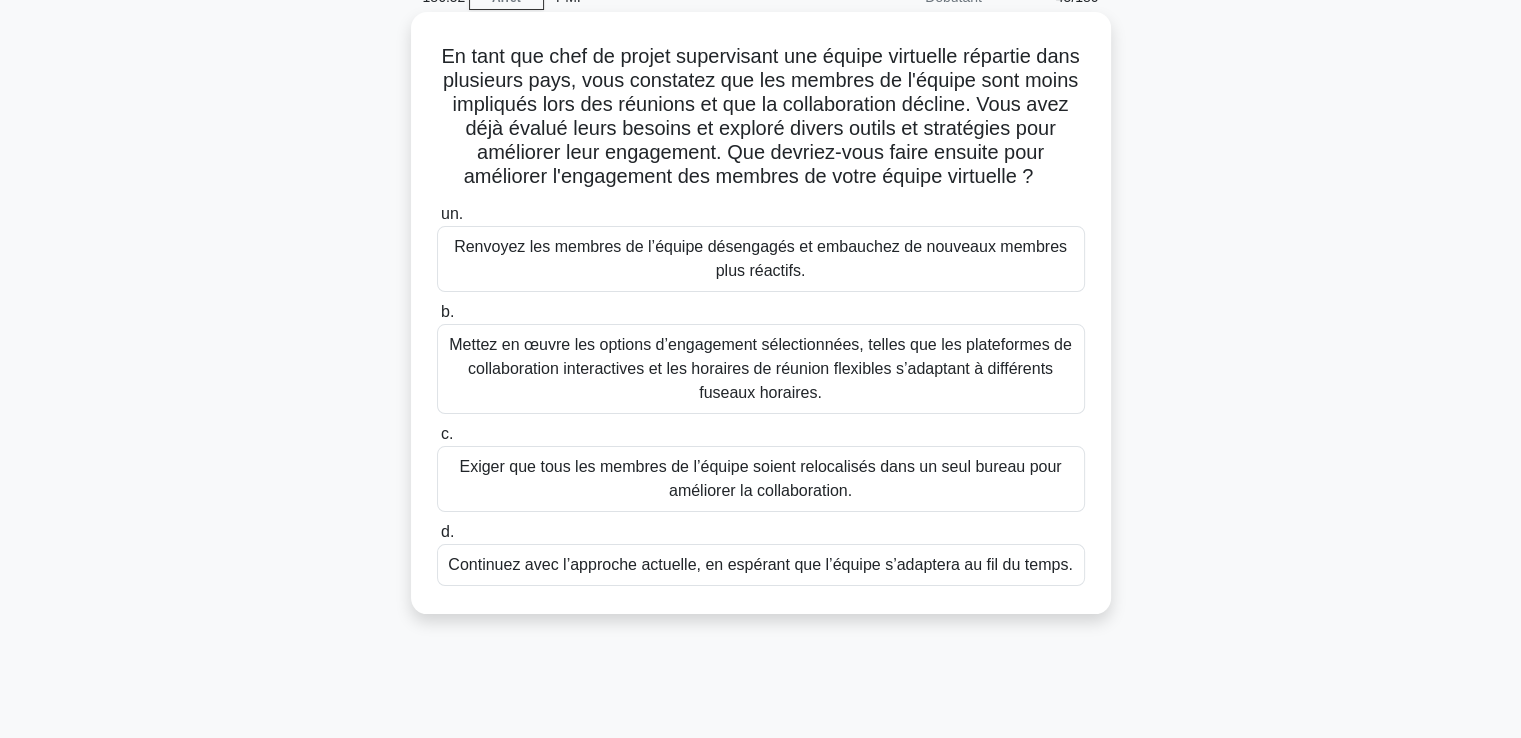 scroll, scrollTop: 0, scrollLeft: 0, axis: both 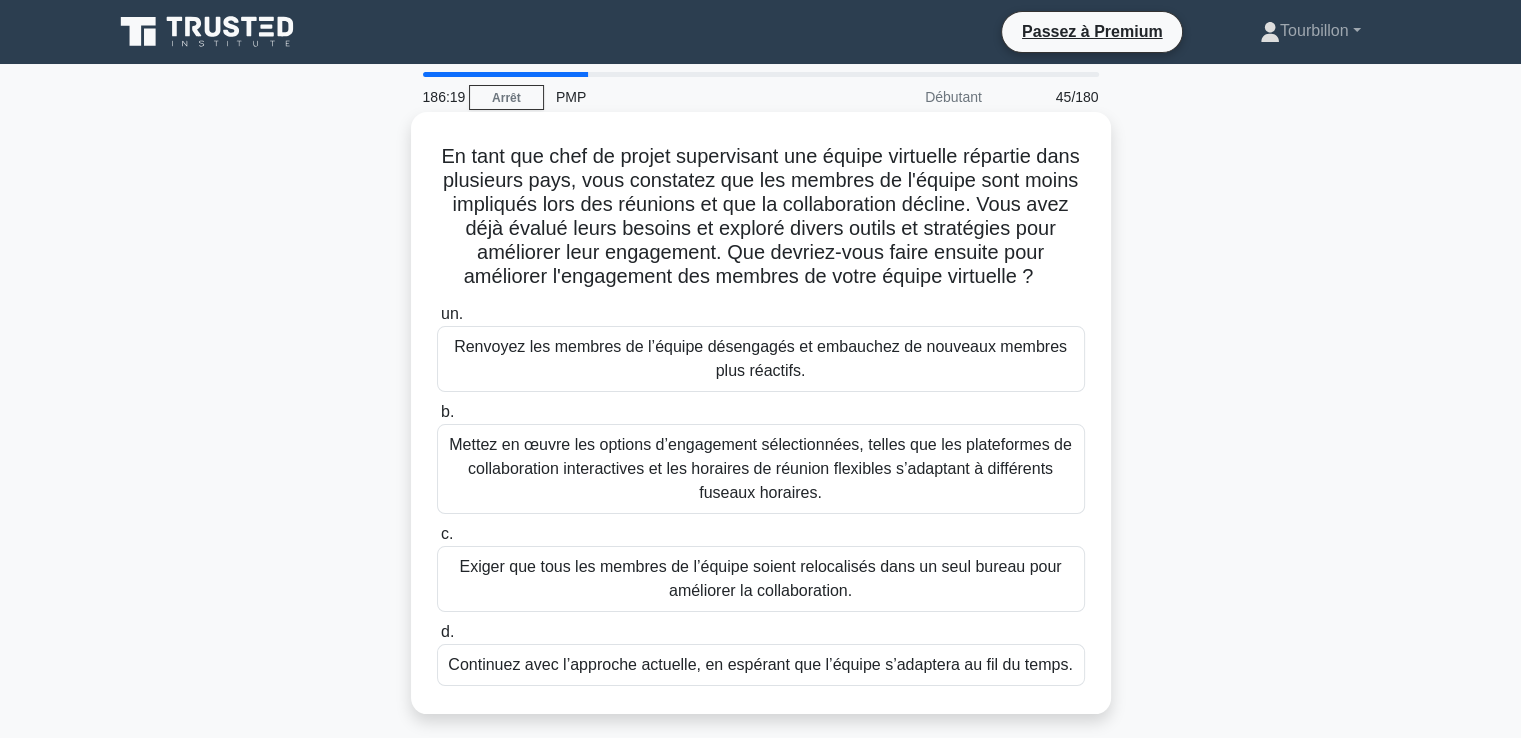 click on "Mettez en œuvre les options d’engagement sélectionnées, telles que les plateformes de collaboration interactives et les horaires de réunion flexibles s’adaptant à différents fuseaux horaires." at bounding box center (760, 468) 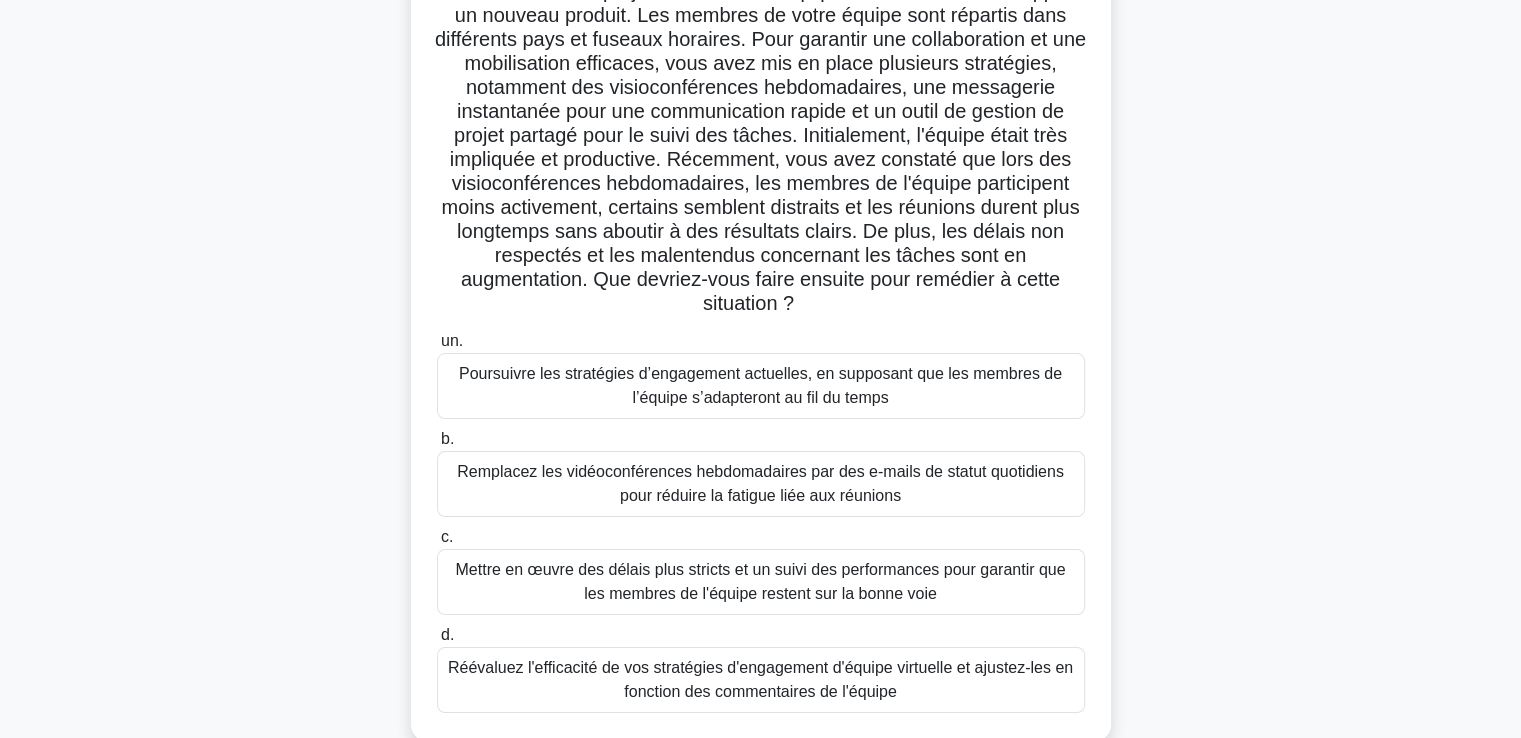 scroll, scrollTop: 200, scrollLeft: 0, axis: vertical 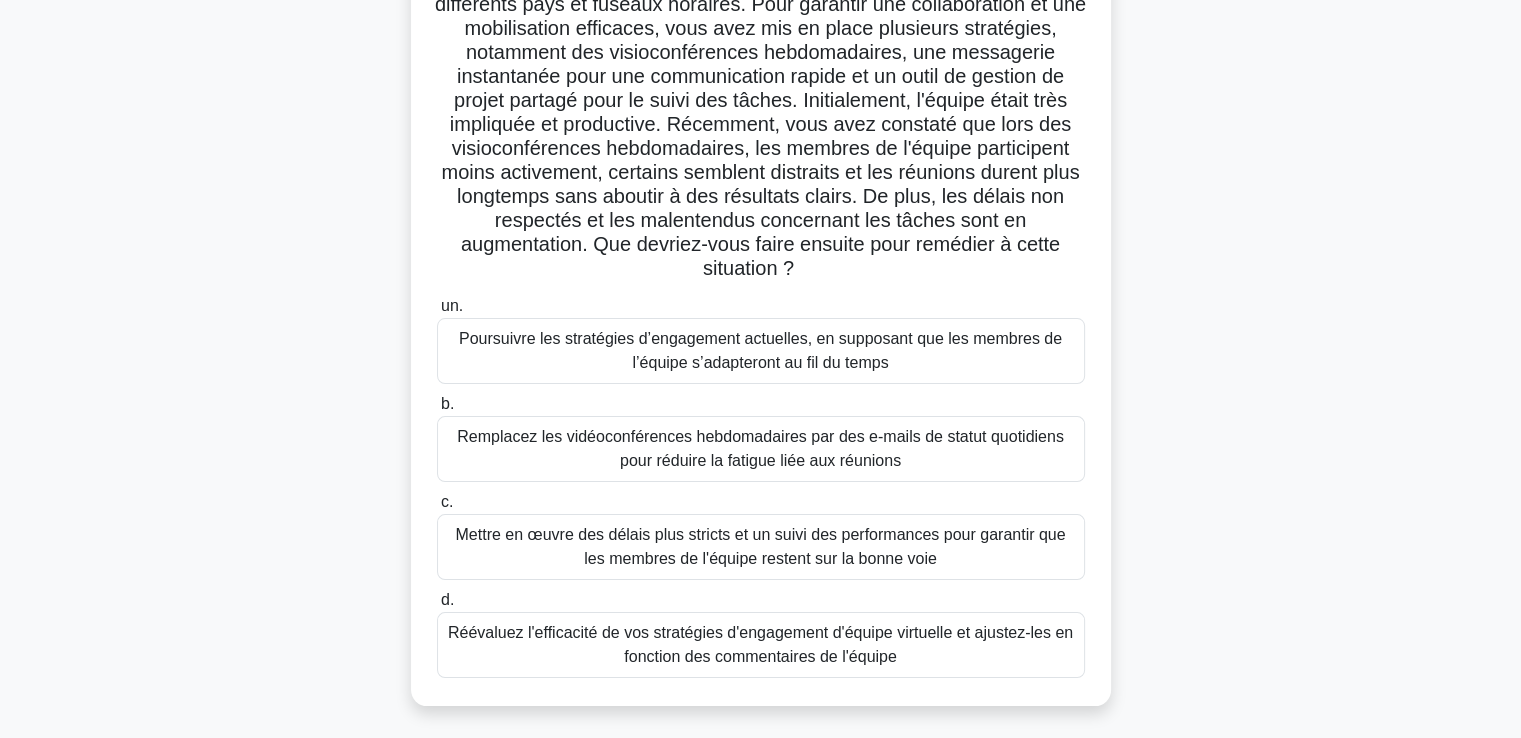 click on "Réévaluez l'efficacité de vos stratégies d'engagement d'équipe virtuelle et ajustez-les en fonction des commentaires de l'équipe" at bounding box center [760, 644] 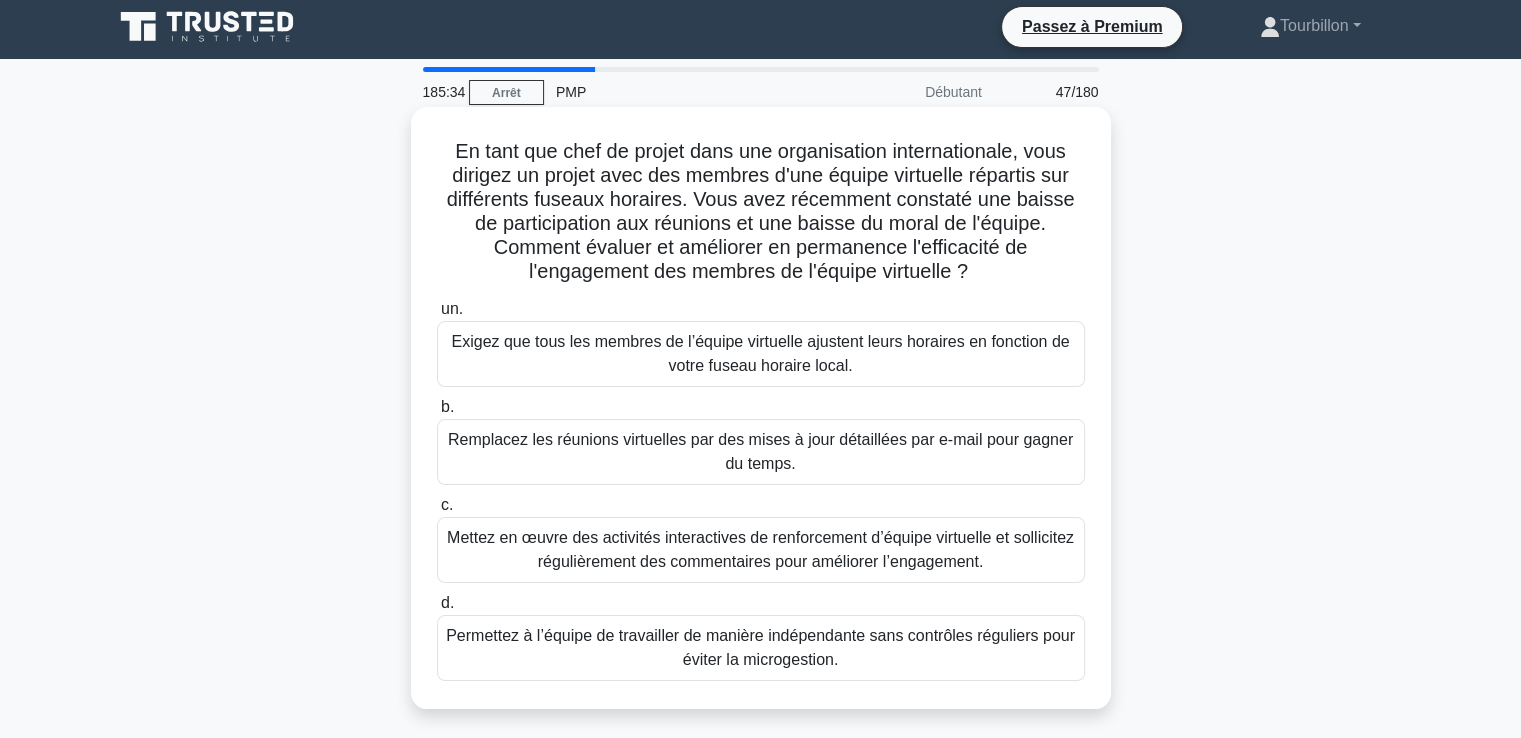 scroll, scrollTop: 0, scrollLeft: 0, axis: both 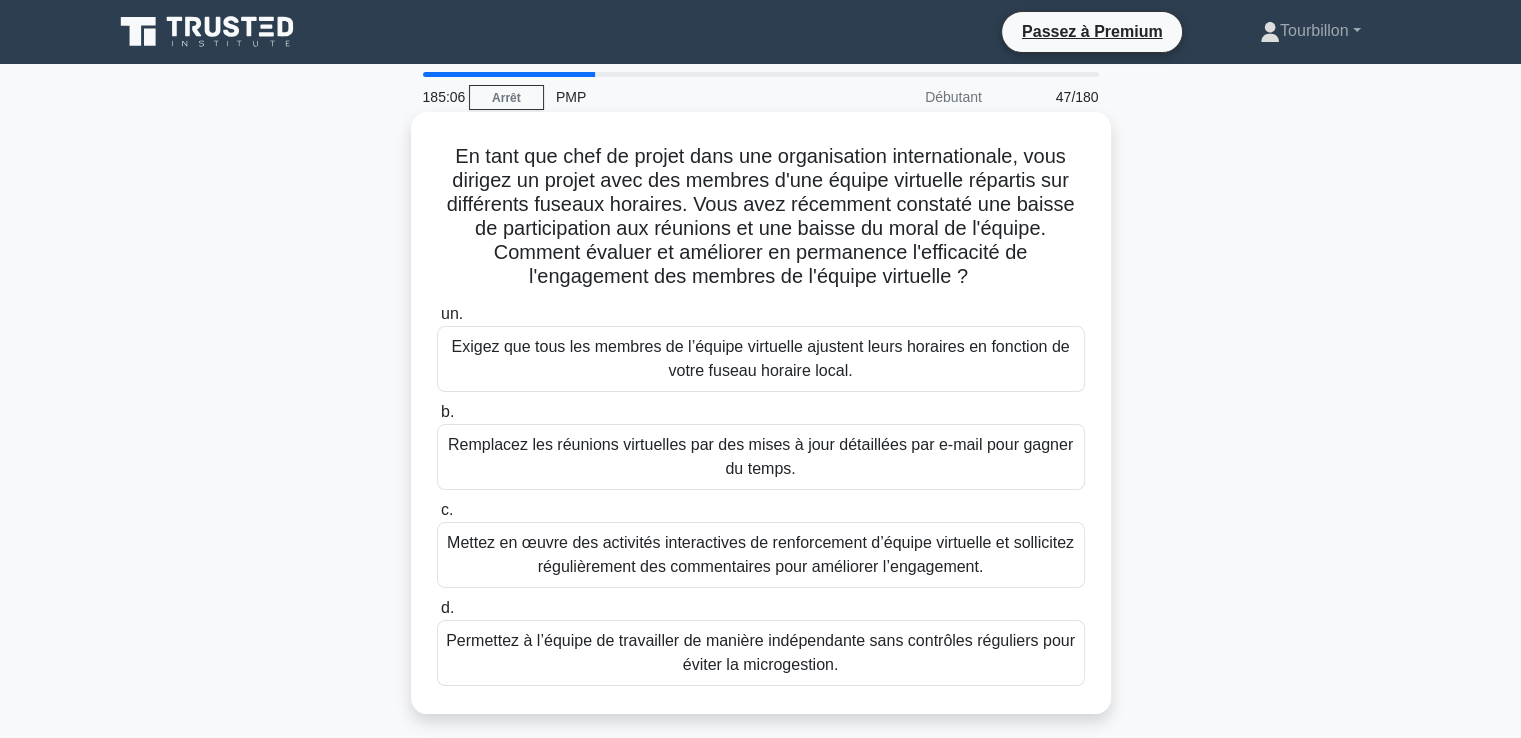 click on "Mettez en œuvre des activités interactives de renforcement d’équipe virtuelle et sollicitez régulièrement des commentaires pour améliorer l’engagement." at bounding box center [760, 554] 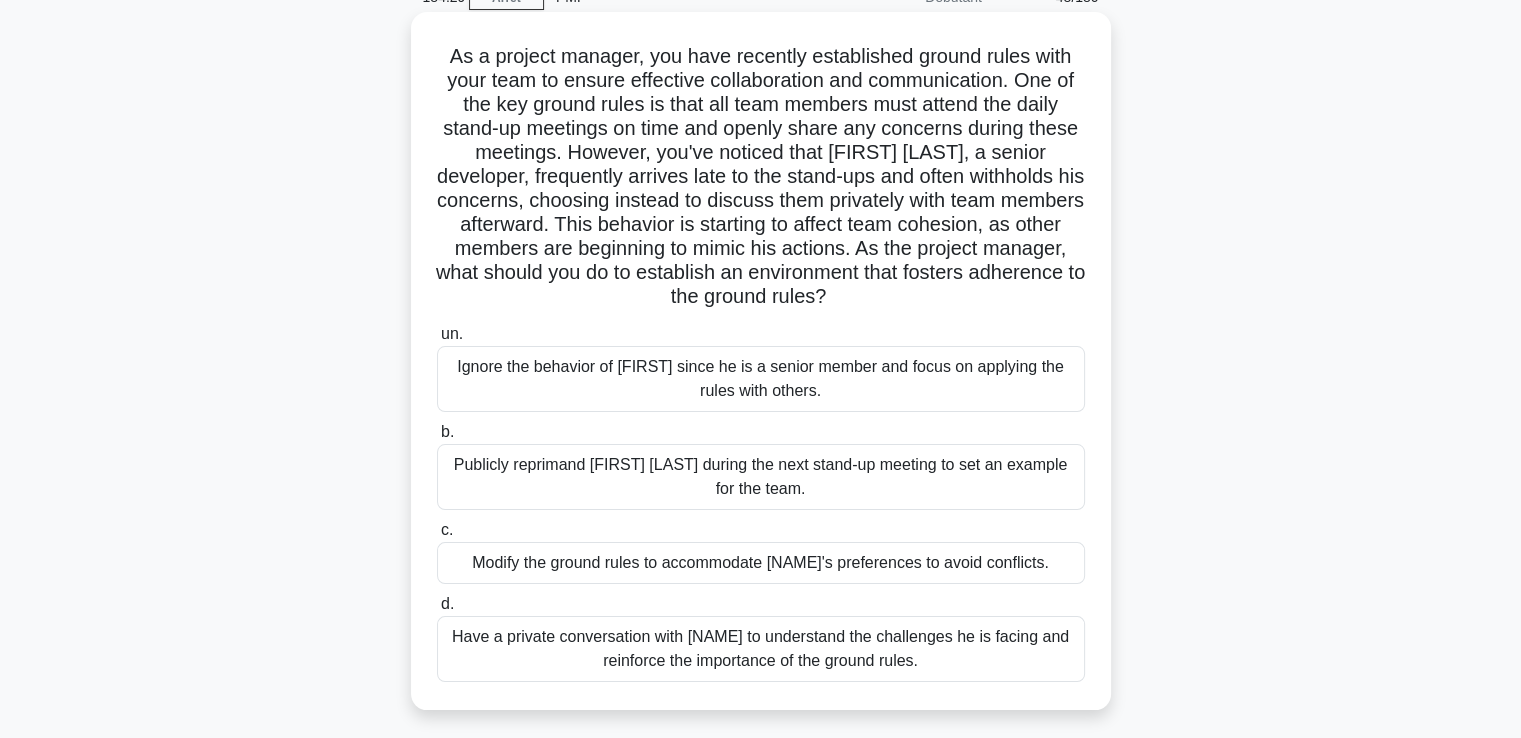 scroll, scrollTop: 200, scrollLeft: 0, axis: vertical 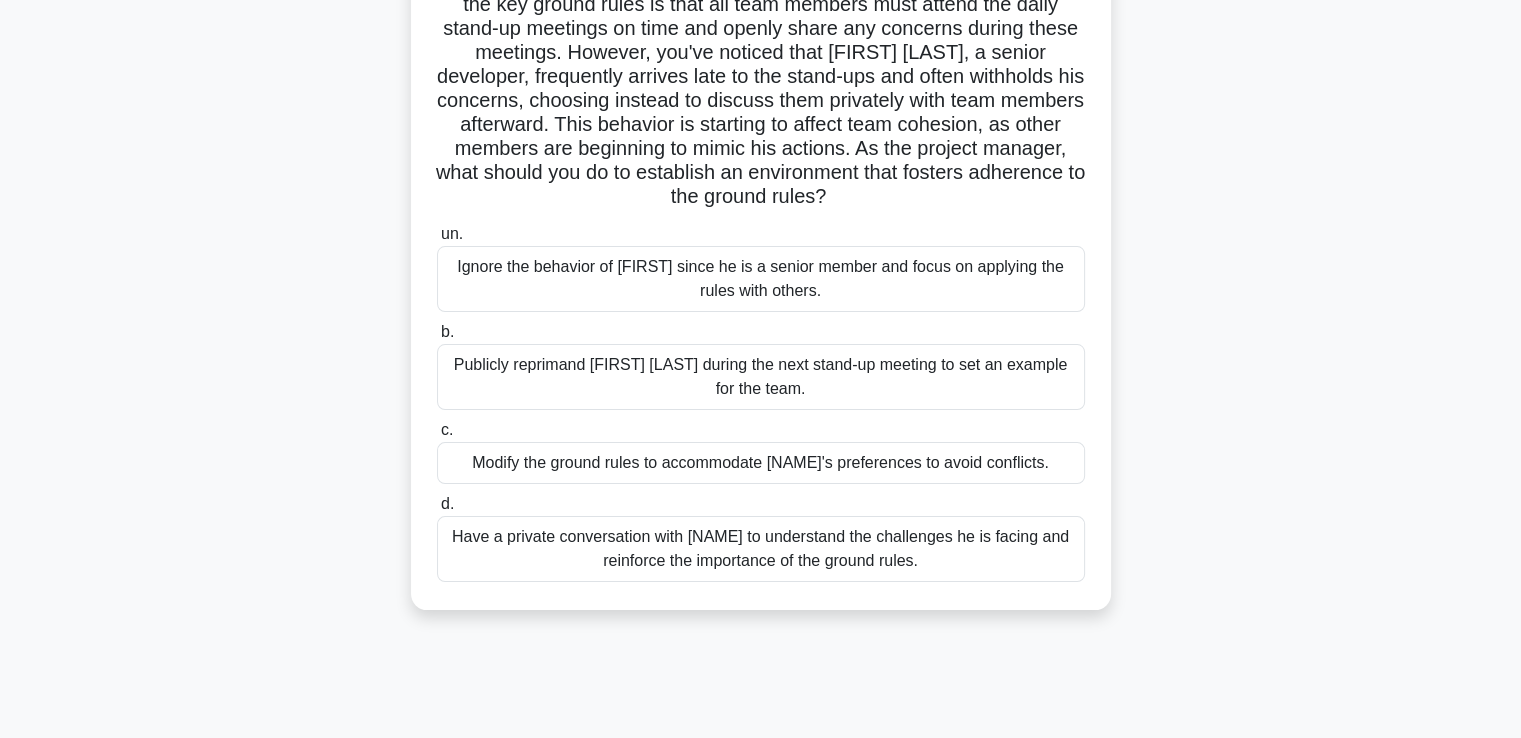 click on "Have a private conversation with [NAME] to understand the challenges he is facing and reinforce the importance of the ground rules." at bounding box center (760, 548) 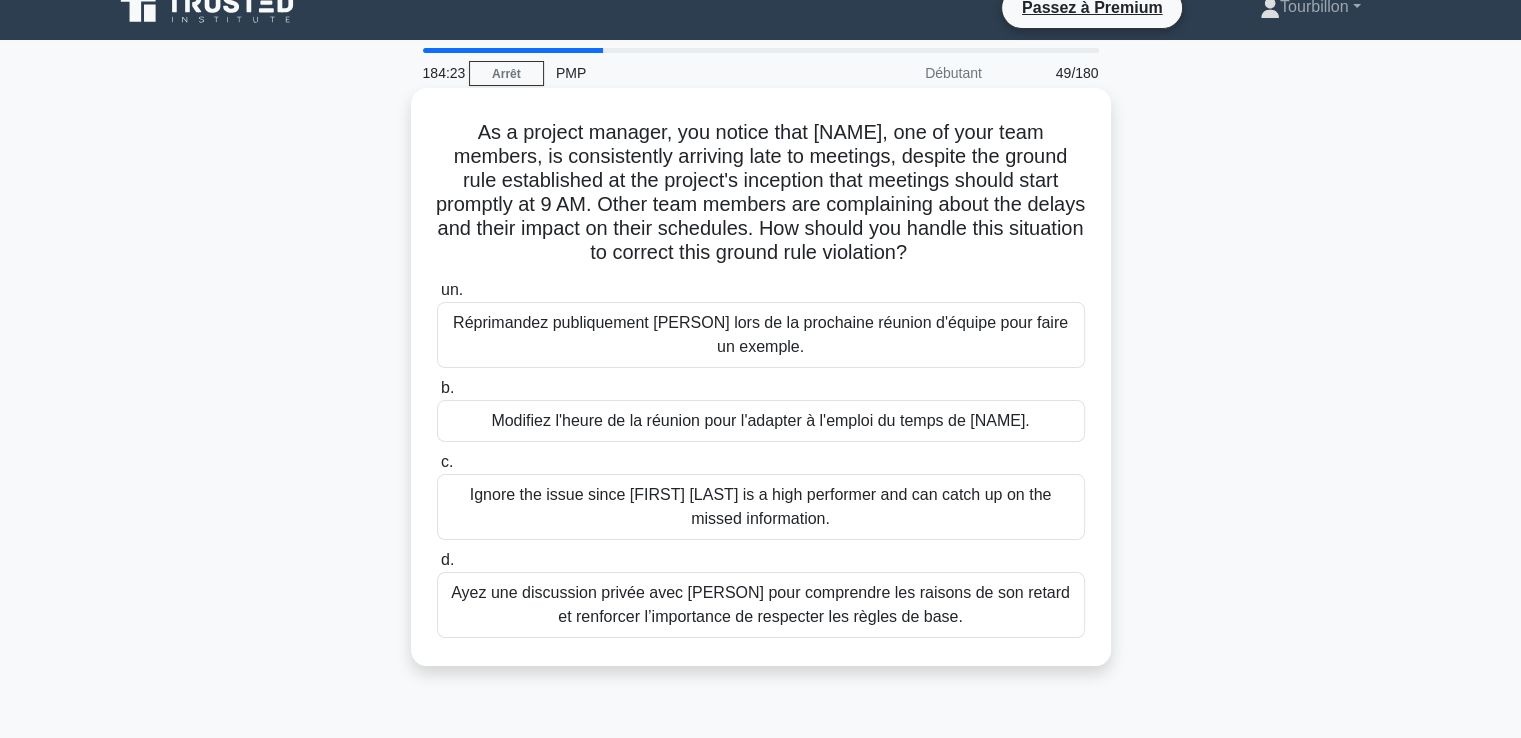 scroll, scrollTop: 0, scrollLeft: 0, axis: both 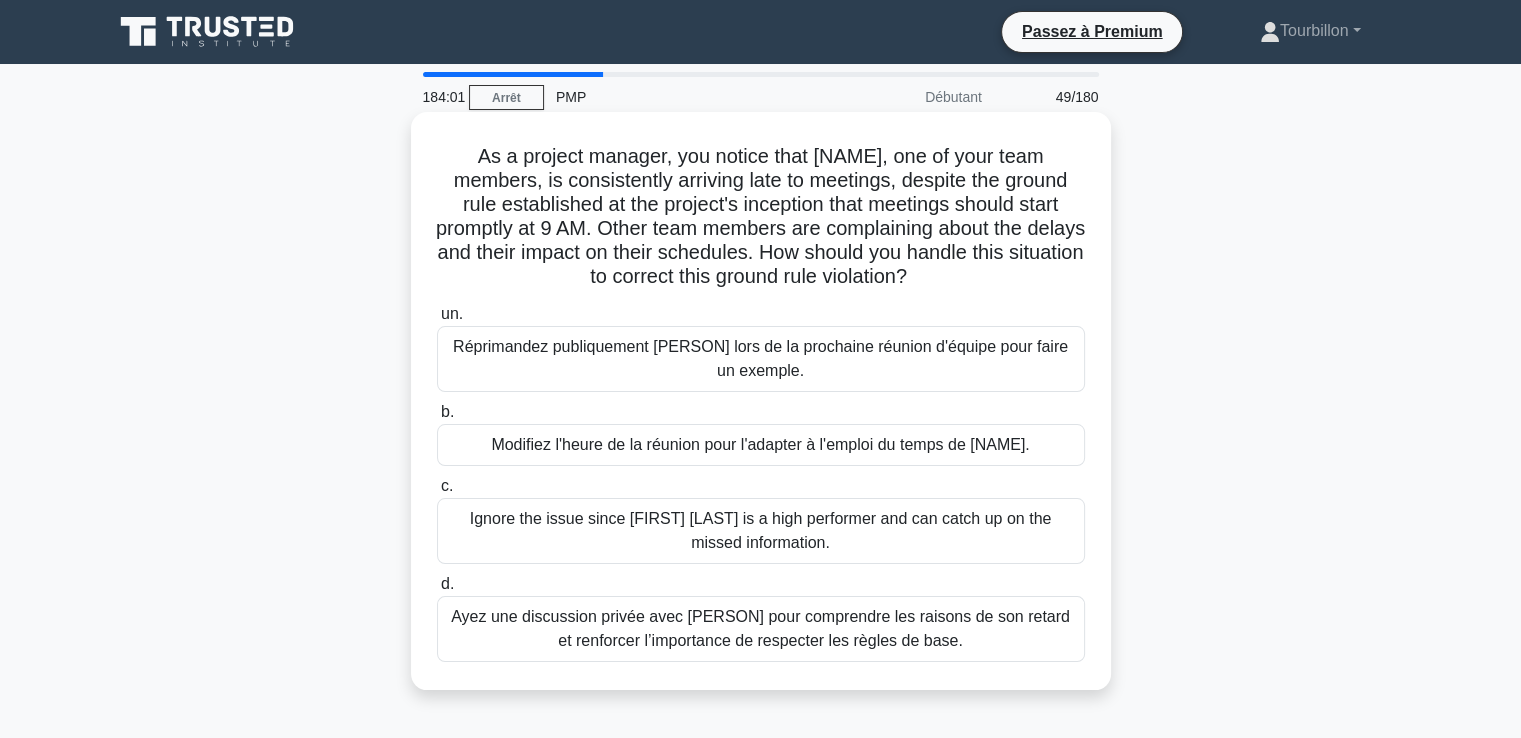 click on "Ayez une discussion privée avec [PERSON] pour comprendre les raisons de son retard et renforcer l’importance de respecter les règles de base." at bounding box center (760, 628) 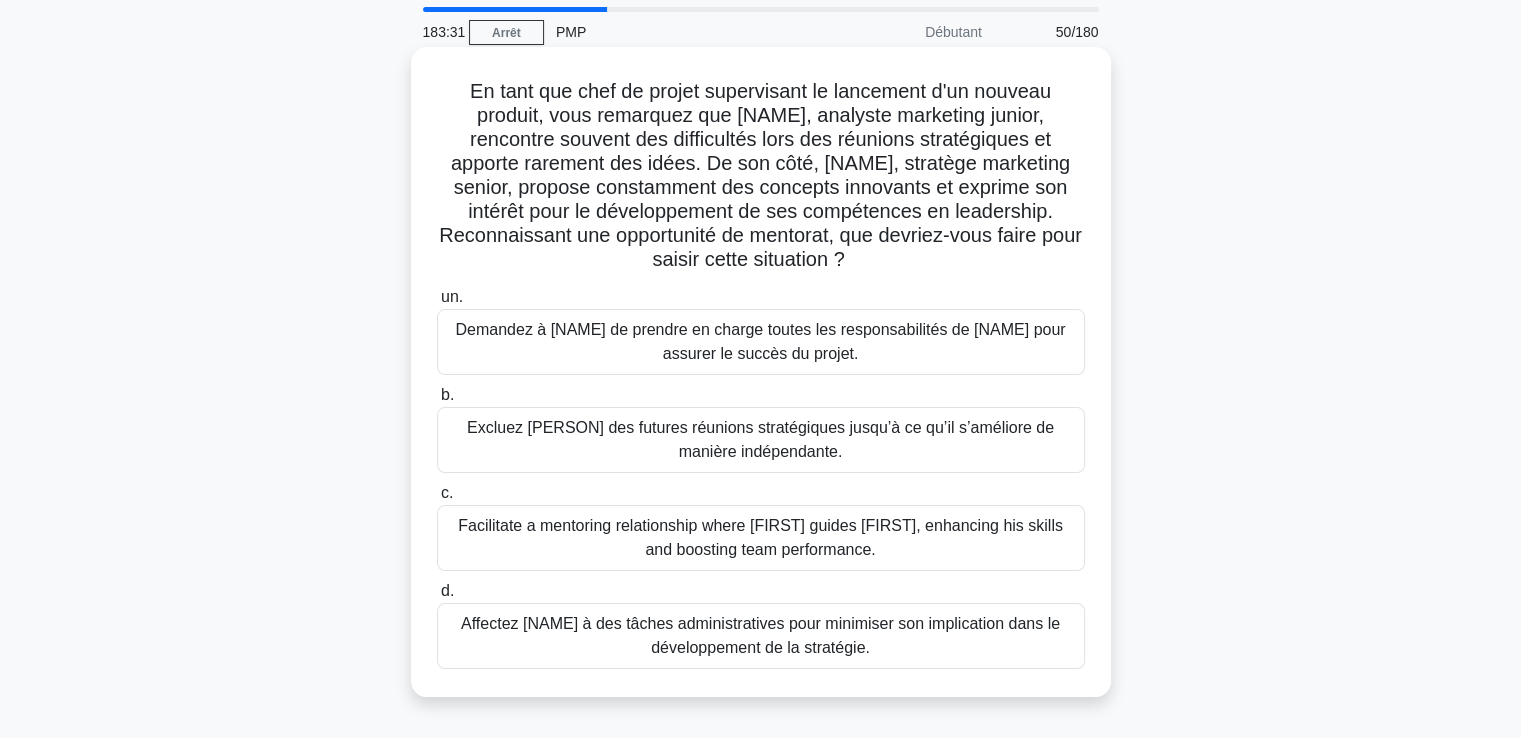 scroll, scrollTop: 100, scrollLeft: 0, axis: vertical 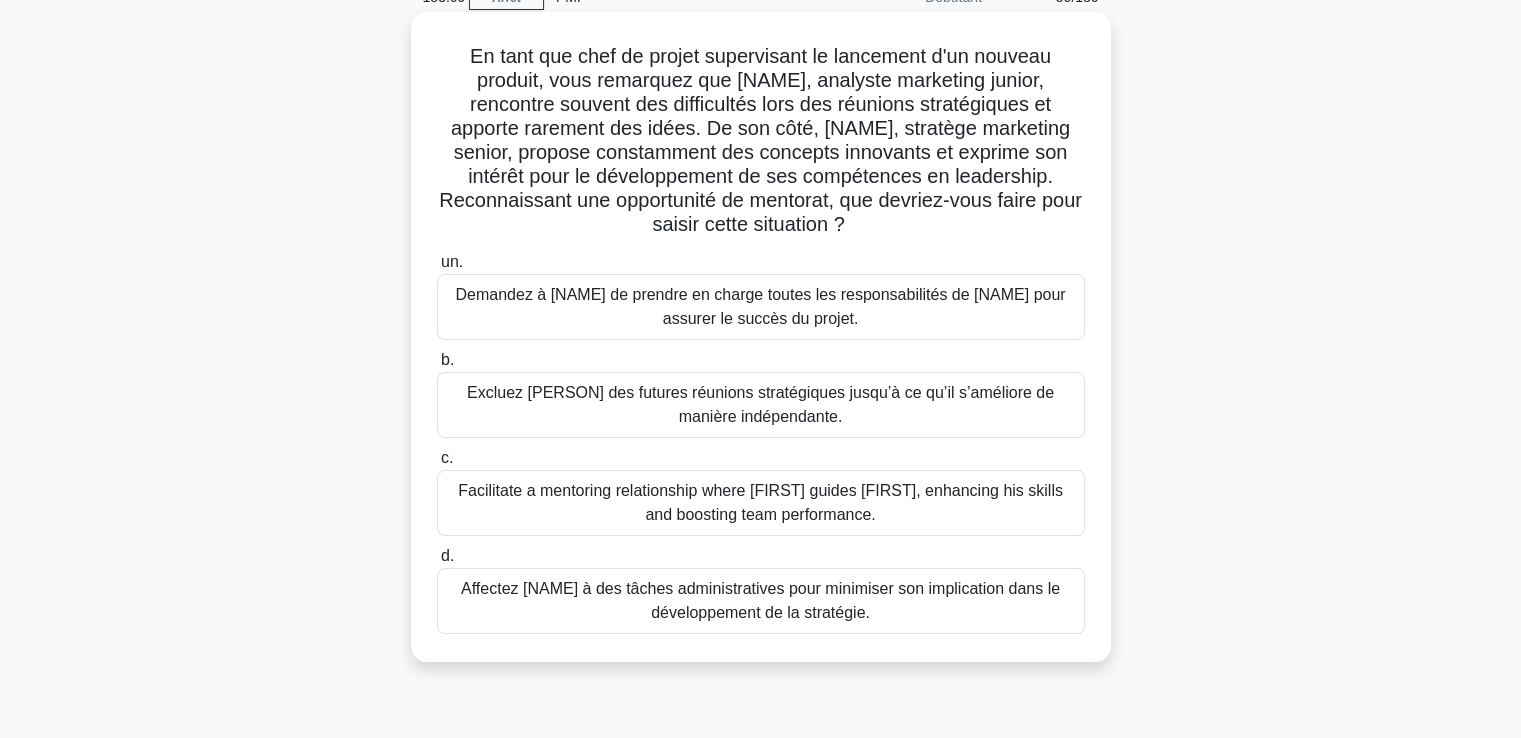 click on "Facilitate a mentoring relationship where [FIRST] guides [FIRST], enhancing his skills and boosting team performance." at bounding box center (760, 502) 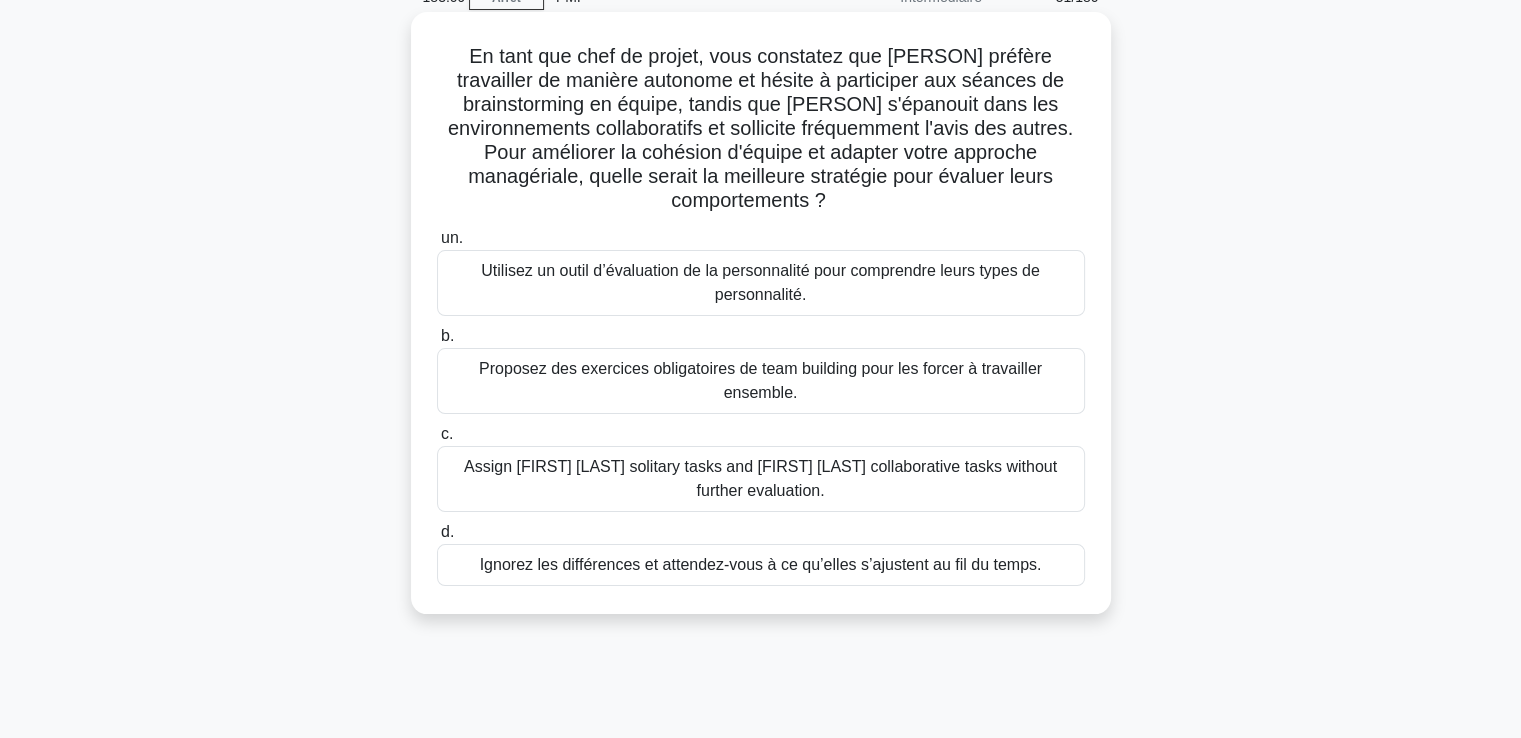 scroll, scrollTop: 0, scrollLeft: 0, axis: both 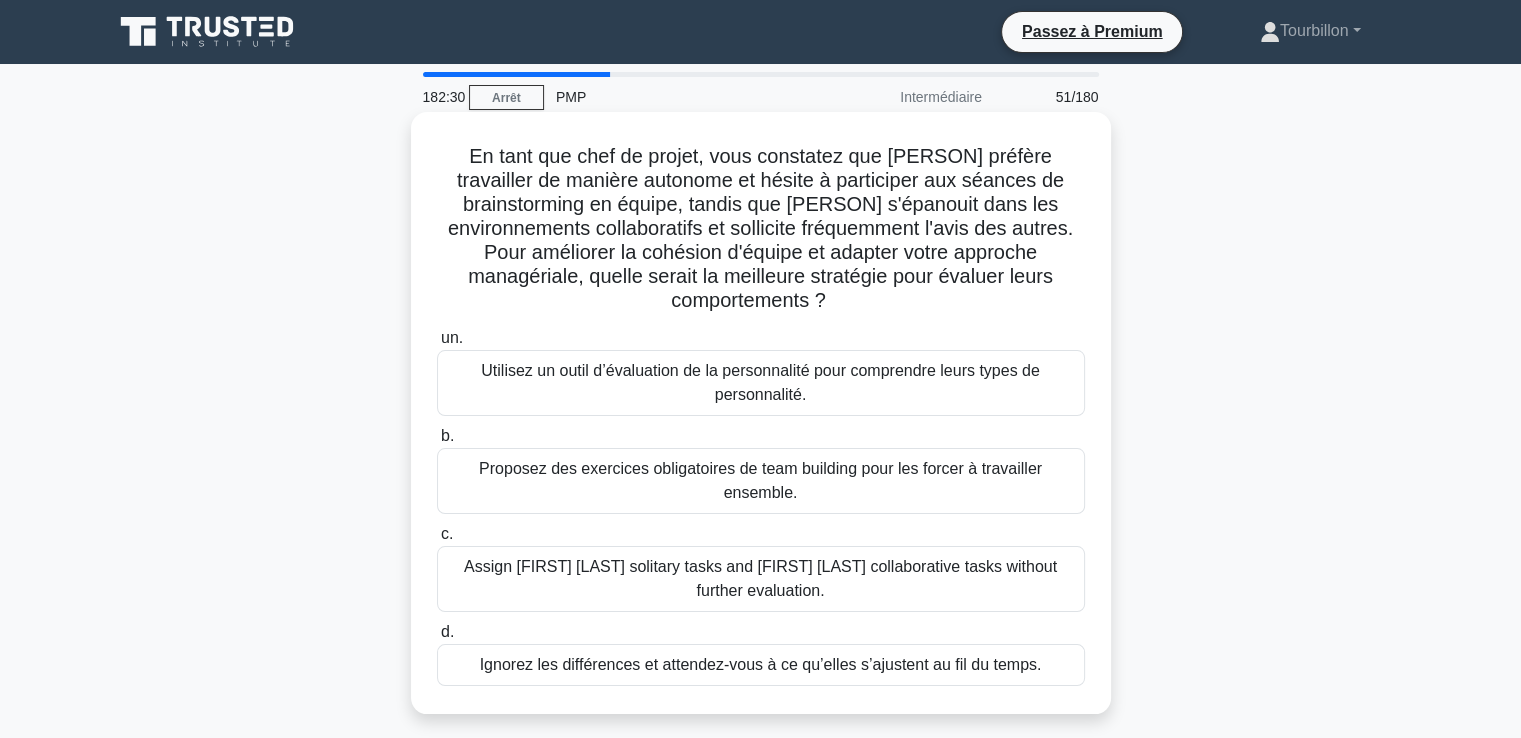 click on "Utilisez un outil d’évaluation de la personnalité pour comprendre leurs types de personnalité." at bounding box center [760, 382] 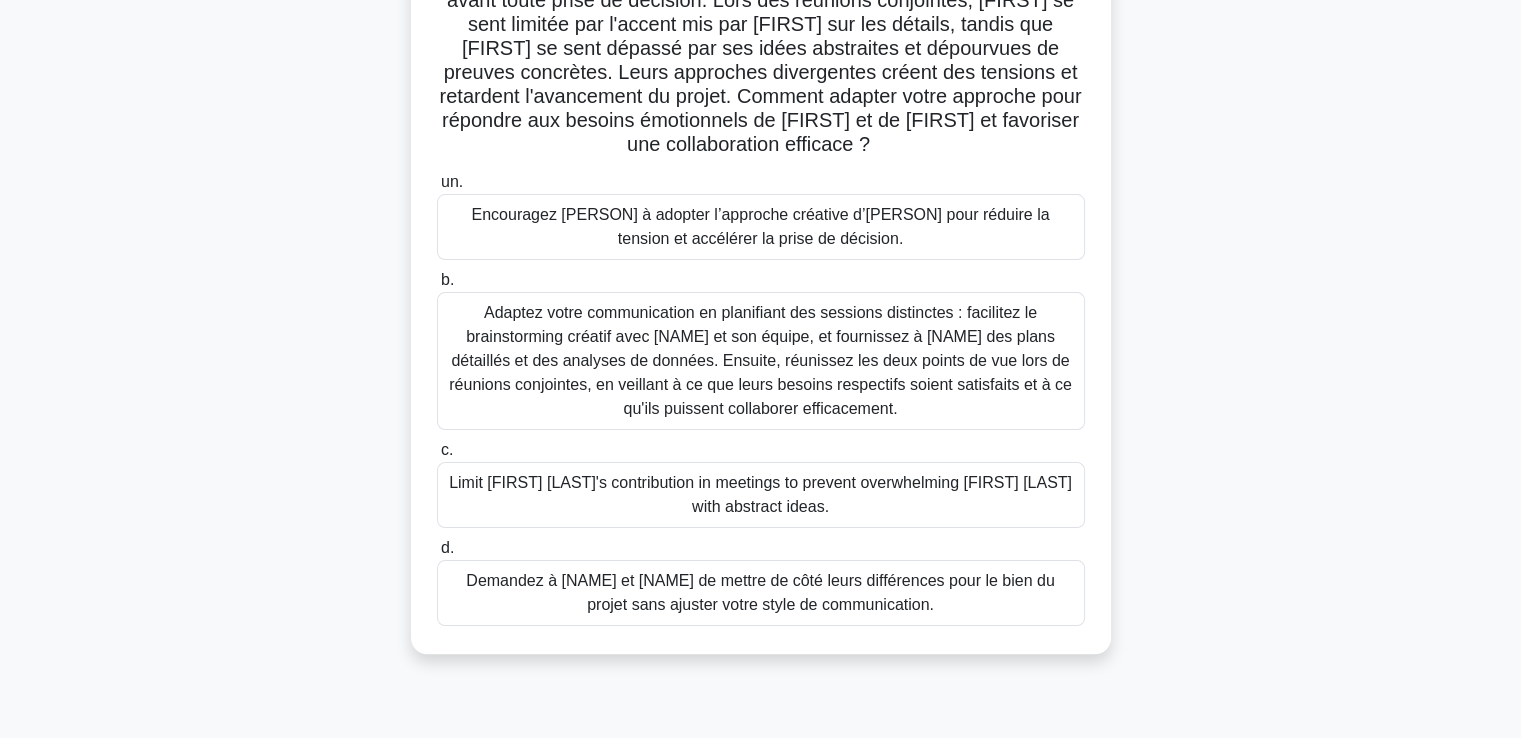scroll, scrollTop: 200, scrollLeft: 0, axis: vertical 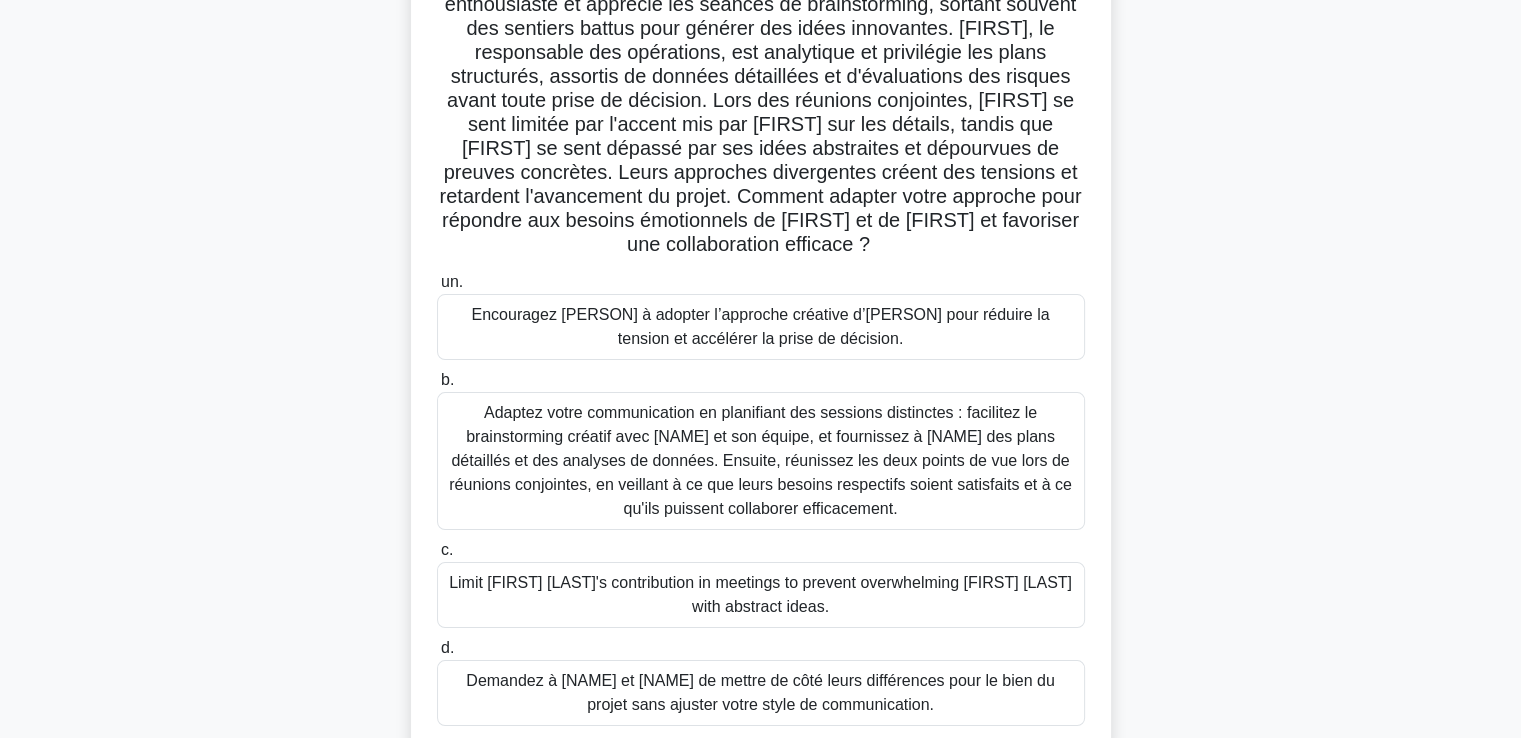 click on "Adaptez votre communication en planifiant des sessions distinctes : facilitez le brainstorming créatif avec [NAME] et son équipe, et fournissez à [NAME] des plans détaillés et des analyses de données. Ensuite, réunissez les deux points de vue lors de réunions conjointes, en veillant à ce que leurs besoins respectifs soient satisfaits et à ce qu'ils puissent collaborer efficacement." at bounding box center (760, 460) 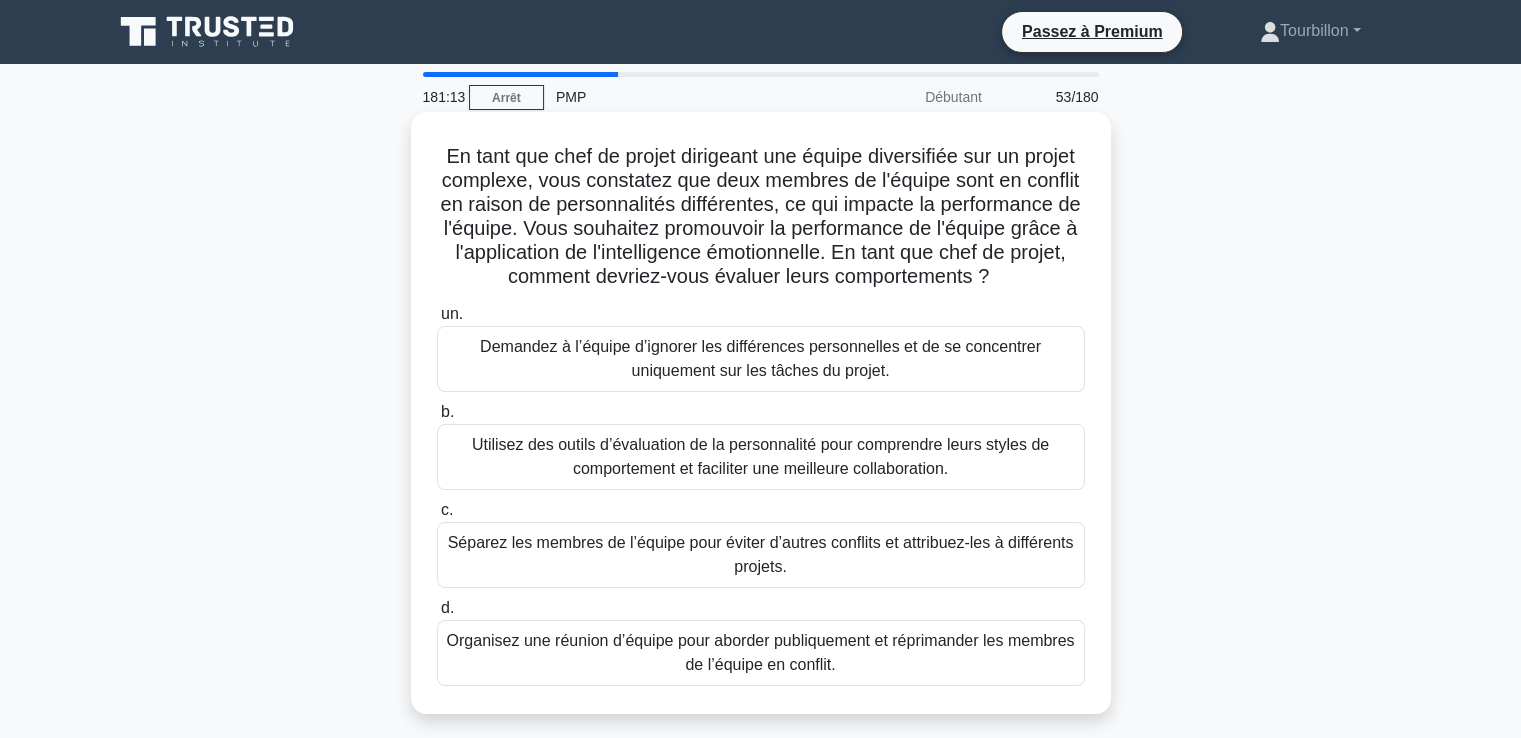 scroll, scrollTop: 100, scrollLeft: 0, axis: vertical 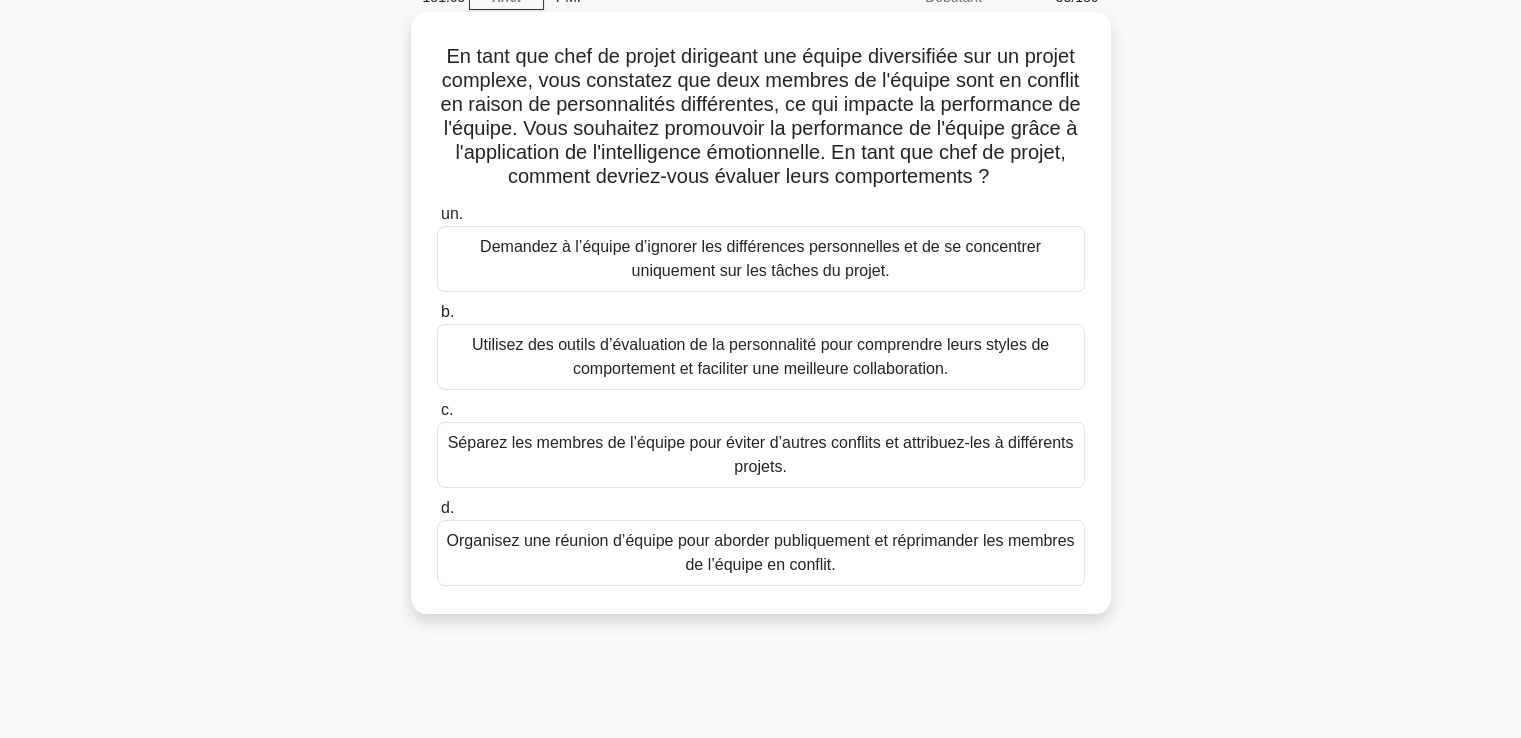 click on "Utilisez des outils d’évaluation de la personnalité pour comprendre leurs styles de comportement et faciliter une meilleure collaboration." at bounding box center (760, 356) 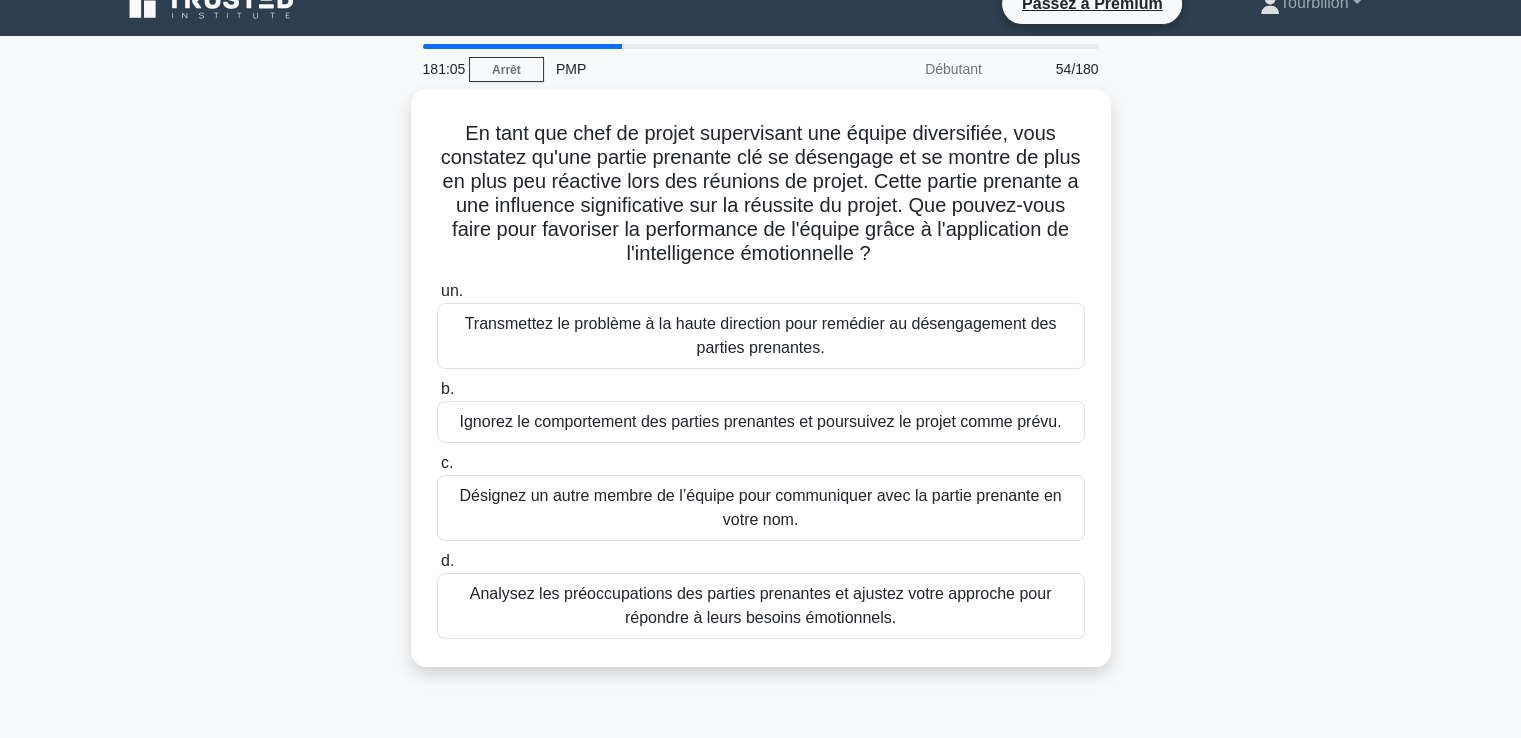 scroll, scrollTop: 0, scrollLeft: 0, axis: both 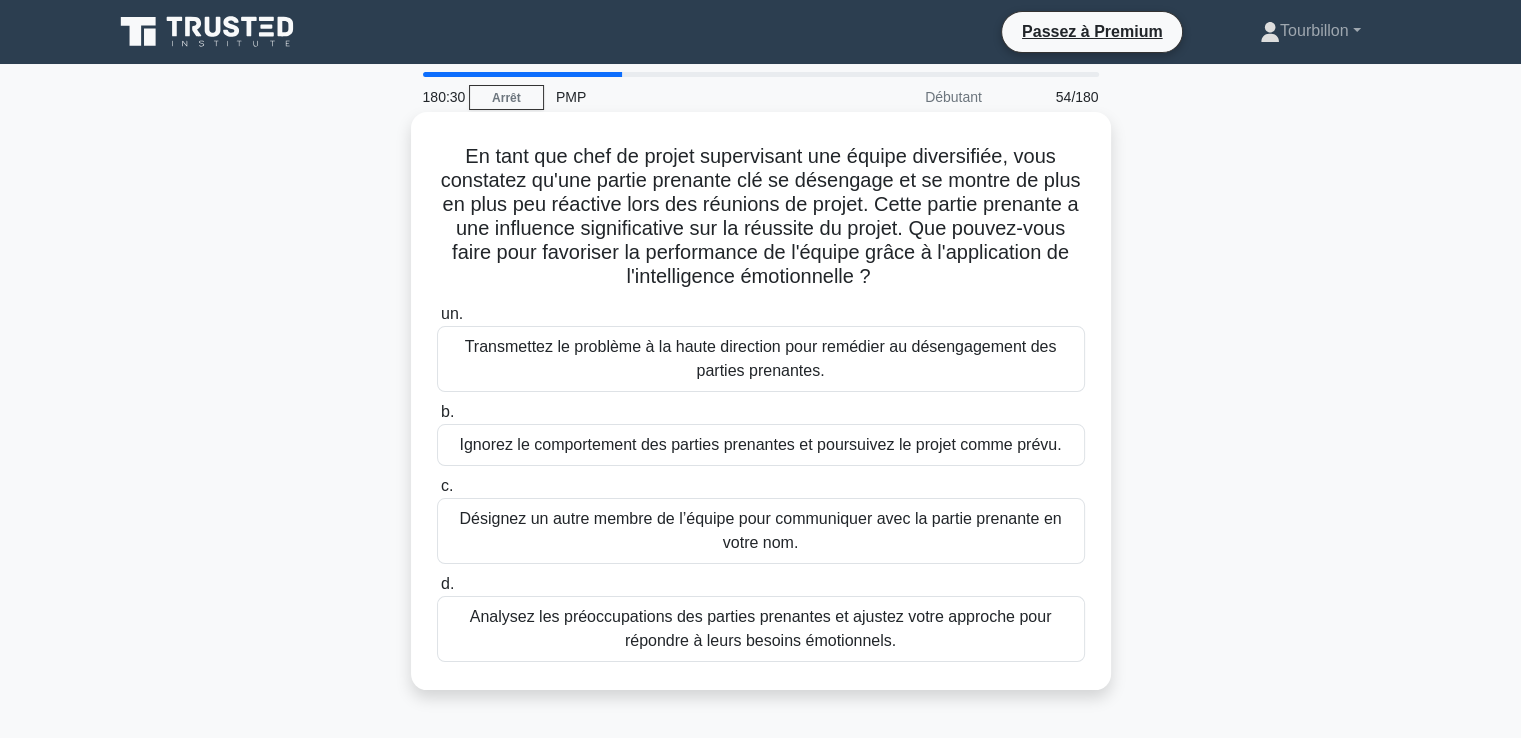 click on "Analysez les préoccupations des parties prenantes et ajustez votre approche pour répondre à leurs besoins émotionnels." at bounding box center (761, 628) 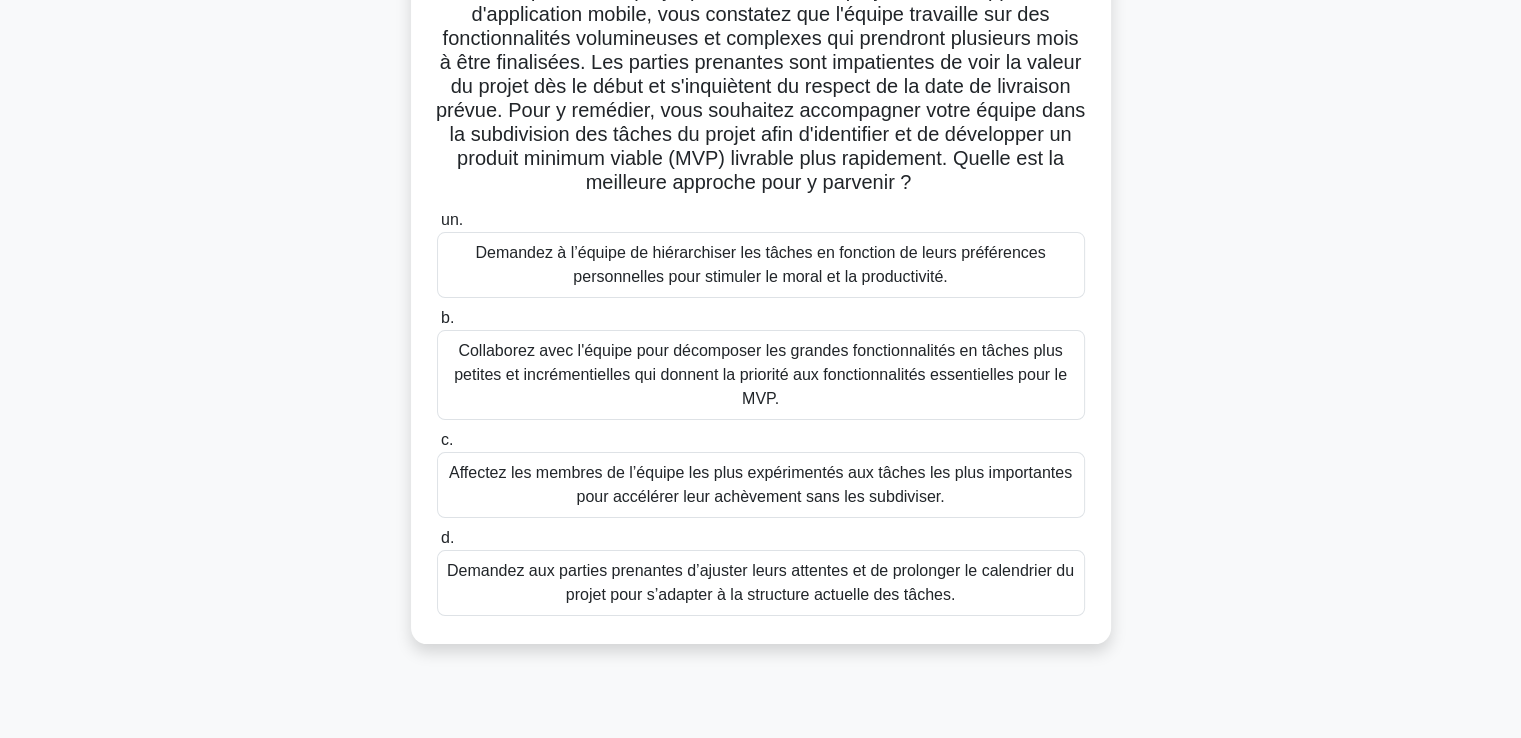 scroll, scrollTop: 200, scrollLeft: 0, axis: vertical 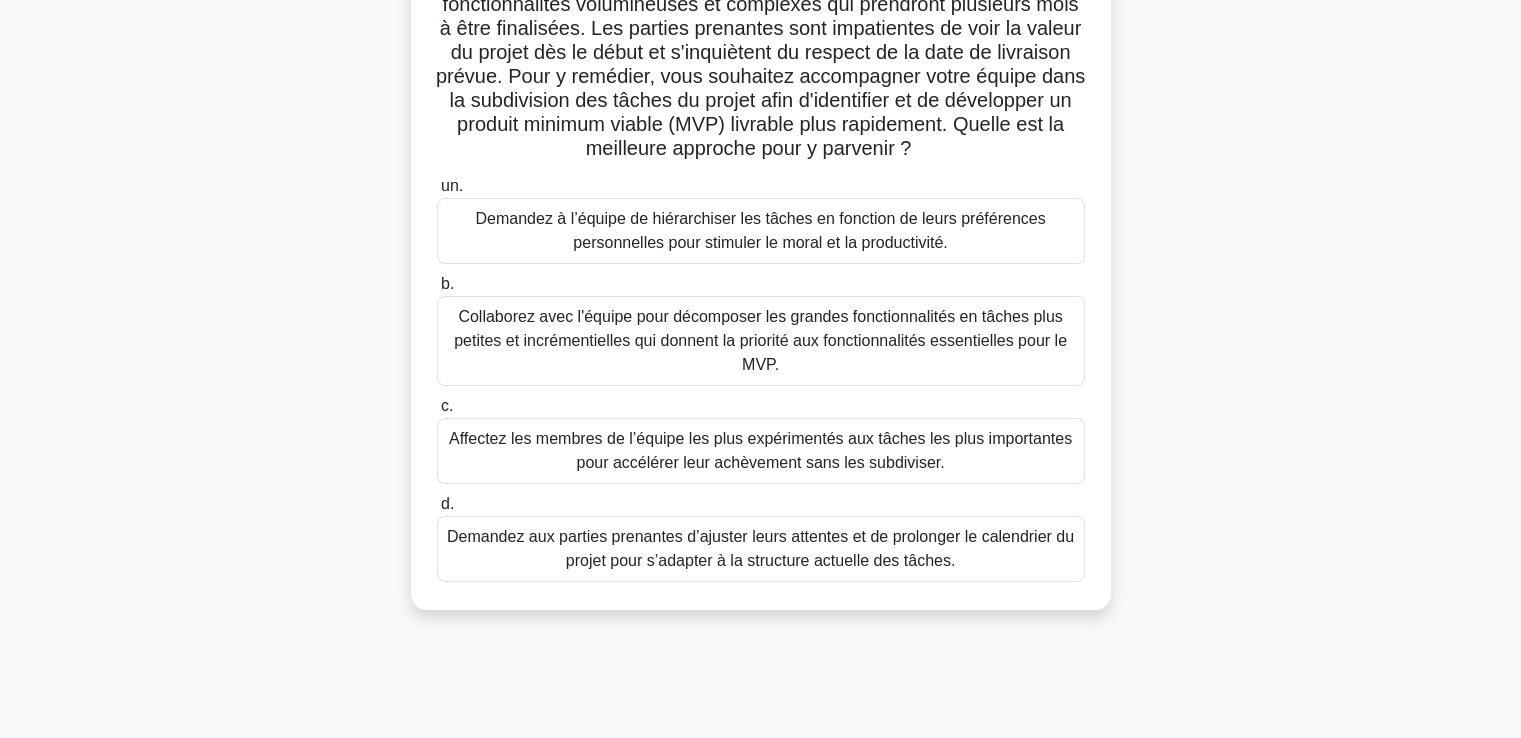 click on "Collaborez avec l'équipe pour décomposer les grandes fonctionnalités en tâches plus petites et incrémentielles qui donnent la priorité aux fonctionnalités essentielles pour le MVP." at bounding box center [760, 340] 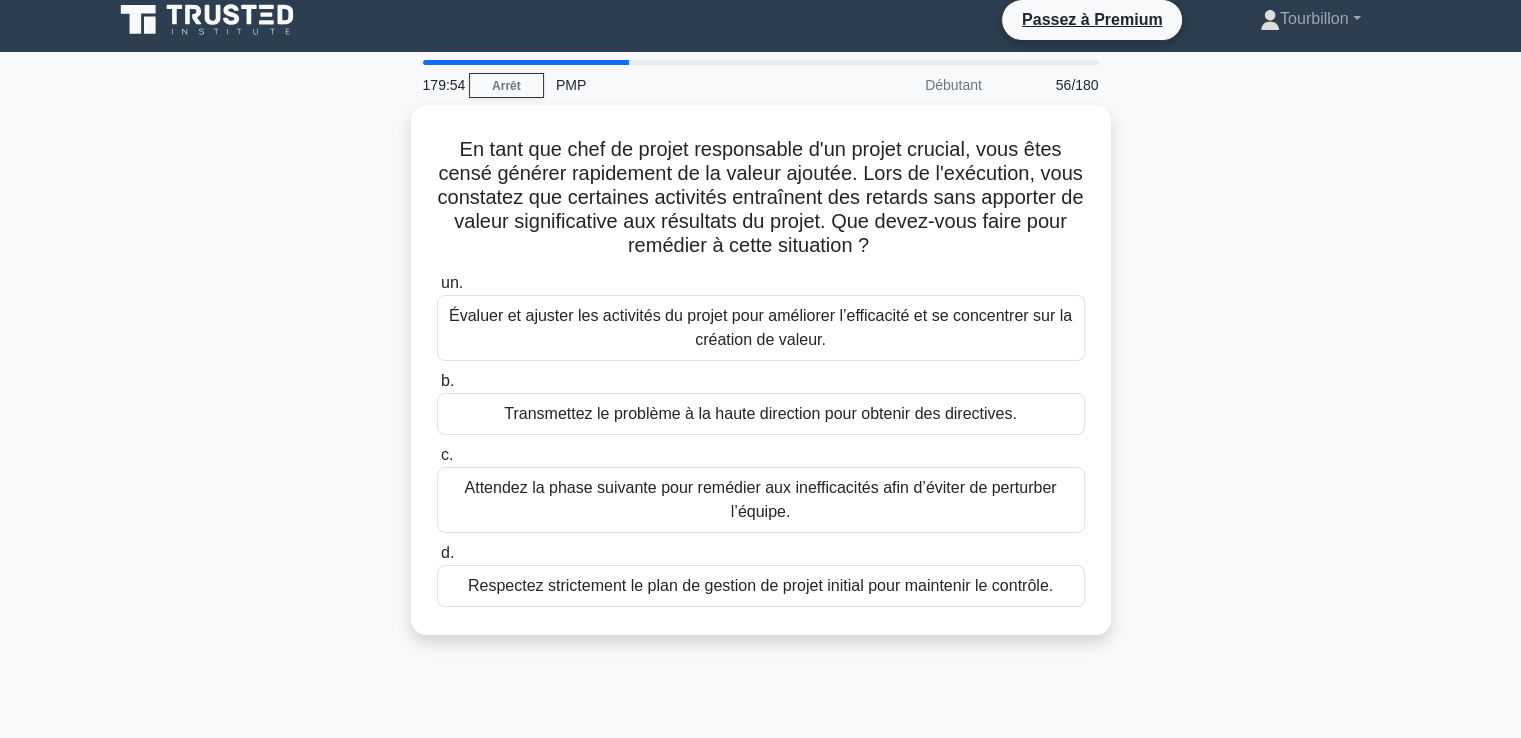 scroll, scrollTop: 0, scrollLeft: 0, axis: both 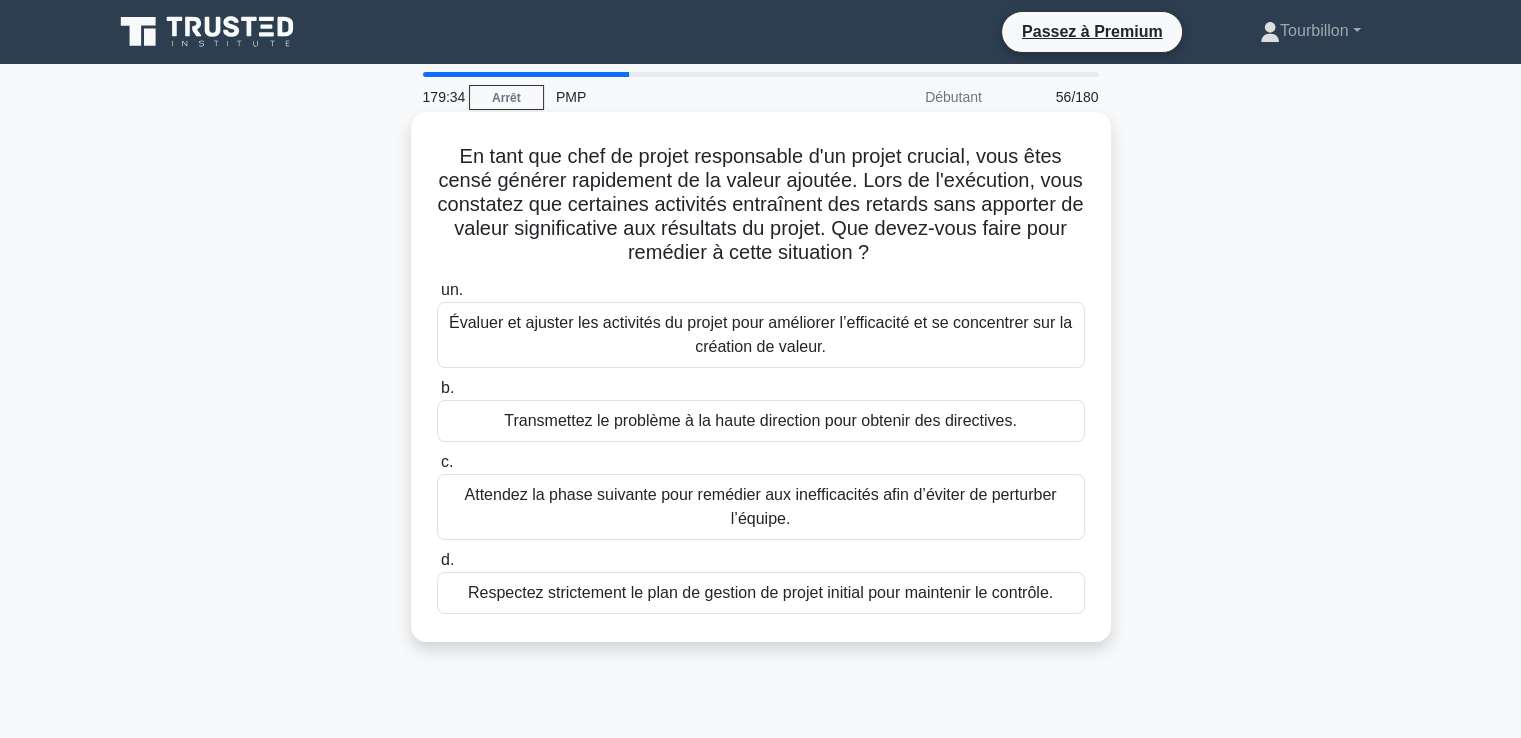 click on "Évaluer et ajuster les activités du projet pour améliorer l’efficacité et se concentrer sur la création de valeur." at bounding box center (760, 334) 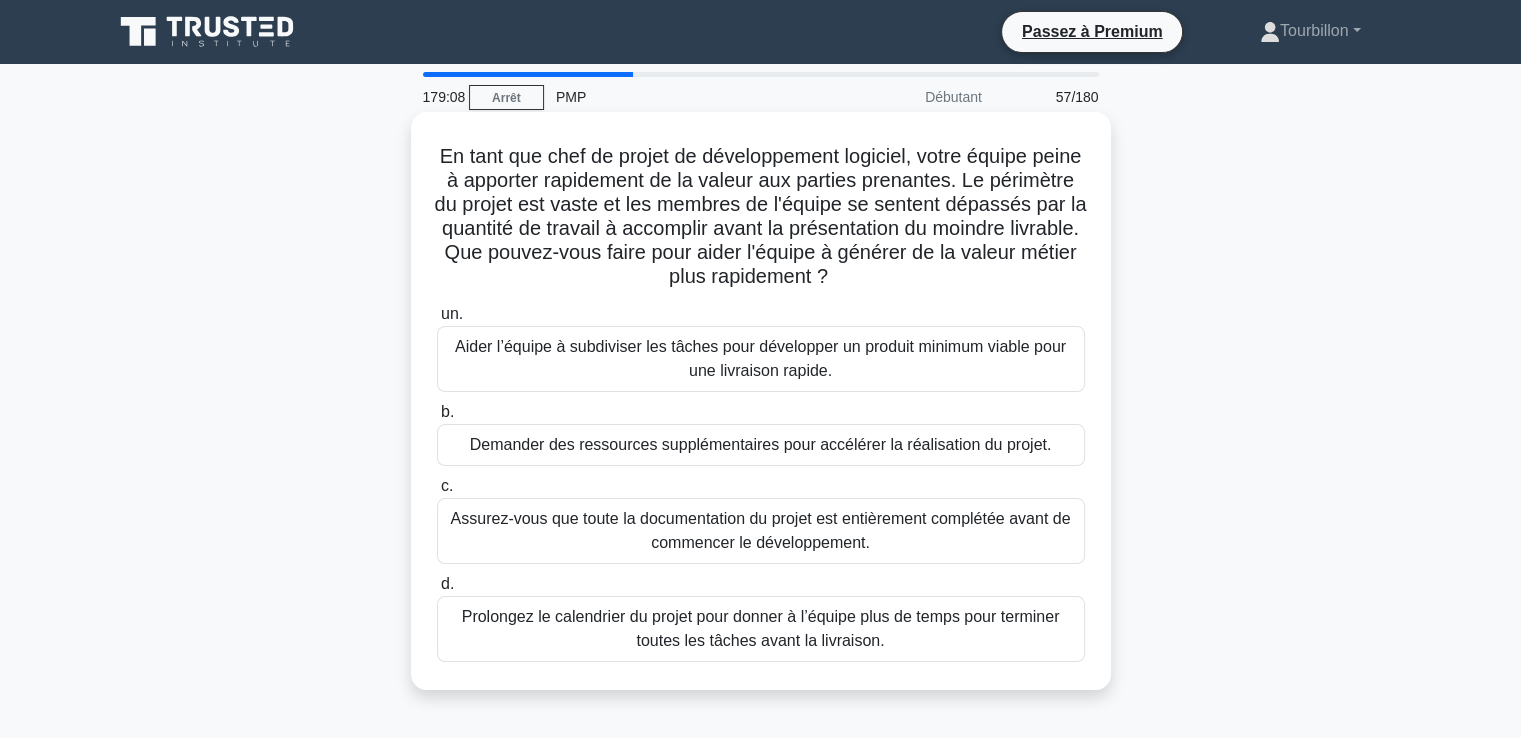 click on "Aider l’équipe à subdiviser les tâches pour développer un produit minimum viable pour une livraison rapide." at bounding box center [761, 359] 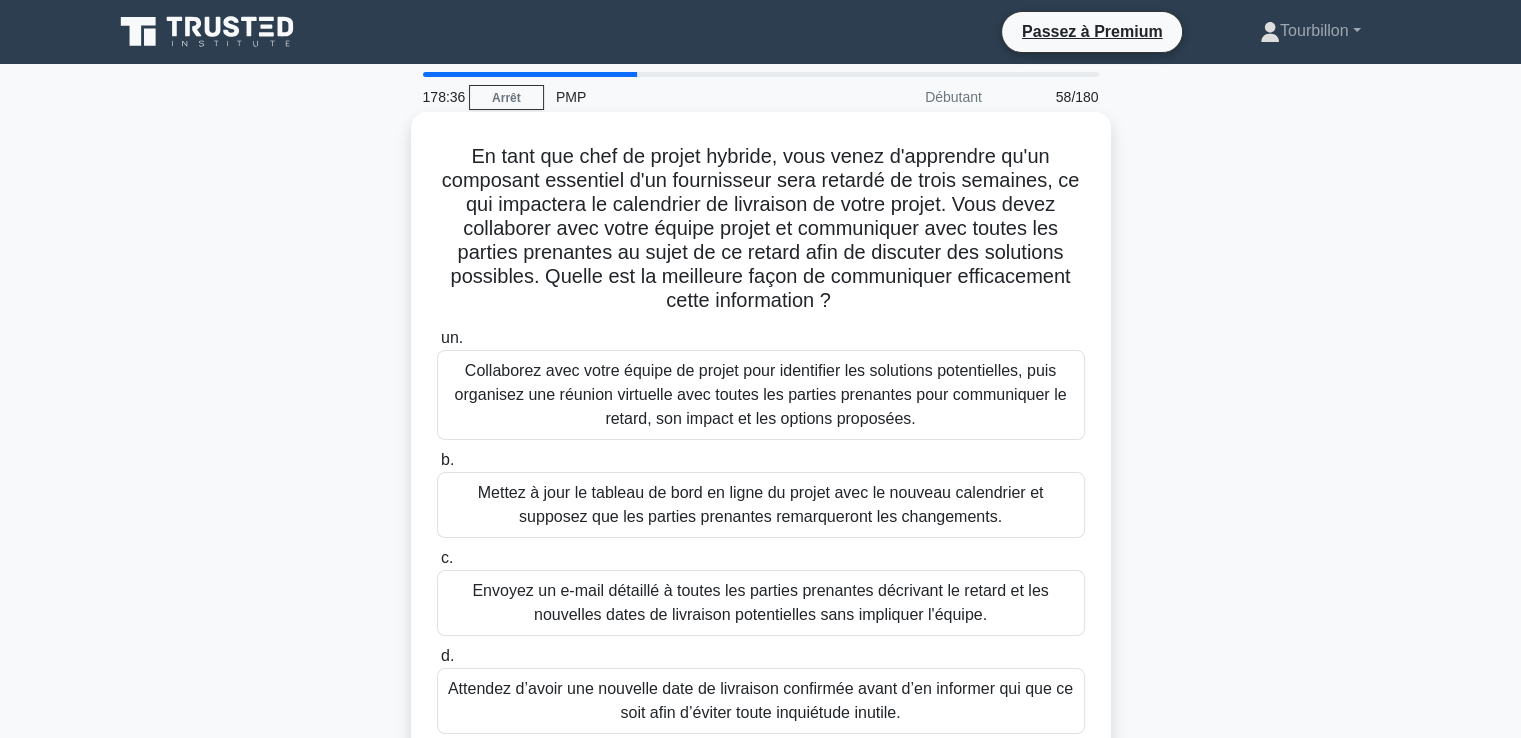 click on "Collaborez avec votre équipe de projet pour identifier les solutions potentielles, puis organisez une réunion virtuelle avec toutes les parties prenantes pour communiquer le retard, son impact et les options proposées." at bounding box center (761, 394) 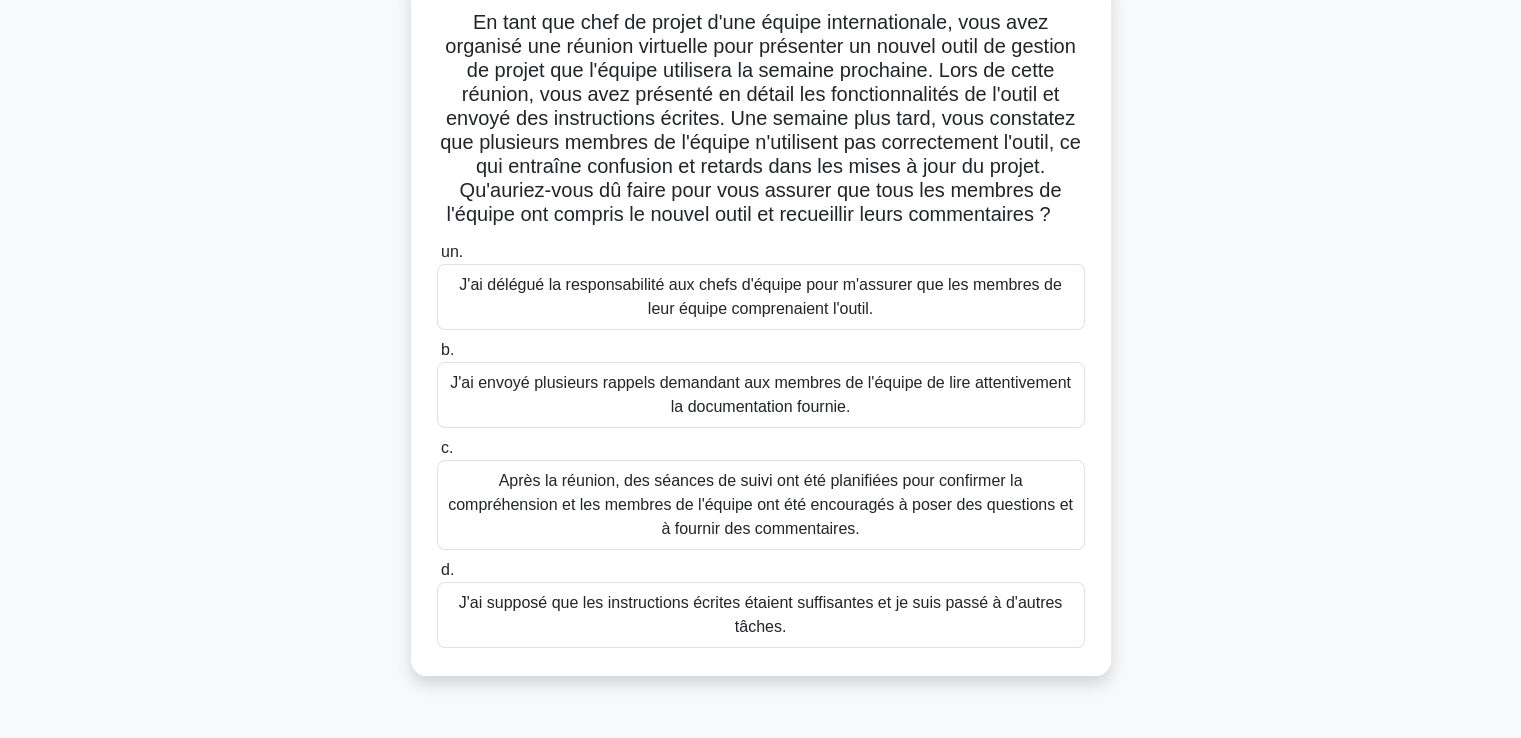 scroll, scrollTop: 100, scrollLeft: 0, axis: vertical 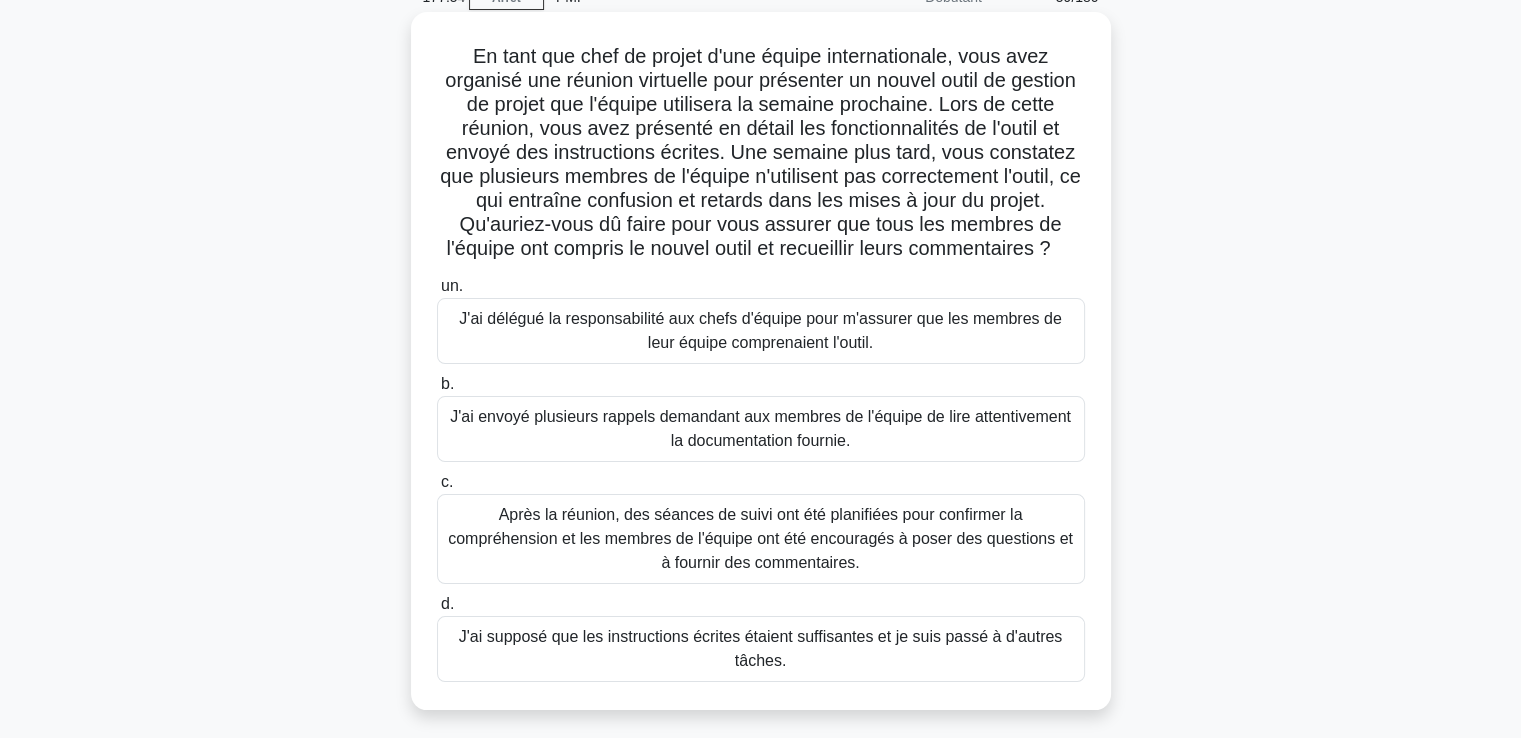 click on "Après la réunion, des séances de suivi ont été planifiées pour confirmer la compréhension et les membres de l'équipe ont été encouragés à poser des questions et à fournir des commentaires." at bounding box center (760, 538) 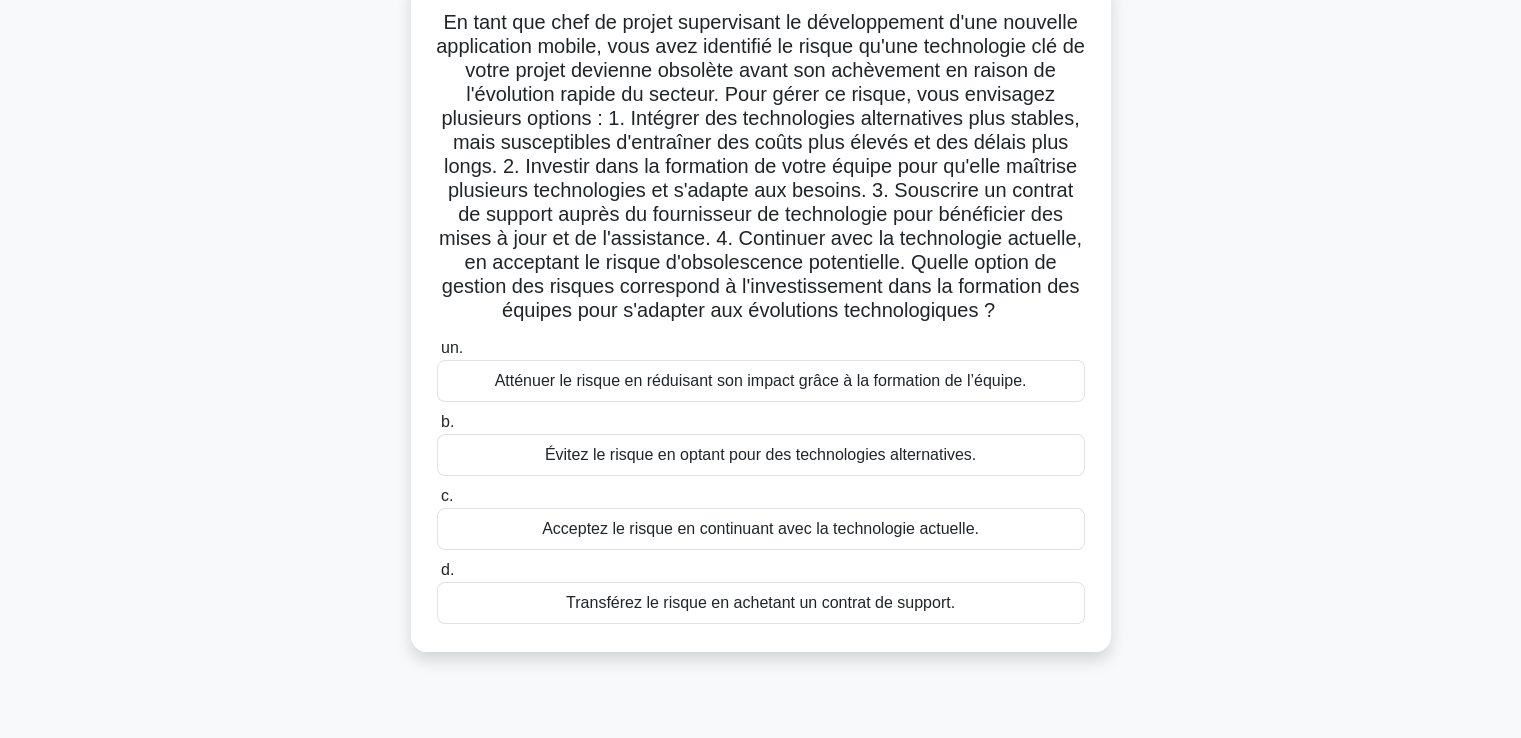 scroll, scrollTop: 100, scrollLeft: 0, axis: vertical 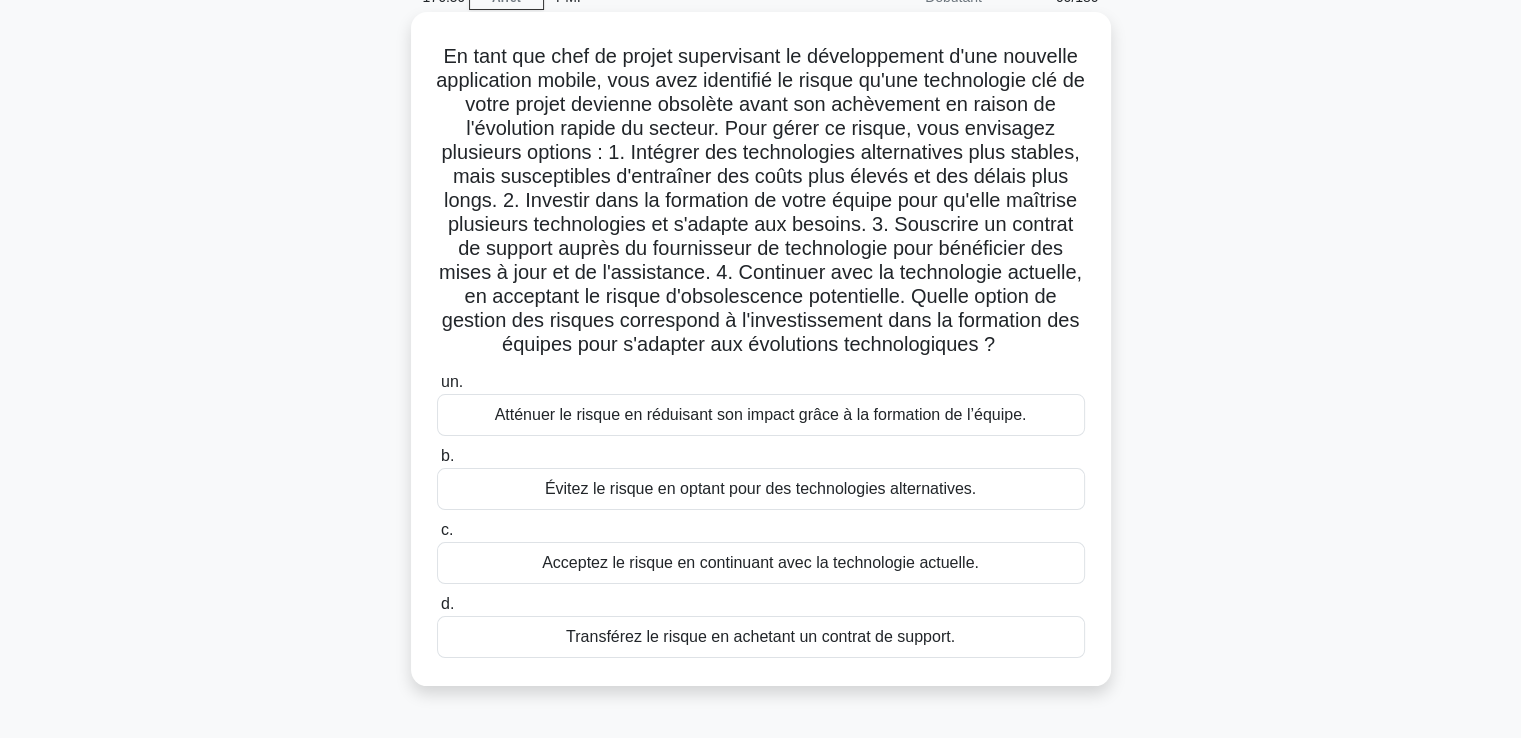 click on "Atténuer le risque en réduisant son impact grâce à la formation de l’équipe." at bounding box center (761, 414) 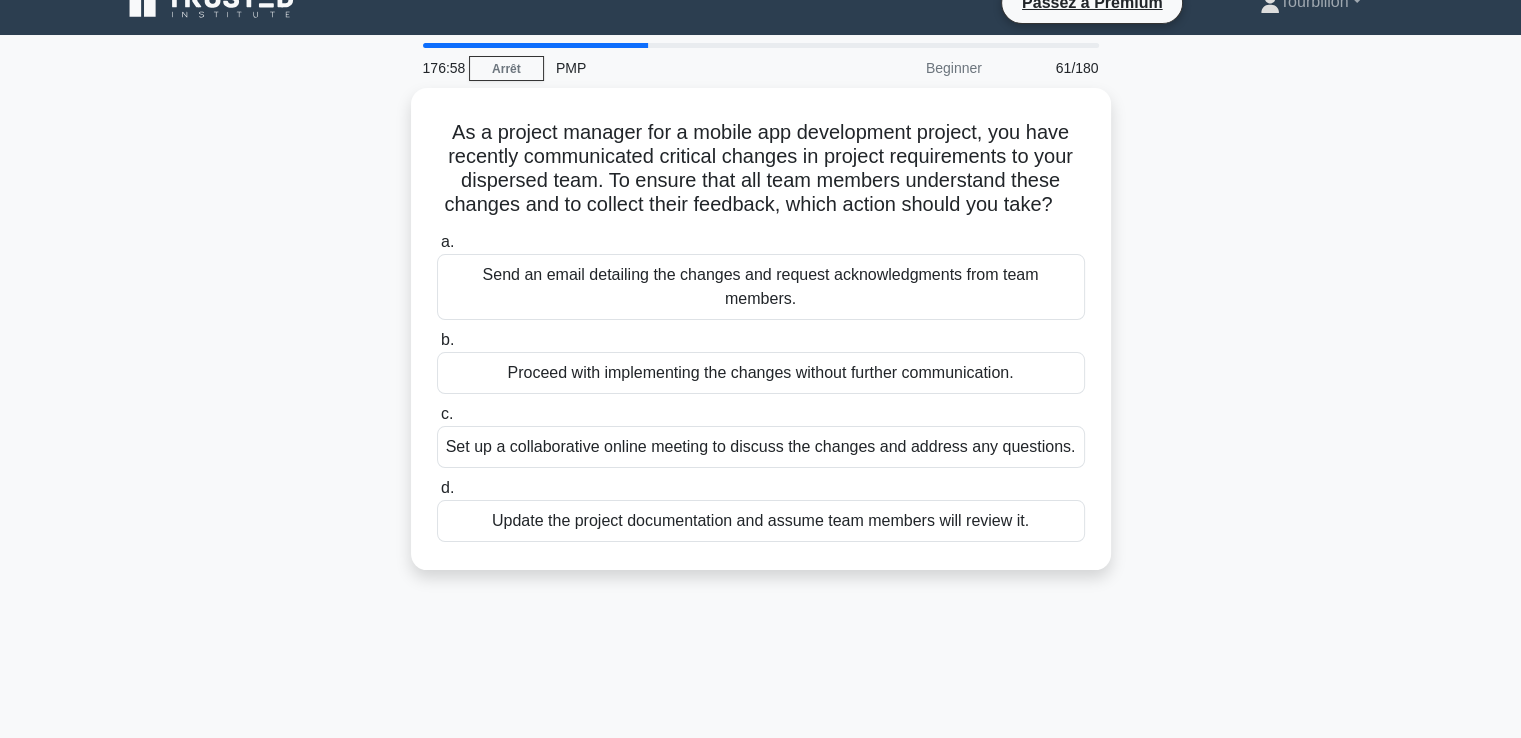 scroll, scrollTop: 0, scrollLeft: 0, axis: both 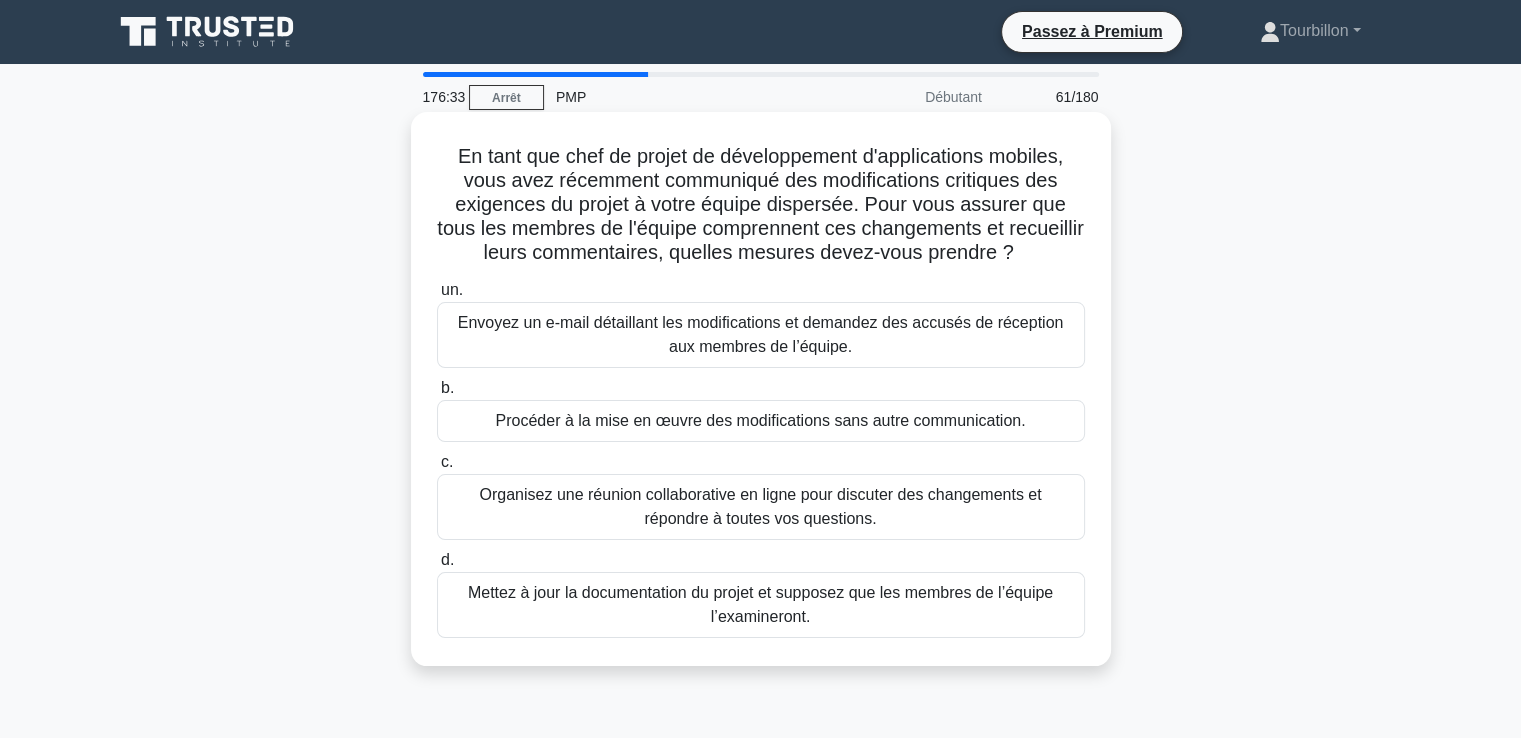 click on "Organisez une réunion collaborative en ligne pour discuter des changements et répondre à toutes vos questions." at bounding box center (760, 506) 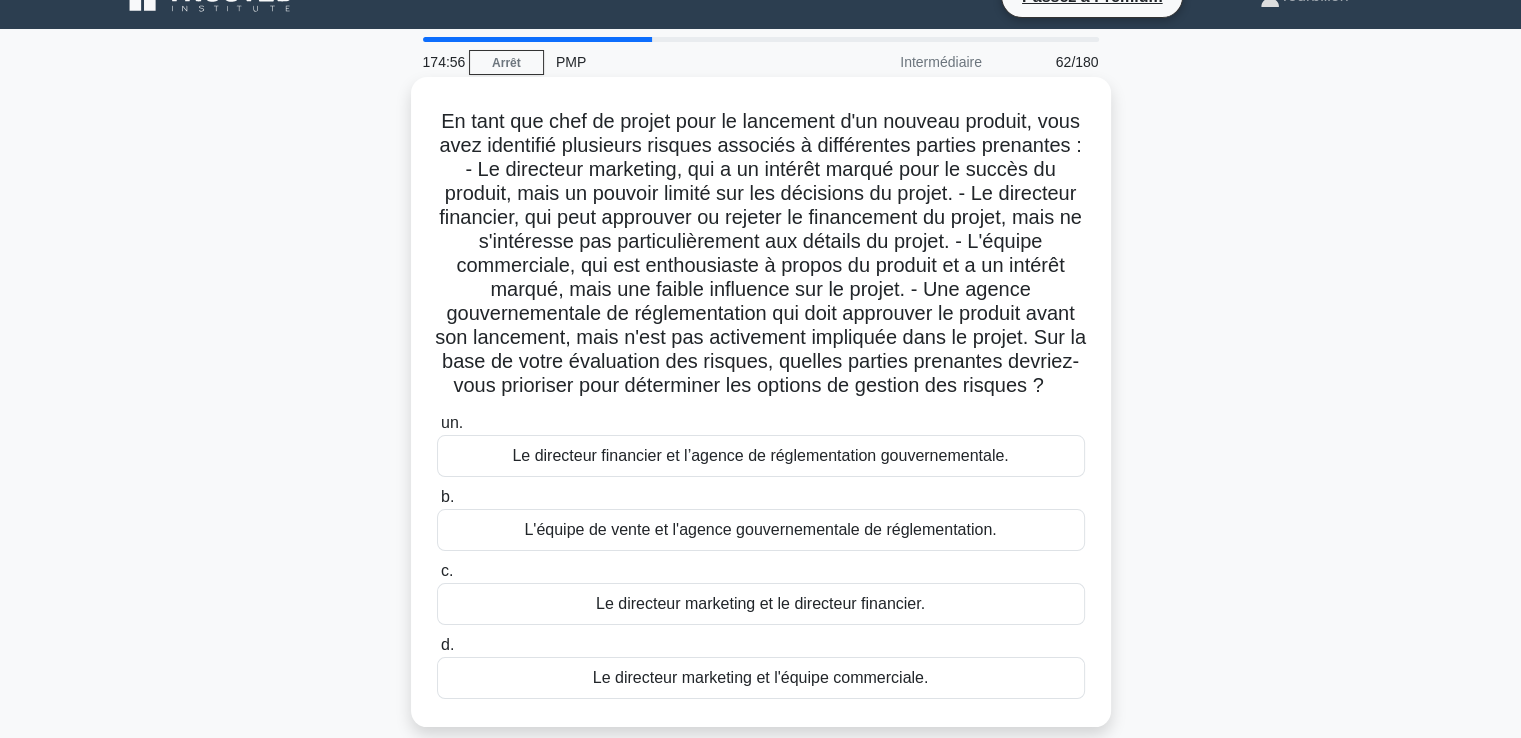 scroll, scrollTop: 0, scrollLeft: 0, axis: both 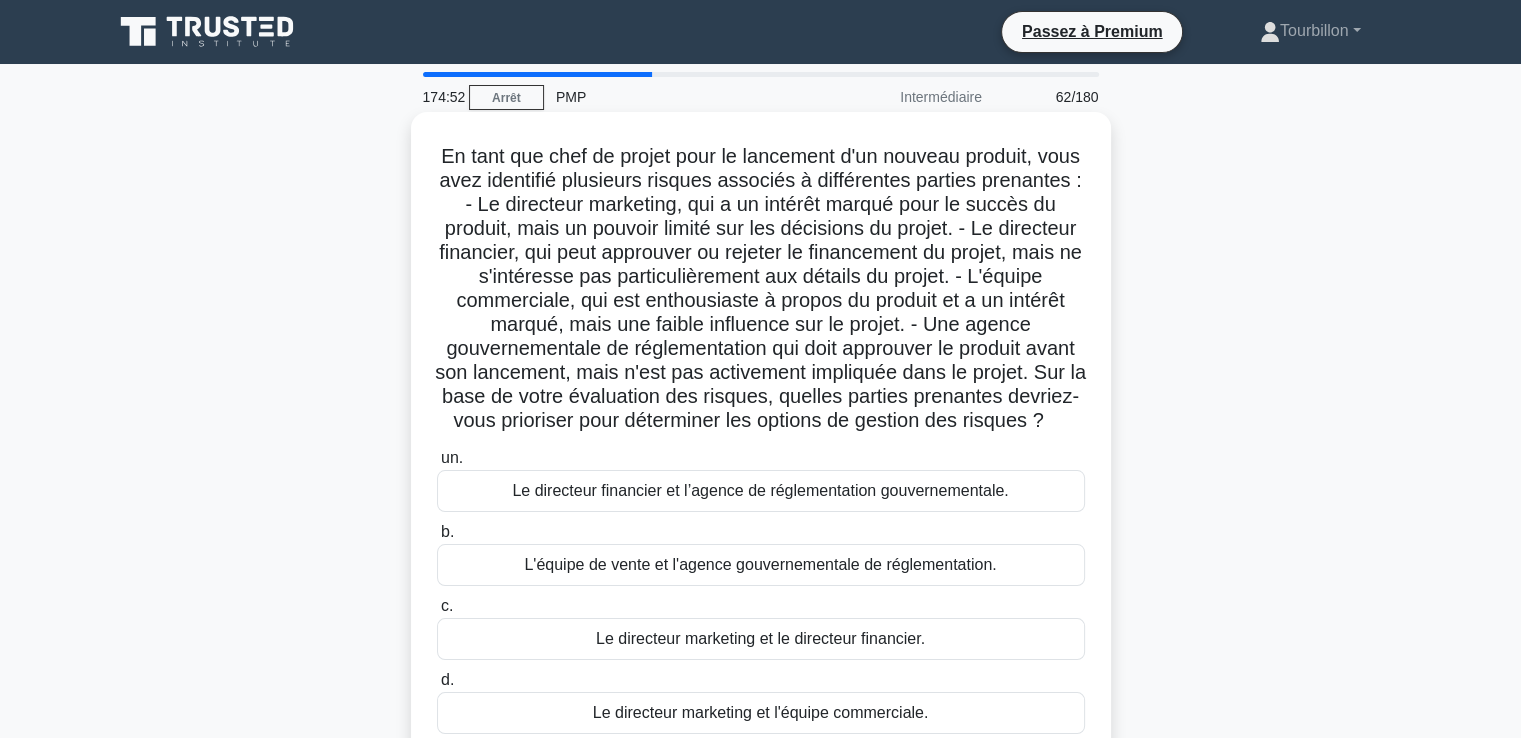 click on "Le directeur financier et l’agence de réglementation gouvernementale." at bounding box center [760, 490] 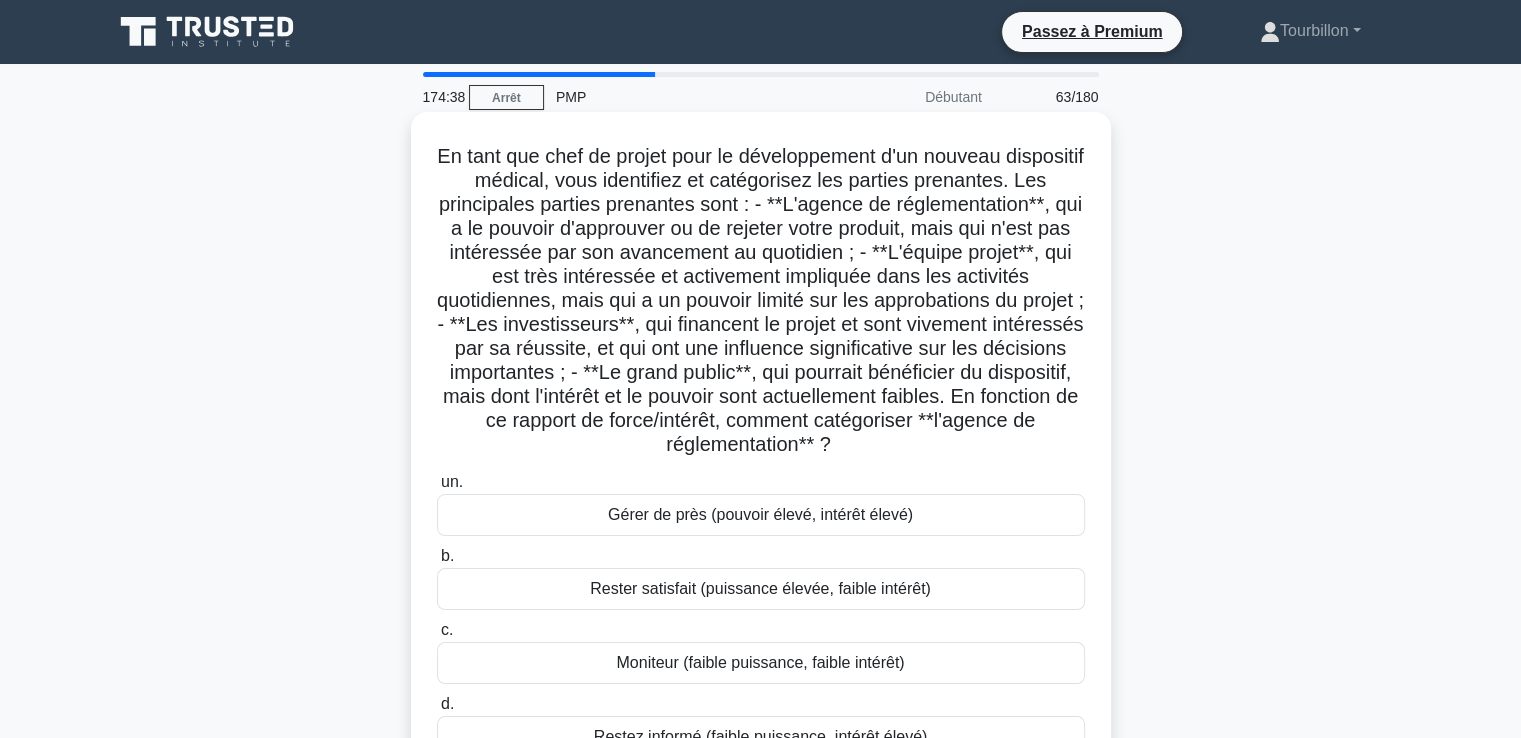 click on "En tant que chef de projet pour le développement d'un nouveau dispositif médical, vous identifiez et catégorisez les parties prenantes. Les principales parties prenantes sont : - **L'agence de réglementation**, qui a le pouvoir d'approuver ou de rejeter votre produit, mais qui n'est pas intéressée par son avancement au quotidien ; - **L'équipe projet**, qui est très intéressée et activement impliquée dans les activités quotidiennes, mais qui a un pouvoir limité sur les approbations du projet ; - **Les investisseurs**, qui financent le projet et sont vivement intéressés par sa réussite, et qui ont une influence significative sur les décisions importantes ; - **Le grand public**, qui pourrait bénéficier du dispositif, mais dont l'intérêt et le pouvoir sont actuellement faibles. En fonction de ce rapport de force/intérêt, comment catégoriser **l'agence de réglementation** ?" at bounding box center [761, 301] 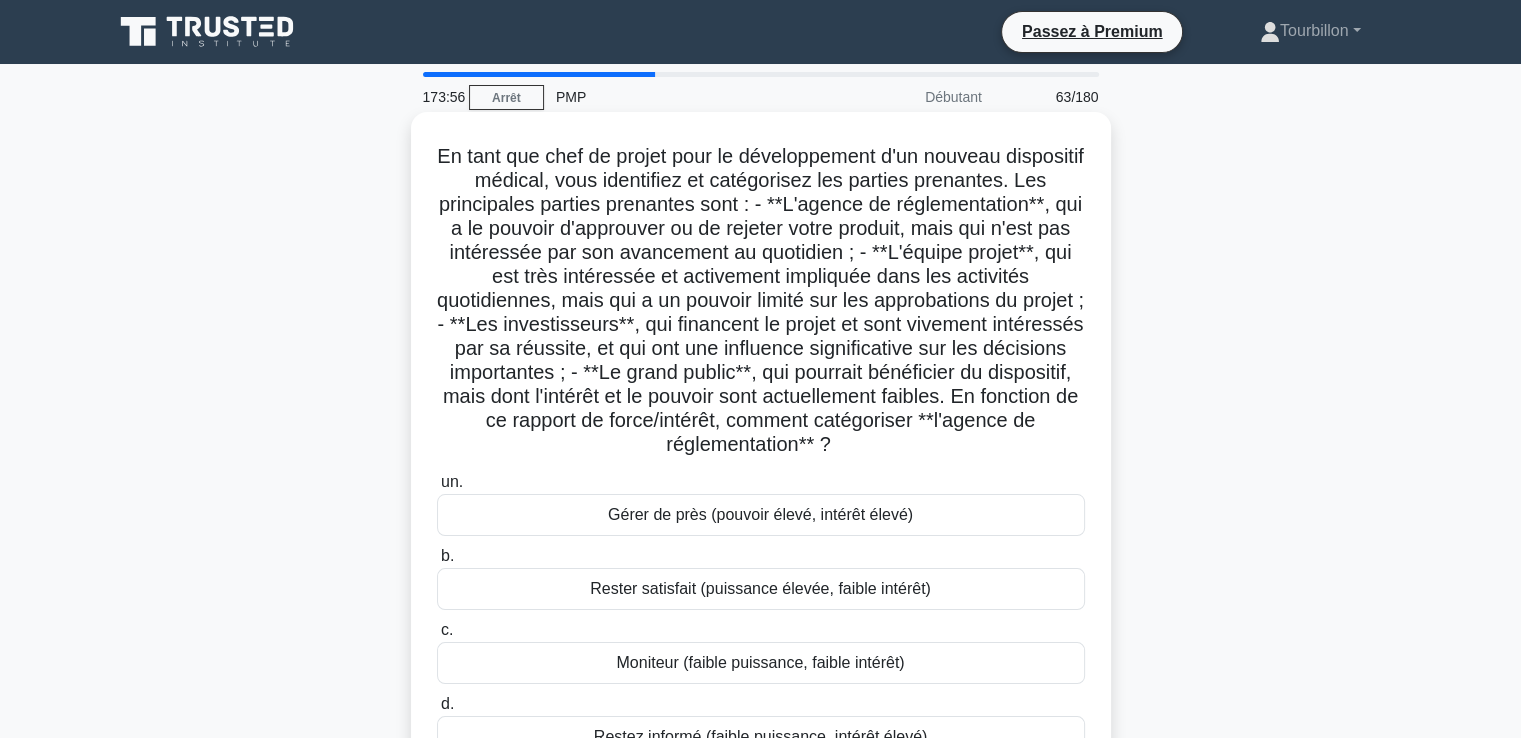 click on "Rester satisfait (puissance élevée, faible intérêt)" at bounding box center [760, 588] 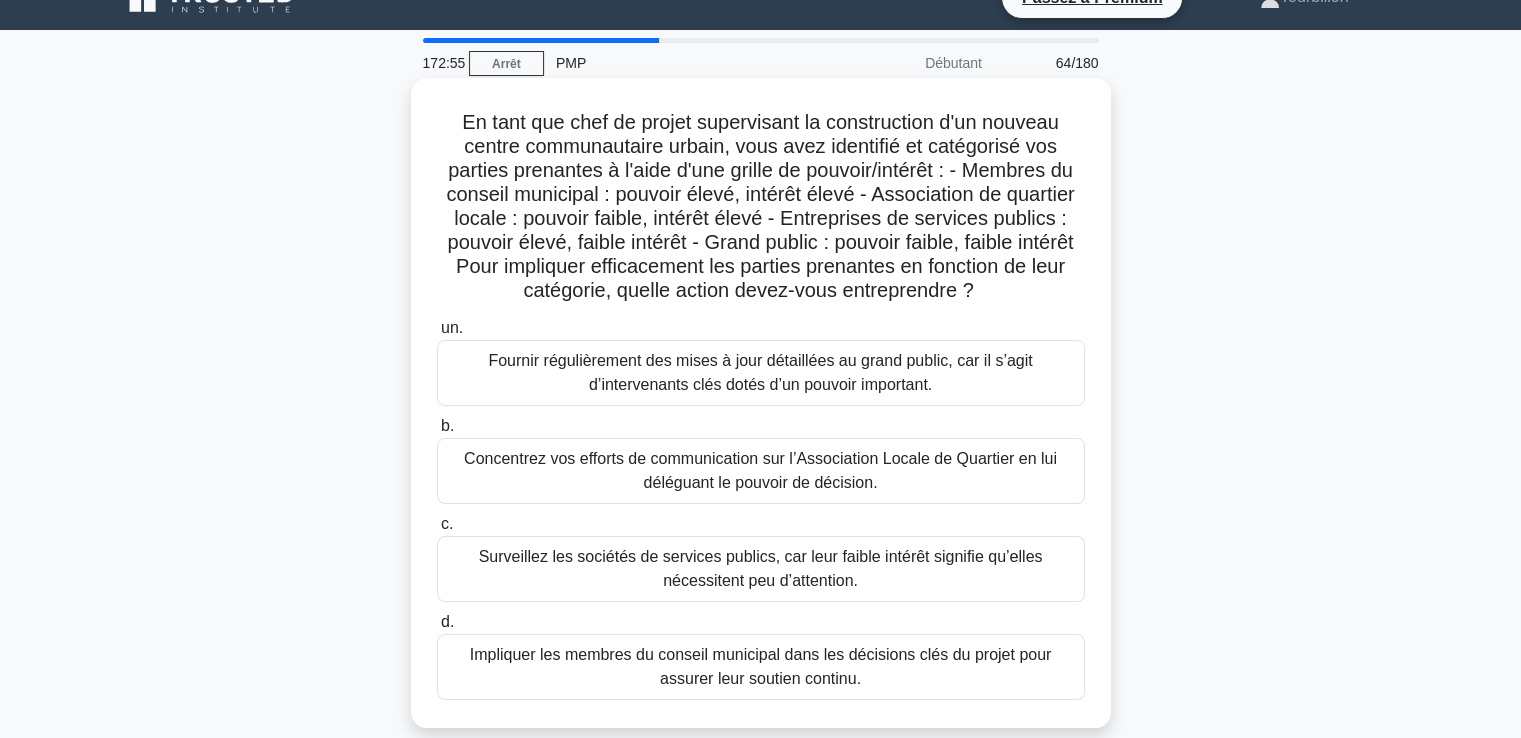 scroll, scrollTop: 0, scrollLeft: 0, axis: both 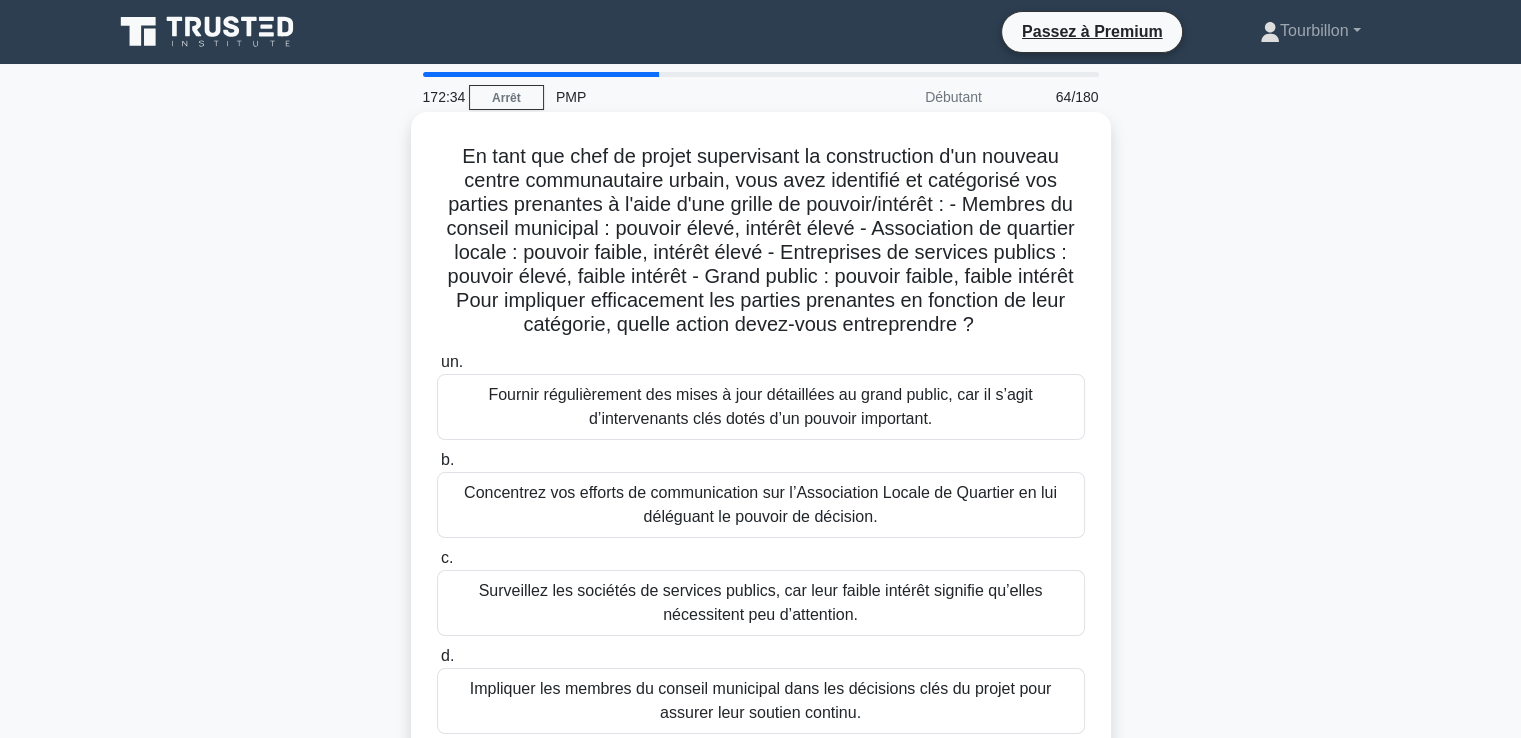 click on "Impliquer les membres du conseil municipal dans les décisions clés du projet pour assurer leur soutien continu." at bounding box center [761, 700] 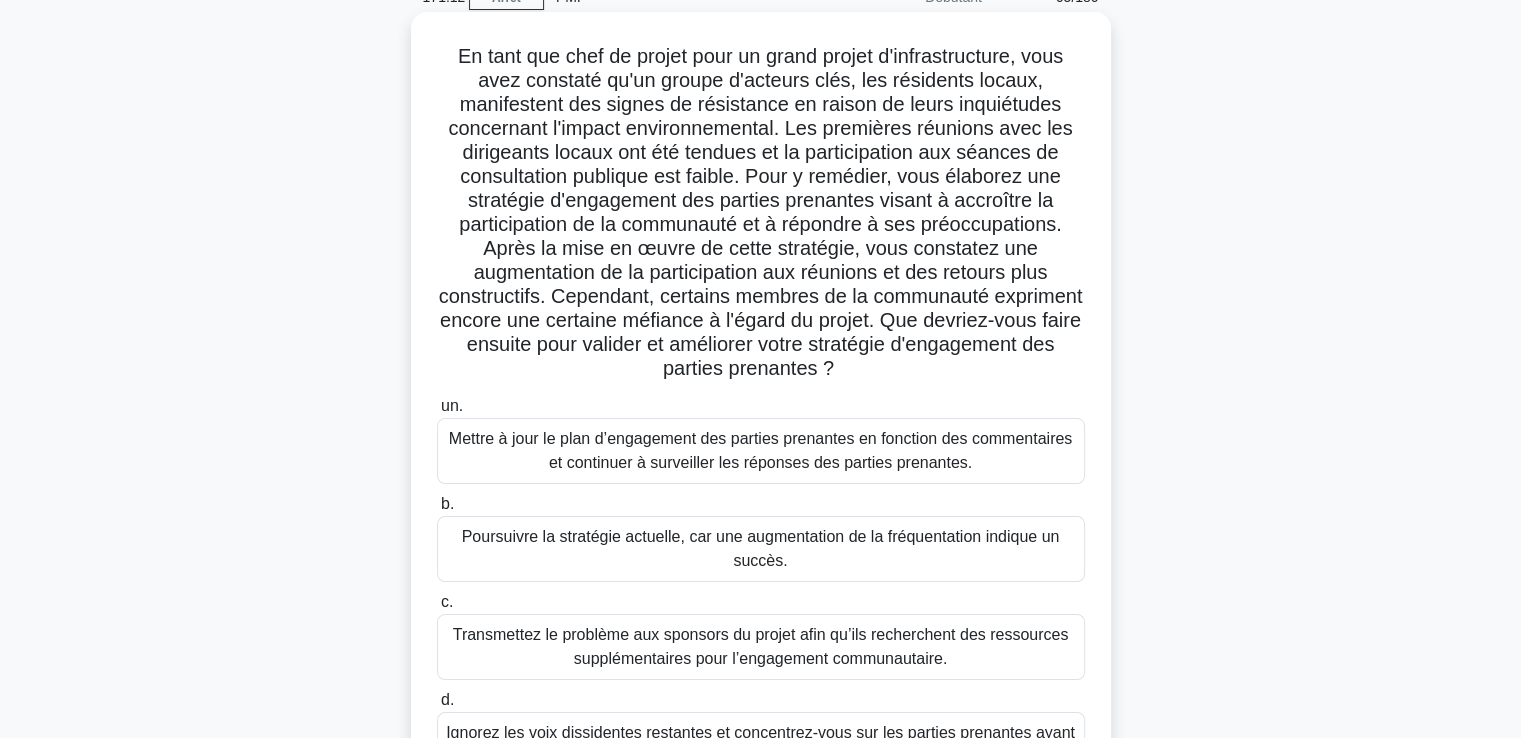 scroll, scrollTop: 200, scrollLeft: 0, axis: vertical 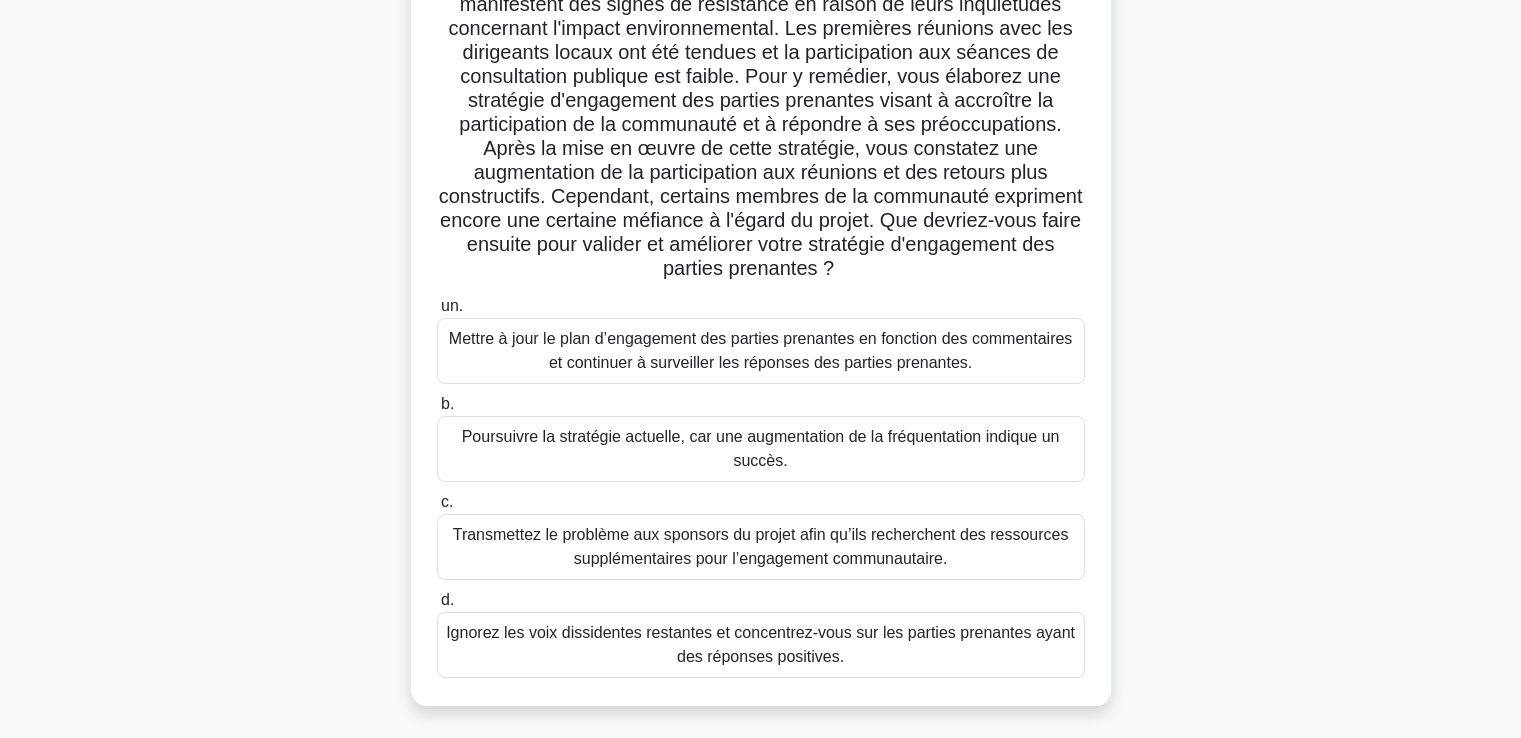 click on "Mettre à jour le plan d’engagement des parties prenantes en fonction des commentaires et continuer à surveiller les réponses des parties prenantes." at bounding box center (761, 351) 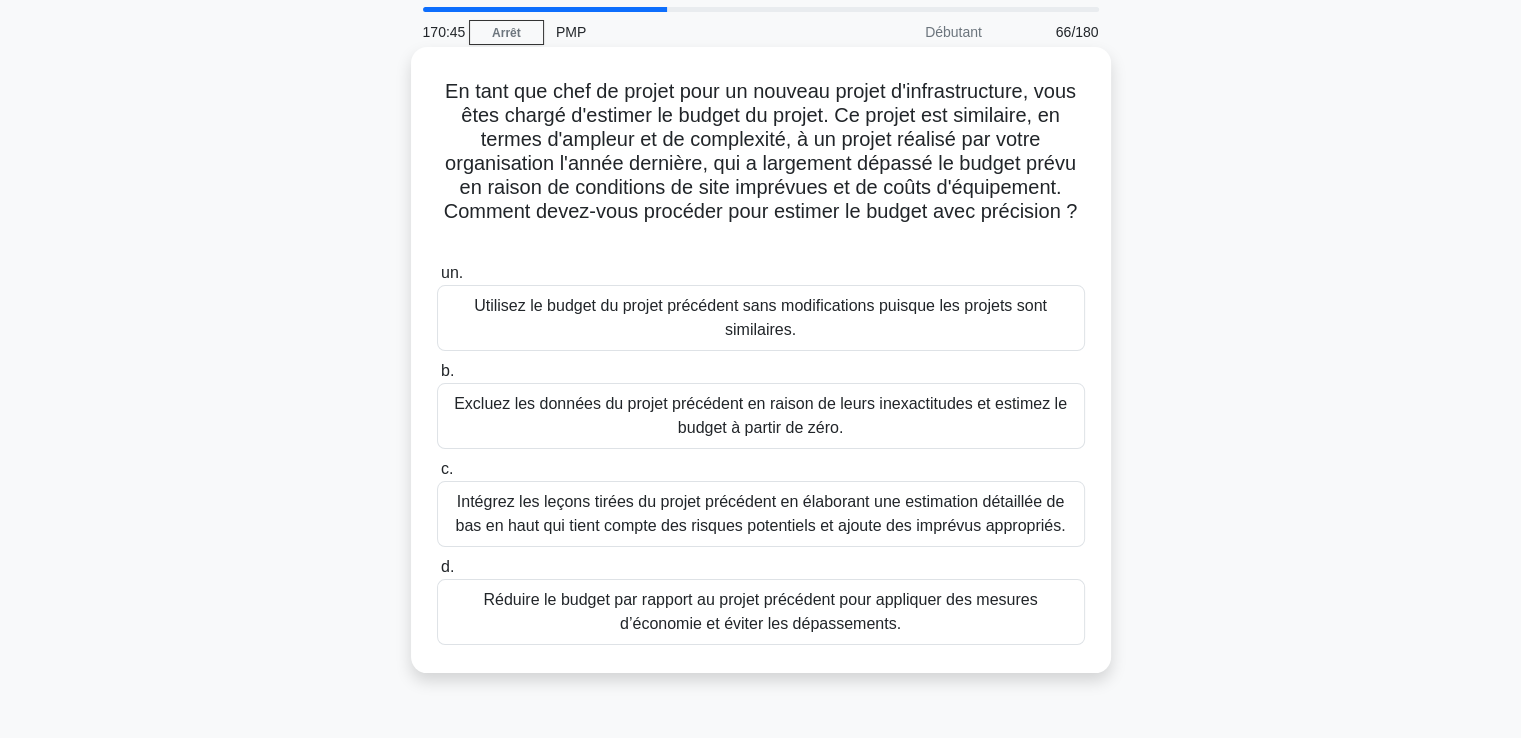 scroll, scrollTop: 100, scrollLeft: 0, axis: vertical 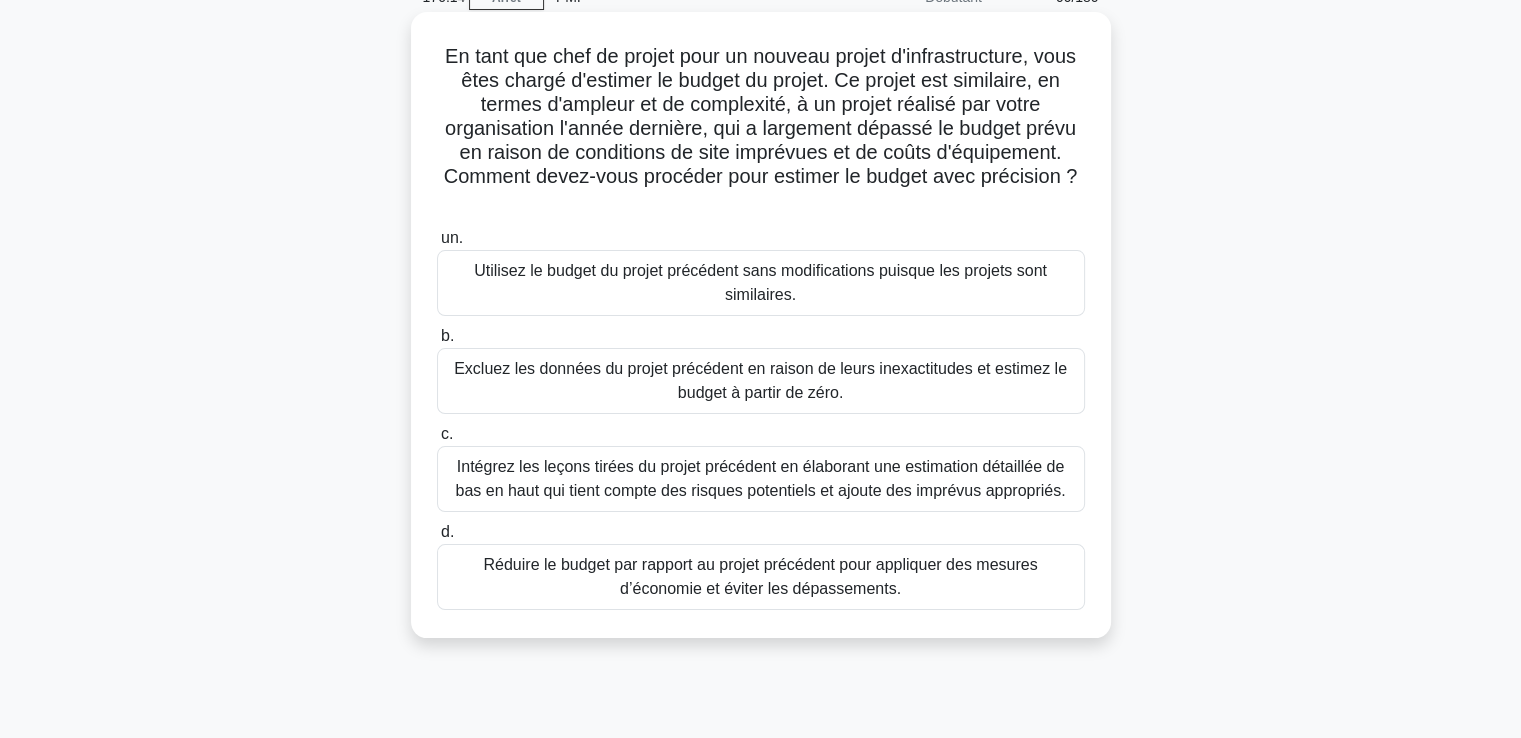 click on "Intégrez les leçons tirées du projet précédent en élaborant une estimation détaillée de bas en haut qui tient compte des risques potentiels et ajoute des imprévus appropriés." at bounding box center (760, 478) 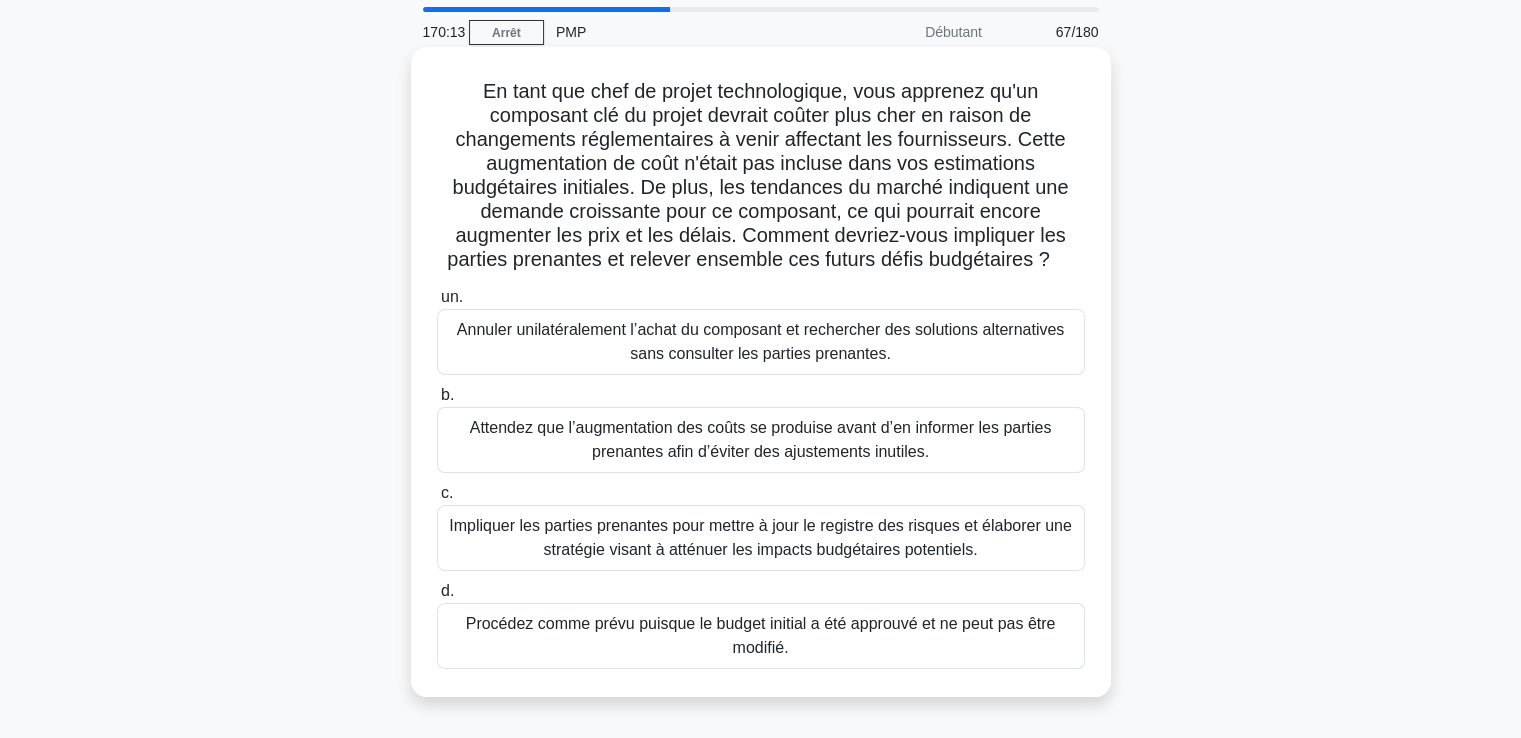 scroll, scrollTop: 100, scrollLeft: 0, axis: vertical 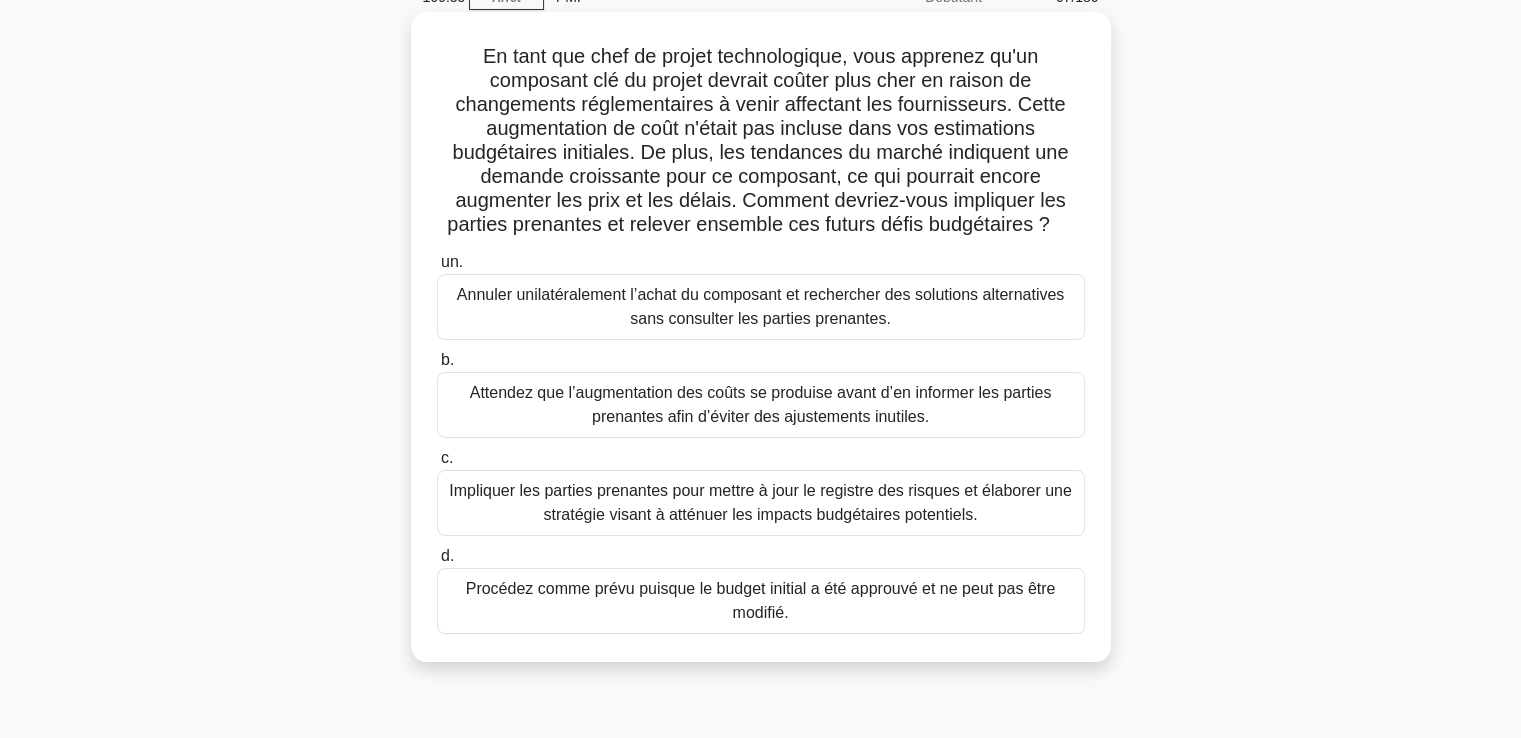 click on "Impliquer les parties prenantes pour mettre à jour le registre des risques et élaborer une stratégie visant à atténuer les impacts budgétaires potentiels." at bounding box center [760, 502] 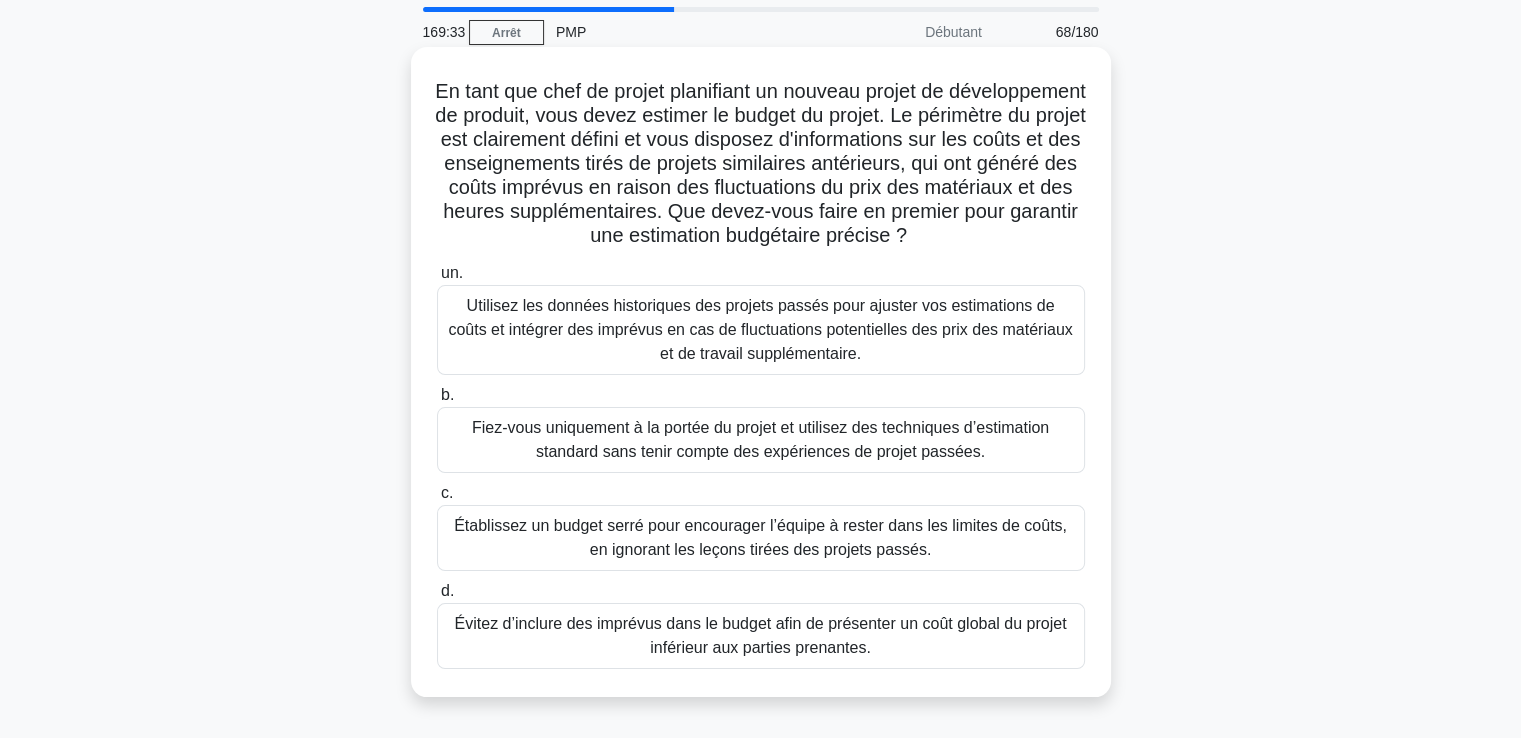 scroll, scrollTop: 100, scrollLeft: 0, axis: vertical 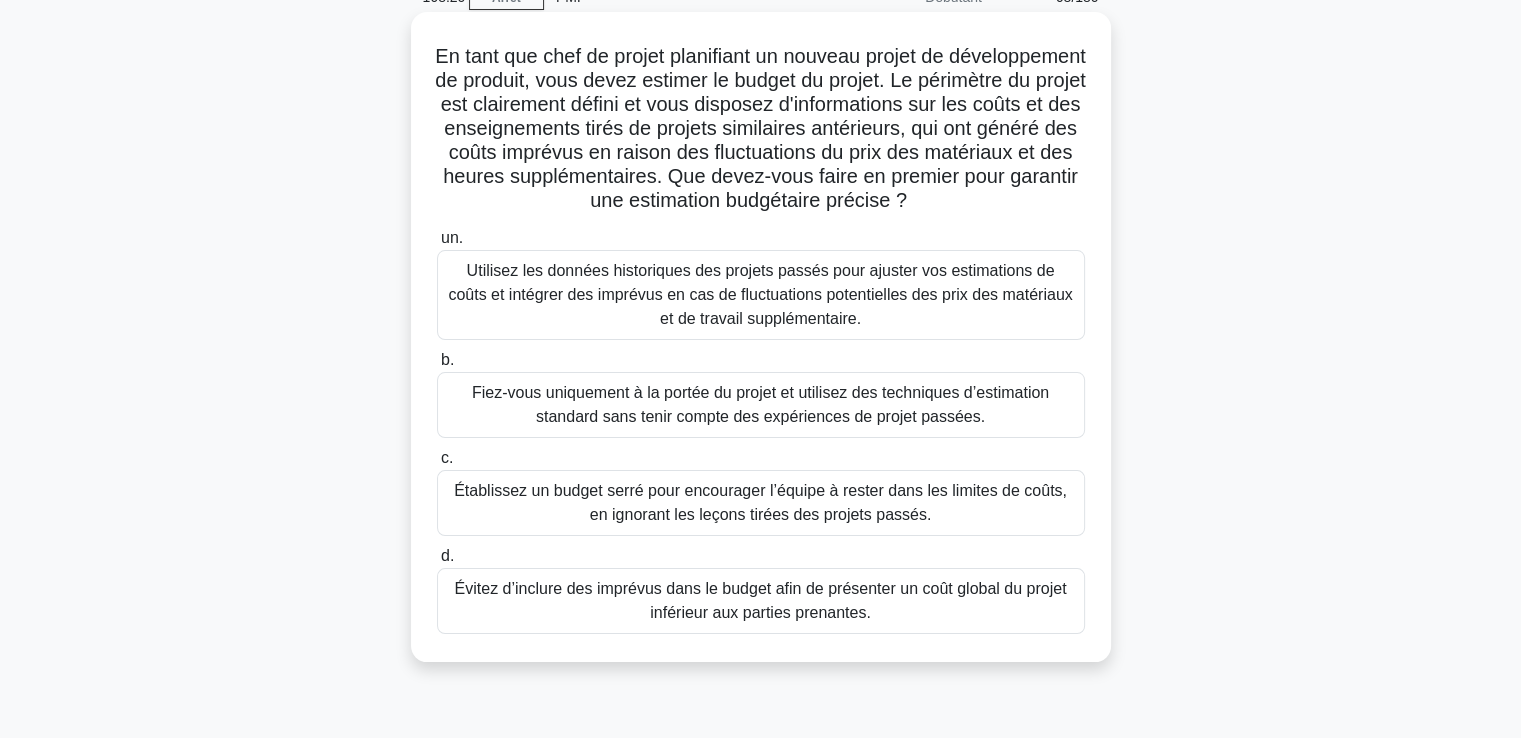 click on "Utilisez les données historiques des projets passés pour ajuster vos estimations de coûts et intégrer des imprévus en cas de fluctuations potentielles des prix des matériaux et de travail supplémentaire." at bounding box center [760, 294] 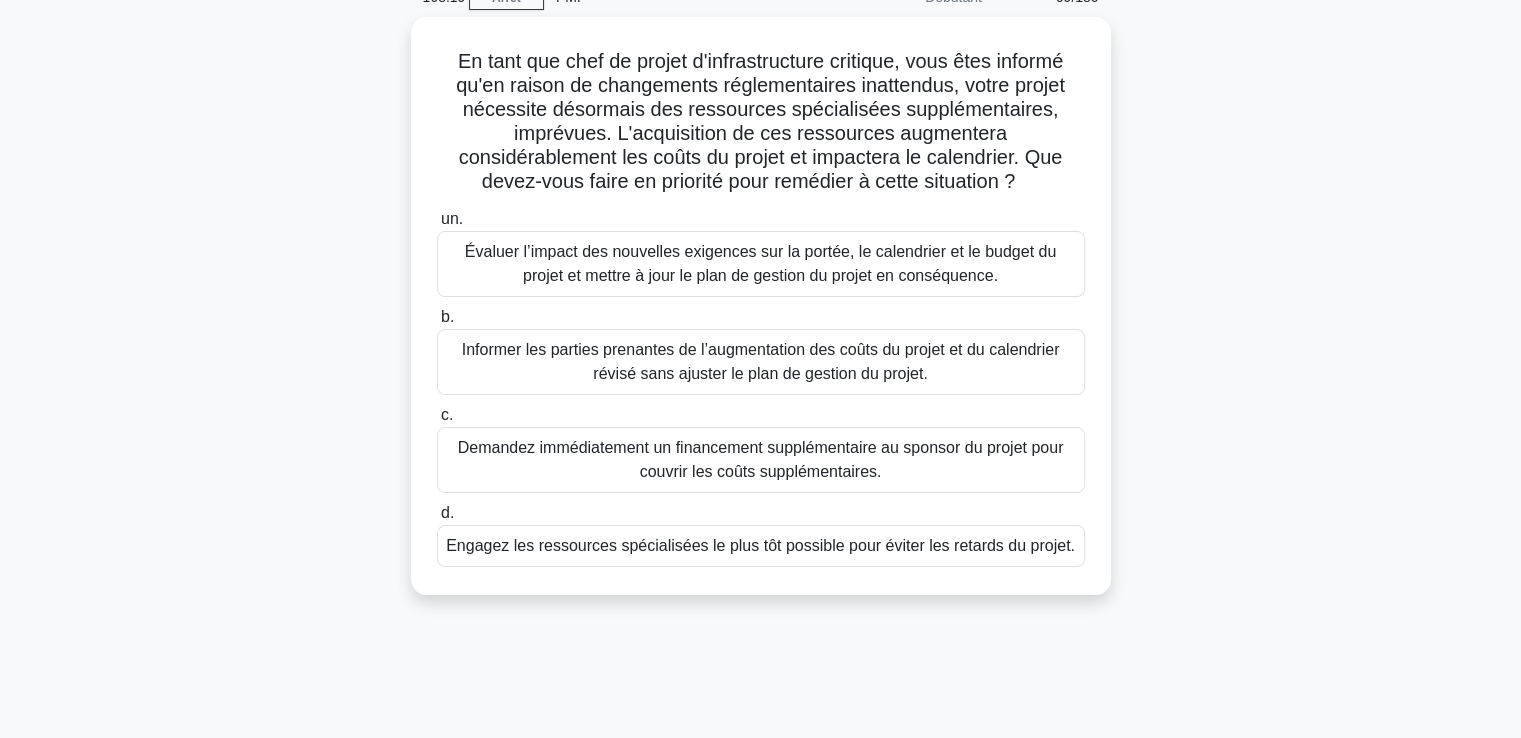 scroll, scrollTop: 0, scrollLeft: 0, axis: both 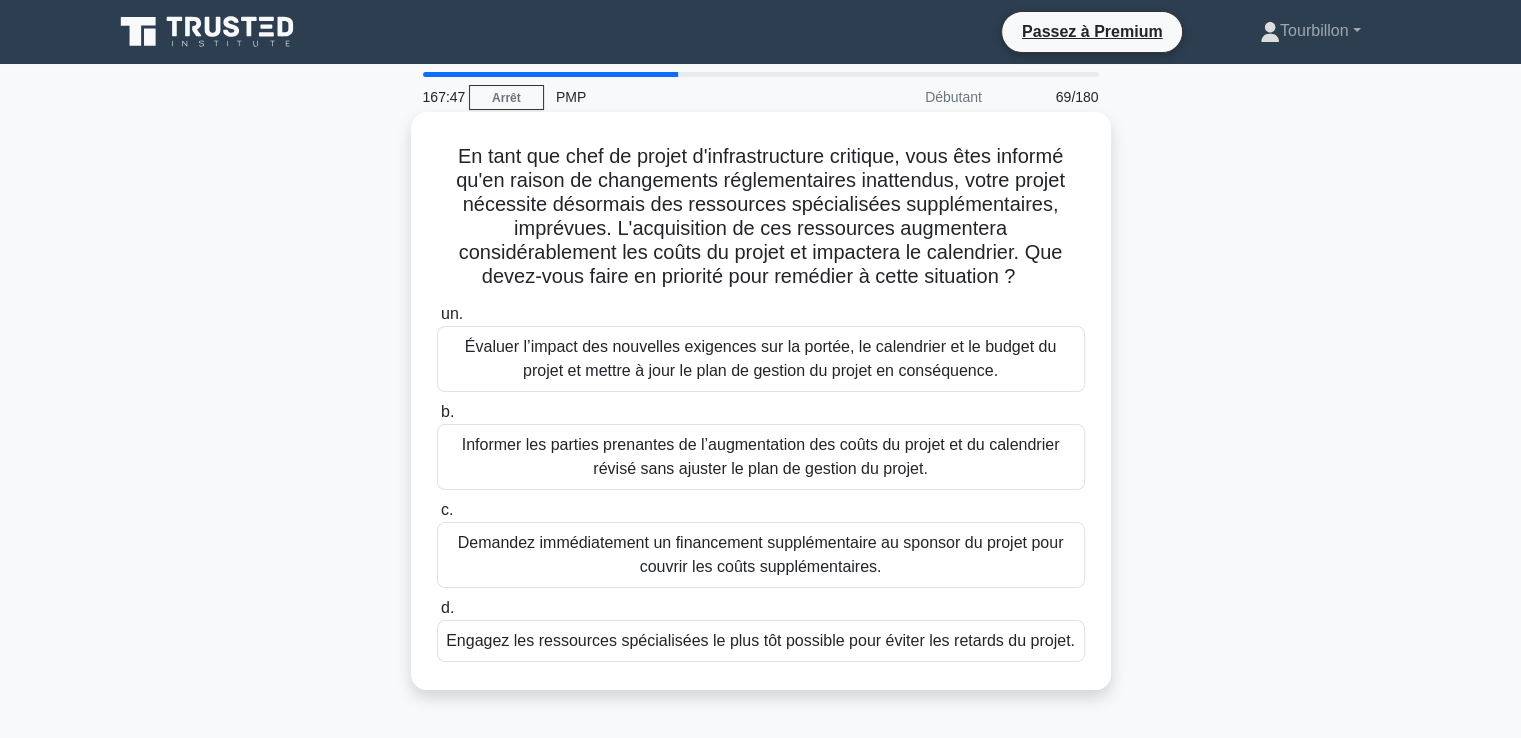 click on "Évaluer l’impact des nouvelles exigences sur la portée, le calendrier et le budget du projet et mettre à jour le plan de gestion du projet en conséquence." at bounding box center [761, 359] 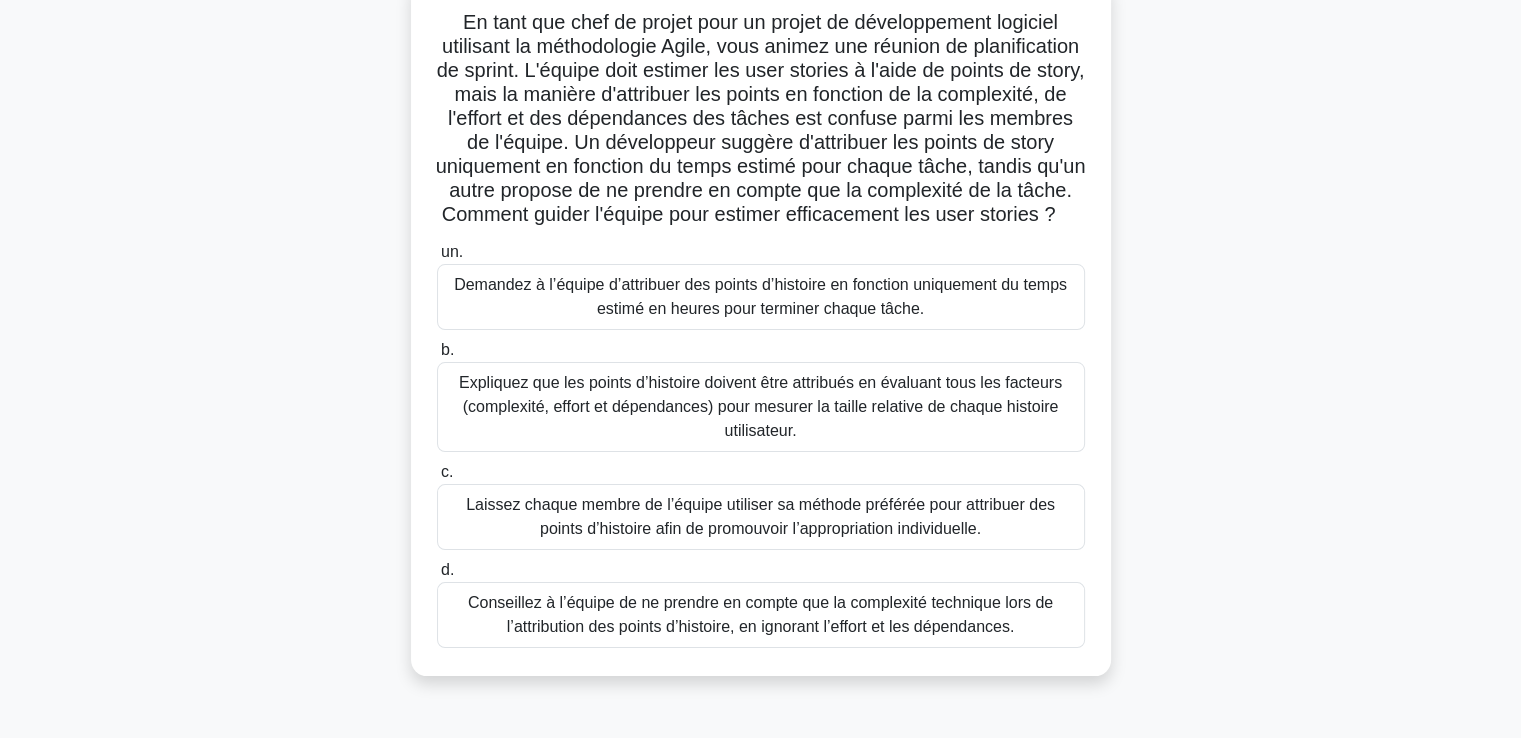 scroll, scrollTop: 100, scrollLeft: 0, axis: vertical 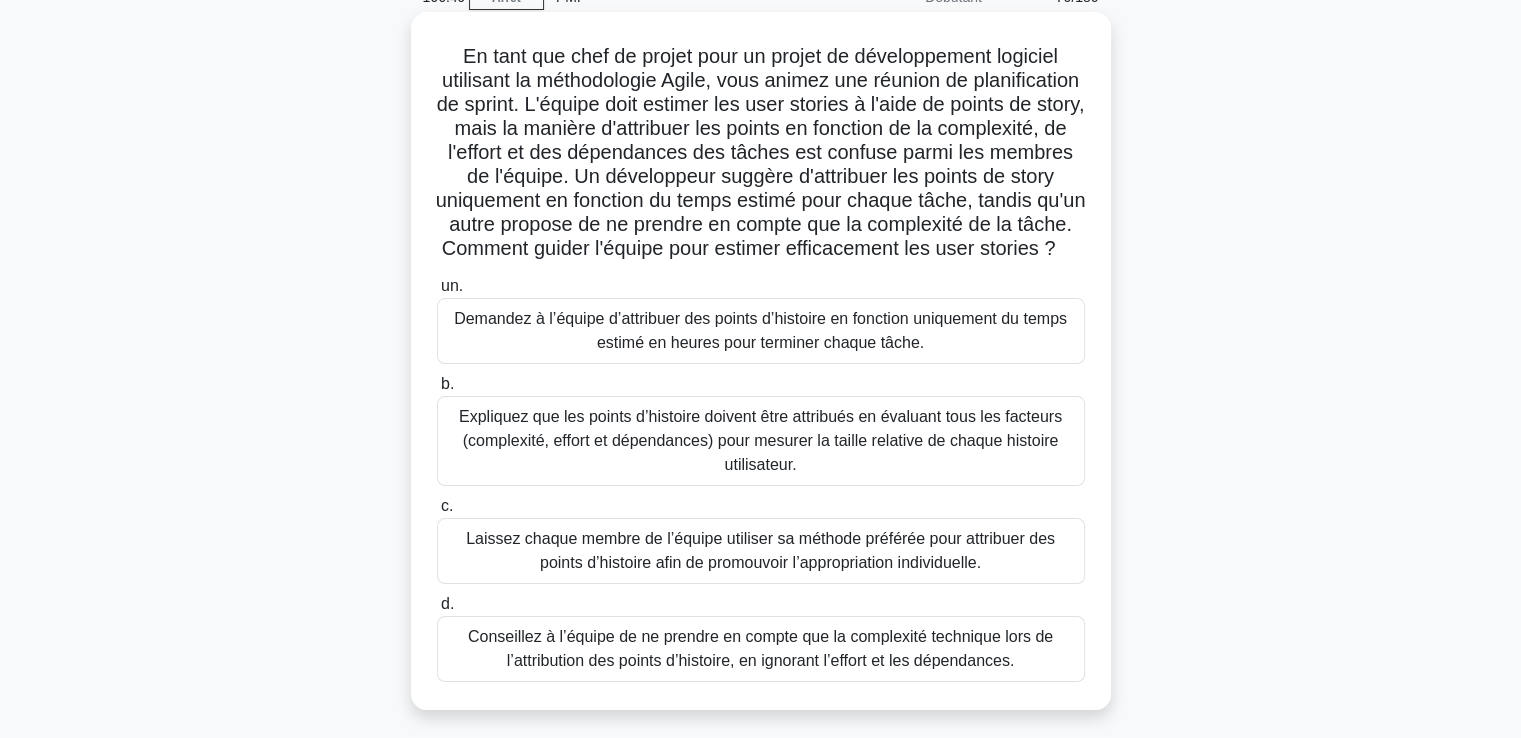 click on "Expliquez que les points d’histoire doivent être attribués en évaluant tous les facteurs (complexité, effort et dépendances) pour mesurer la taille relative de chaque histoire utilisateur." at bounding box center [760, 440] 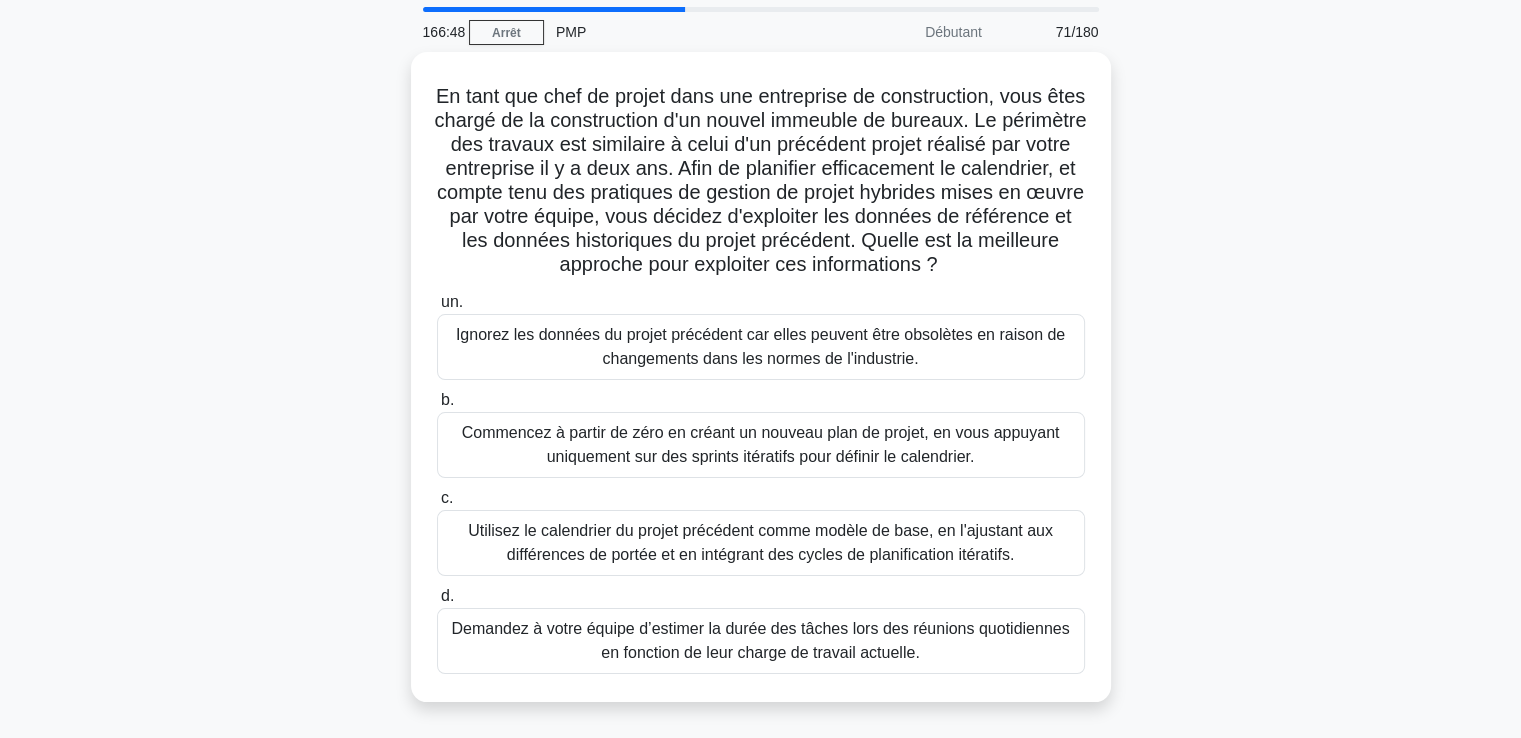 scroll, scrollTop: 100, scrollLeft: 0, axis: vertical 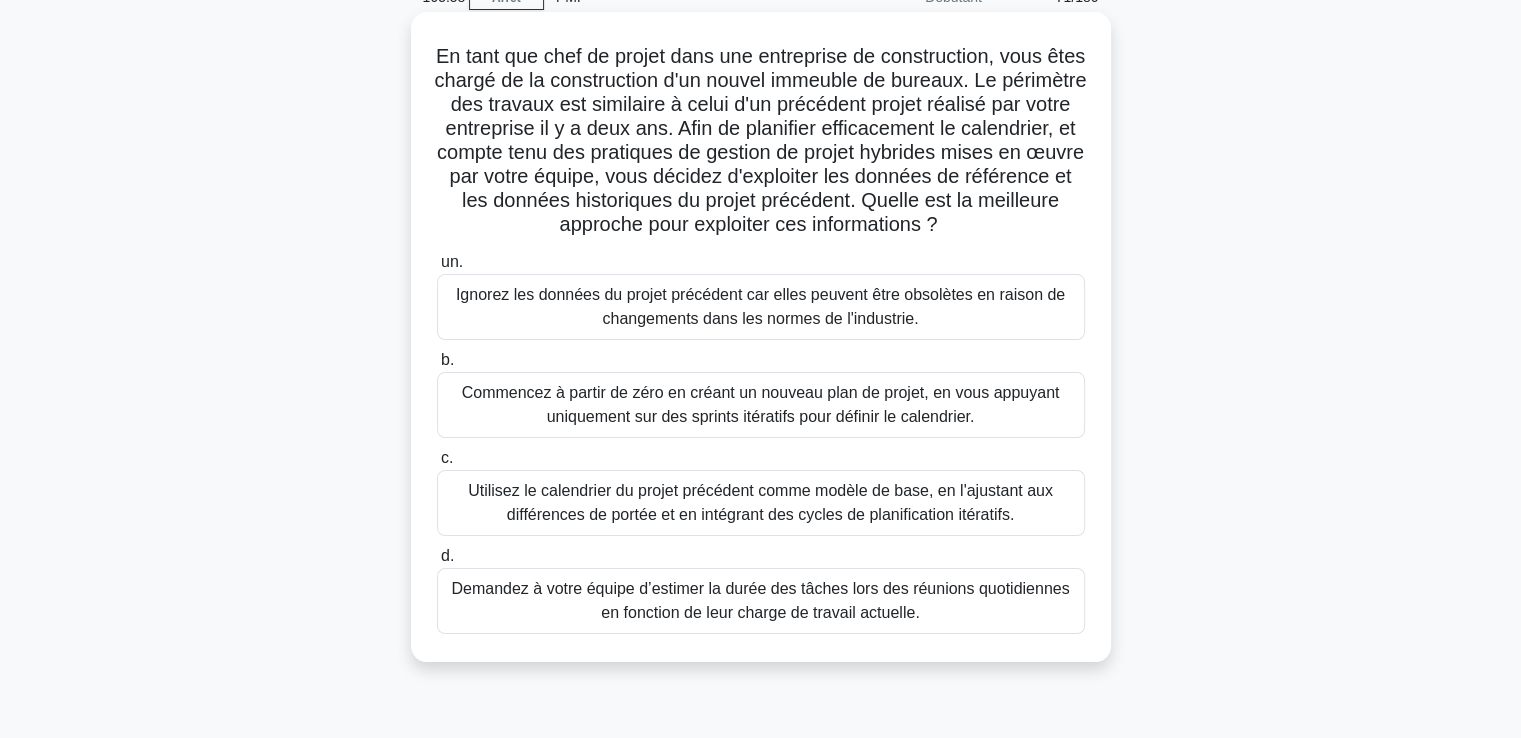 click on "Utilisez le calendrier du projet précédent comme modèle de base, en l'ajustant aux différences de portée et en intégrant des cycles de planification itératifs." at bounding box center (760, 502) 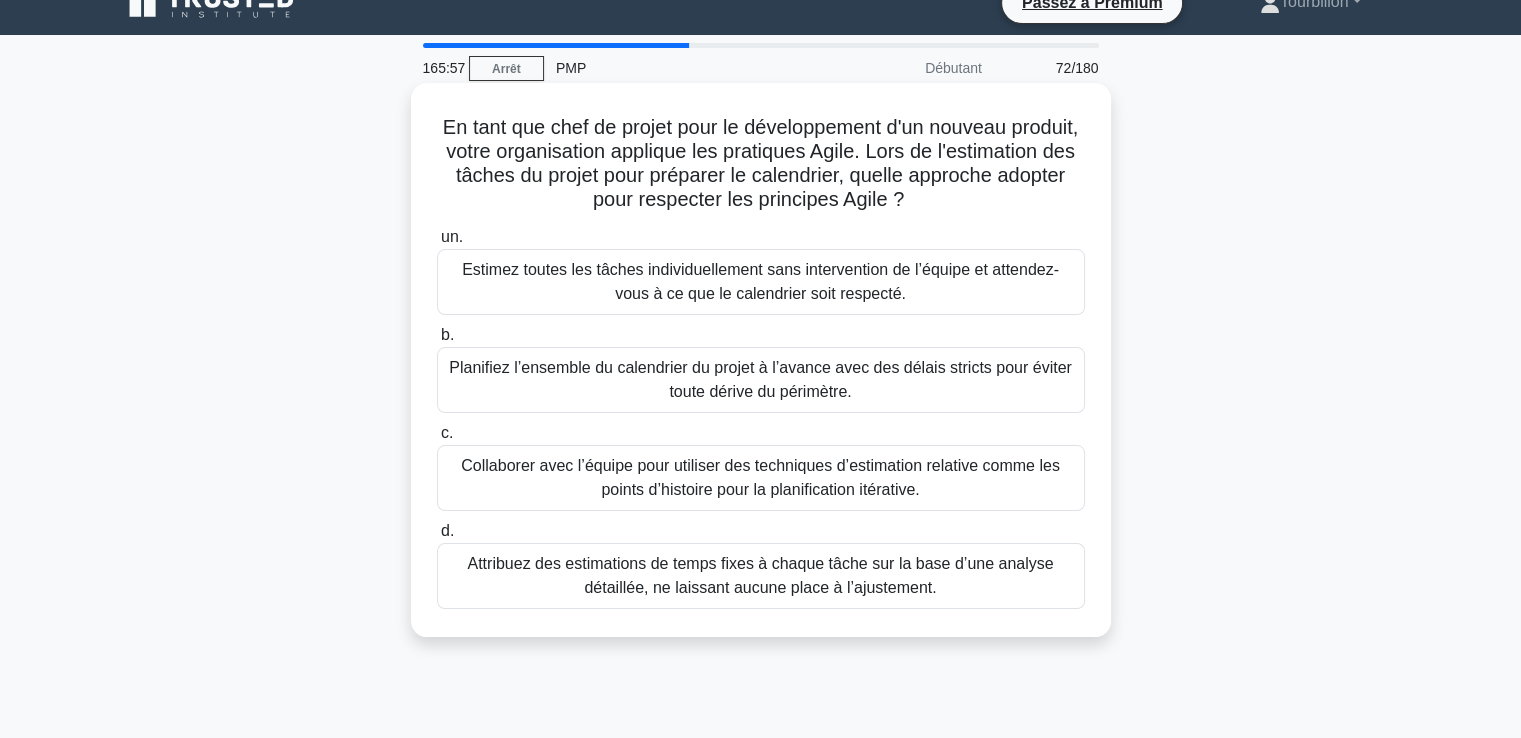 scroll, scrollTop: 0, scrollLeft: 0, axis: both 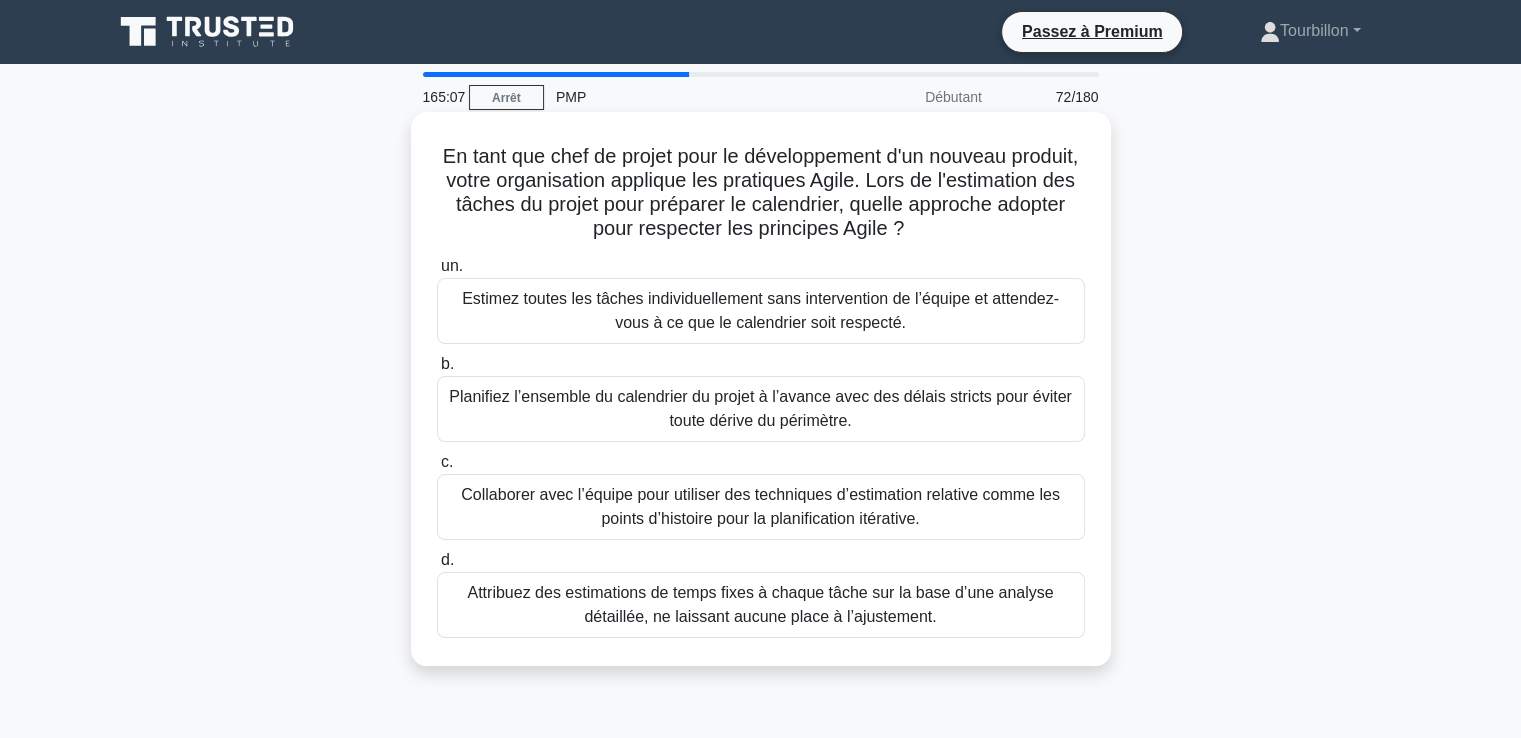 click on "Collaborer avec l’équipe pour utiliser des techniques d’estimation relative comme les points d’histoire pour la planification itérative." at bounding box center (760, 506) 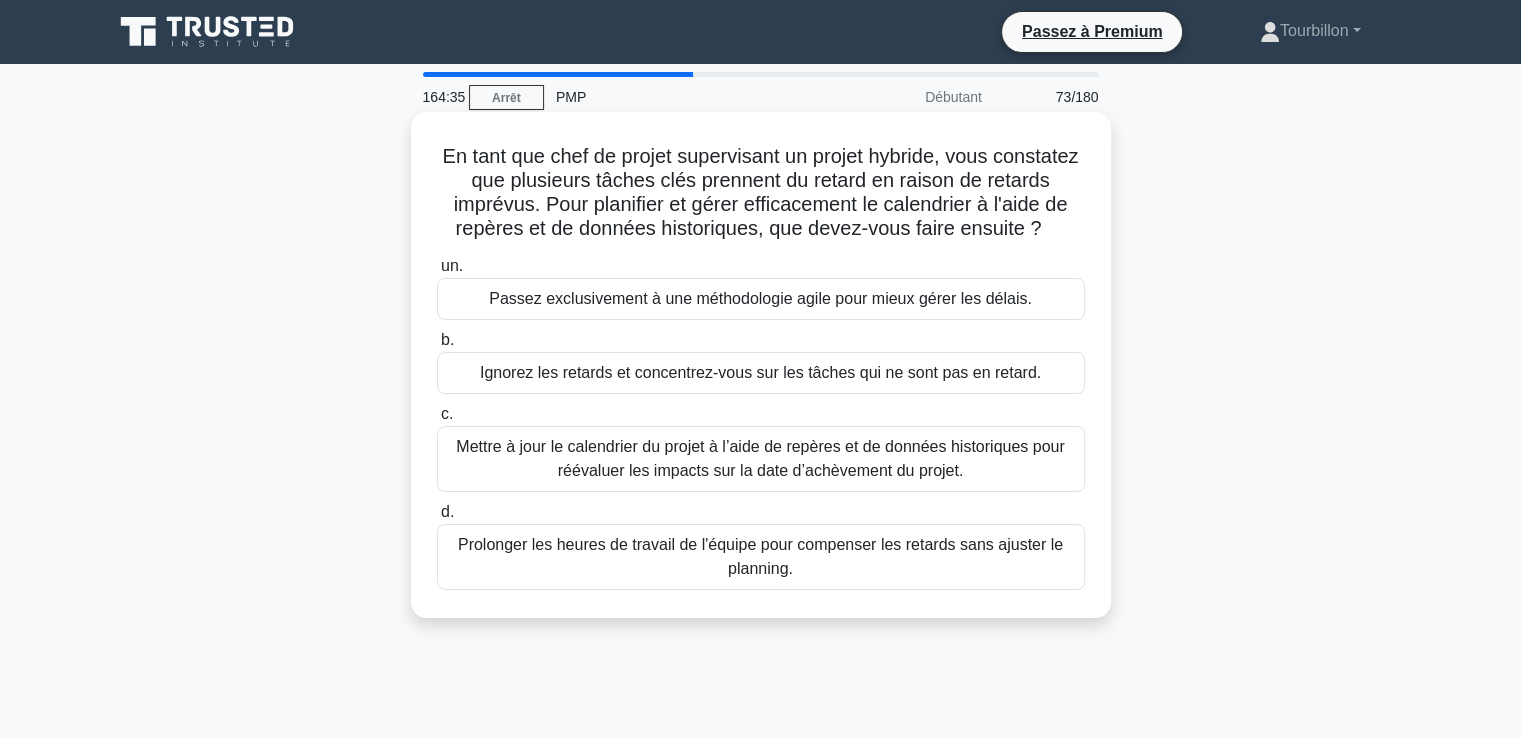 click on "Mettre à jour le calendrier du projet à l’aide de repères et de données historiques pour réévaluer les impacts sur la date d’achèvement du projet." at bounding box center [760, 458] 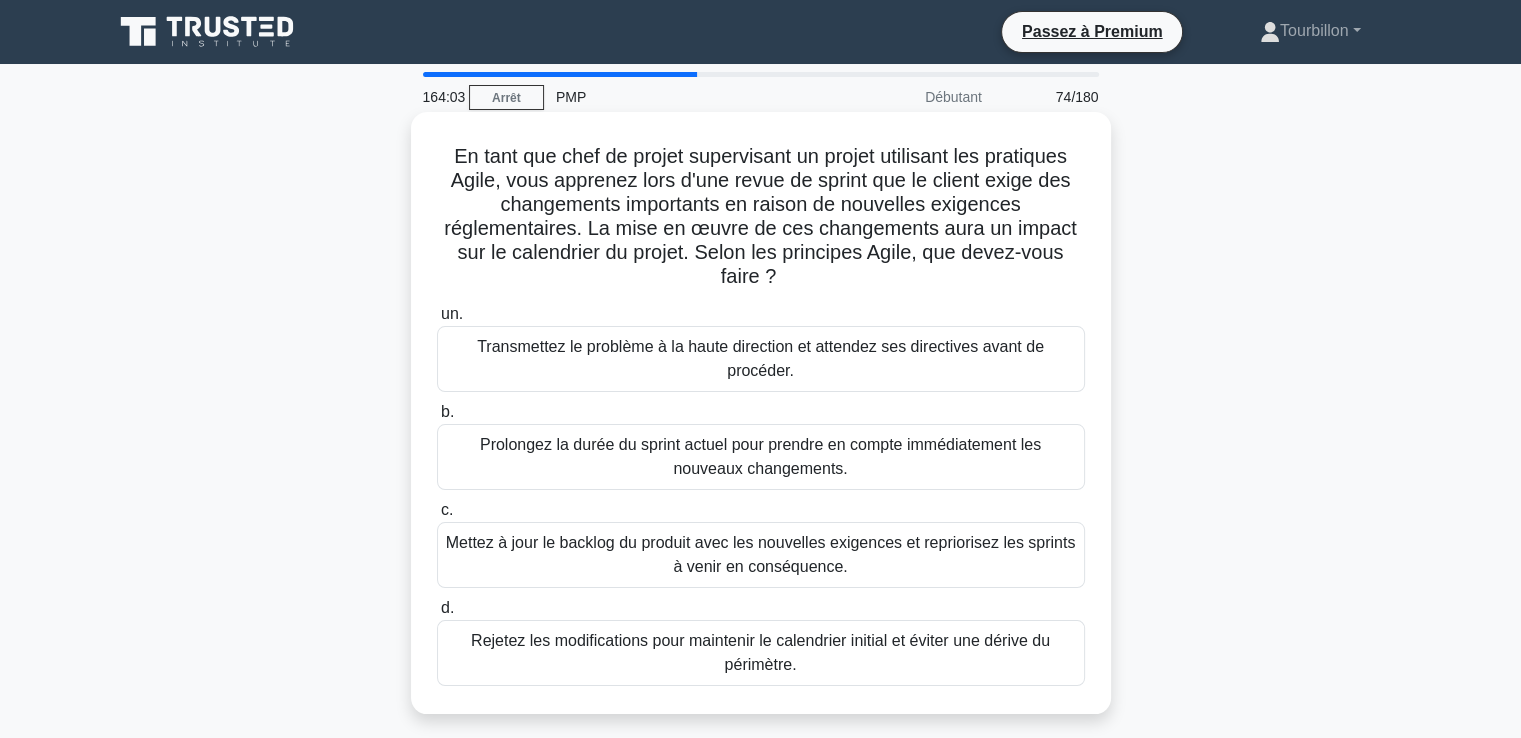 click on "Mettez à jour le backlog du produit avec les nouvelles exigences et repriorisez les sprints à venir en conséquence." at bounding box center (761, 554) 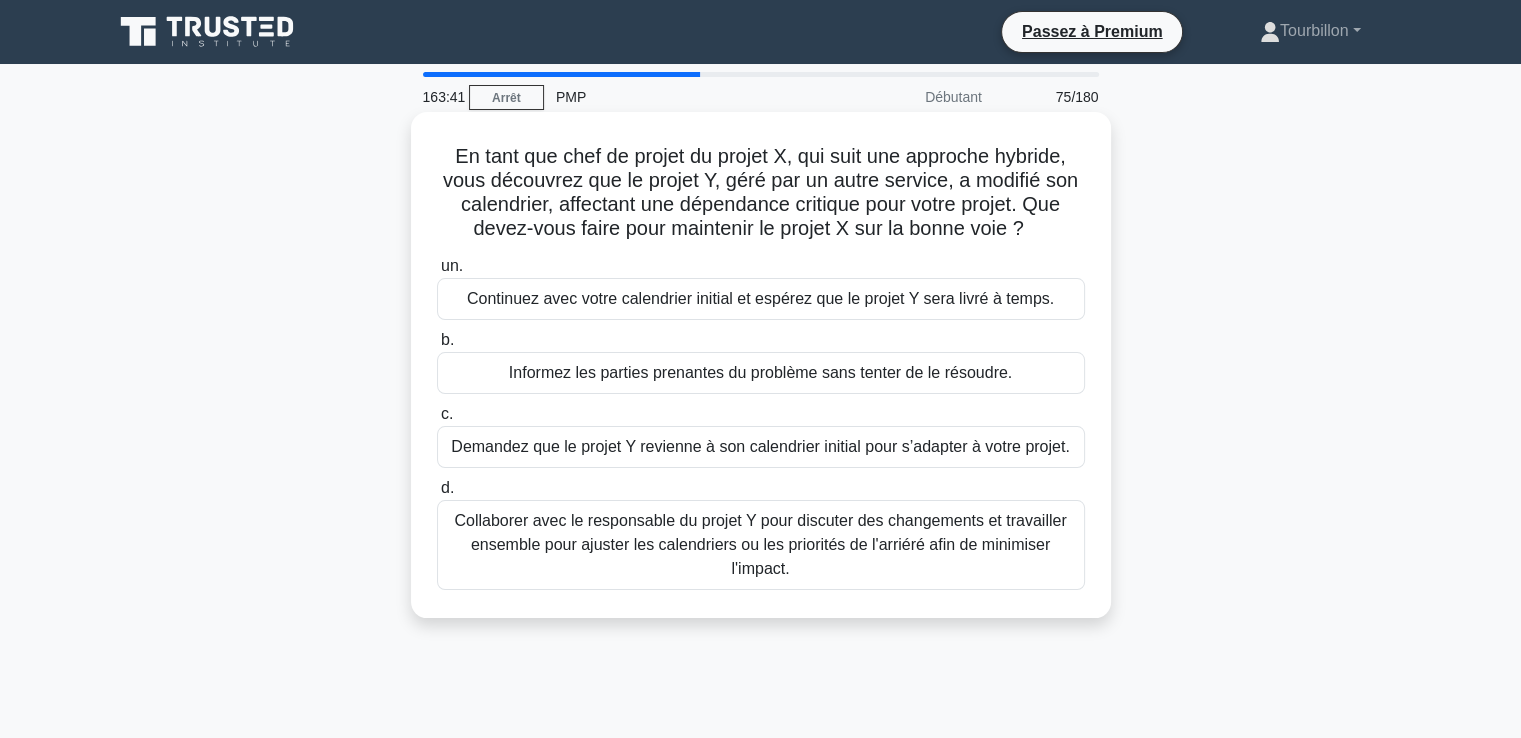 click on "Collaborer avec le responsable du projet Y pour discuter des changements et travailler ensemble pour ajuster les calendriers ou les priorités de l'arriéré afin de minimiser l'impact." at bounding box center (760, 544) 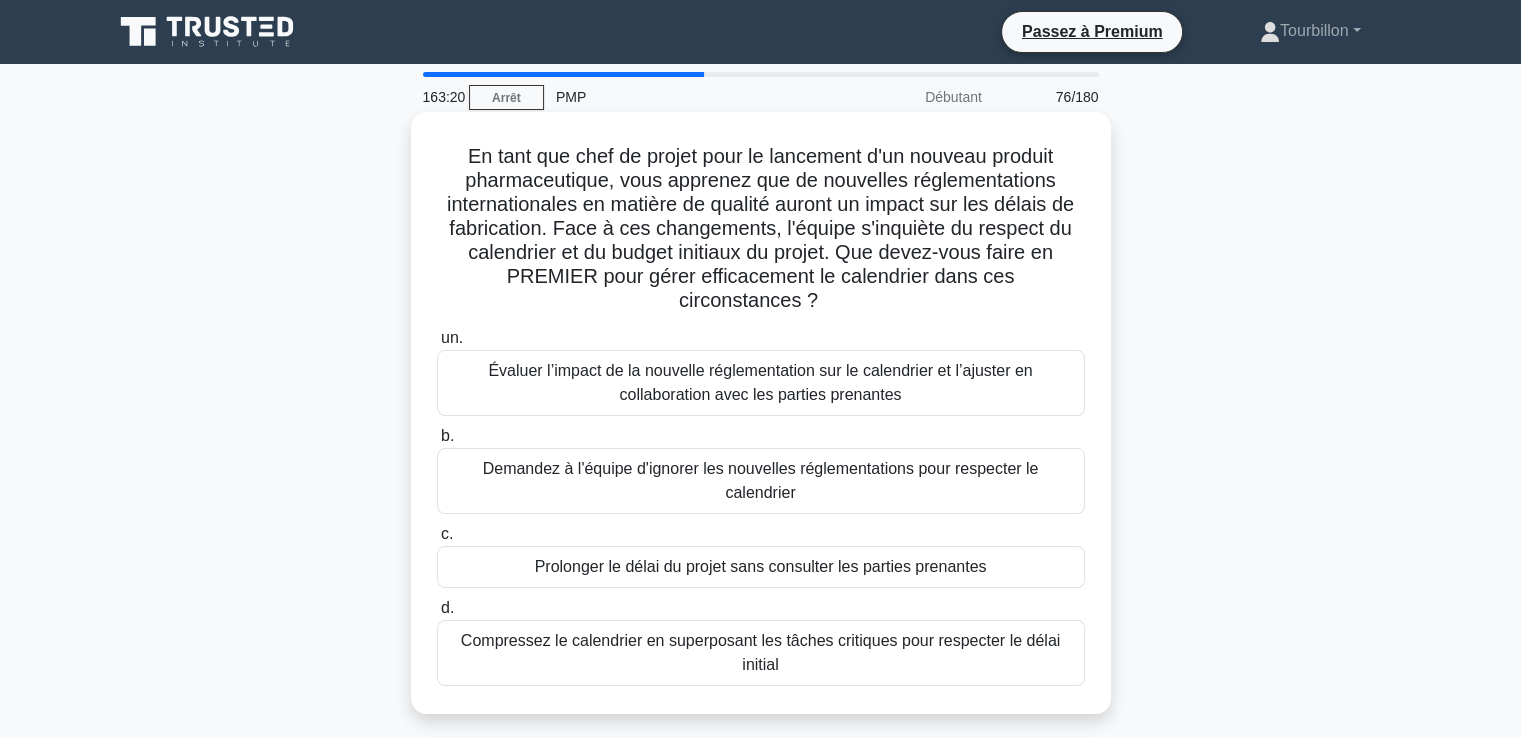 click on "Évaluer l’impact de la nouvelle réglementation sur le calendrier et l’ajuster en collaboration avec les parties prenantes" at bounding box center [760, 382] 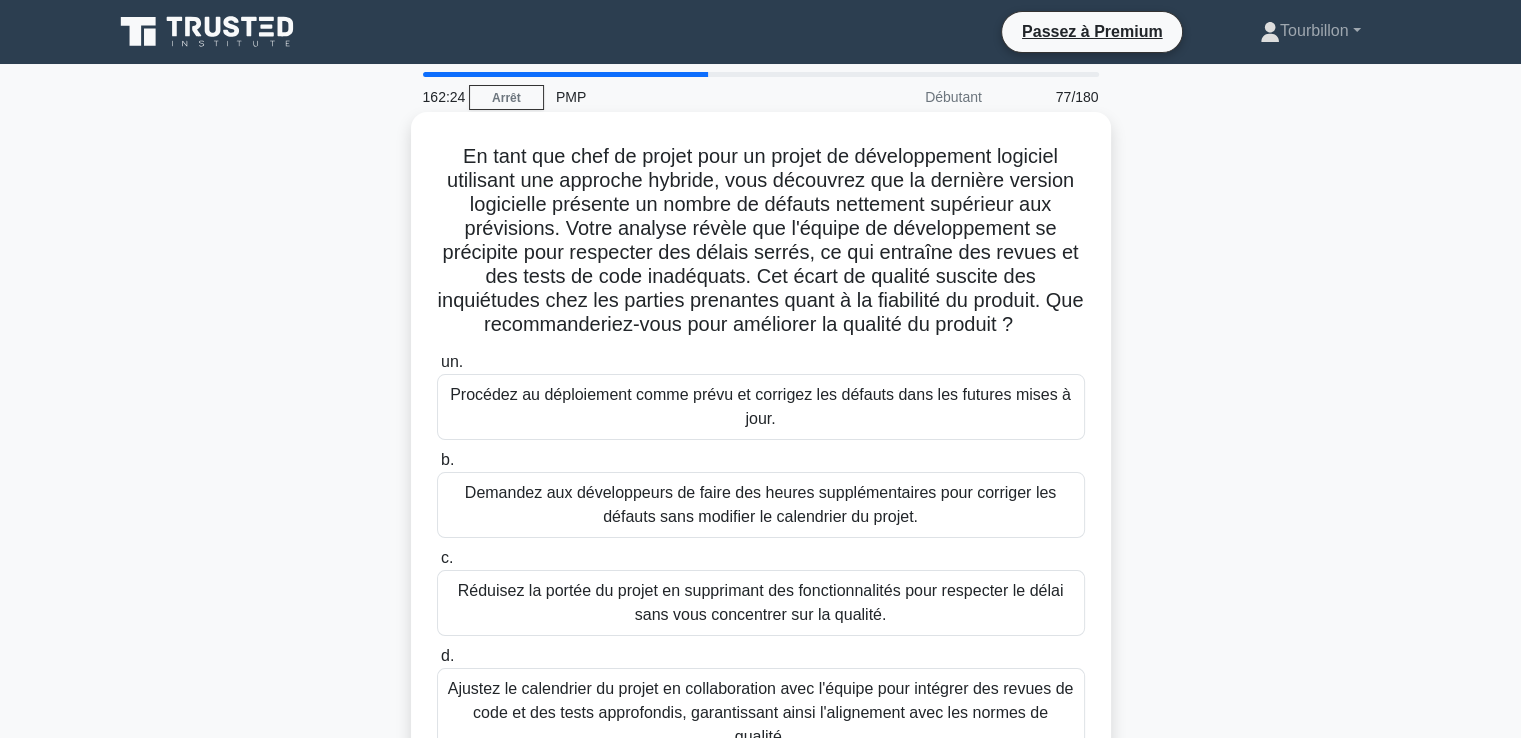 scroll, scrollTop: 100, scrollLeft: 0, axis: vertical 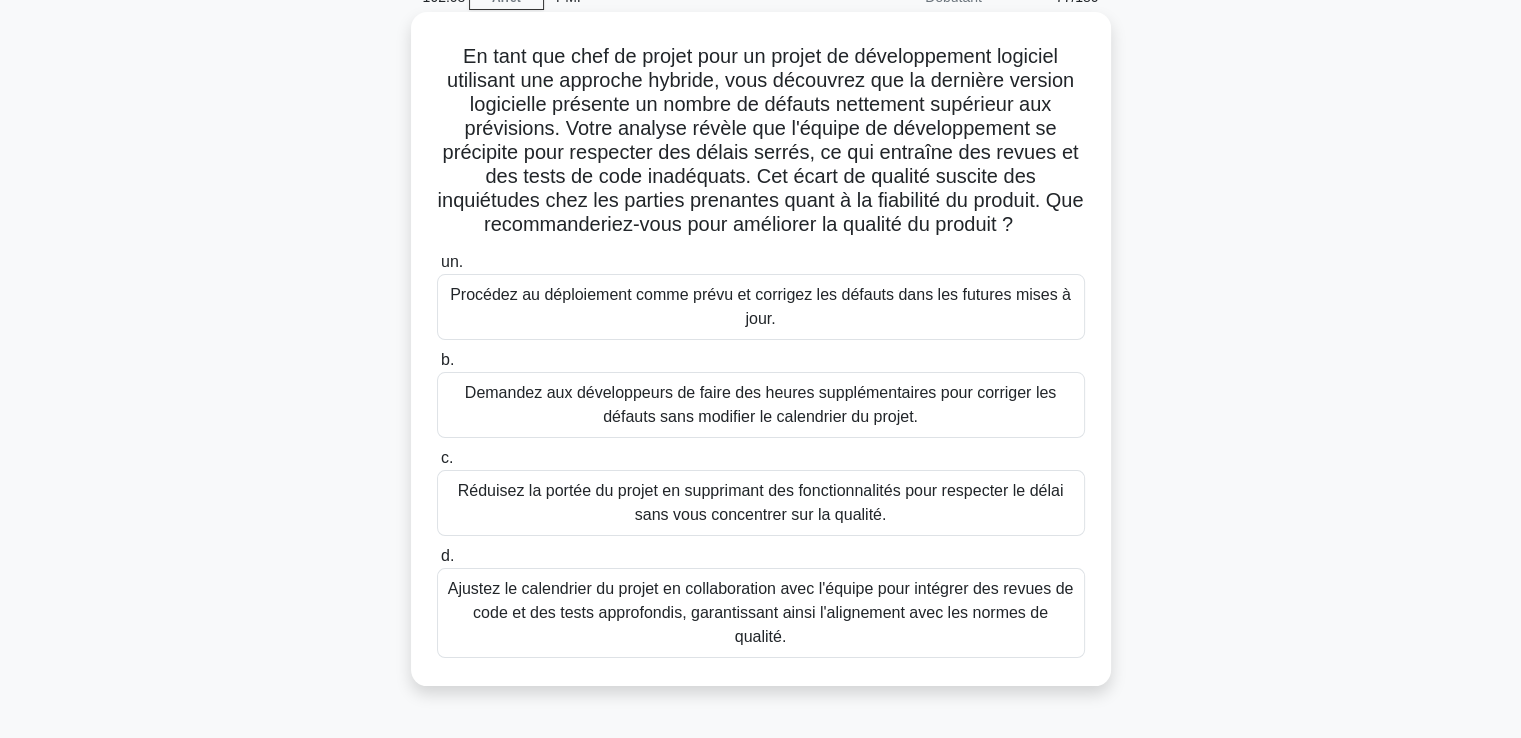 click on "Ajustez le calendrier du projet en collaboration avec l'équipe pour intégrer des revues de code et des tests approfondis, garantissant ainsi l'alignement avec les normes de qualité." at bounding box center (761, 612) 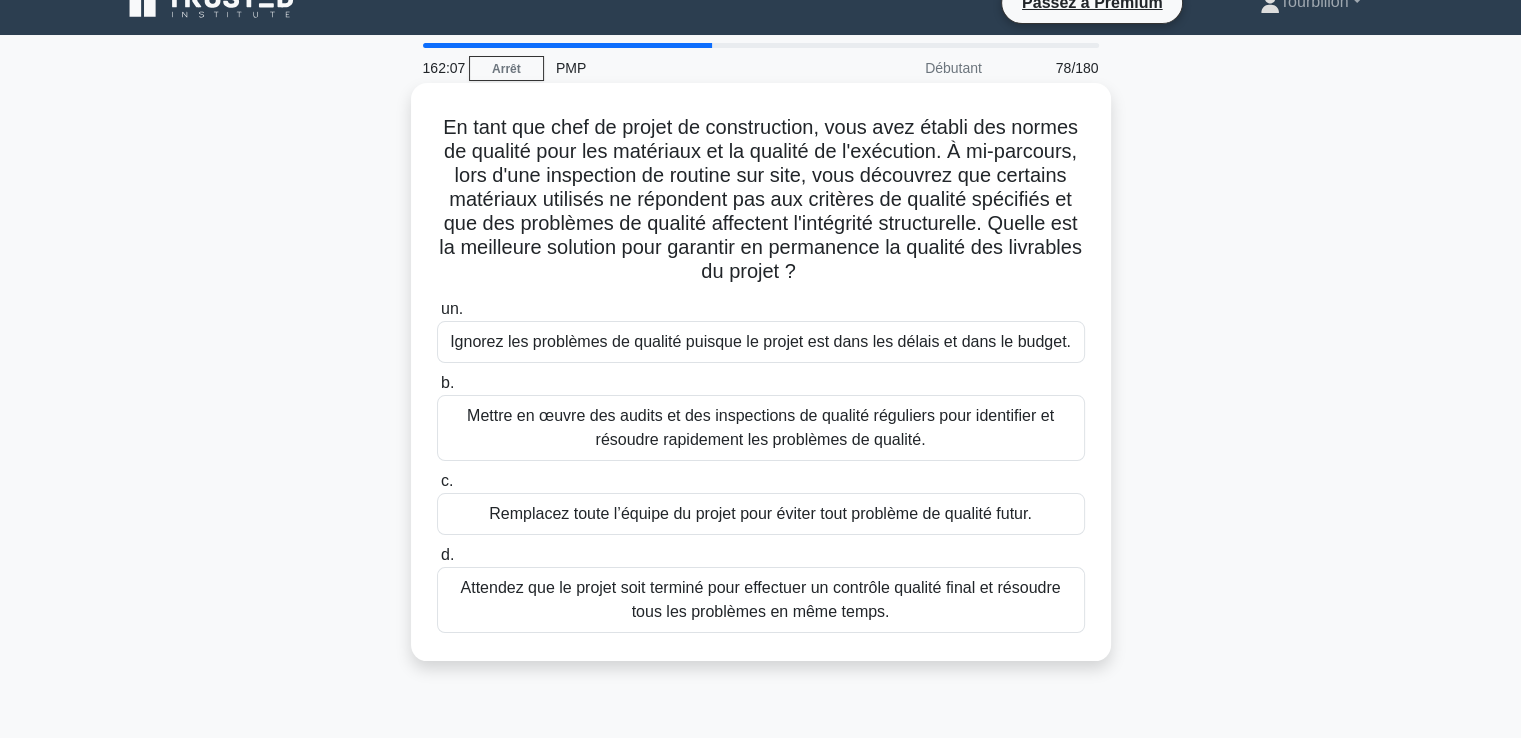 scroll, scrollTop: 0, scrollLeft: 0, axis: both 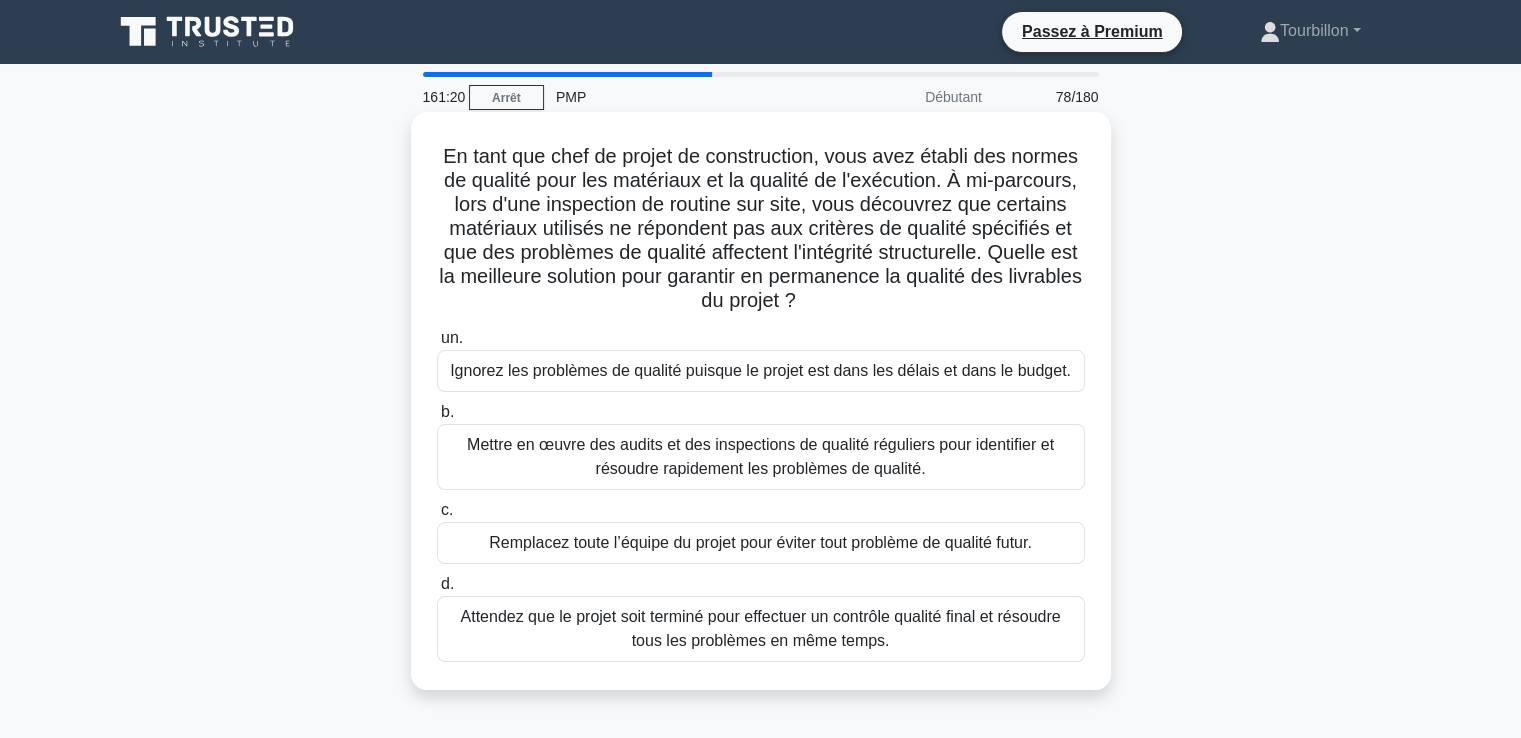 click on "Mettre en œuvre des audits et des inspections de qualité réguliers pour identifier et résoudre rapidement les problèmes de qualité." at bounding box center (760, 456) 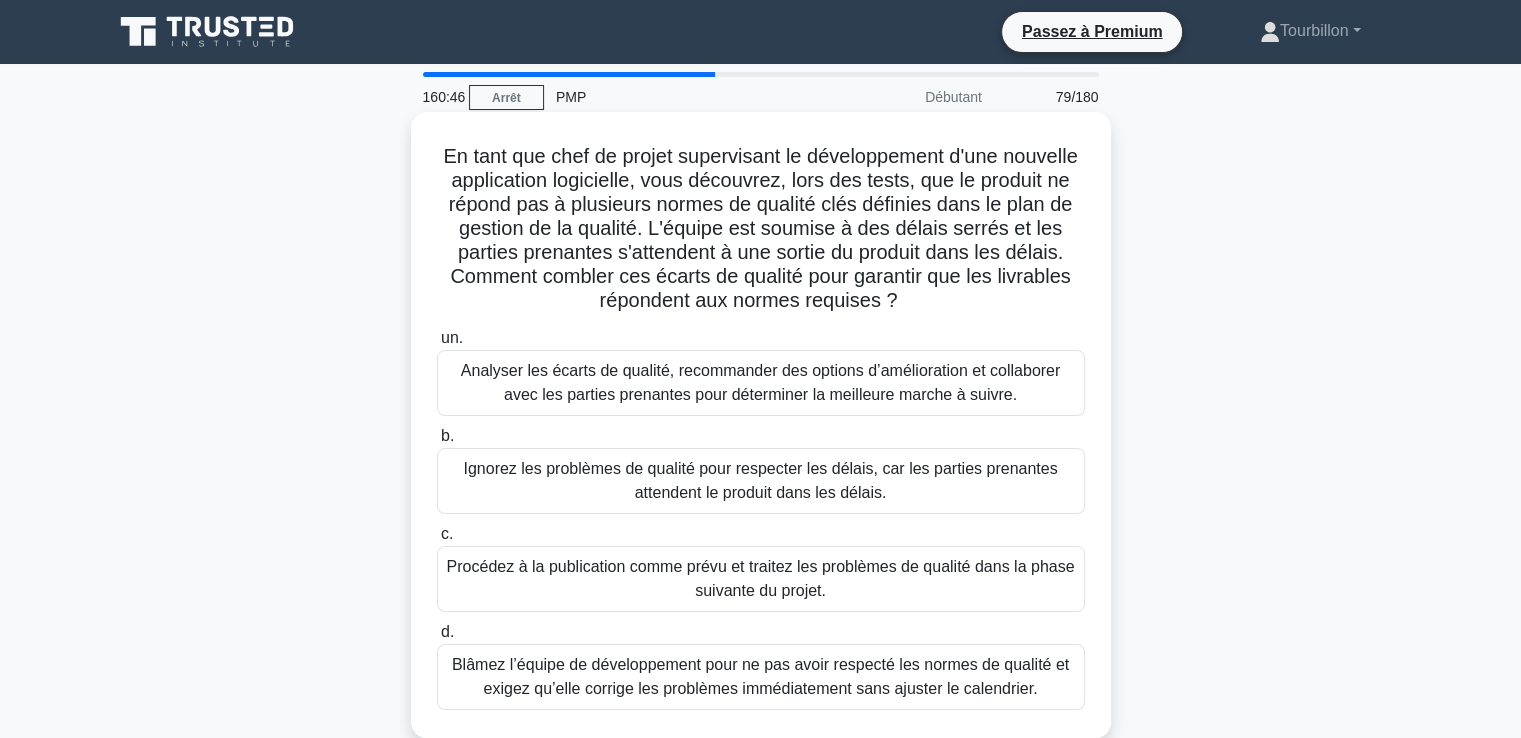 click on "Analyser les écarts de qualité, recommander des options d’amélioration et collaborer avec les parties prenantes pour déterminer la meilleure marche à suivre." at bounding box center (760, 382) 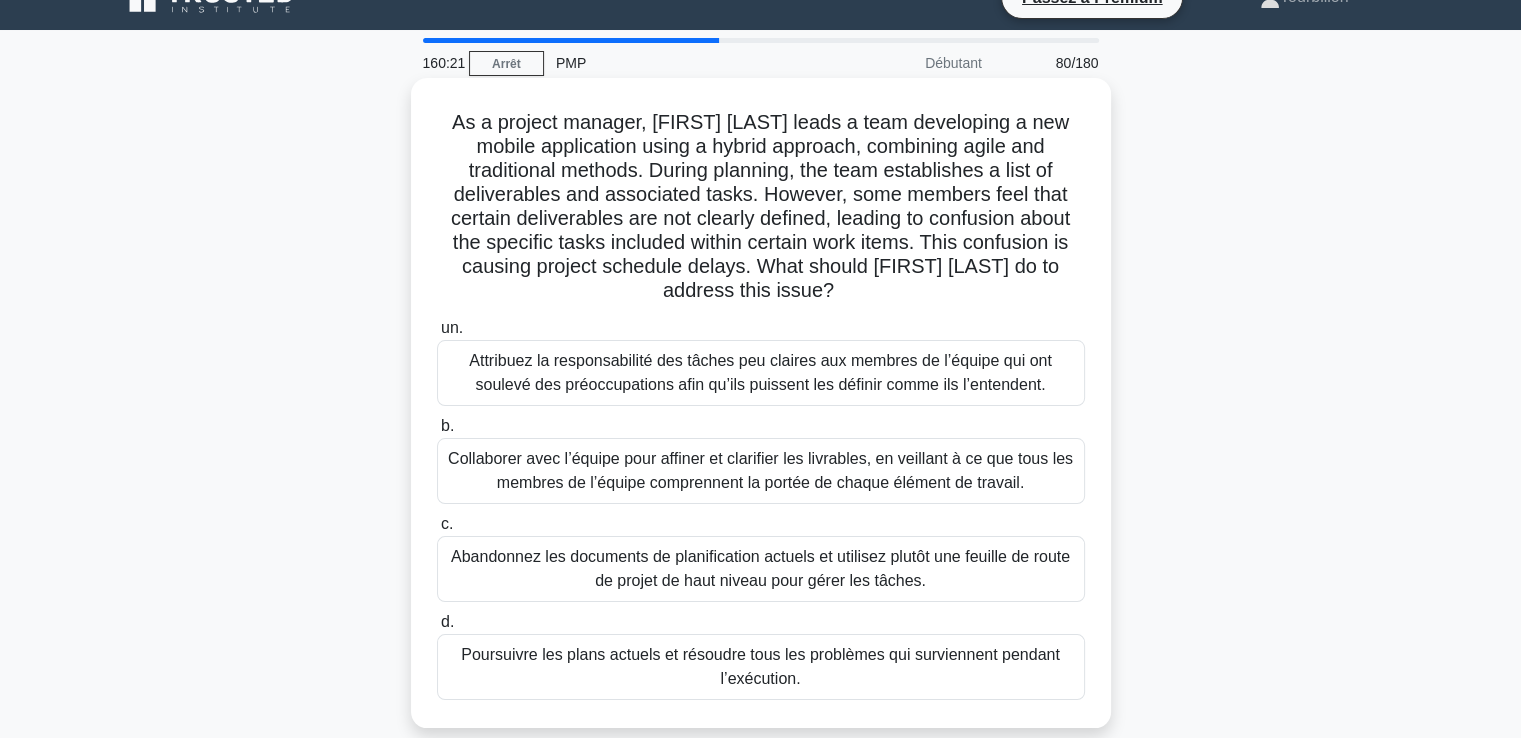 scroll, scrollTop: 0, scrollLeft: 0, axis: both 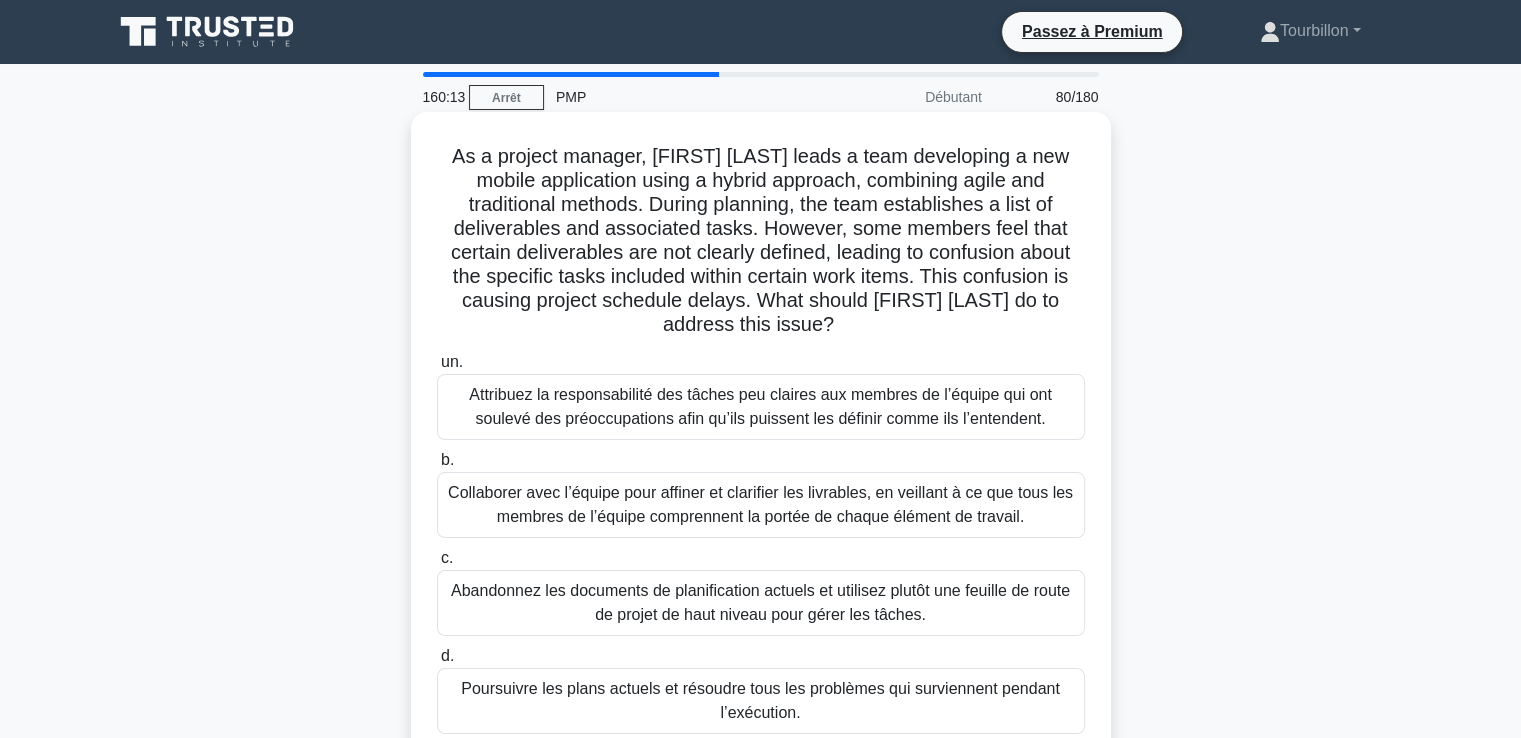 click on "Collaborer avec l’équipe pour affiner et clarifier les livrables, en veillant à ce que tous les membres de l’équipe comprennent la portée de chaque élément de travail." at bounding box center (760, 504) 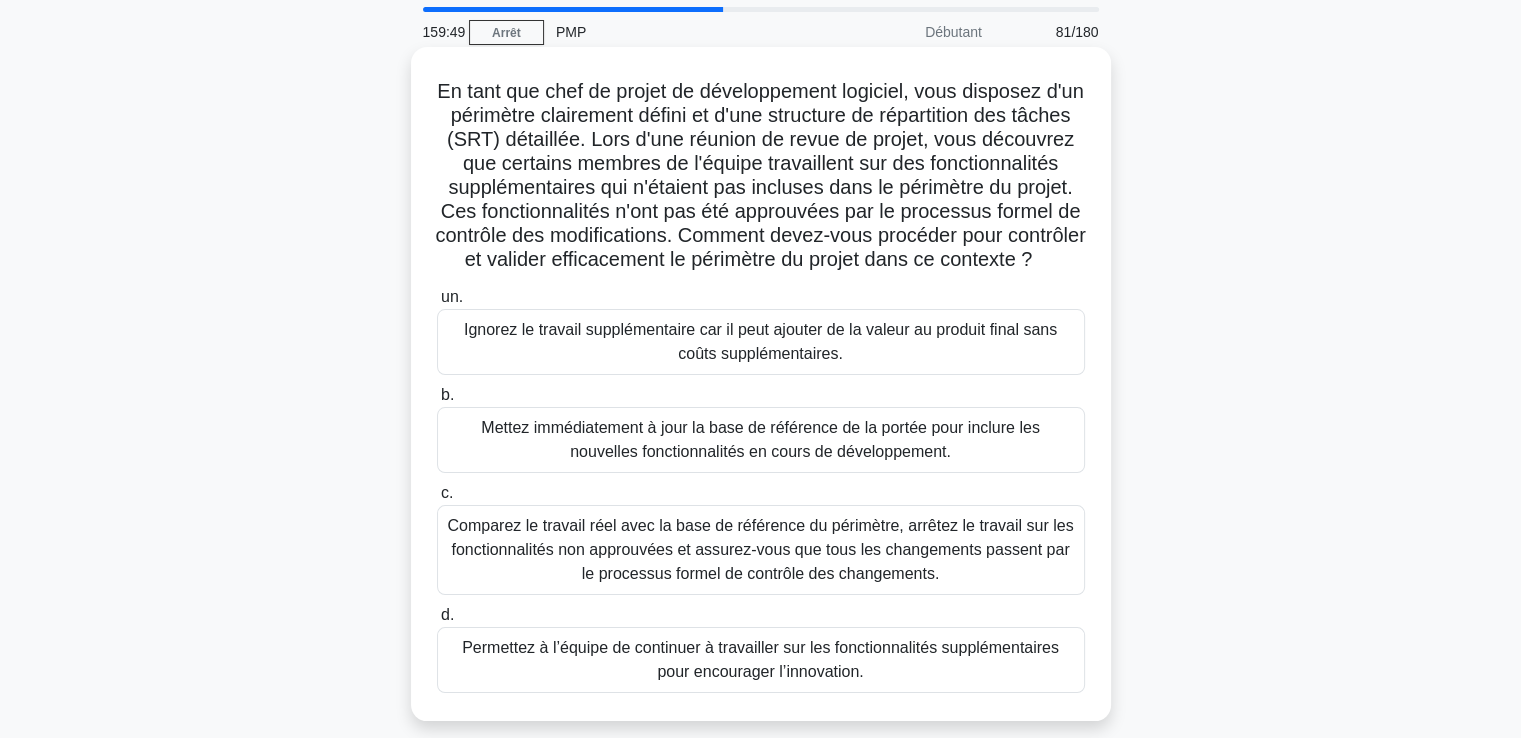 scroll, scrollTop: 100, scrollLeft: 0, axis: vertical 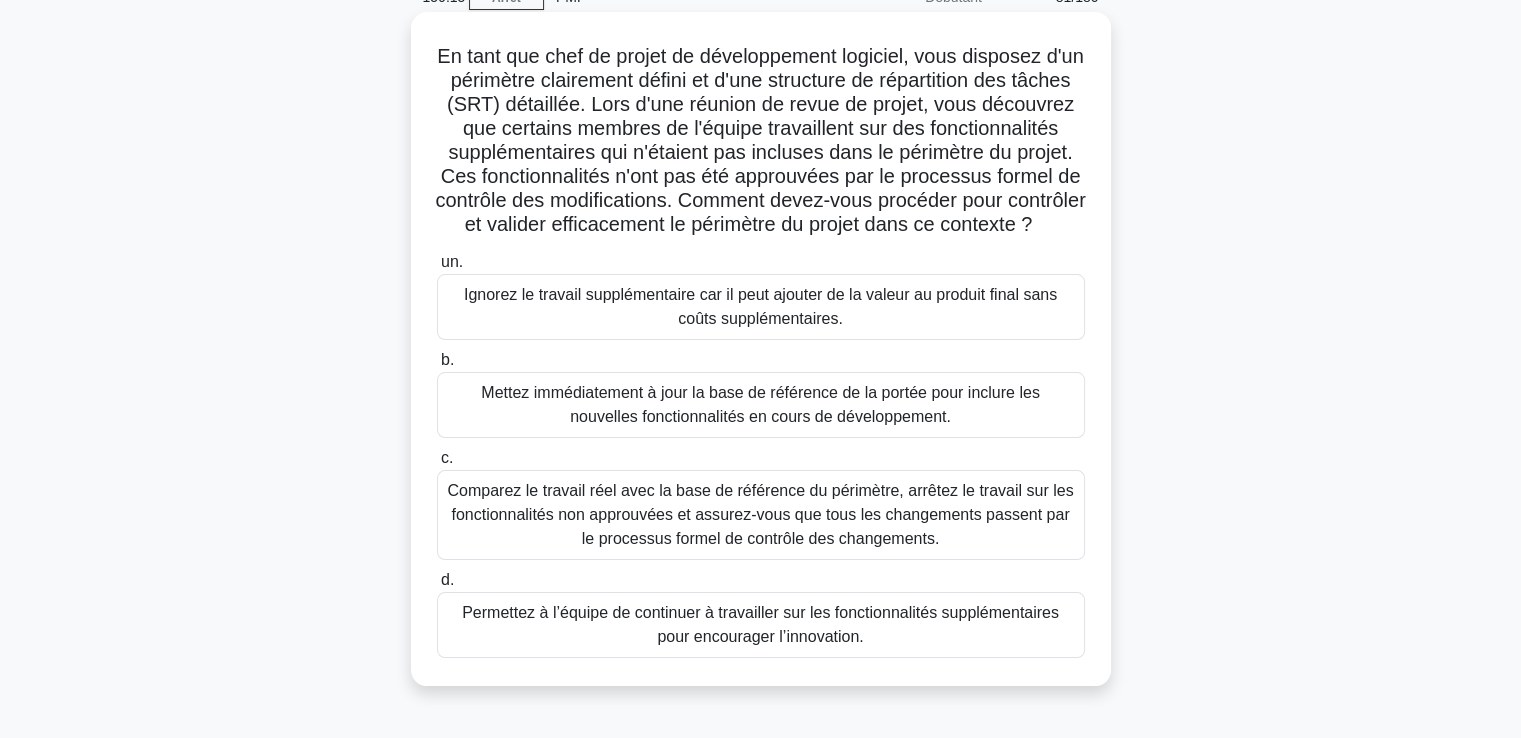 click on "Comparez le travail réel avec la base de référence du périmètre, arrêtez le travail sur les fonctionnalités non approuvées et assurez-vous que tous les changements passent par le processus formel de contrôle des changements." at bounding box center (761, 515) 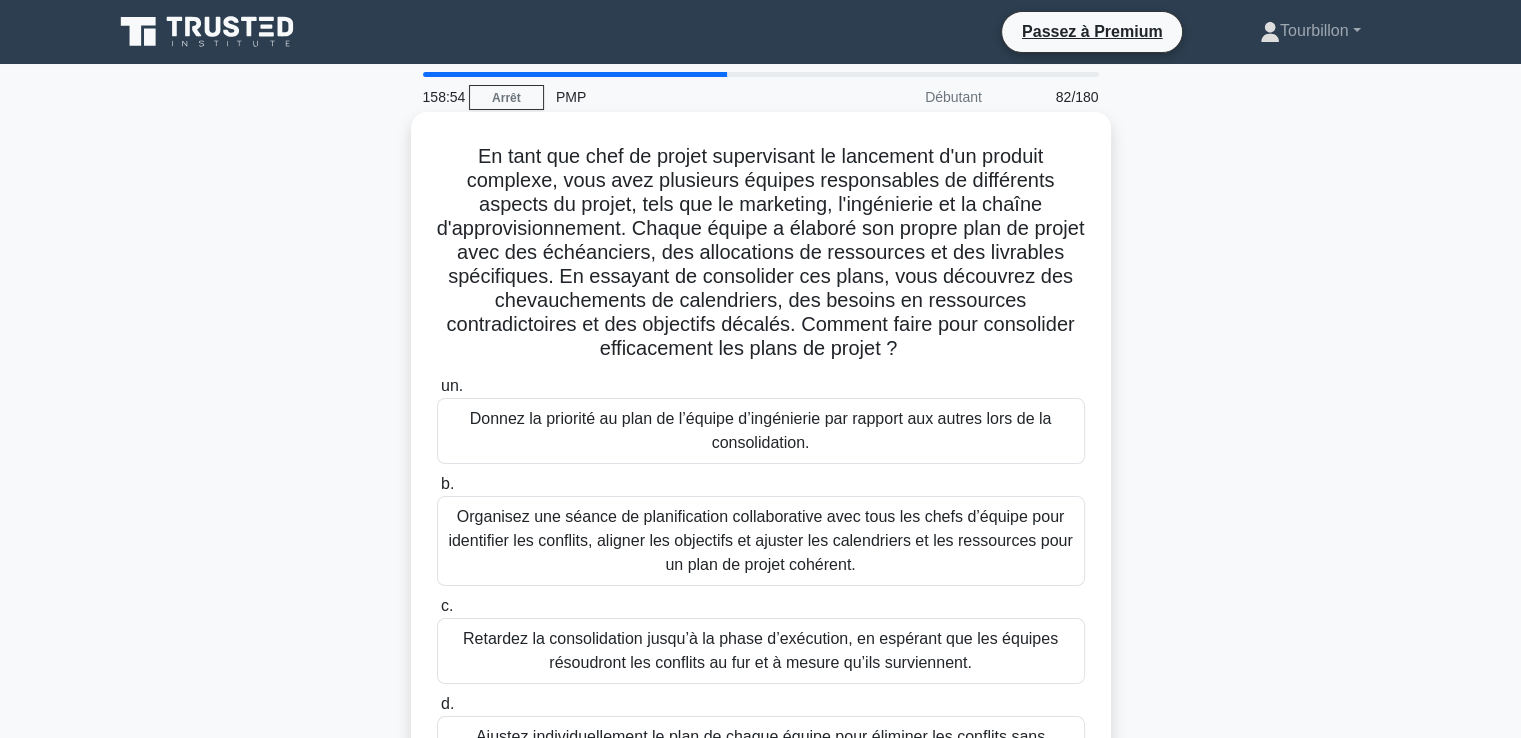 scroll, scrollTop: 100, scrollLeft: 0, axis: vertical 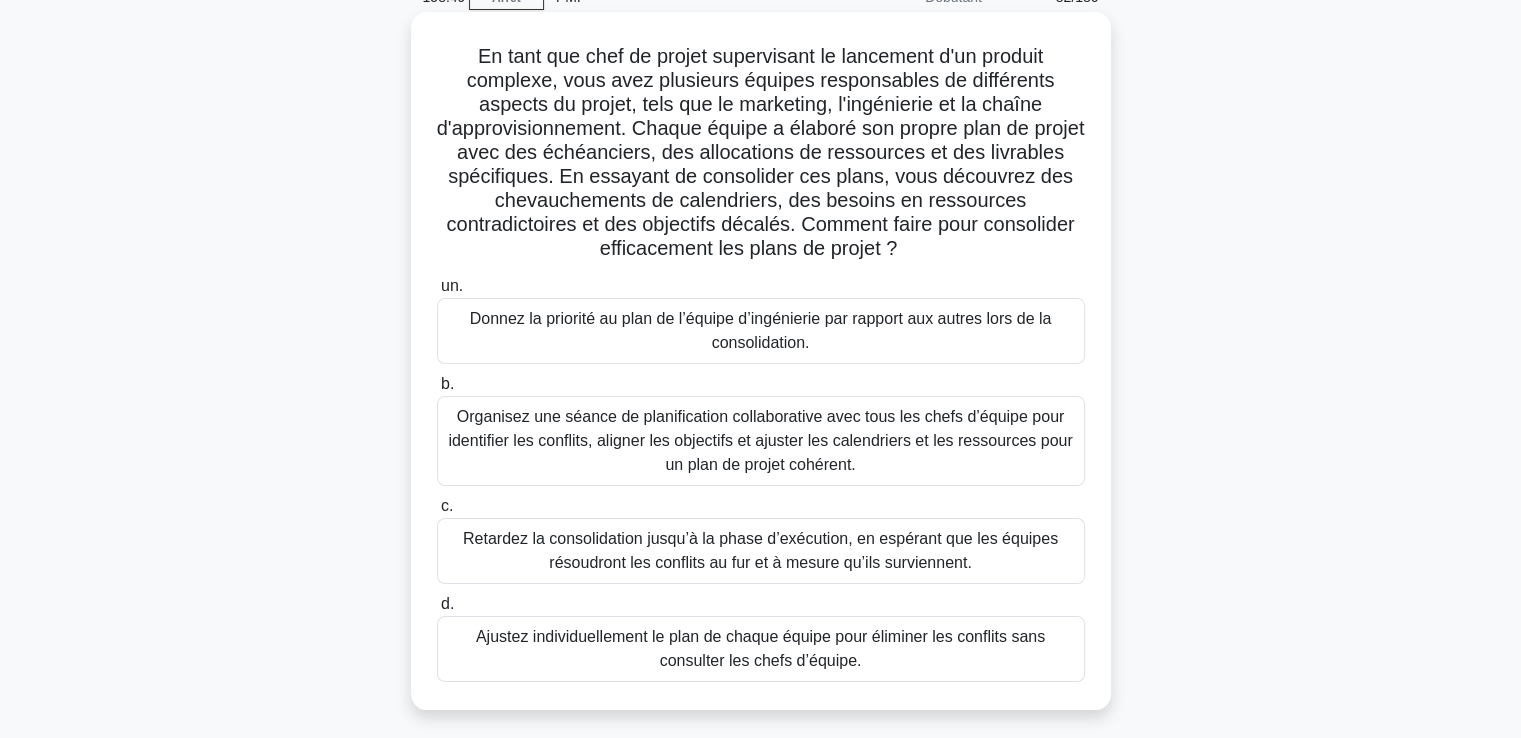 click on "Organisez une séance de planification collaborative avec tous les chefs d’équipe pour identifier les conflits, aligner les objectifs et ajuster les calendriers et les ressources pour un plan de projet cohérent." at bounding box center [761, 441] 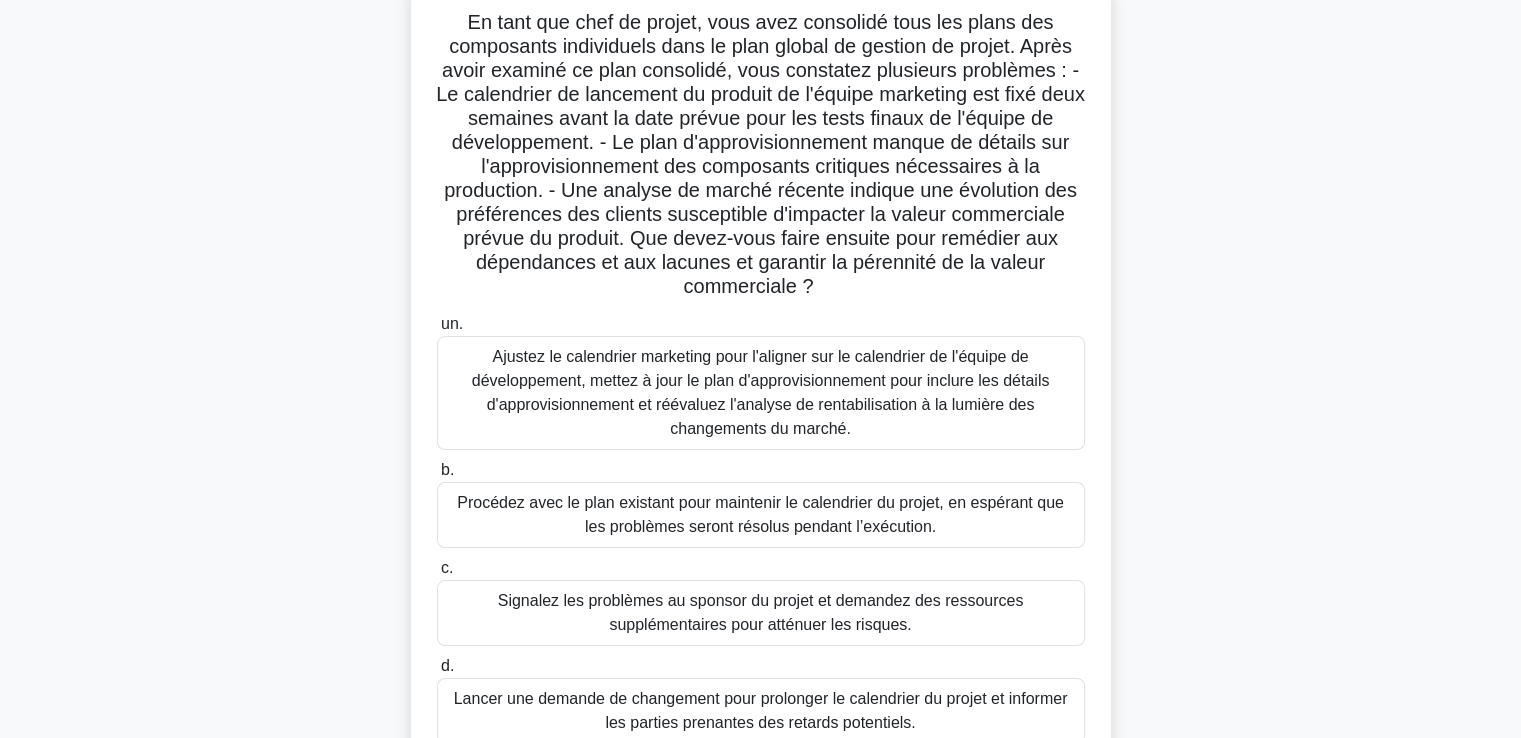 scroll, scrollTop: 100, scrollLeft: 0, axis: vertical 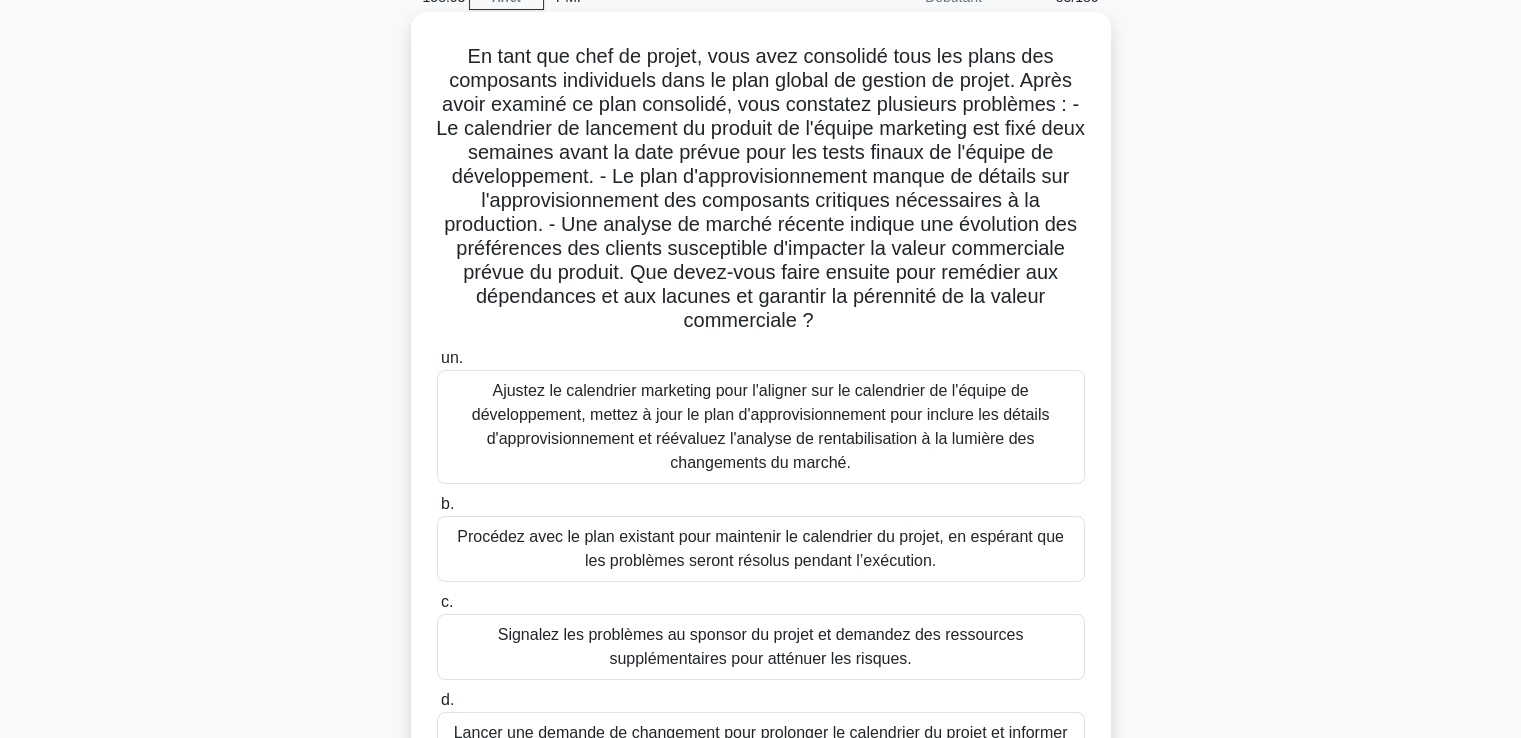 click on "Ajustez le calendrier marketing pour l'aligner sur le calendrier de l'équipe de développement, mettez à jour le plan d'approvisionnement pour inclure les détails d'approvisionnement et réévaluez l'analyse de rentabilisation à la lumière des changements du marché." at bounding box center (761, 426) 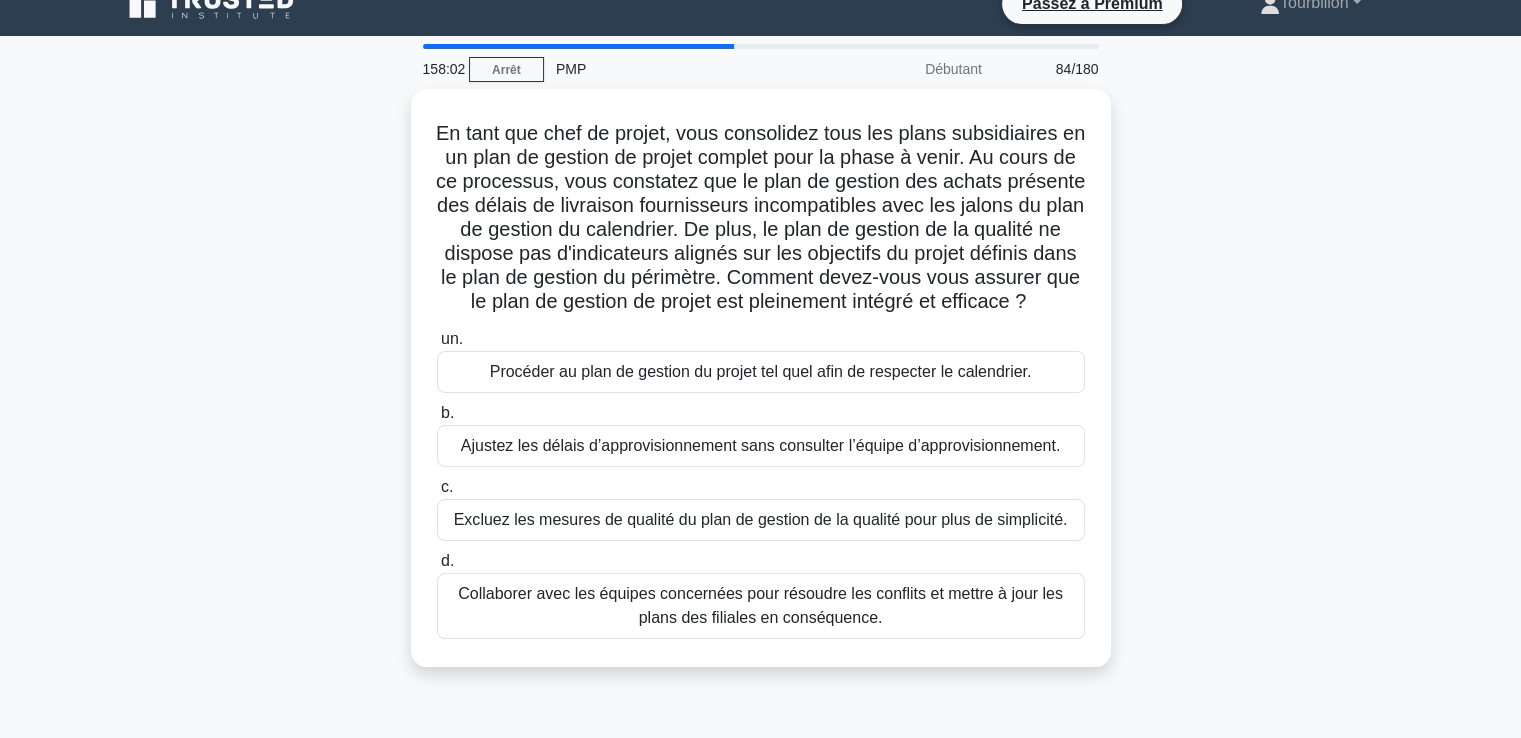 scroll, scrollTop: 0, scrollLeft: 0, axis: both 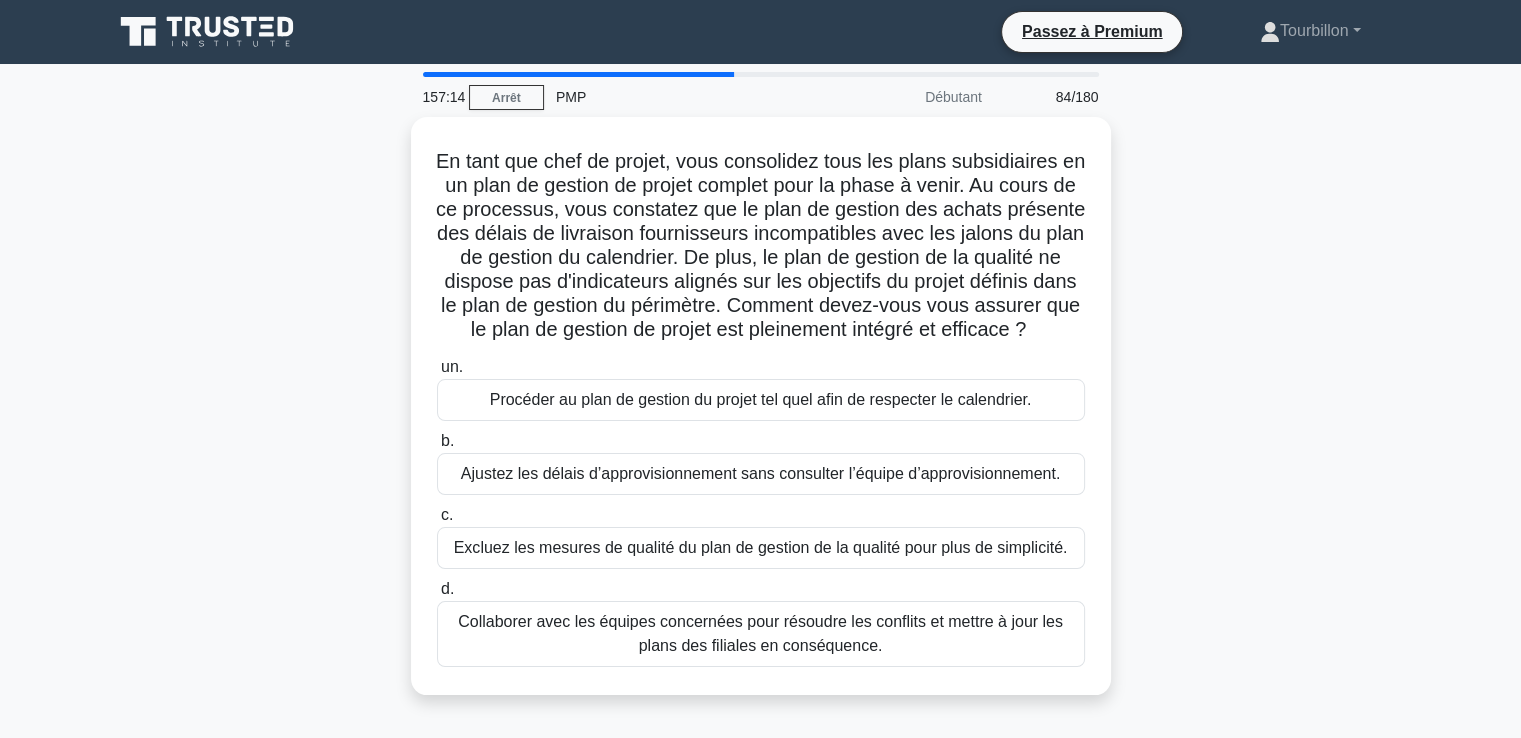 click on "Collaborer avec les équipes concernées pour résoudre les conflits et mettre à jour les plans des filiales en conséquence." at bounding box center (760, 633) 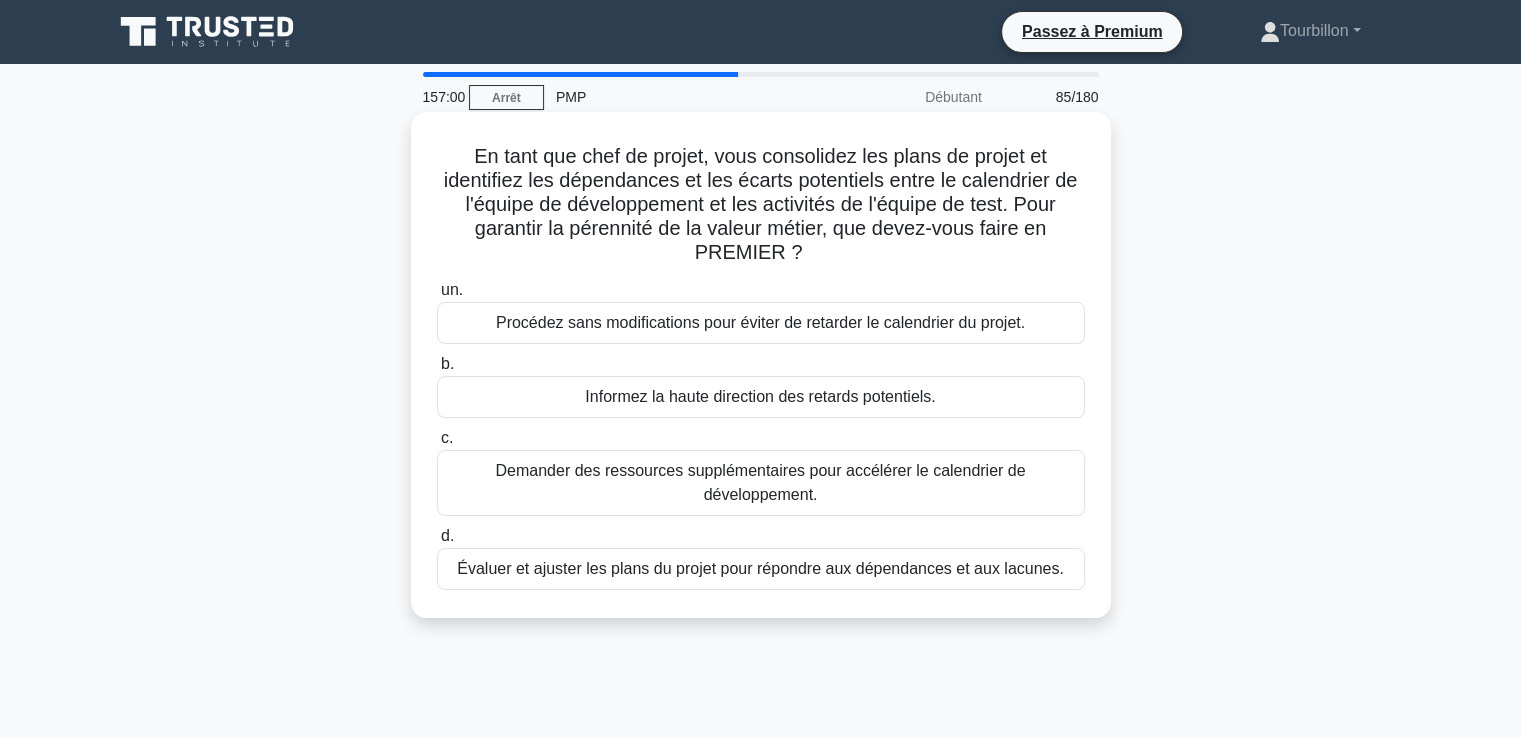 click on "Évaluer et ajuster les plans du projet pour répondre aux dépendances et aux lacunes." at bounding box center (760, 568) 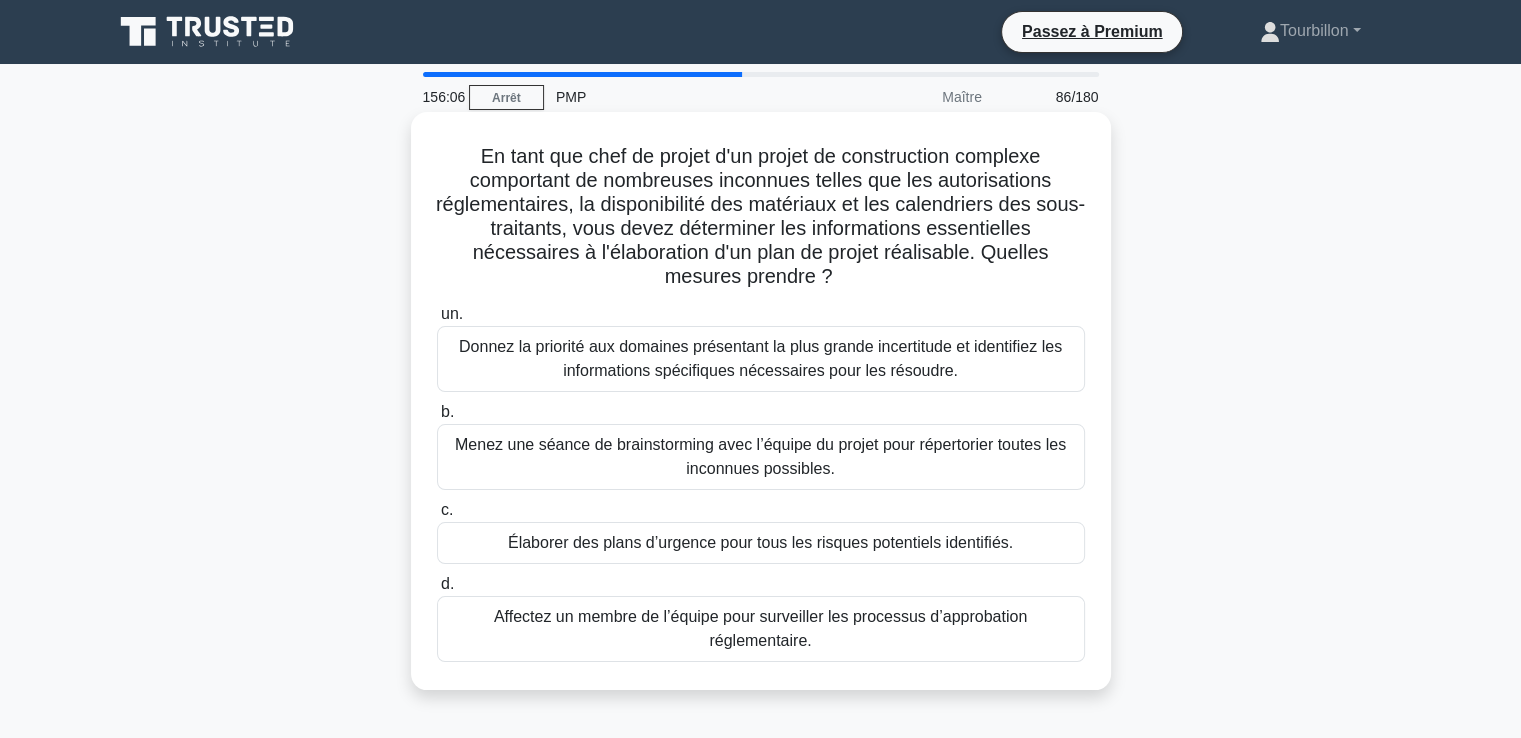 click on "Donnez la priorité aux domaines présentant la plus grande incertitude et identifiez les informations spécifiques nécessaires pour les résoudre." at bounding box center [760, 358] 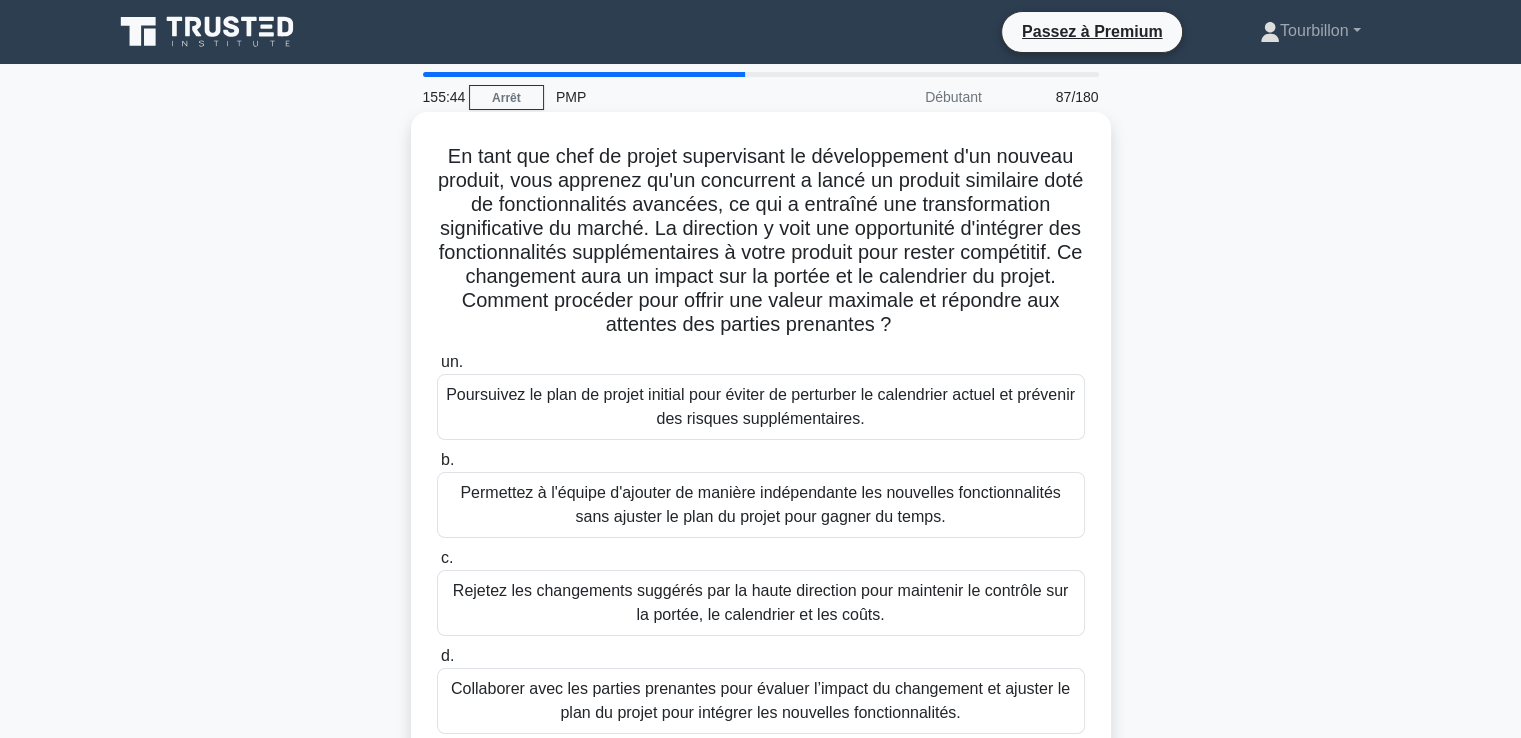 scroll, scrollTop: 100, scrollLeft: 0, axis: vertical 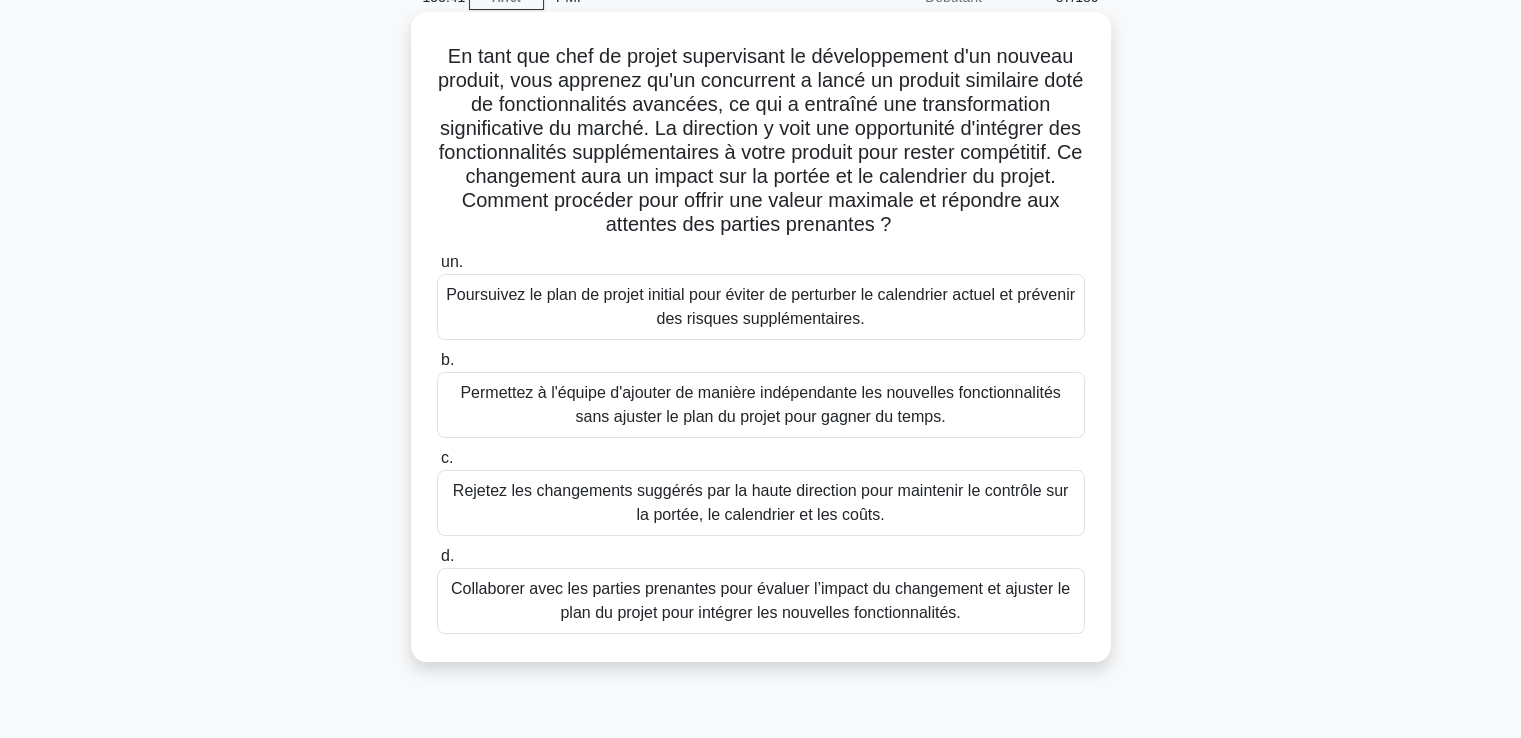 click on "Collaborer avec les parties prenantes pour évaluer l’impact du changement et ajuster le plan du projet pour intégrer les nouvelles fonctionnalités." at bounding box center [760, 600] 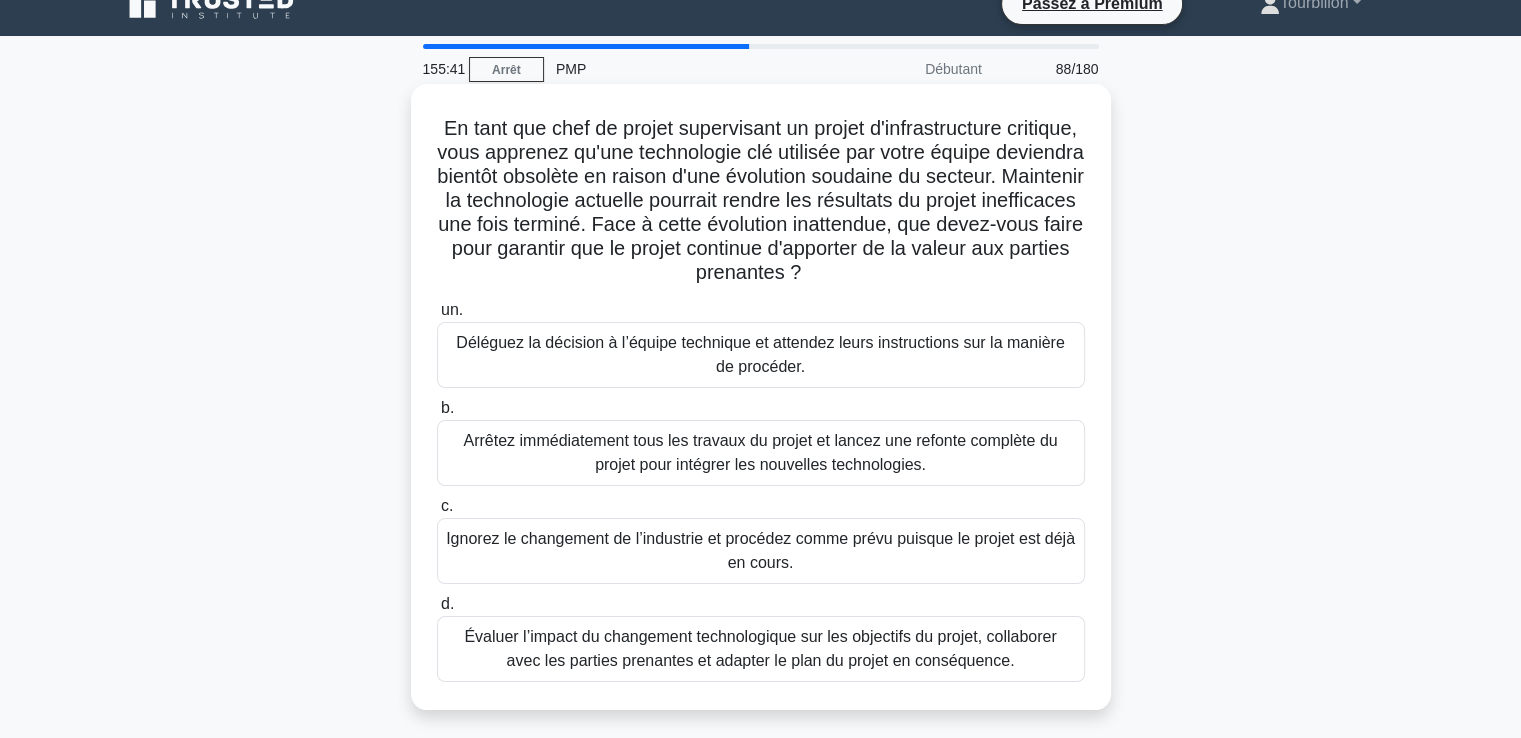 scroll, scrollTop: 0, scrollLeft: 0, axis: both 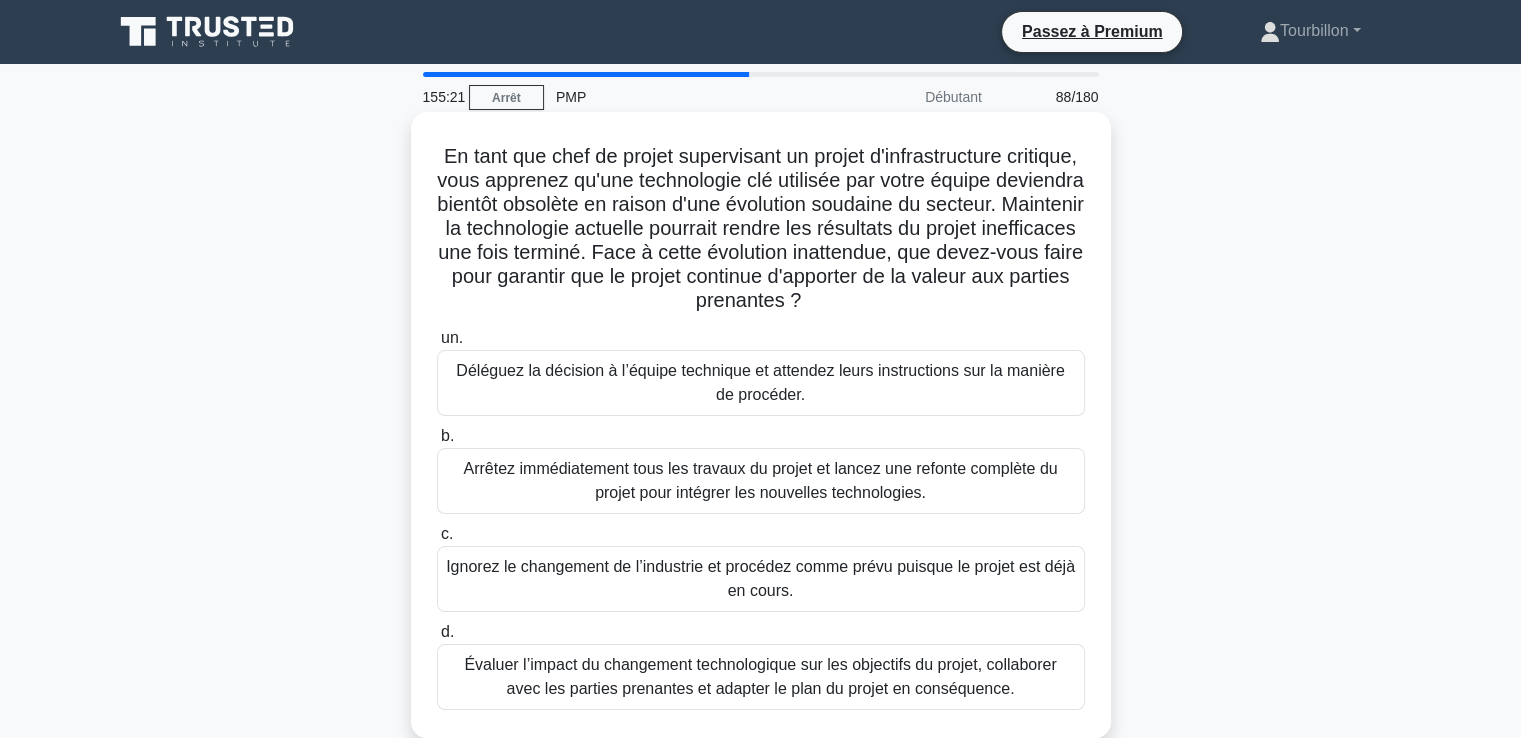 click on "Évaluer l’impact du changement technologique sur les objectifs du projet, collaborer avec les parties prenantes et adapter le plan du projet en conséquence." at bounding box center (760, 676) 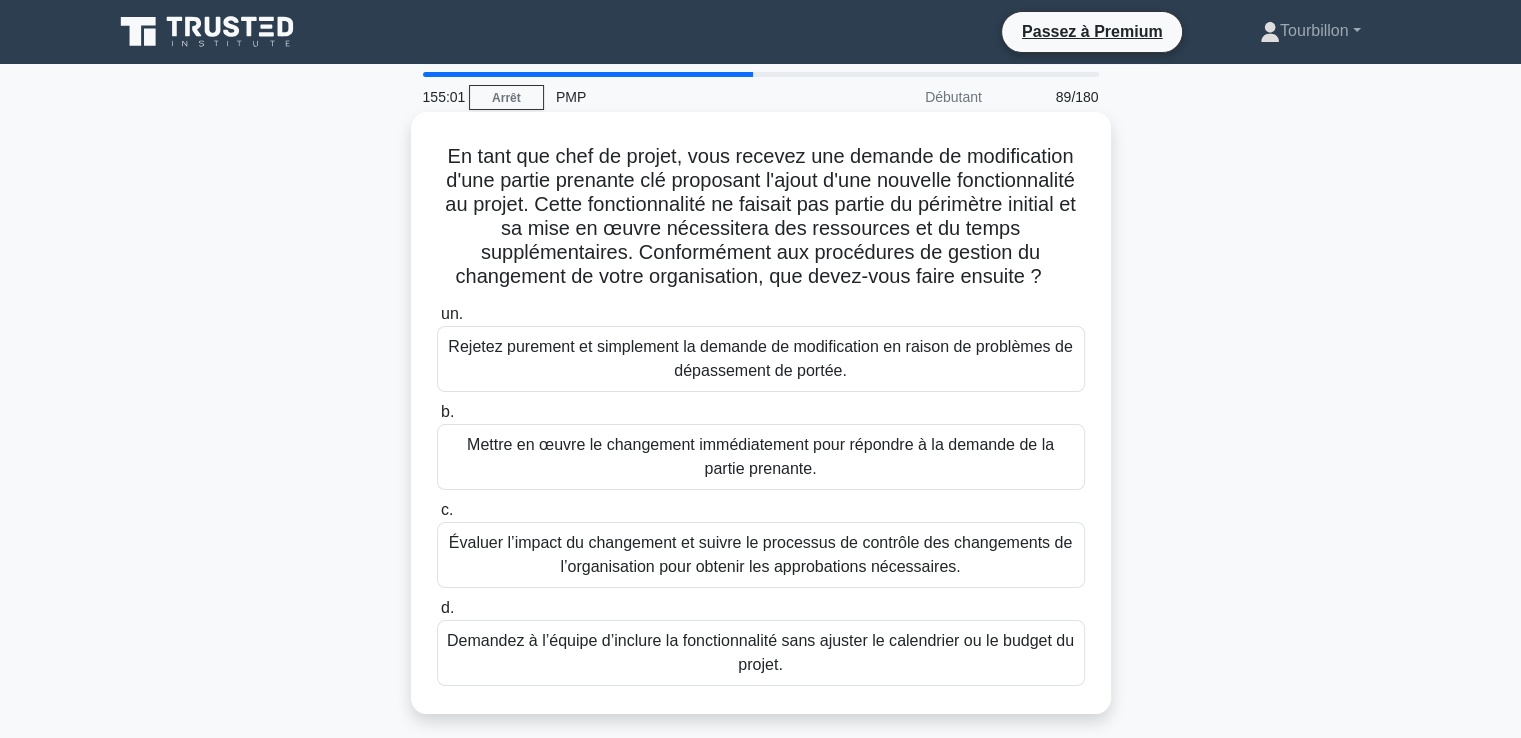 click on "Évaluer l’impact du changement et suivre le processus de contrôle des changements de l’organisation pour obtenir les approbations nécessaires." at bounding box center (760, 554) 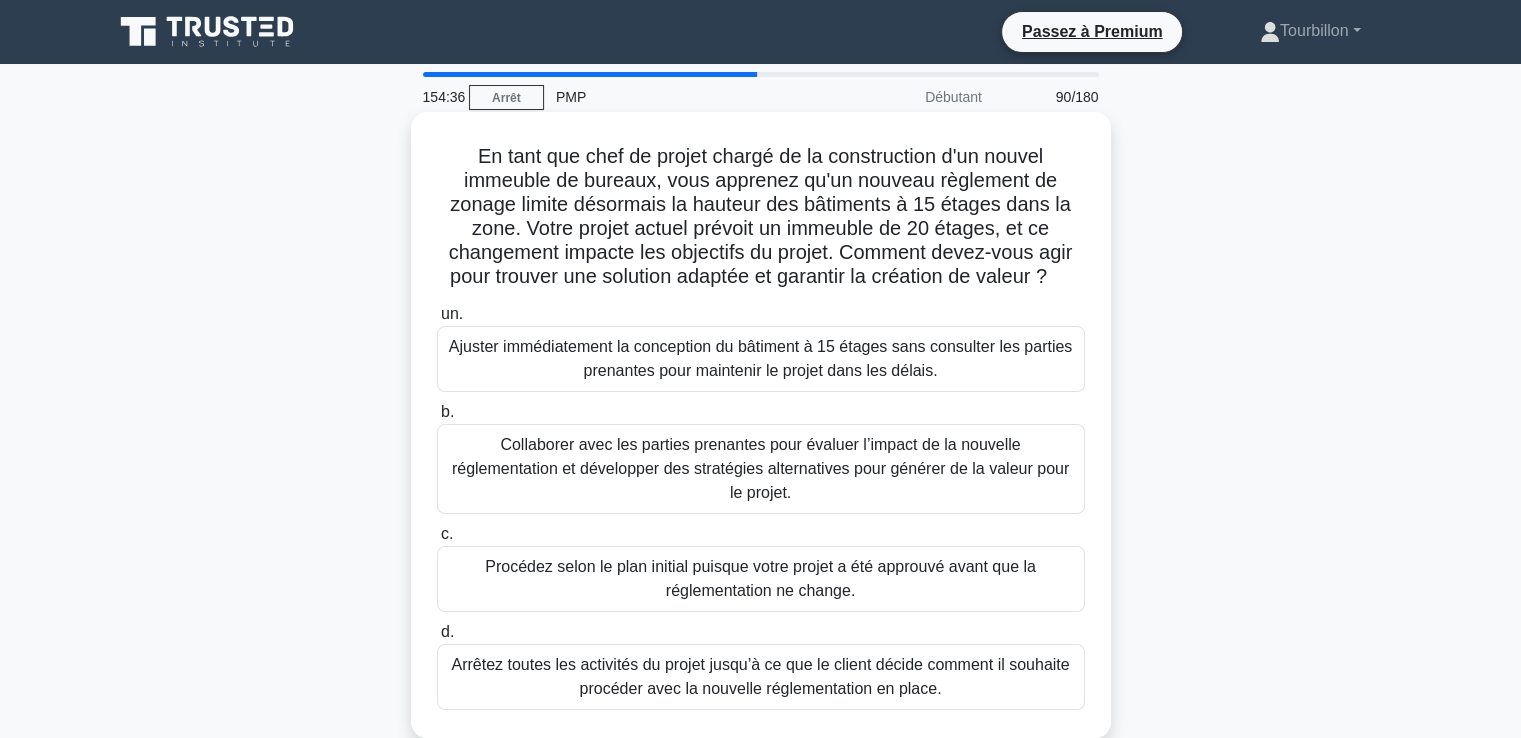 click on "Collaborer avec les parties prenantes pour évaluer l’impact de la nouvelle réglementation et développer des stratégies alternatives pour générer de la valeur pour le projet." at bounding box center (760, 468) 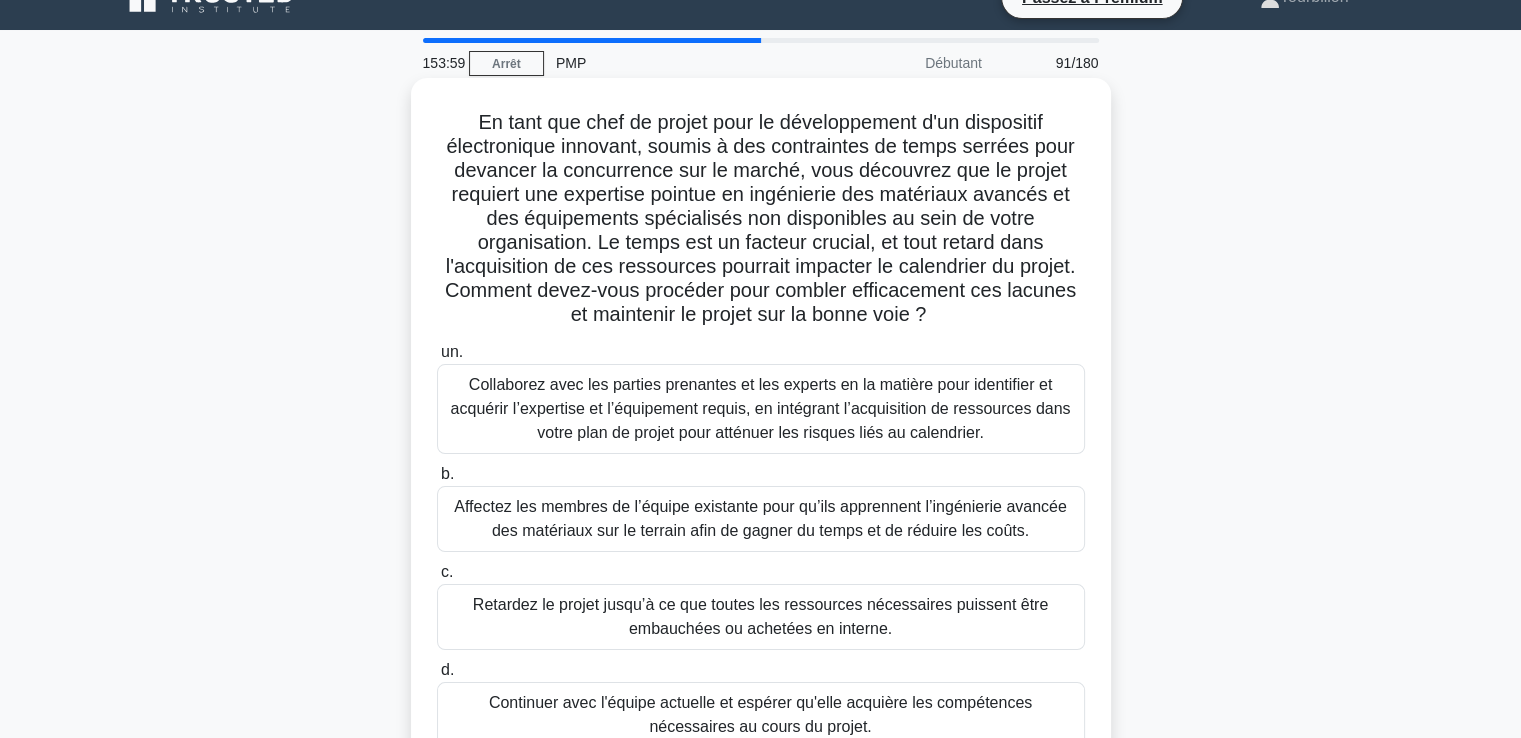 scroll, scrollTop: 0, scrollLeft: 0, axis: both 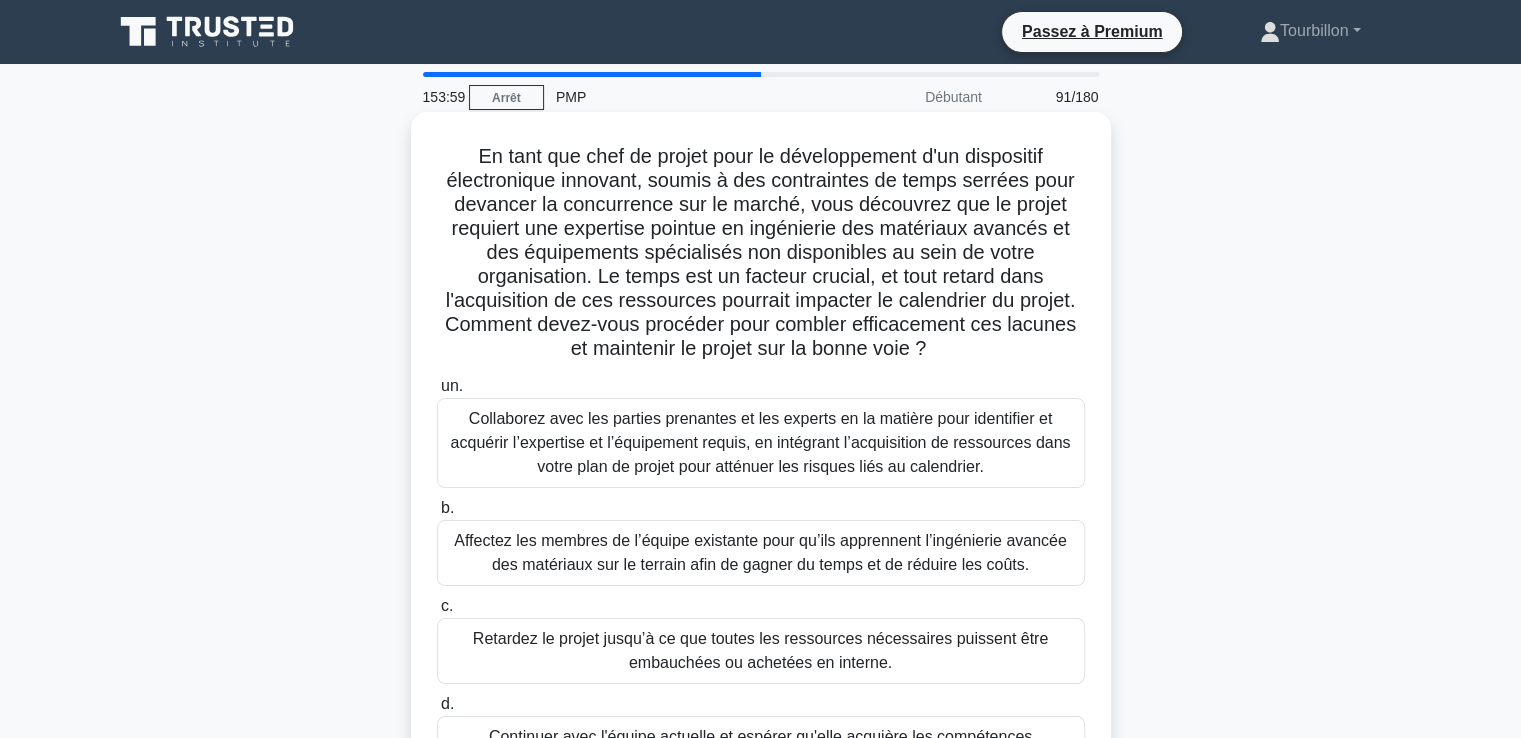 click on "Collaborez avec les parties prenantes et les experts en la matière pour identifier et acquérir l’expertise et l’équipement requis, en intégrant l’acquisition de ressources dans votre plan de projet pour atténuer les risques liés au calendrier." at bounding box center (761, 442) 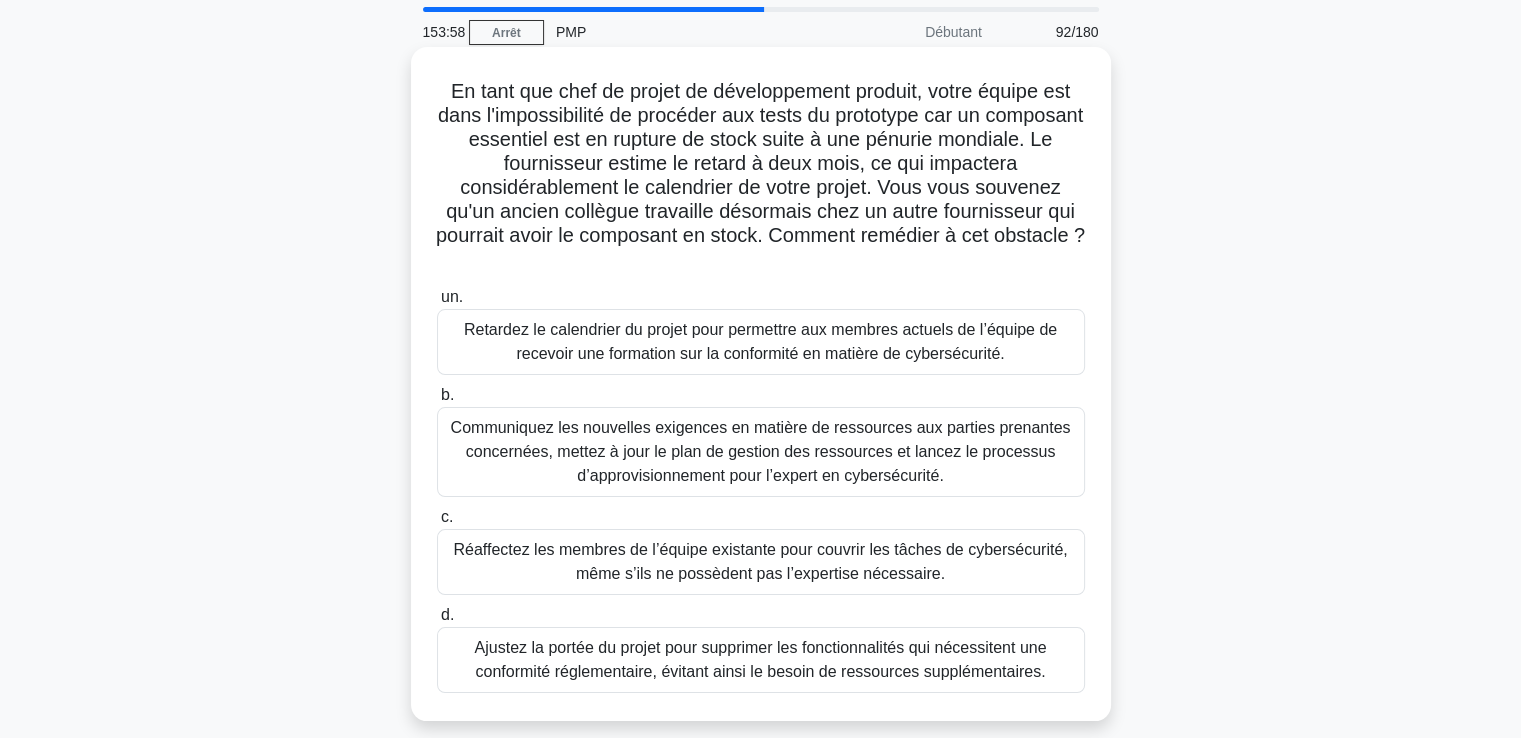 scroll, scrollTop: 100, scrollLeft: 0, axis: vertical 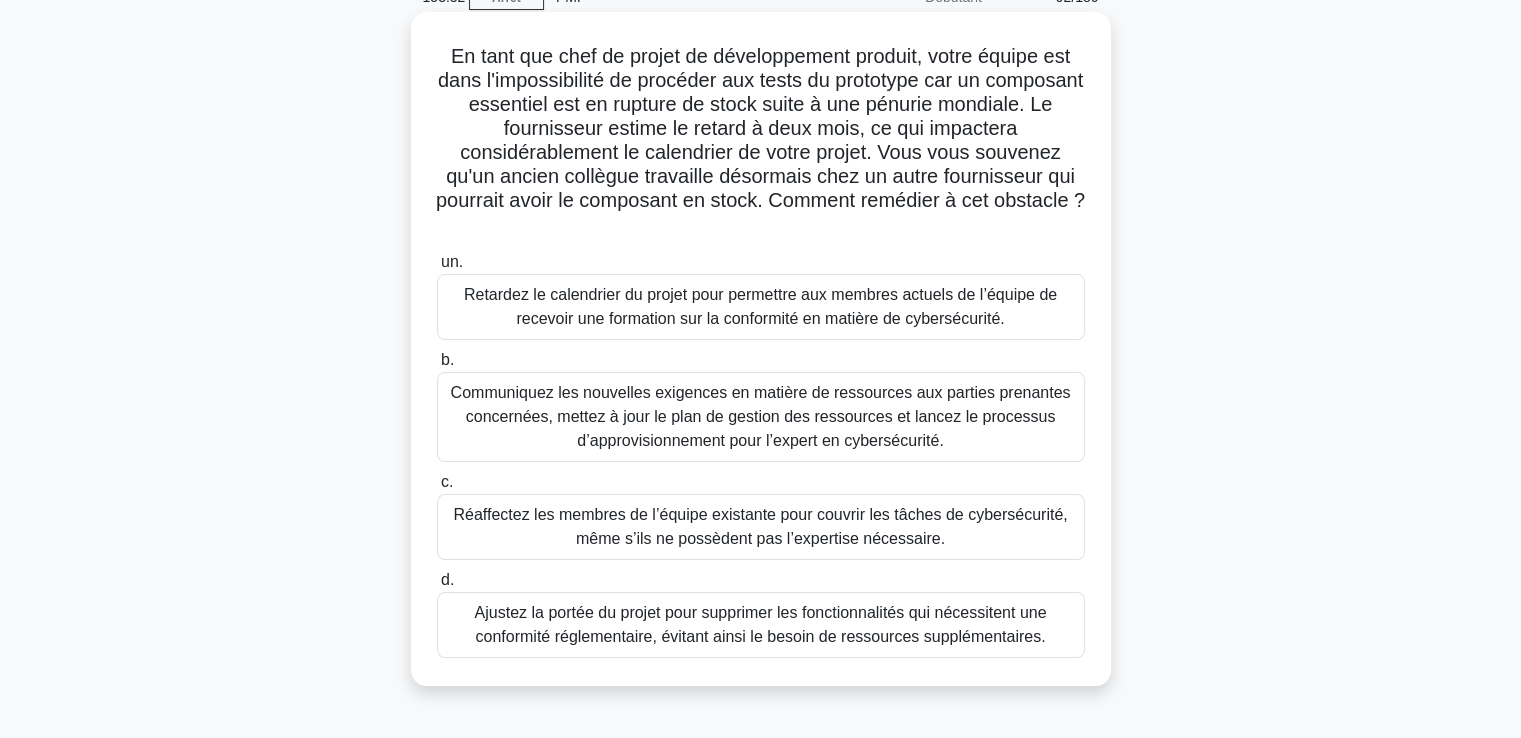 click on "Communiquez les nouvelles exigences en matière de ressources aux parties prenantes concernées, mettez à jour le plan de gestion des ressources et lancez le processus d’approvisionnement pour l’expert en cybersécurité." at bounding box center (761, 416) 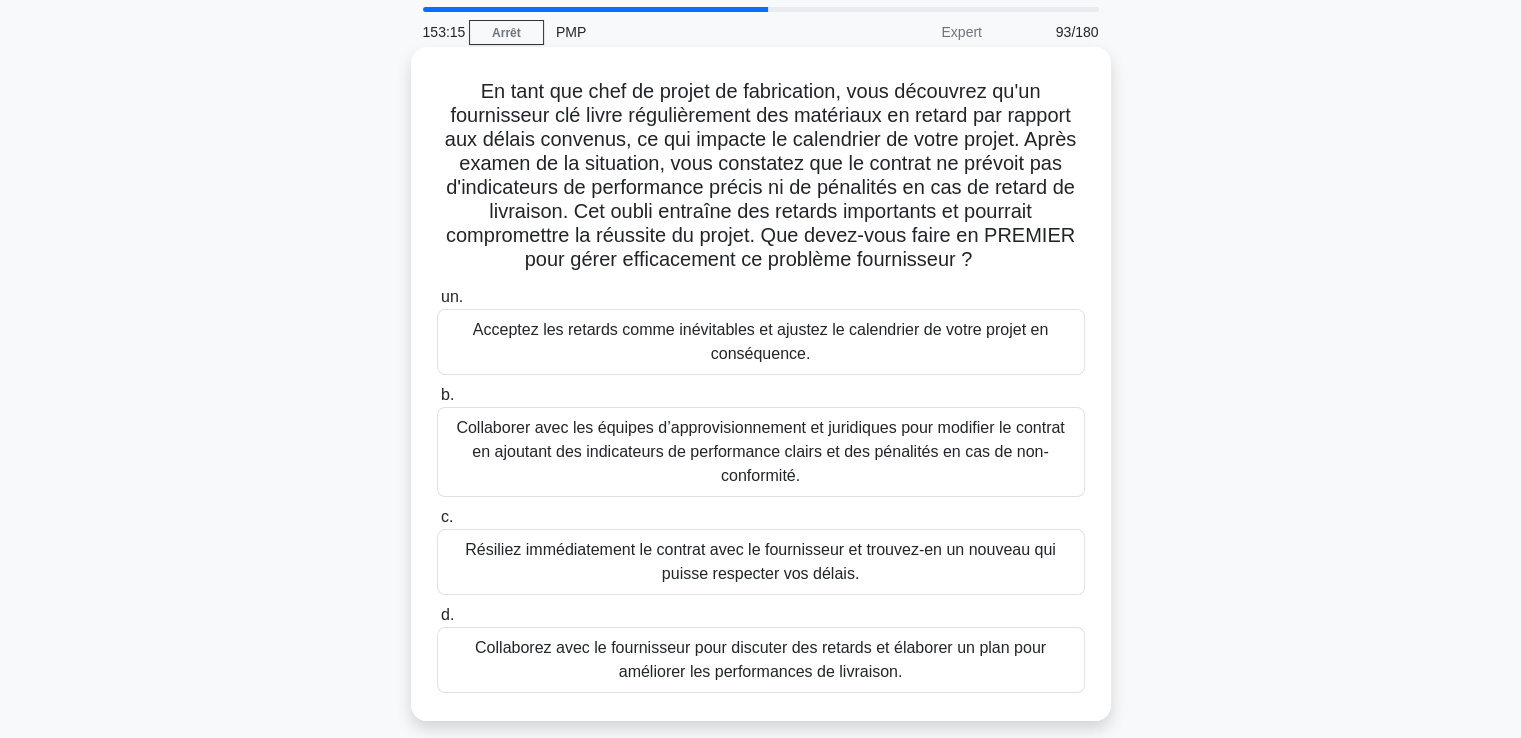 scroll, scrollTop: 100, scrollLeft: 0, axis: vertical 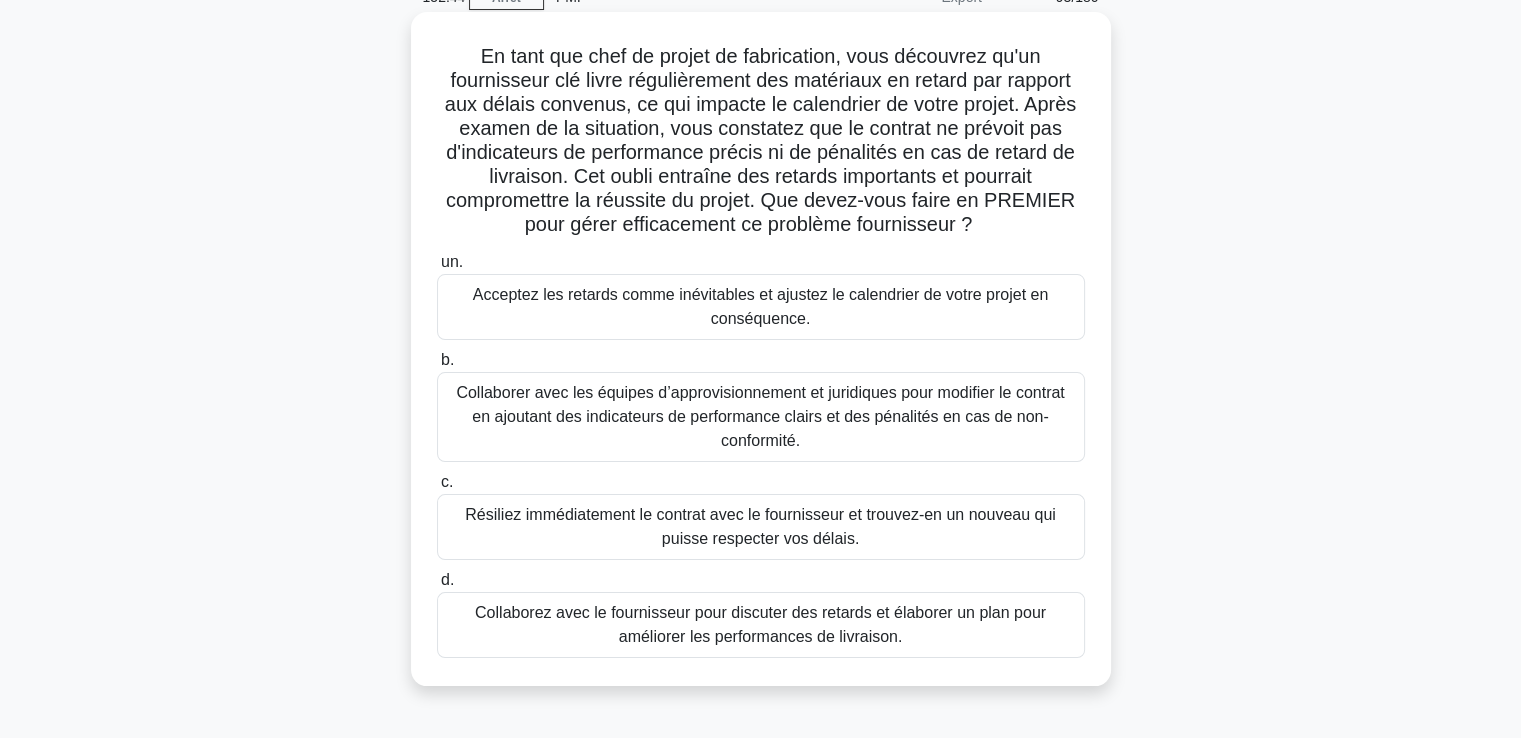click on "Collaborer avec les équipes d’approvisionnement et juridiques pour modifier le contrat en ajoutant des indicateurs de performance clairs et des pénalités en cas de non-conformité." at bounding box center (760, 416) 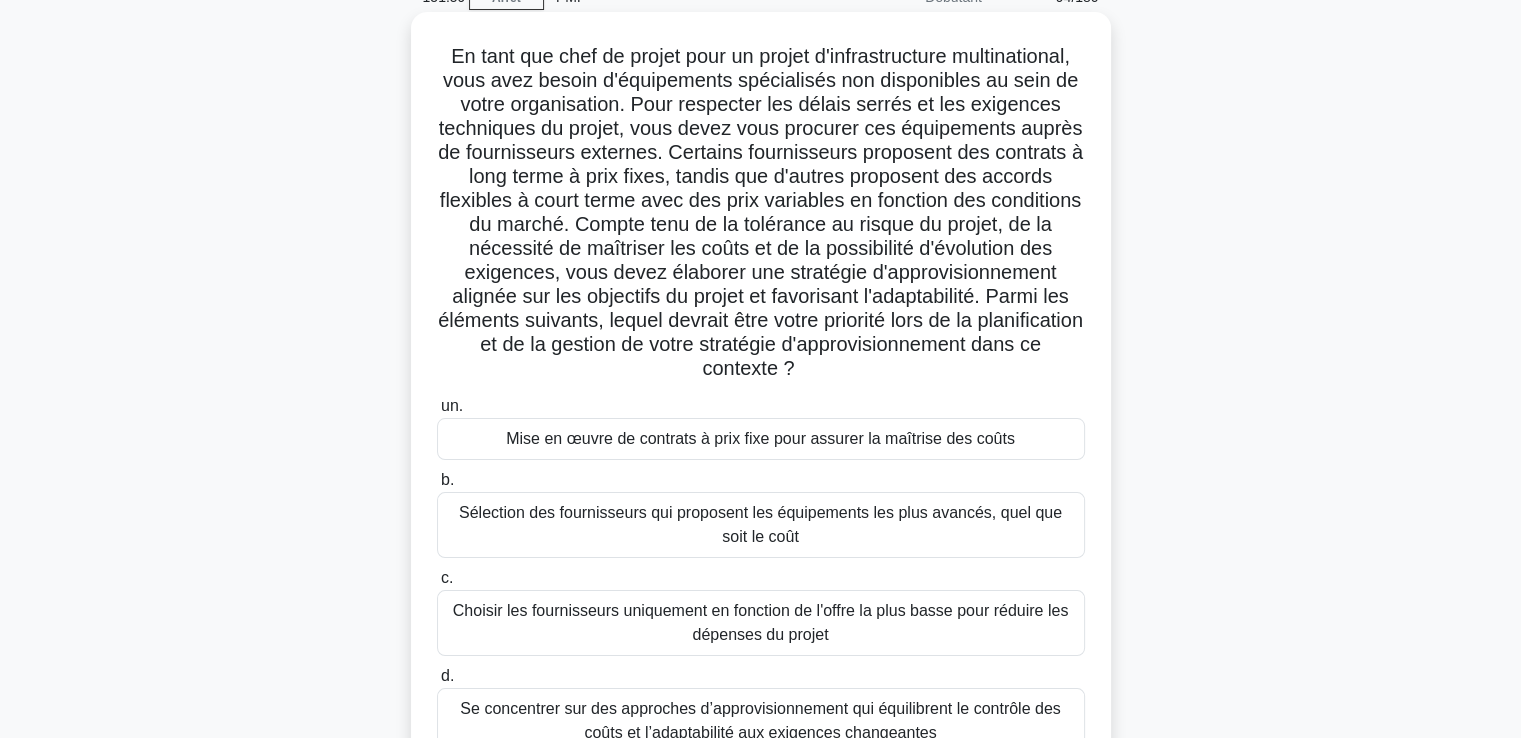 scroll, scrollTop: 200, scrollLeft: 0, axis: vertical 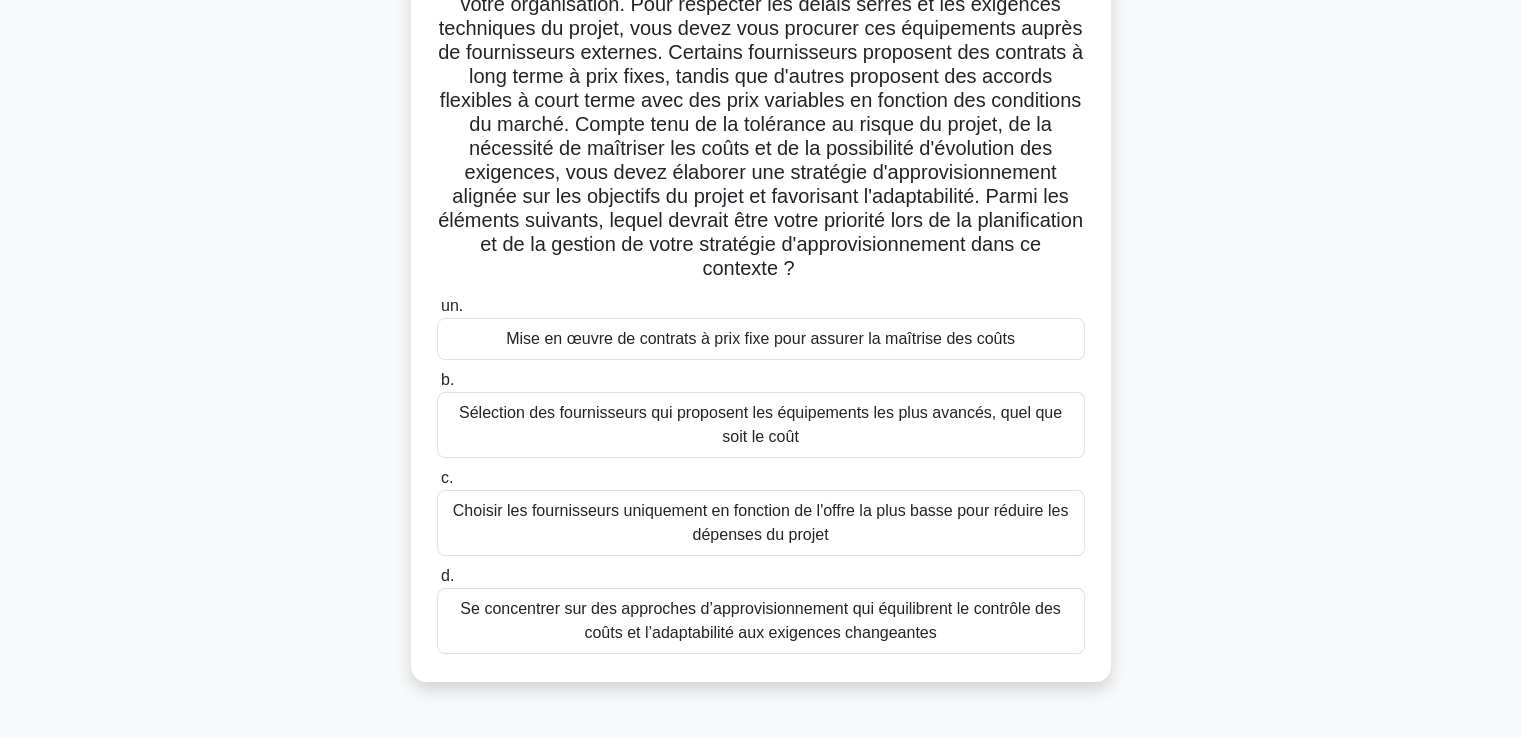 click on "Se concentrer sur des approches d’approvisionnement qui équilibrent le contrôle des coûts et l’adaptabilité aux exigences changeantes" at bounding box center [760, 620] 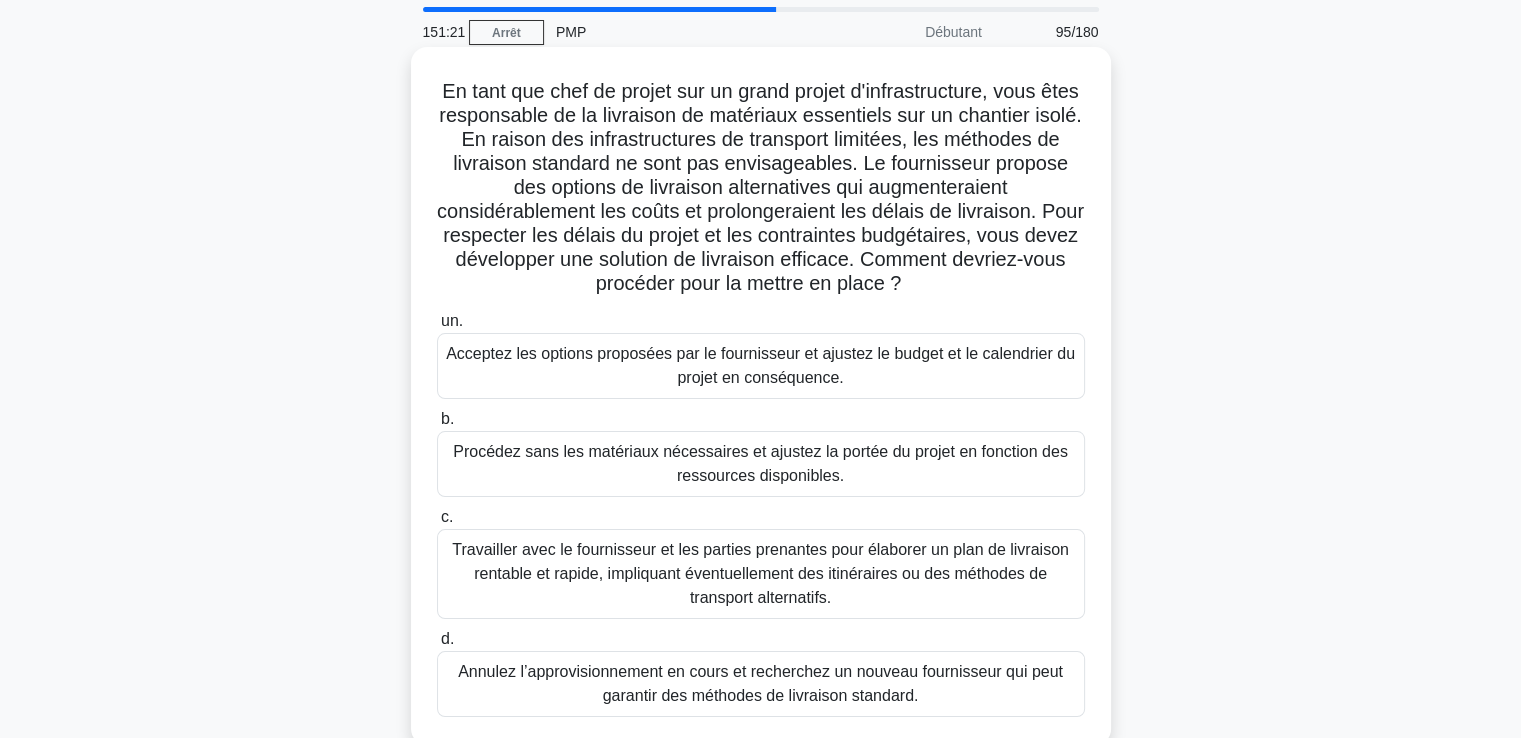 scroll, scrollTop: 100, scrollLeft: 0, axis: vertical 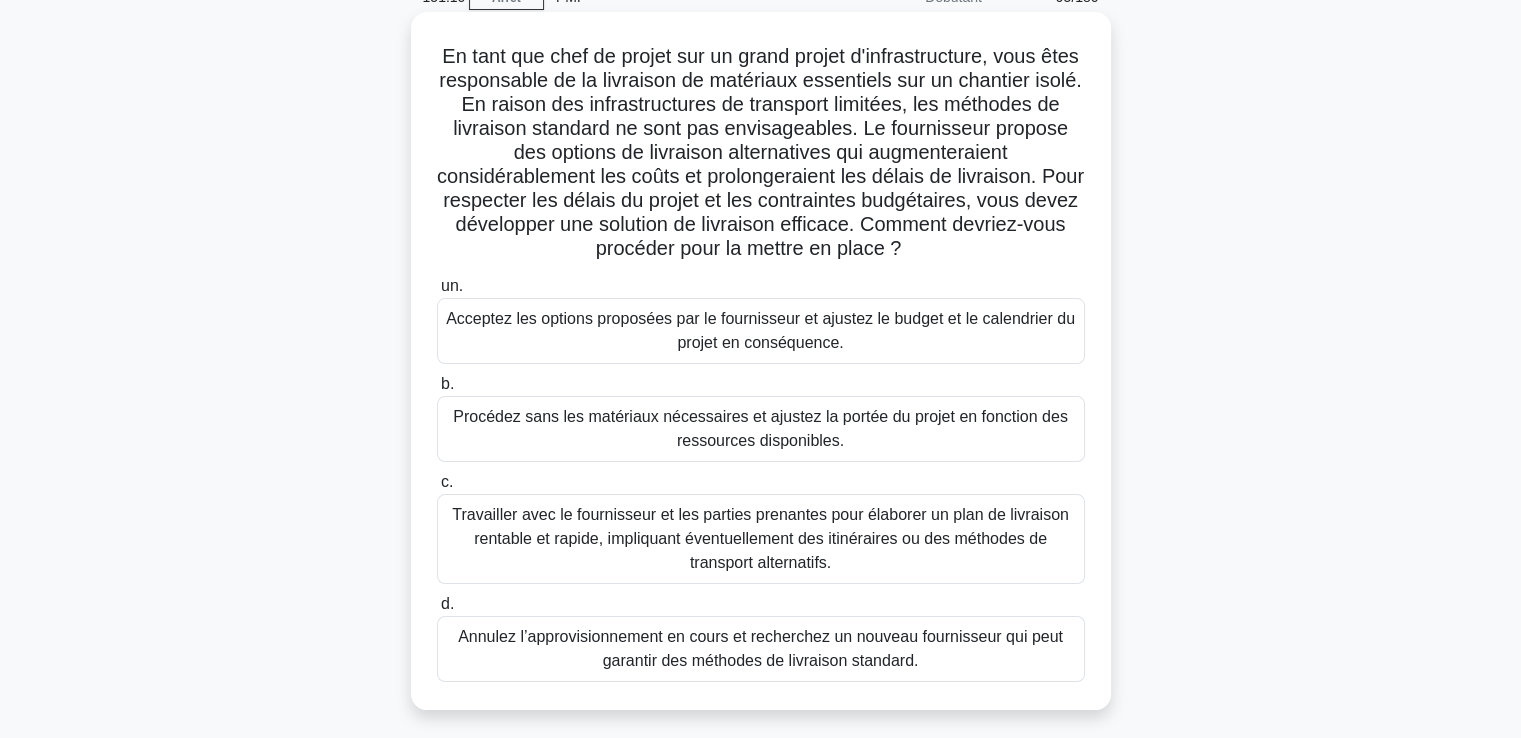 click on "Travailler avec le fournisseur et les parties prenantes pour élaborer un plan de livraison rentable et rapide, impliquant éventuellement des itinéraires ou des méthodes de transport alternatifs." at bounding box center [760, 538] 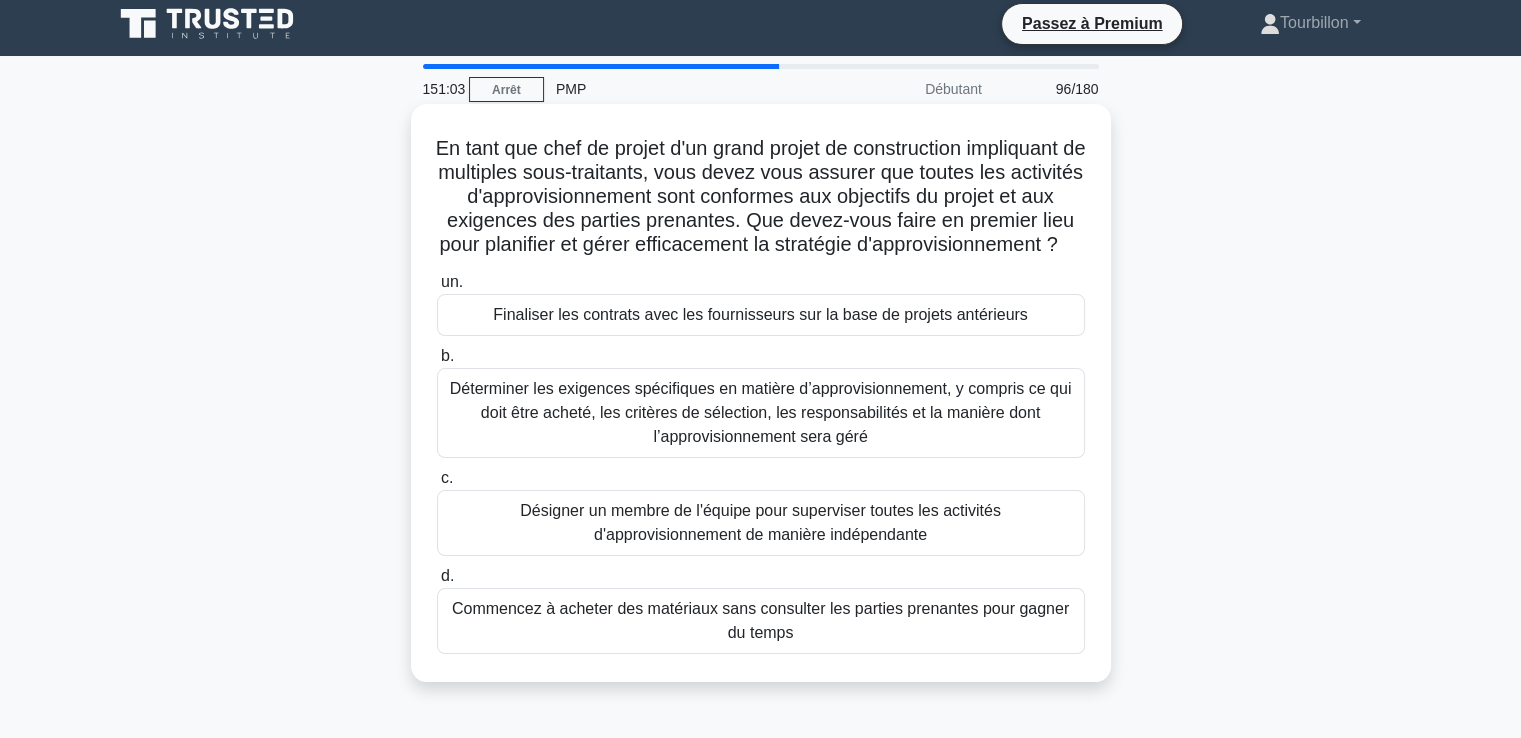 scroll, scrollTop: 0, scrollLeft: 0, axis: both 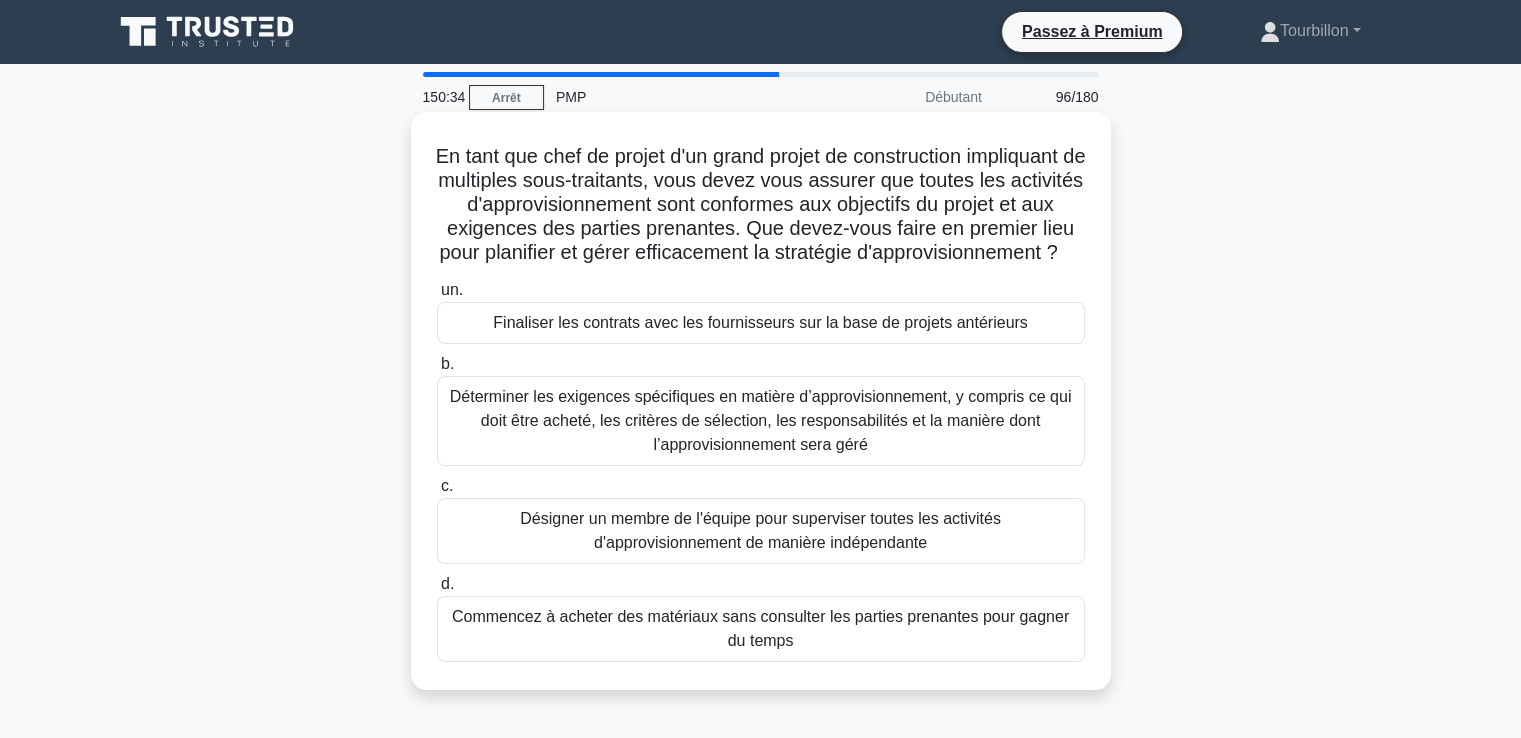 click on "Déterminer les exigences spécifiques en matière d’approvisionnement, y compris ce qui doit être acheté, les critères de sélection, les responsabilités et la manière dont l’approvisionnement sera géré" at bounding box center (761, 420) 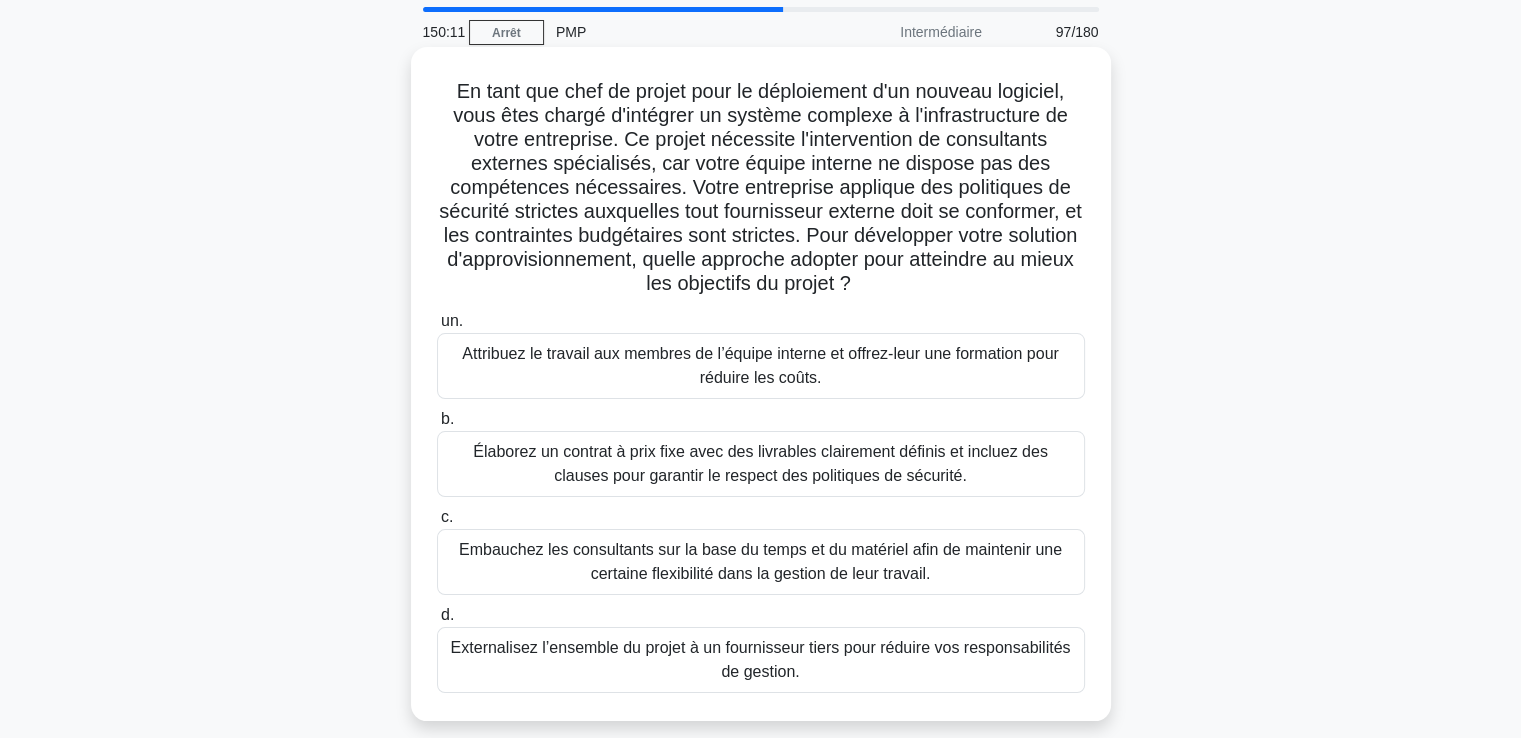 scroll, scrollTop: 100, scrollLeft: 0, axis: vertical 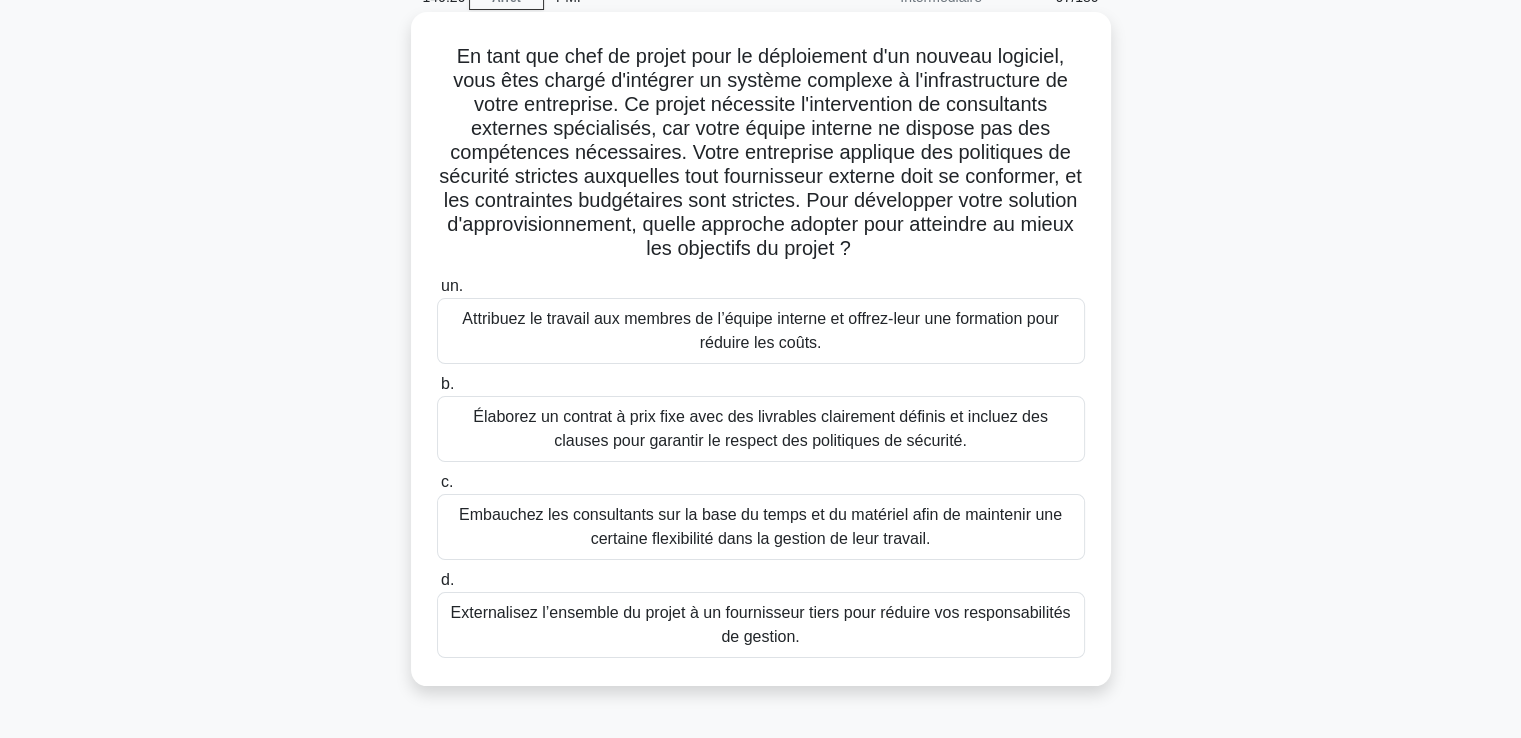 click on "Embauchez les consultants sur la base du temps et du matériel afin de maintenir une certaine flexibilité dans la gestion de leur travail." at bounding box center (760, 526) 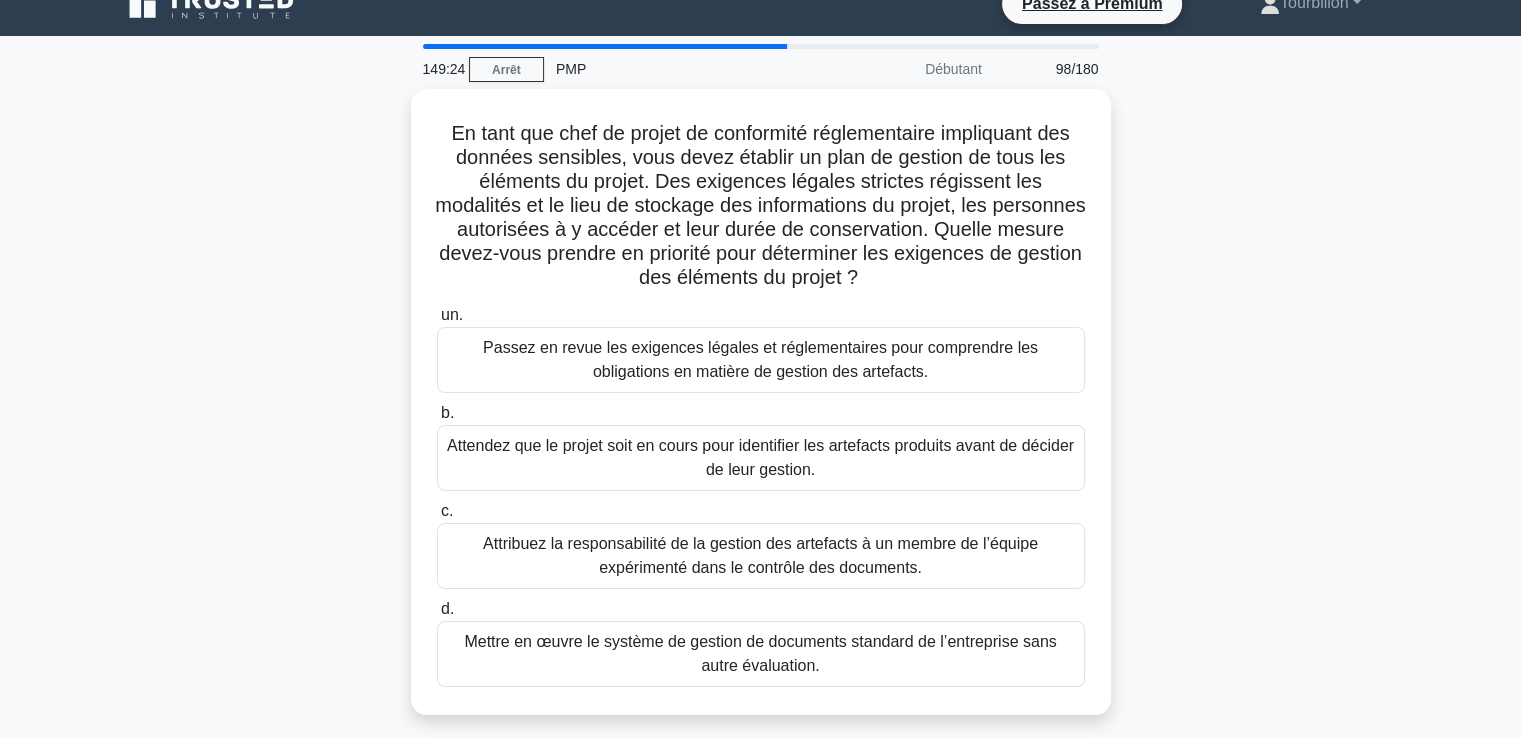 scroll, scrollTop: 0, scrollLeft: 0, axis: both 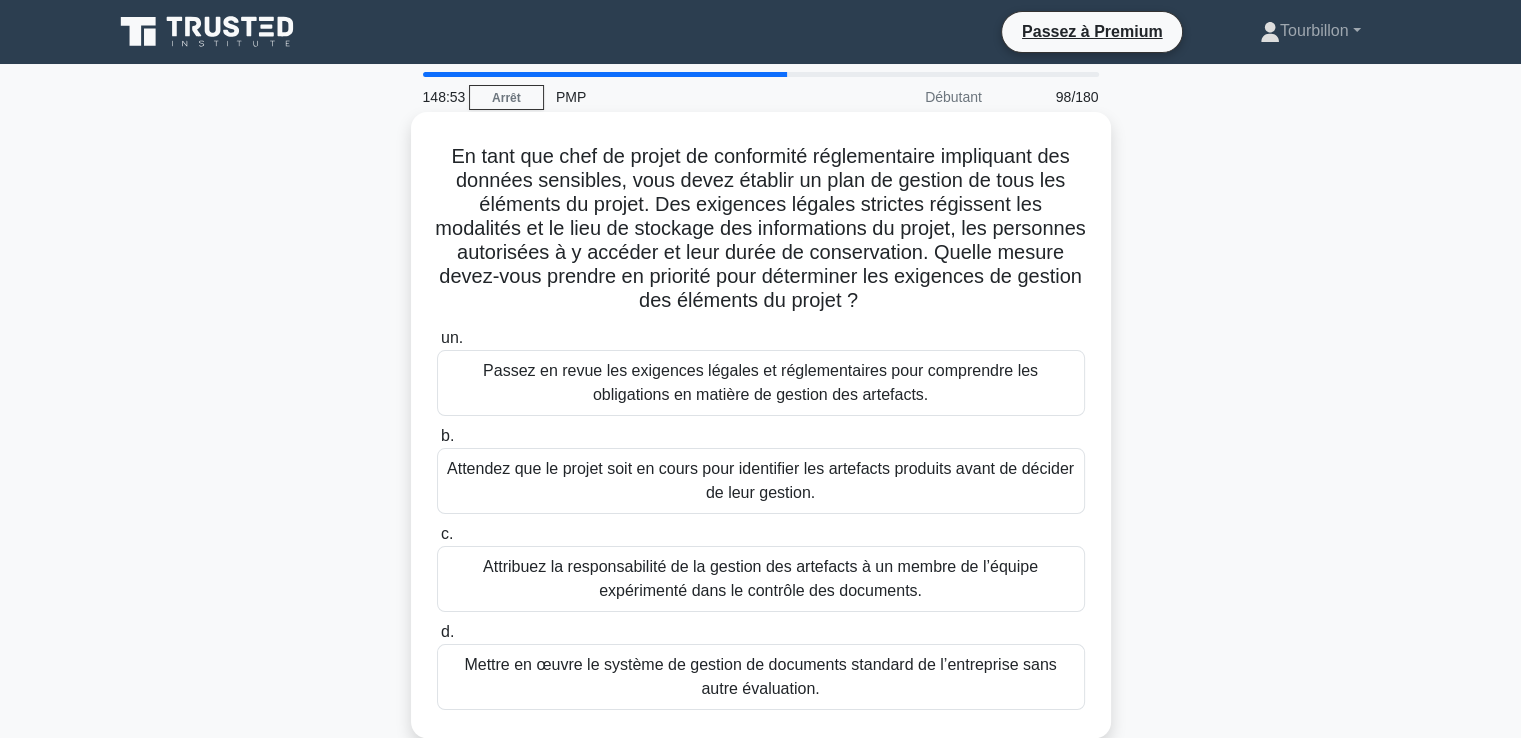 click on "Passez en revue les exigences légales et réglementaires pour comprendre les obligations en matière de gestion des artefacts." at bounding box center (760, 382) 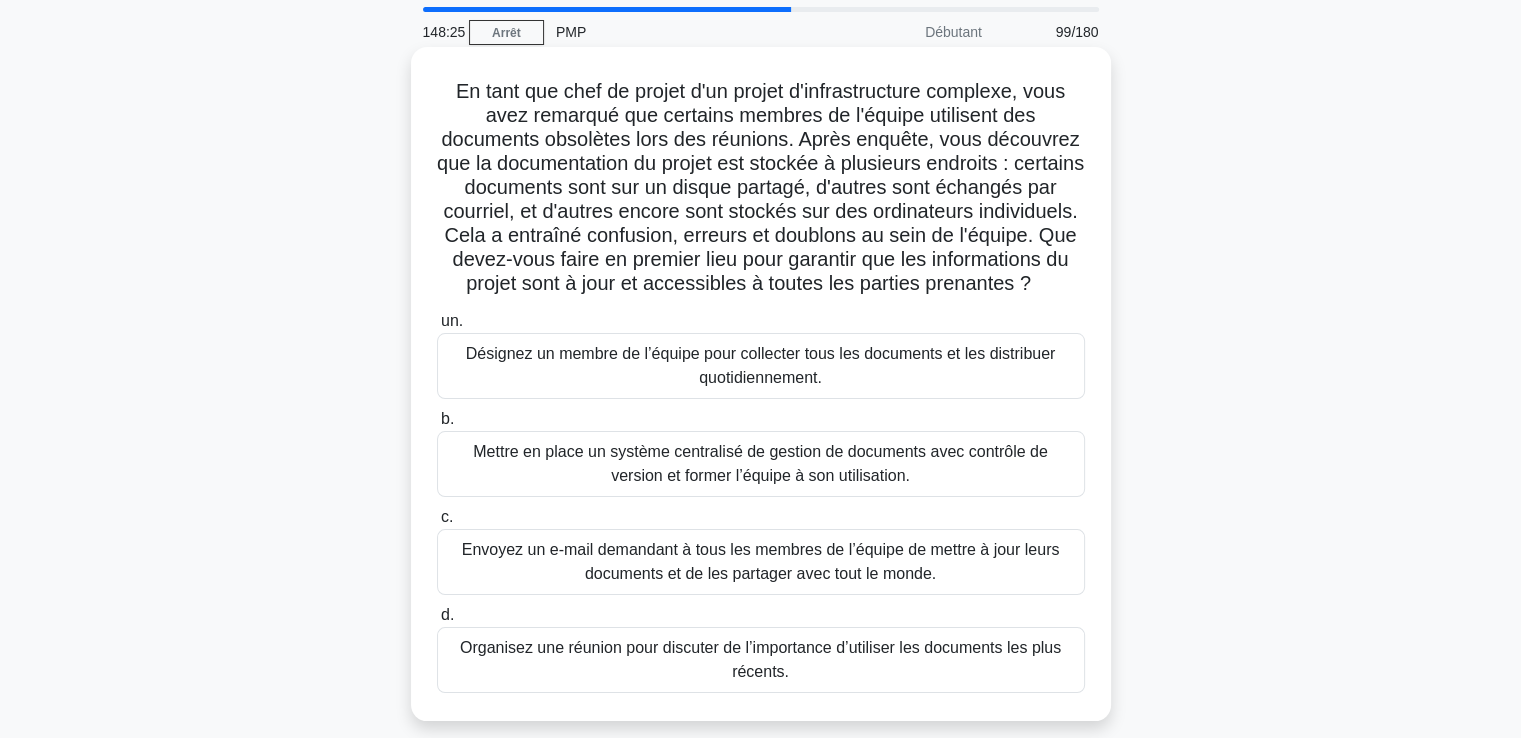 scroll, scrollTop: 100, scrollLeft: 0, axis: vertical 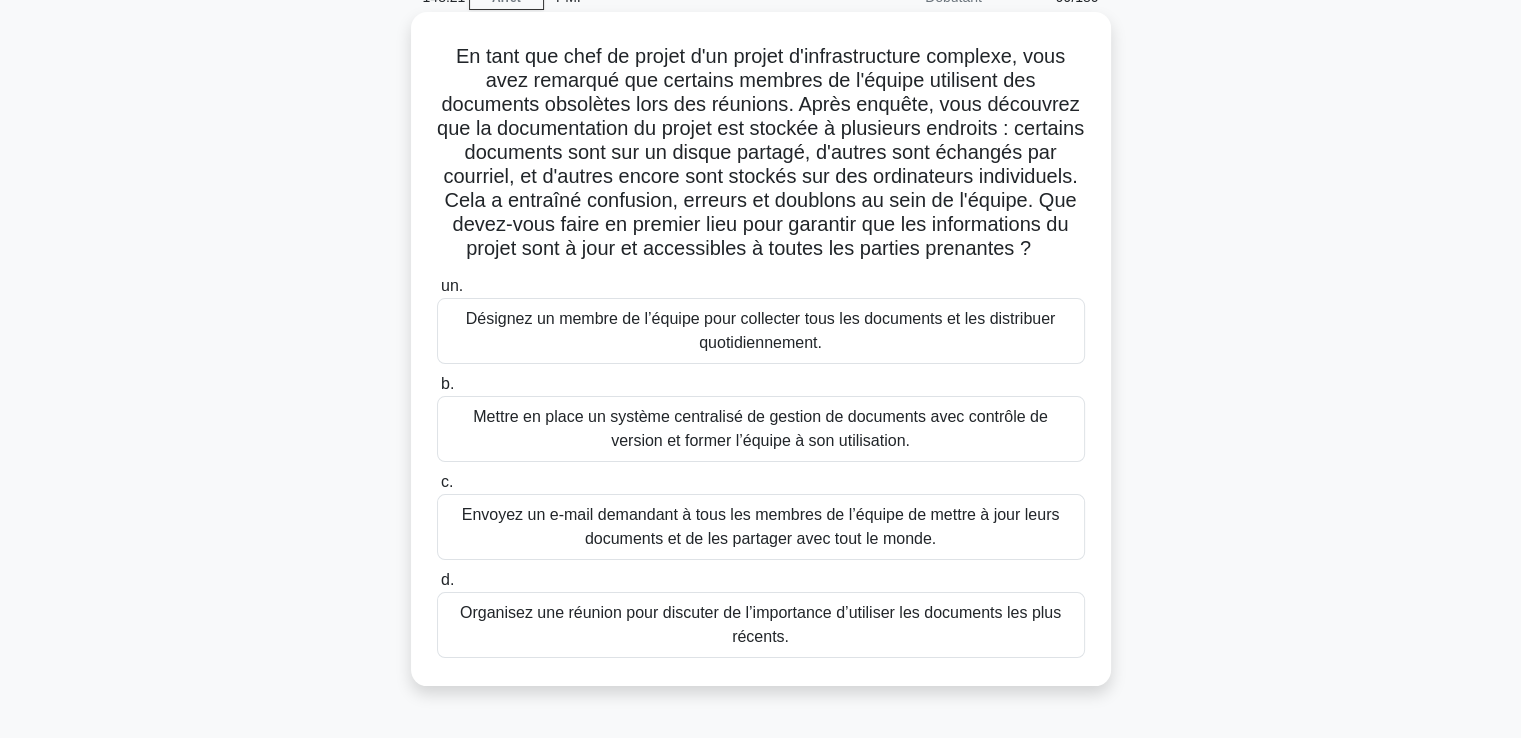 click on "Mettre en place un système centralisé de gestion de documents avec contrôle de version et former l’équipe à son utilisation." at bounding box center (760, 428) 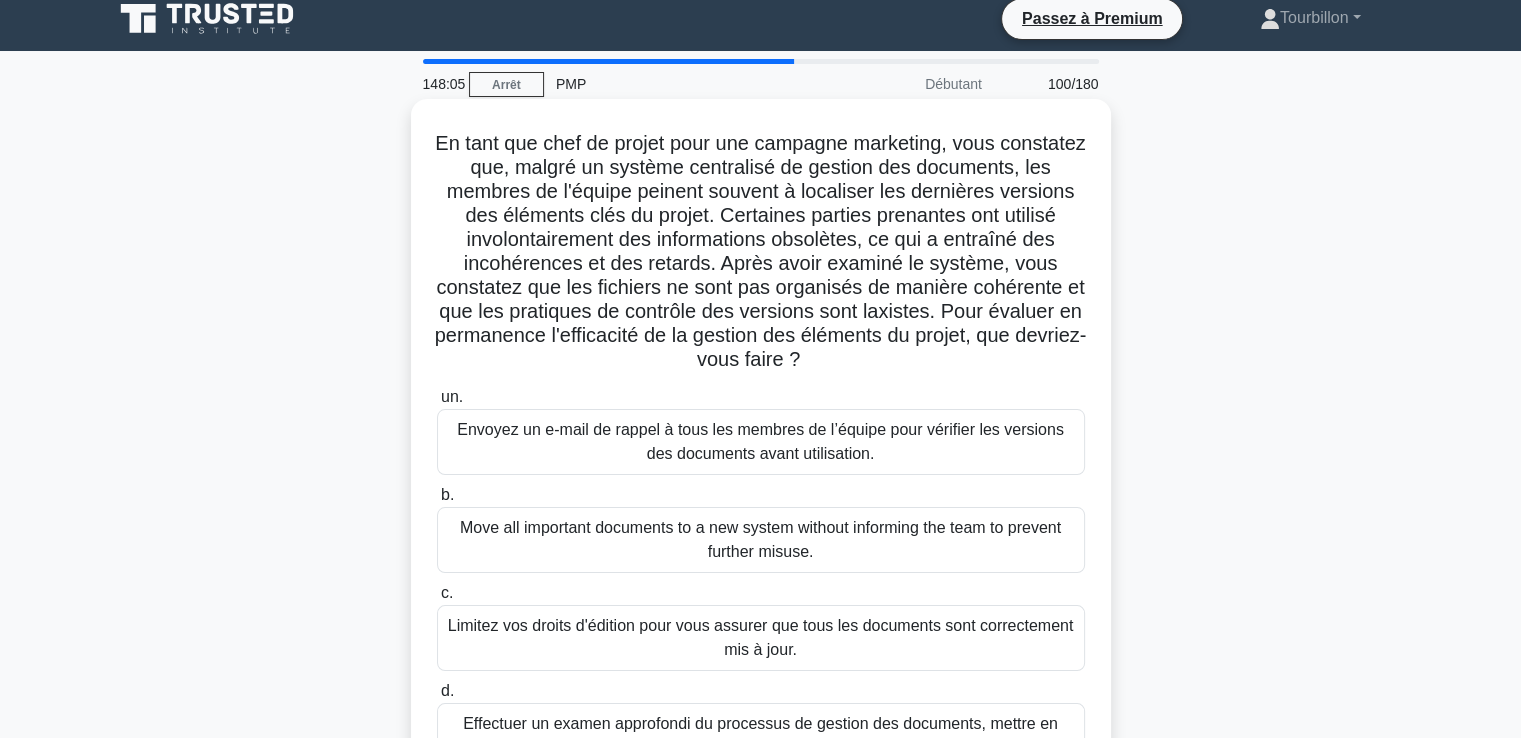scroll, scrollTop: 100, scrollLeft: 0, axis: vertical 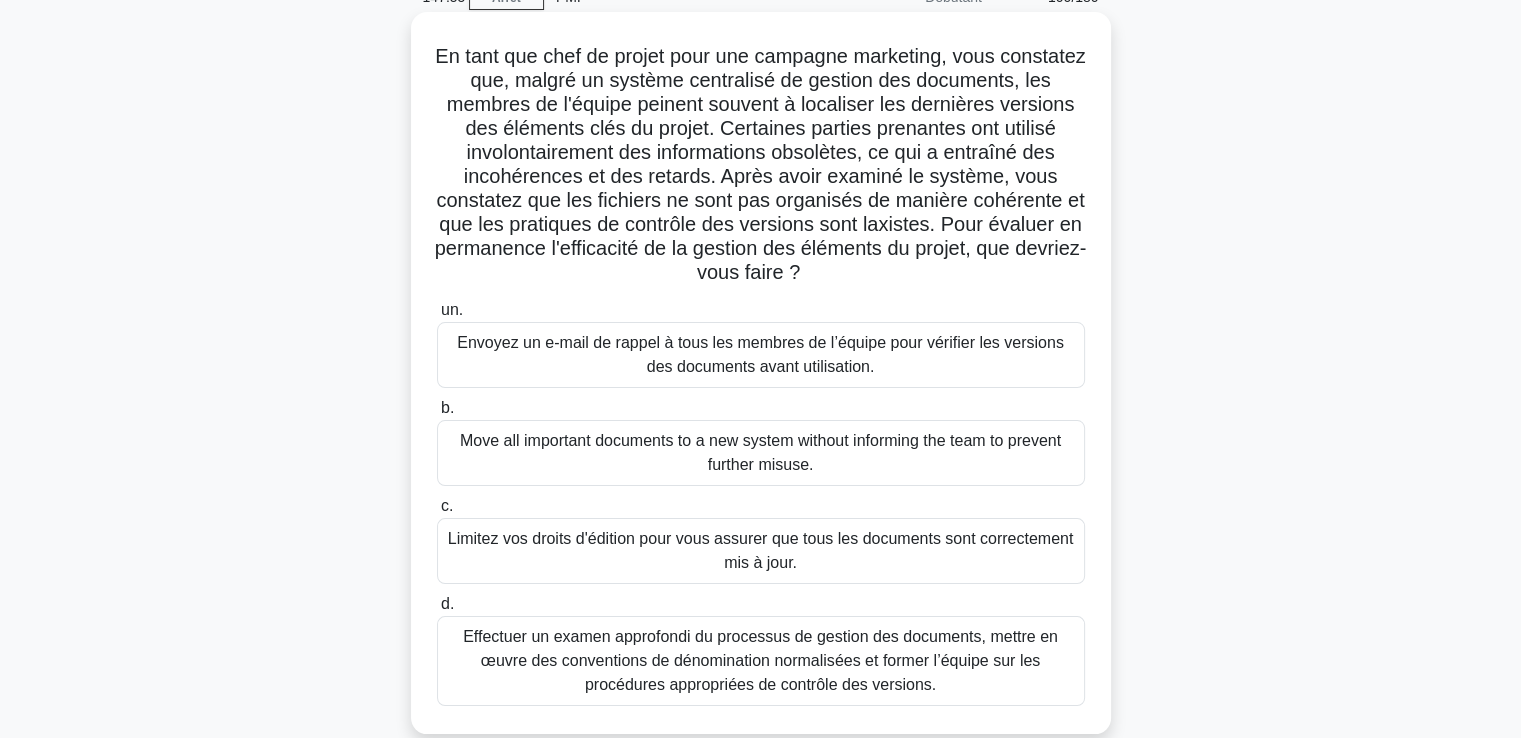 click on "Effectuer un examen approfondi du processus de gestion des documents, mettre en œuvre des conventions de dénomination normalisées et former l’équipe sur les procédures appropriées de contrôle des versions." at bounding box center [760, 660] 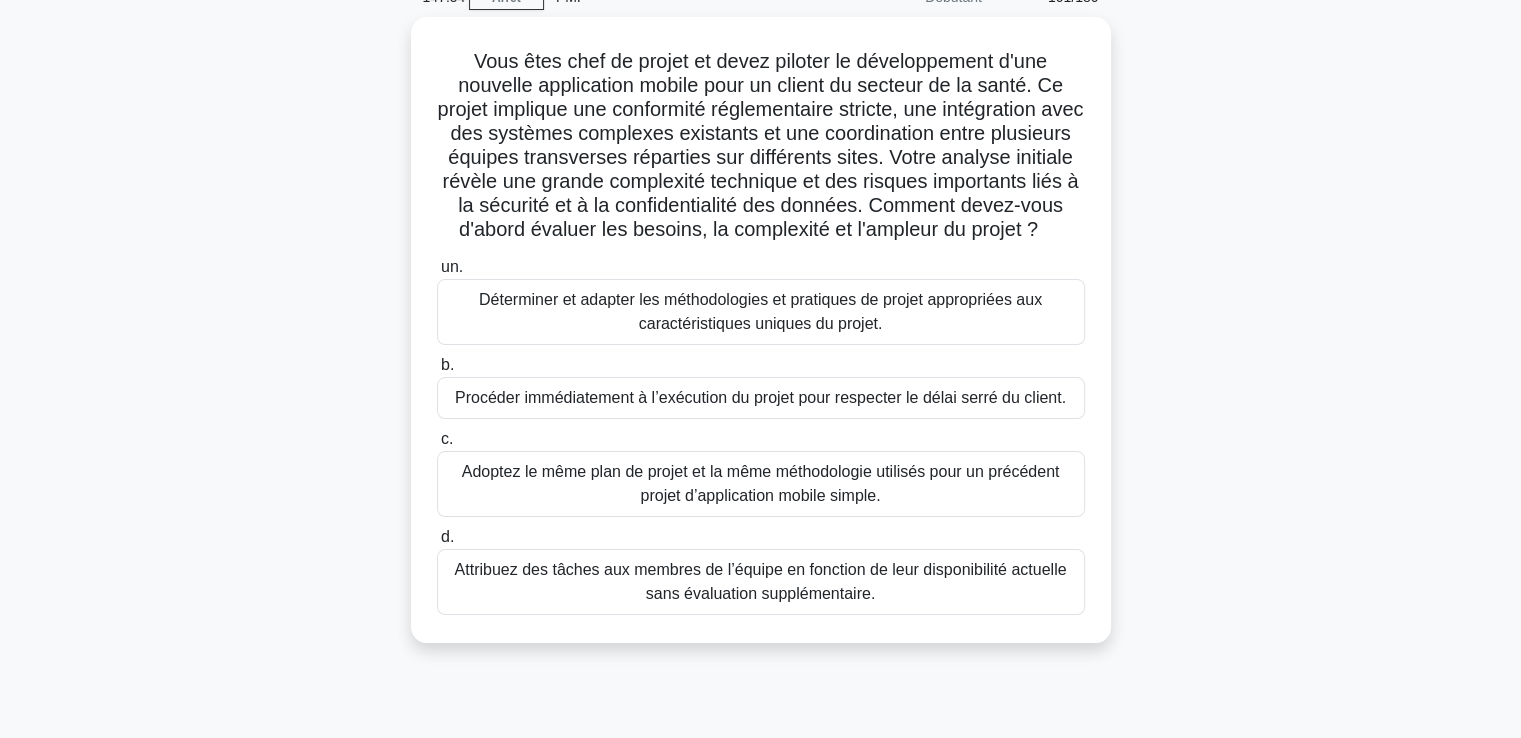 scroll, scrollTop: 0, scrollLeft: 0, axis: both 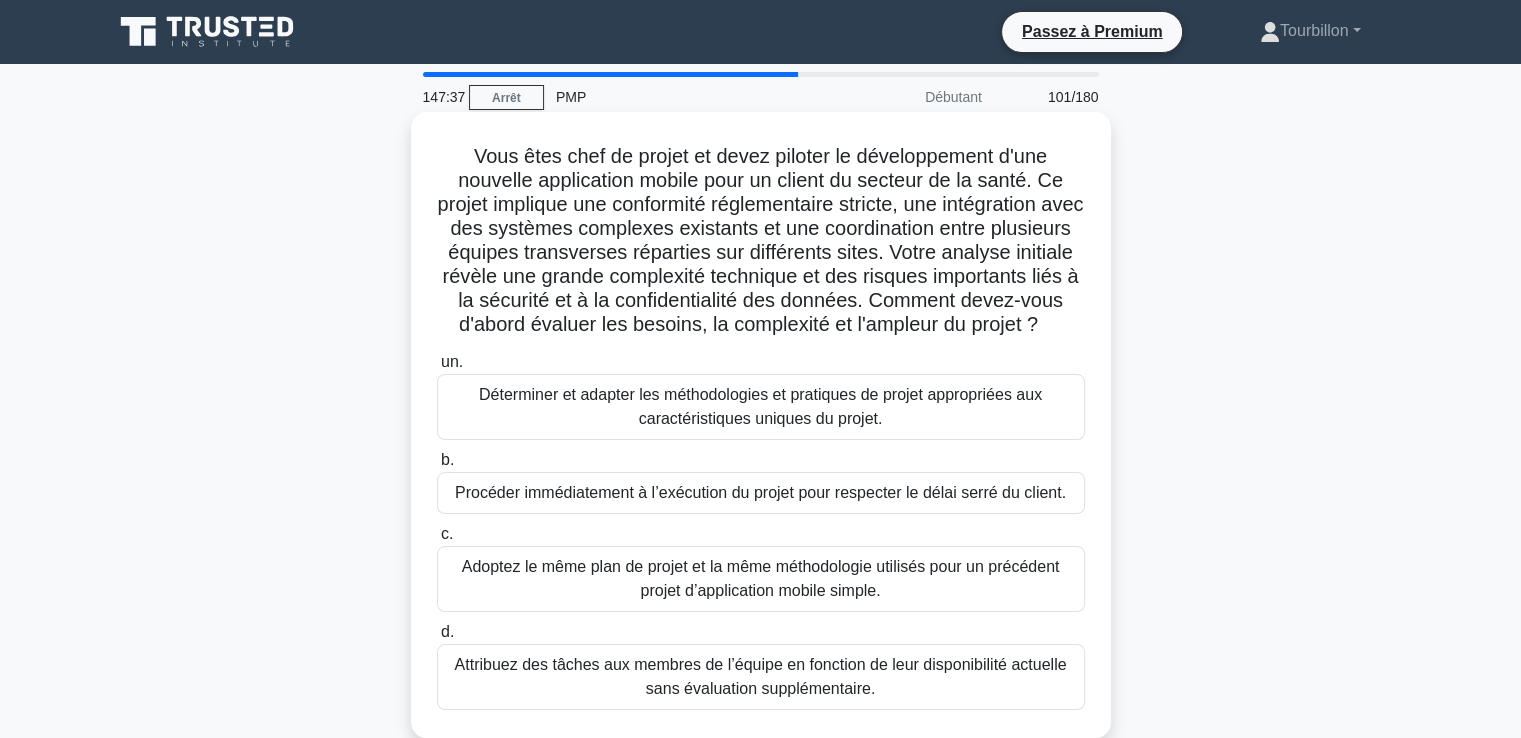 click on "Vous êtes chef de projet et devez piloter le développement d'une nouvelle application mobile pour un client du secteur de la santé. Ce projet implique une conformité réglementaire stricte, une intégration avec des systèmes complexes existants et une coordination entre plusieurs équipes transverses réparties sur différents sites. Votre analyse initiale révèle une grande complexité technique et des risques importants liés à la sécurité et à la confidentialité des données. Comment devez-vous d'abord évaluer les besoins, la complexité et l'ampleur du projet ?" at bounding box center [761, 240] 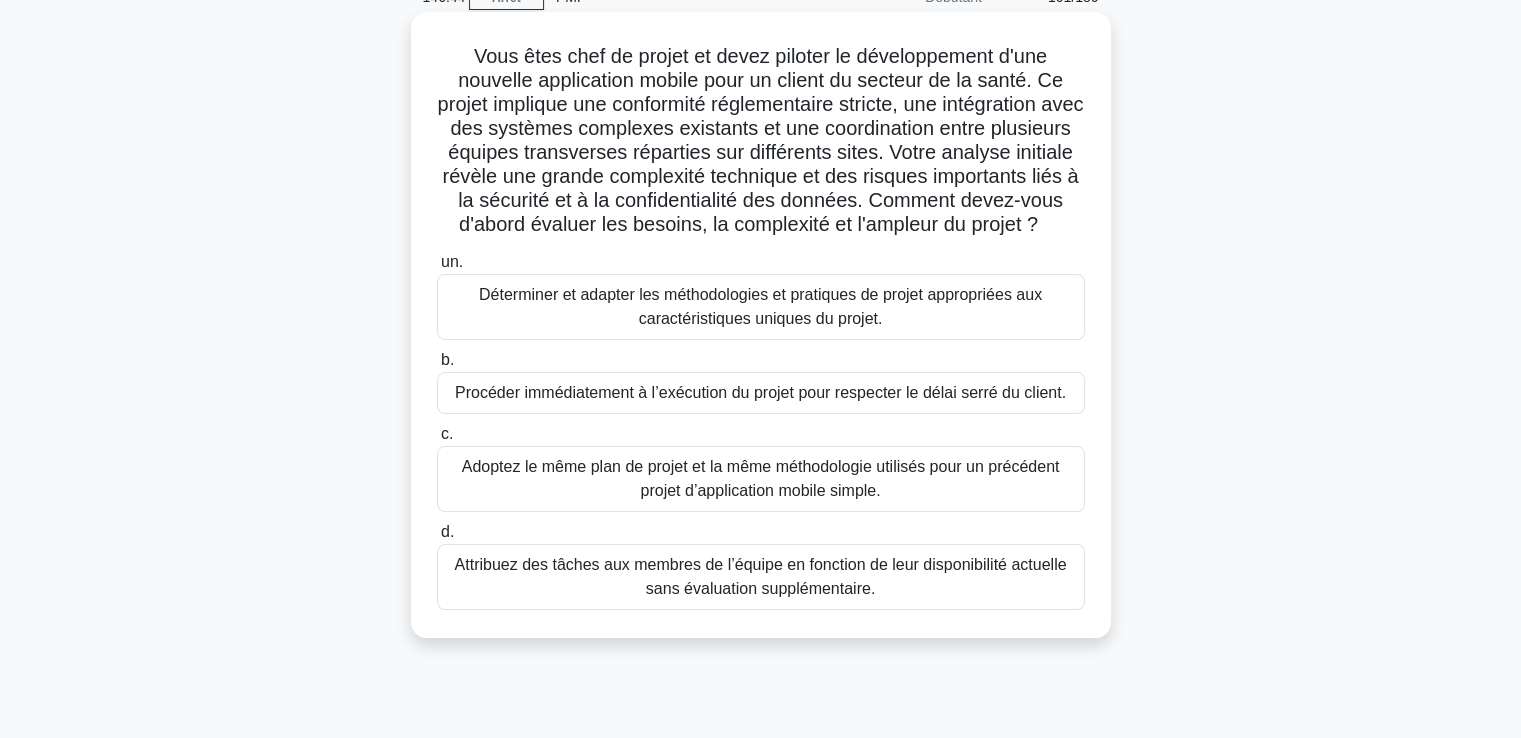 scroll, scrollTop: 0, scrollLeft: 0, axis: both 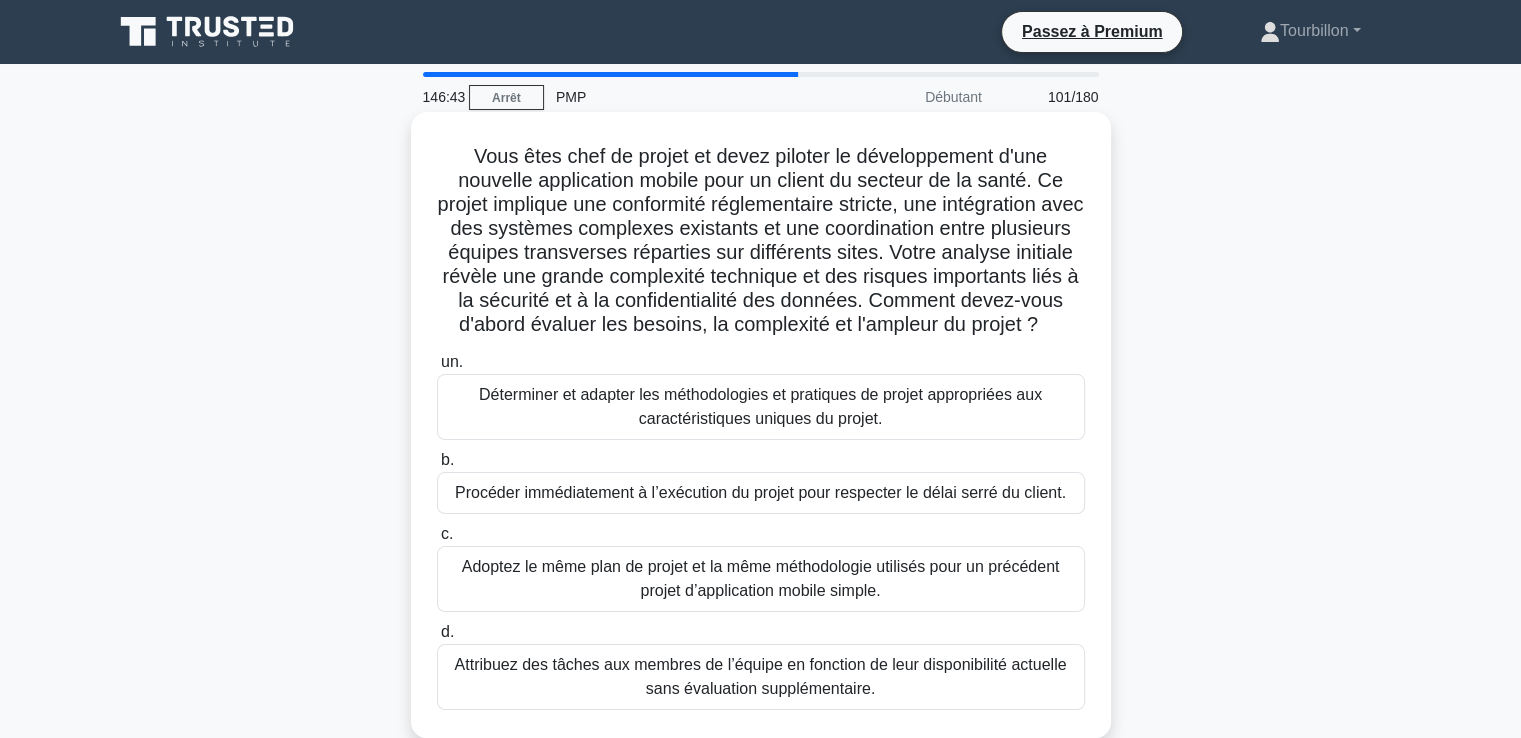 click on "Déterminer et adapter les méthodologies et pratiques de projet appropriées aux caractéristiques uniques du projet." at bounding box center [760, 406] 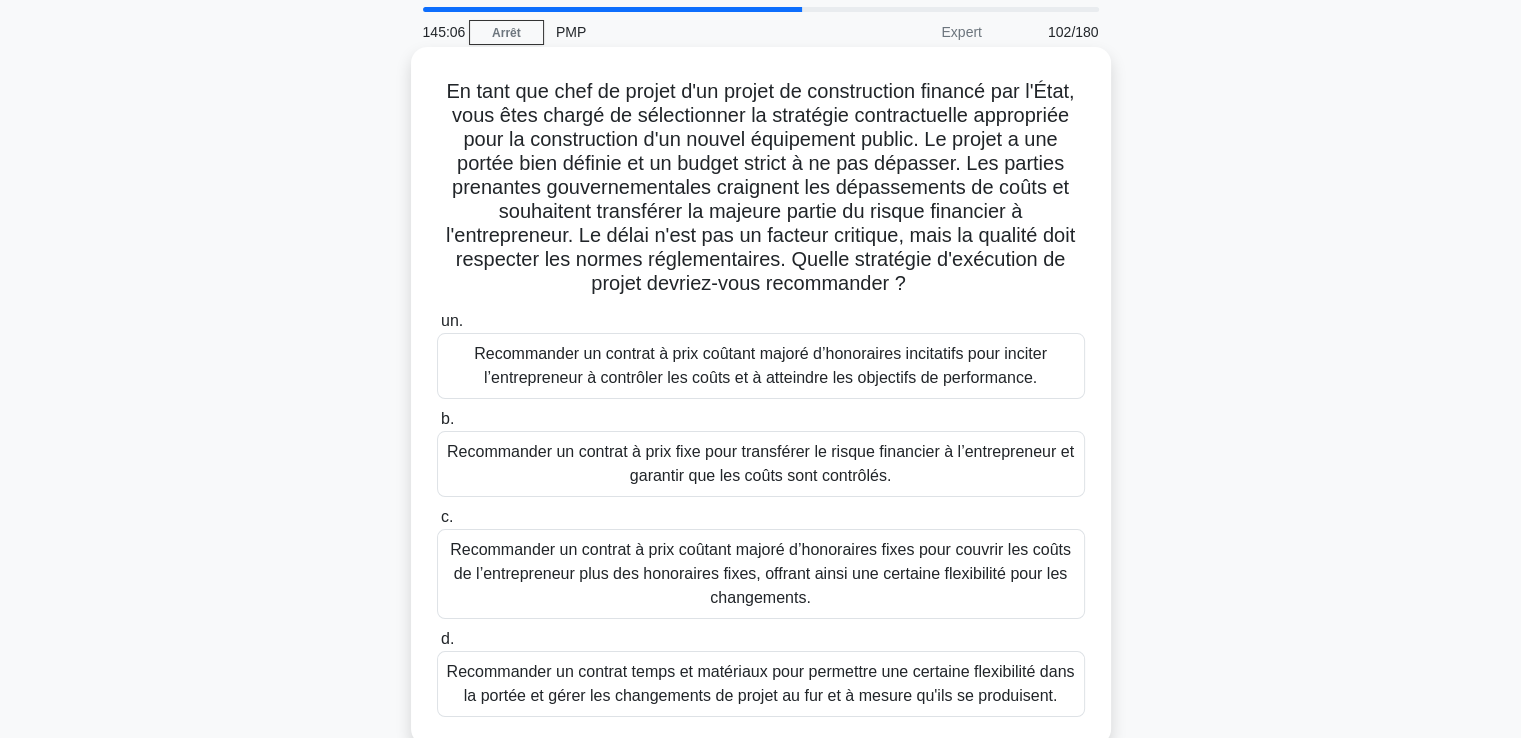 scroll, scrollTop: 100, scrollLeft: 0, axis: vertical 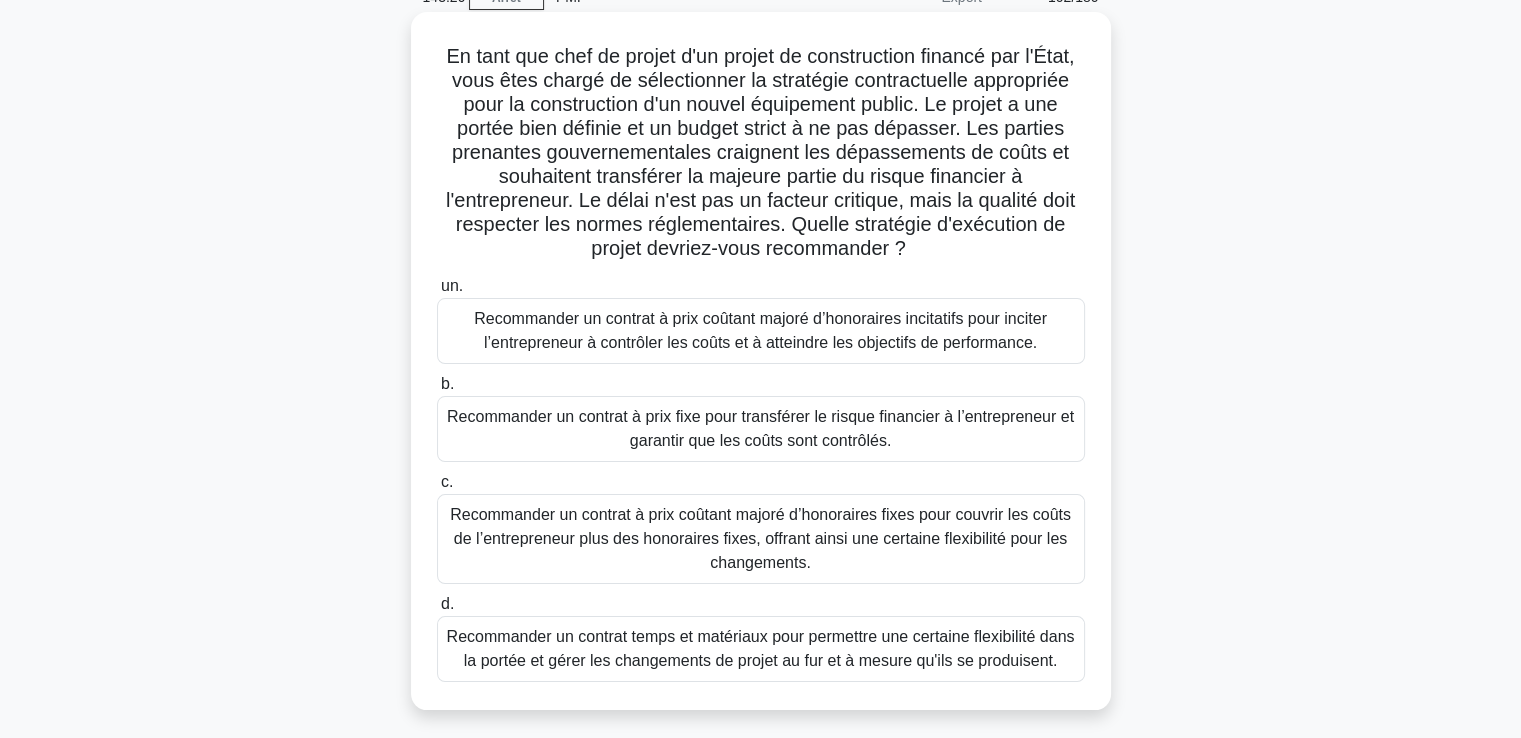 click on "Recommander un contrat à prix fixe pour transférer le risque financier à l’entrepreneur et garantir que les coûts sont contrôlés." at bounding box center (760, 428) 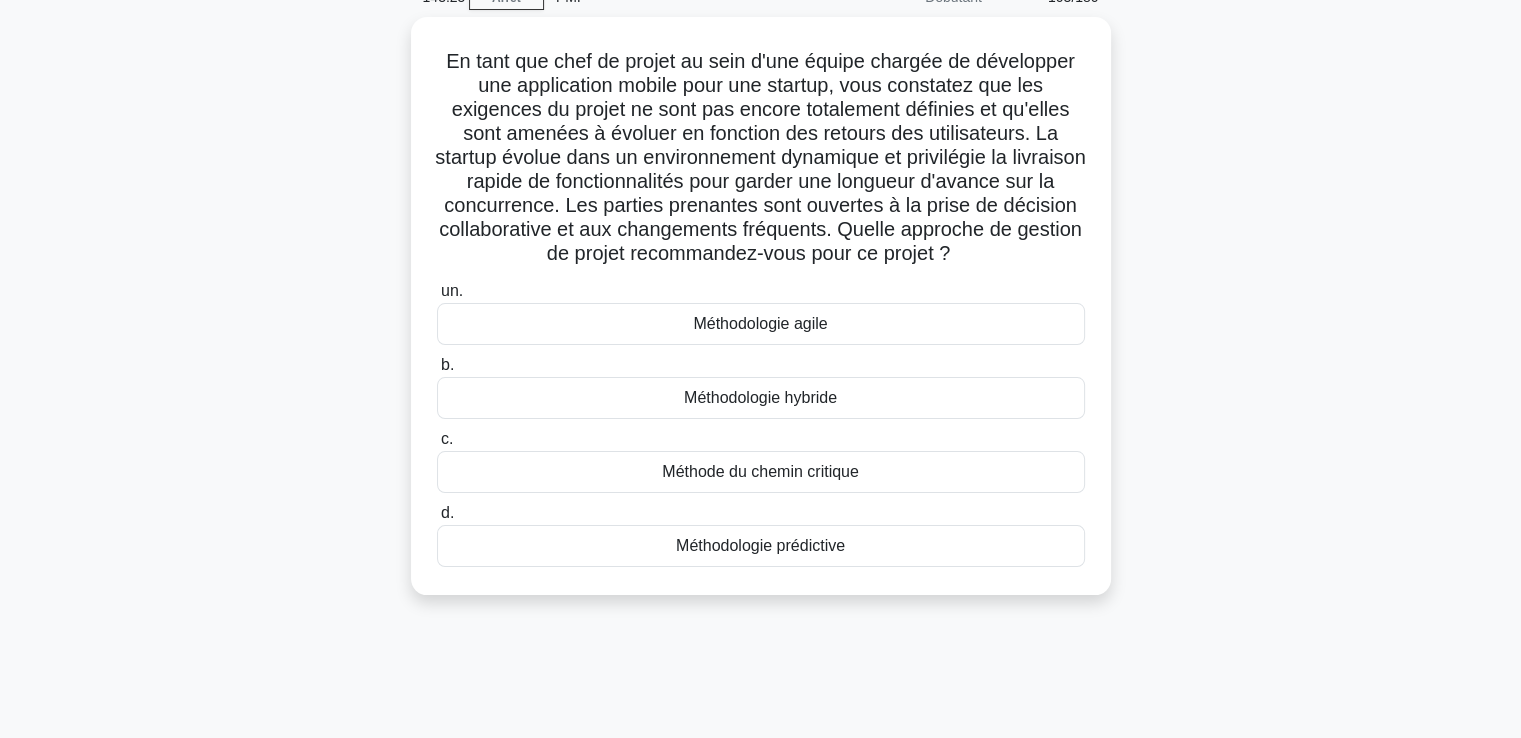 scroll, scrollTop: 0, scrollLeft: 0, axis: both 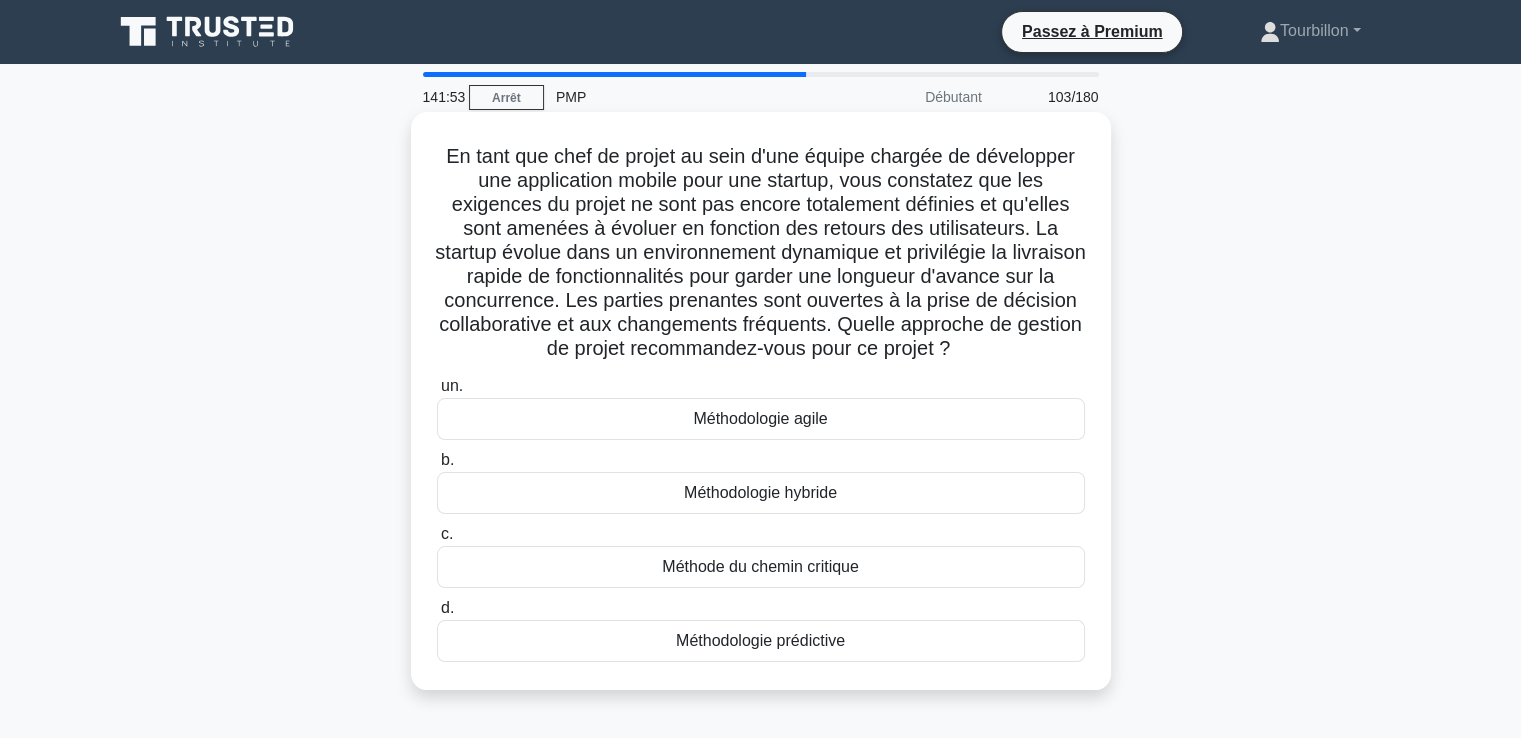click on "Méthodologie agile" at bounding box center [760, 418] 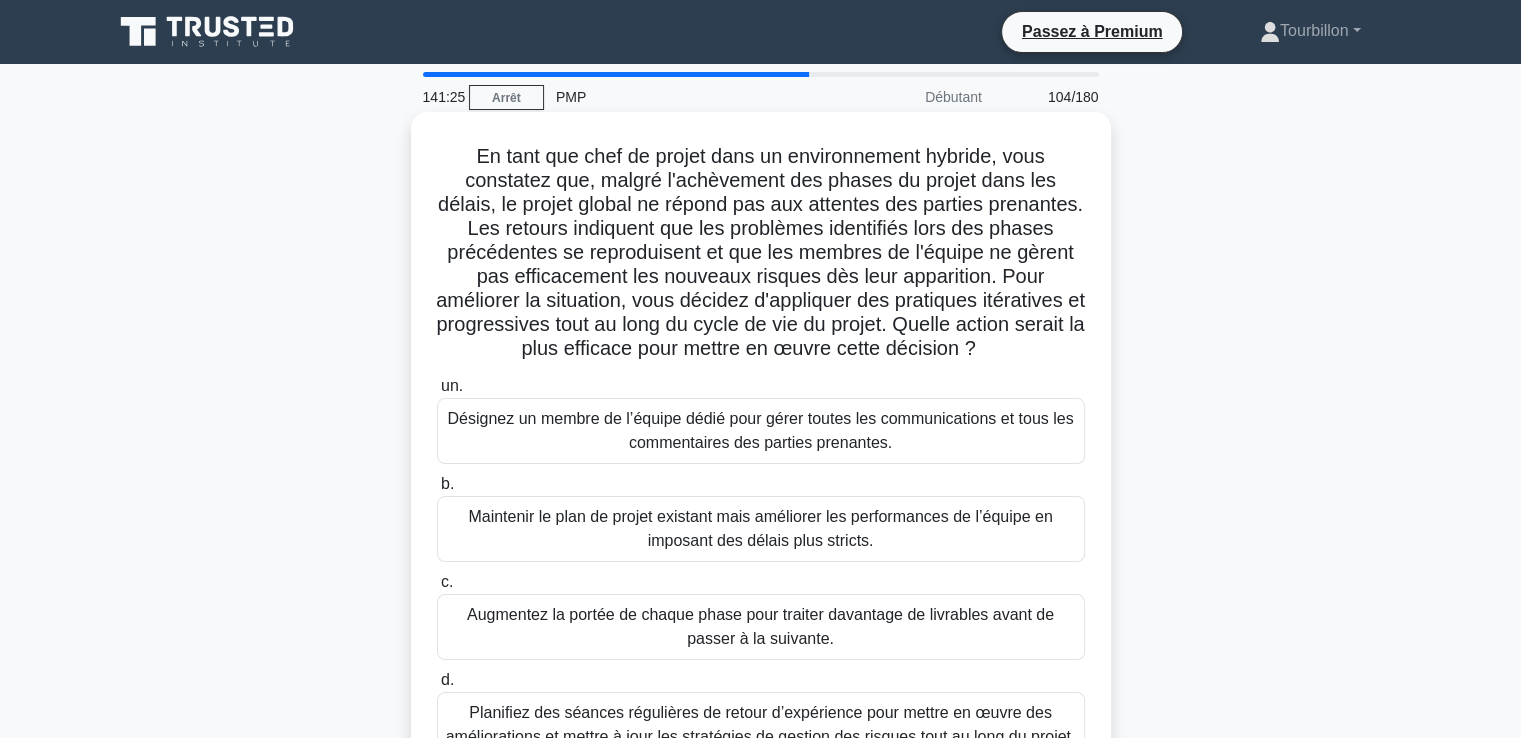 scroll, scrollTop: 100, scrollLeft: 0, axis: vertical 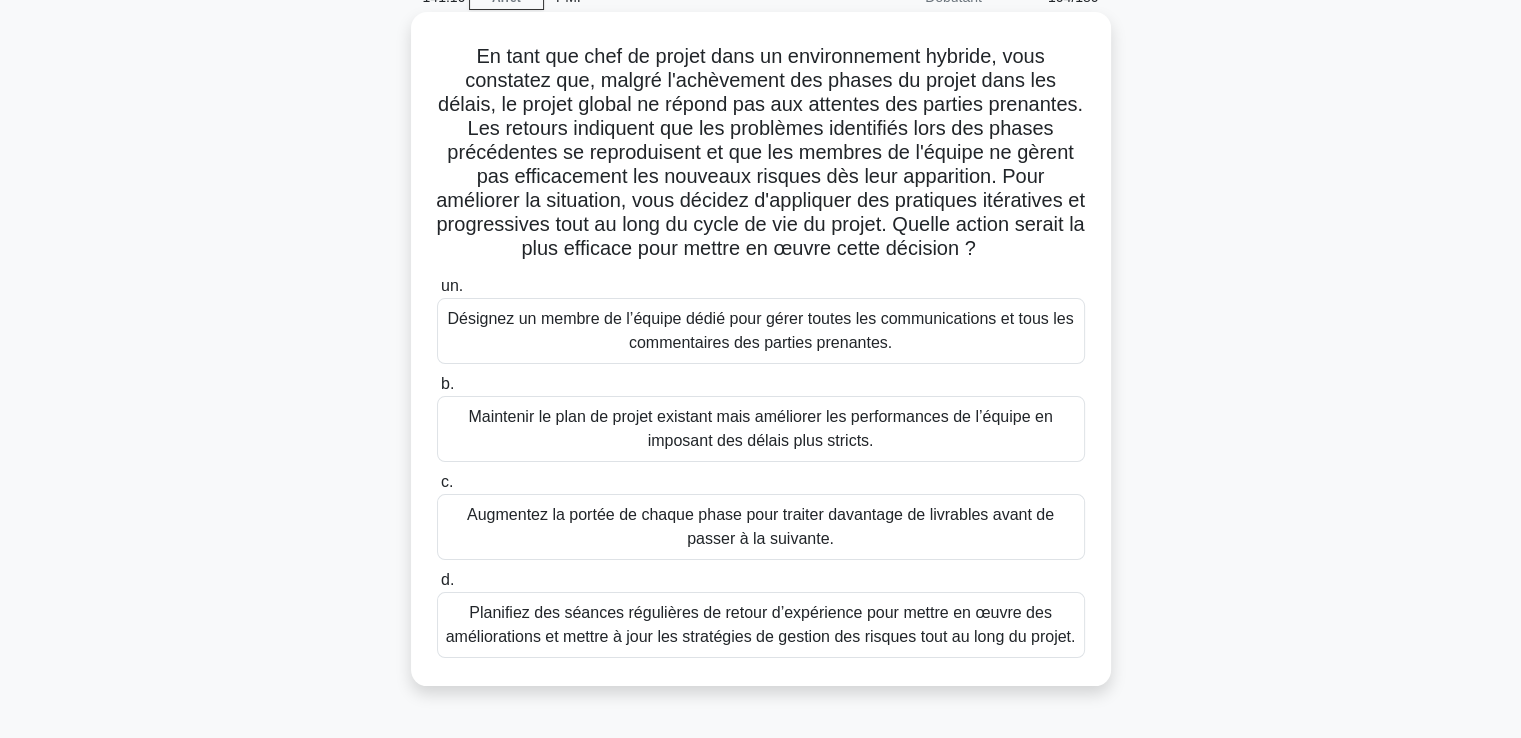 click on "Planifiez des séances régulières de retour d’expérience pour mettre en œuvre des améliorations et mettre à jour les stratégies de gestion des risques tout au long du projet." at bounding box center (761, 624) 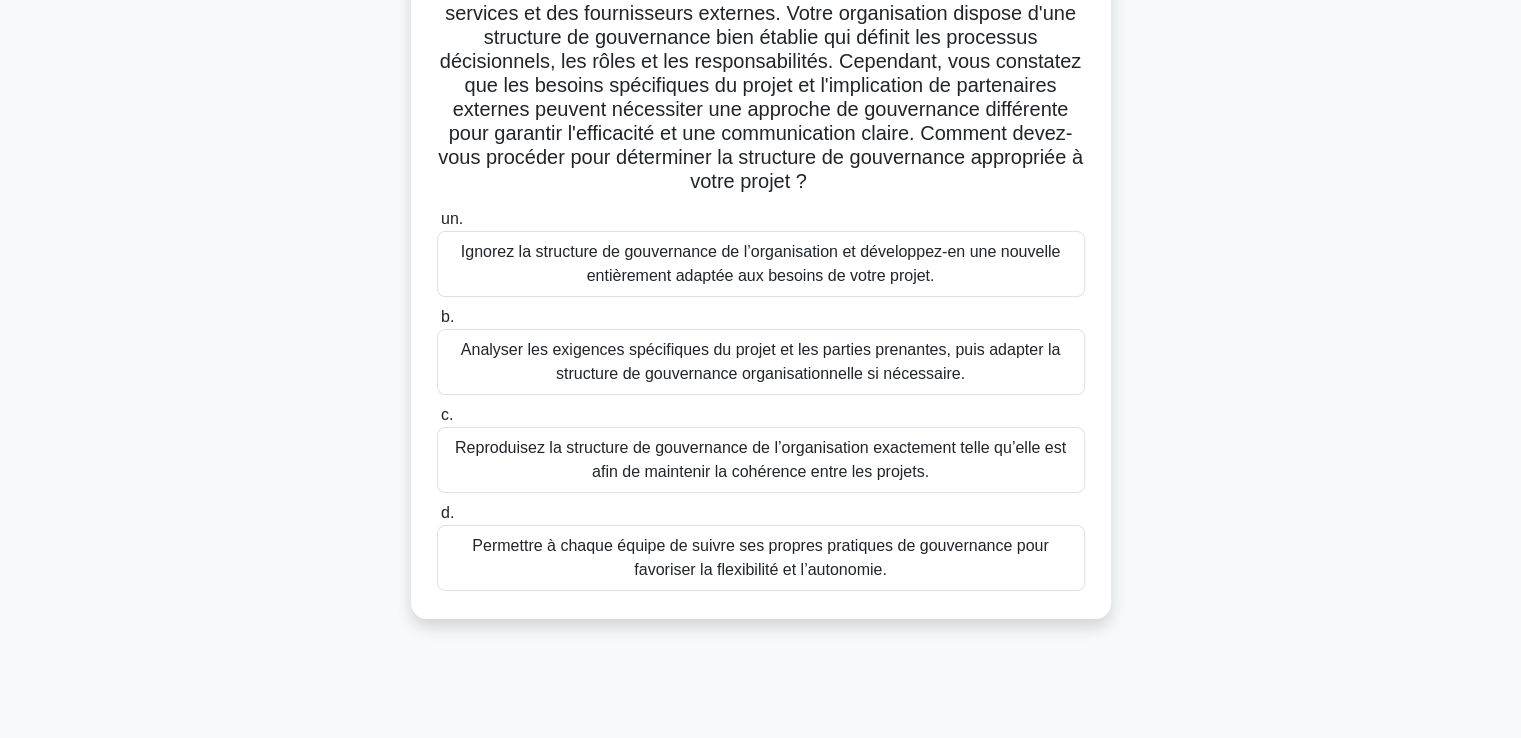 scroll, scrollTop: 200, scrollLeft: 0, axis: vertical 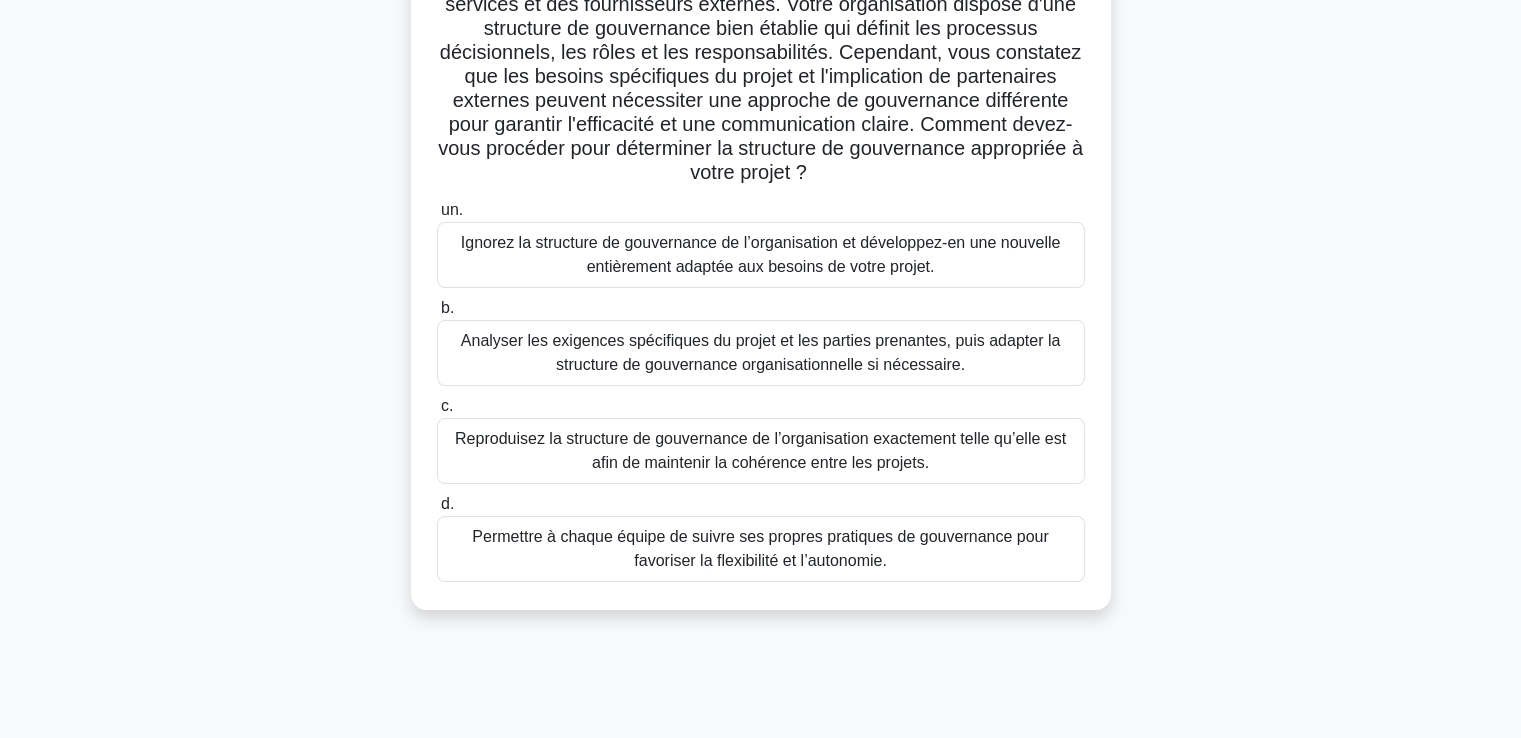 click on "Analyser les exigences spécifiques du projet et les parties prenantes, puis adapter la structure de gouvernance organisationnelle si nécessaire." at bounding box center (761, 353) 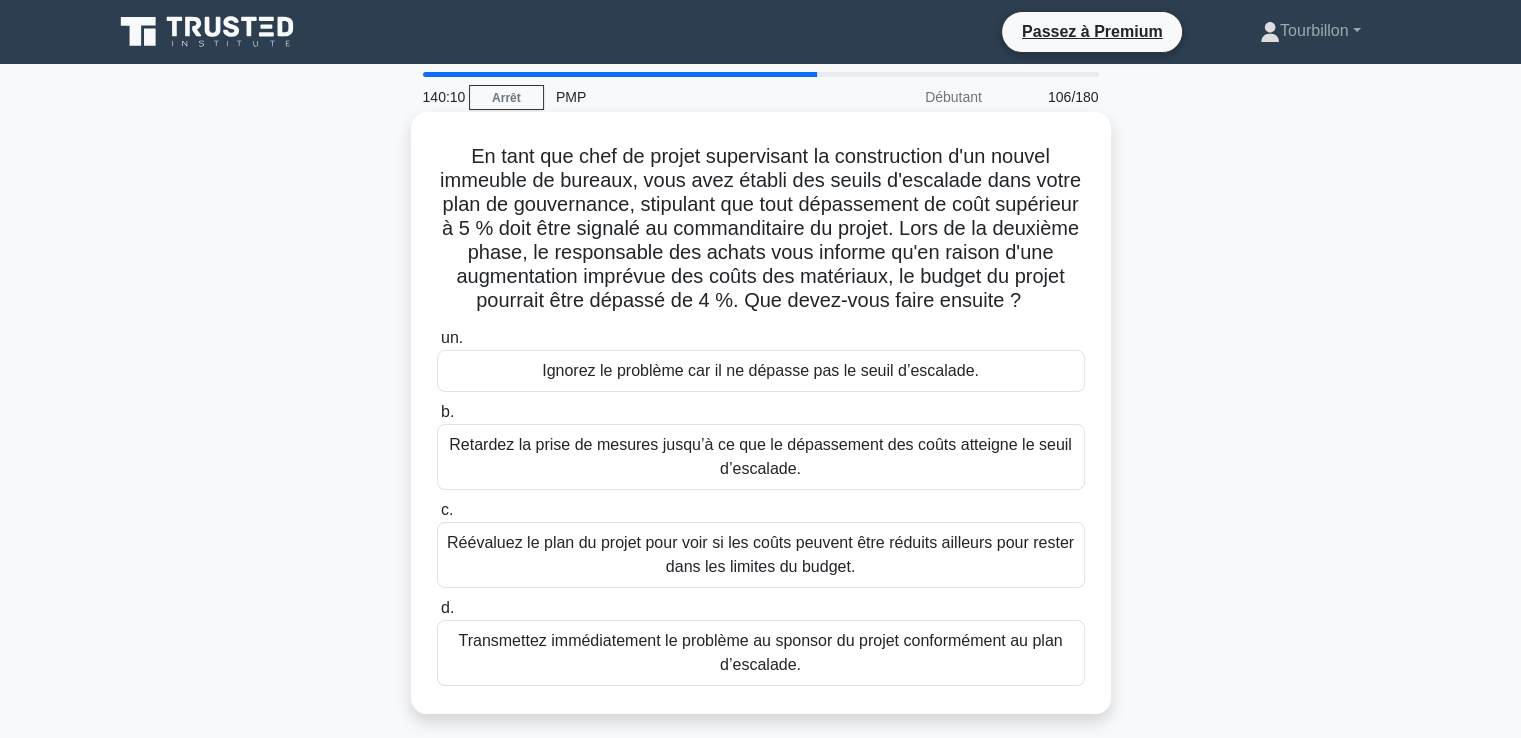 scroll, scrollTop: 100, scrollLeft: 0, axis: vertical 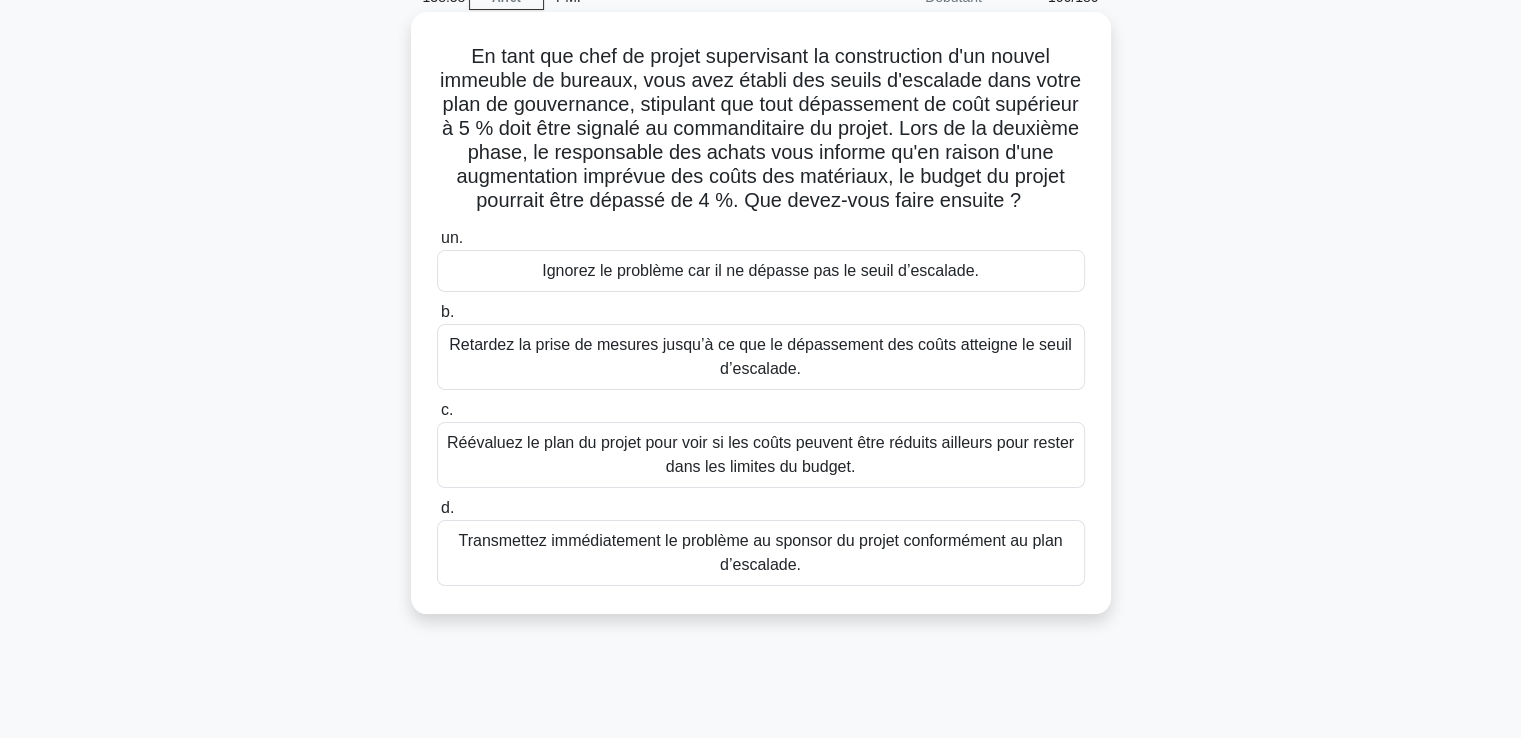 click on "En tant que chef de projet supervisant la construction d'un nouvel immeuble de bureaux, vous avez établi des seuils d'escalade dans votre plan de gouvernance, stipulant que tout dépassement de coût supérieur à 5 % doit être signalé au commanditaire du projet. Lors de la deuxième phase, le responsable des achats vous informe qu'en raison d'une augmentation imprévue des coûts des matériaux, le budget du projet pourrait être dépassé de 4 %. Que devez-vous faire ensuite ?" at bounding box center [760, 128] 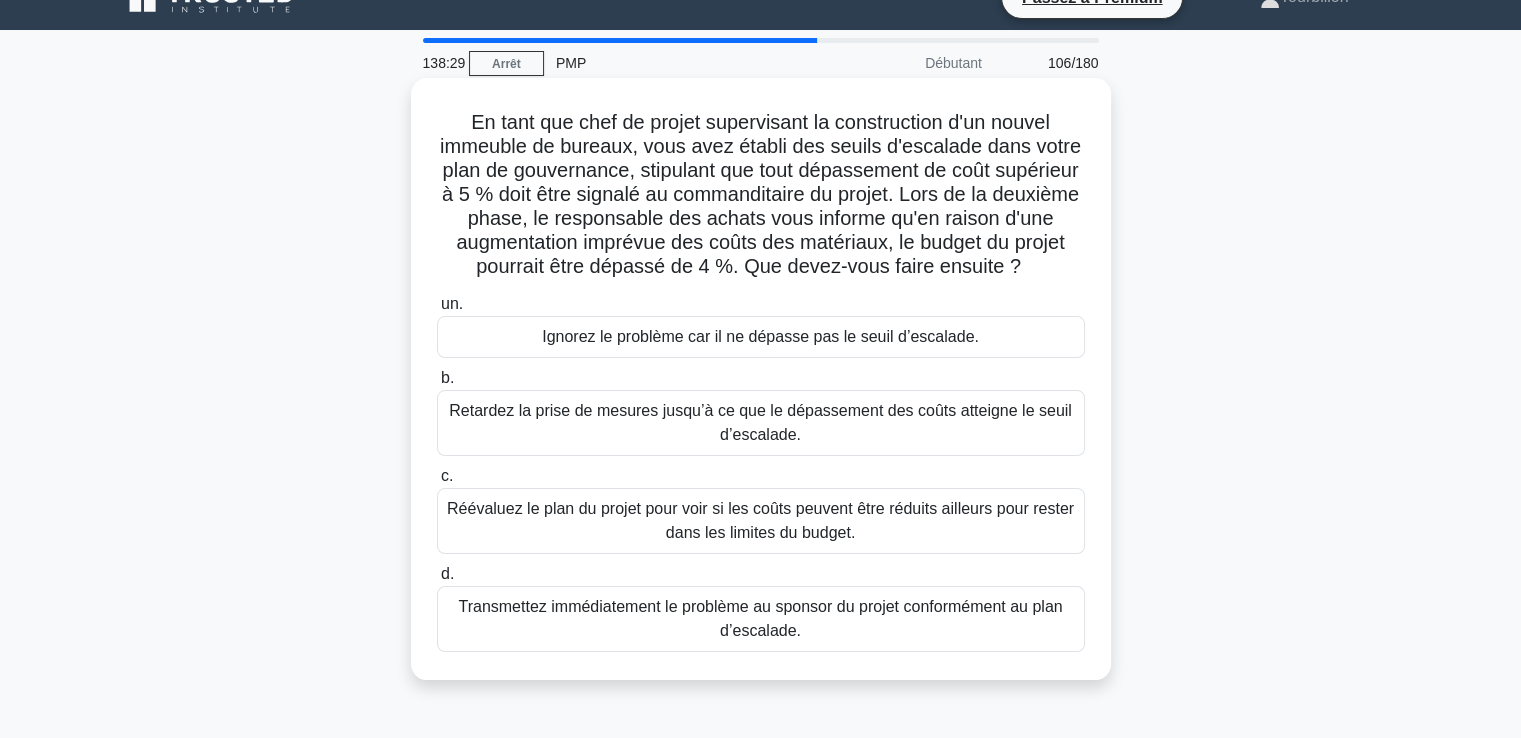 scroll, scrollTop: 0, scrollLeft: 0, axis: both 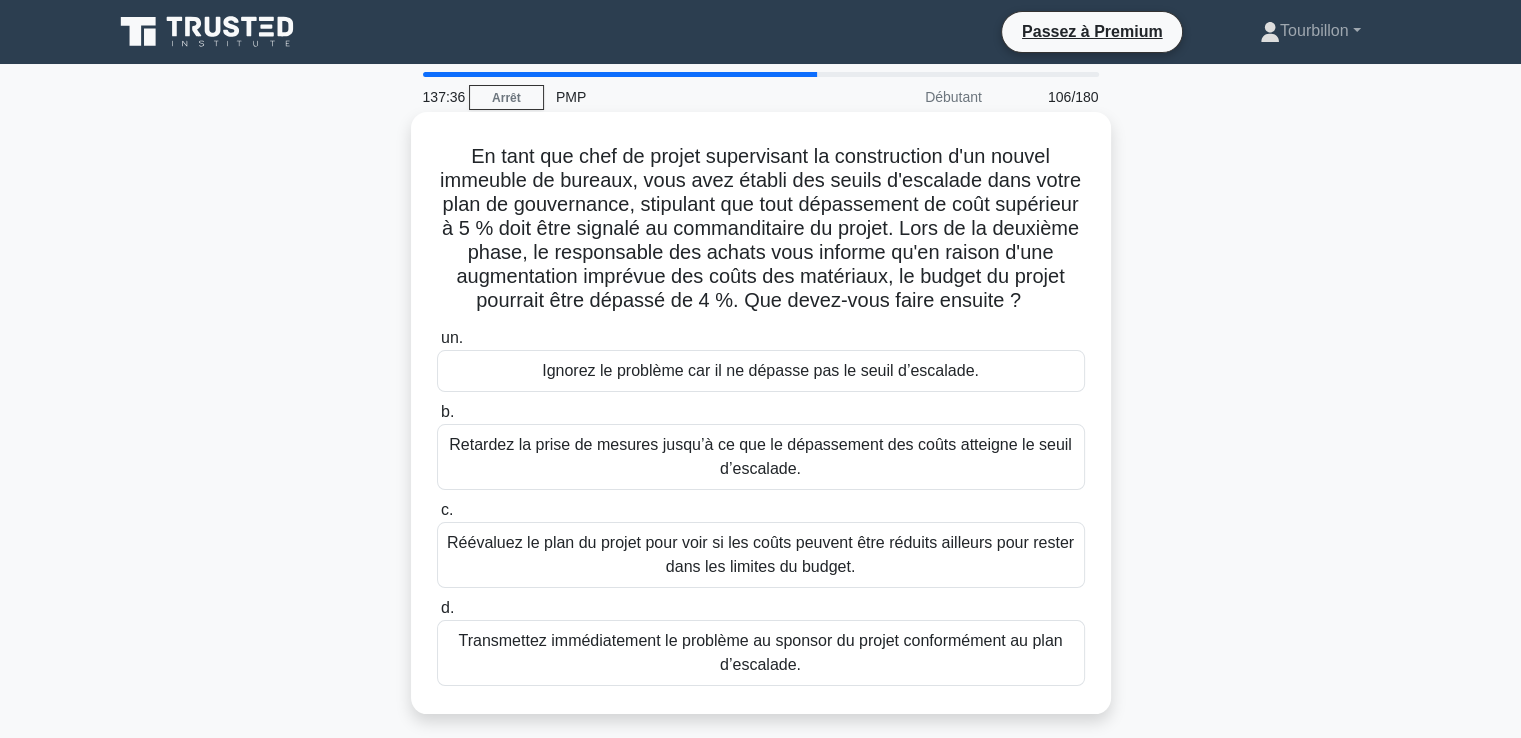 click on "Retardez la prise de mesures jusqu’à ce que le dépassement des coûts atteigne le seuil d’escalade." at bounding box center (760, 456) 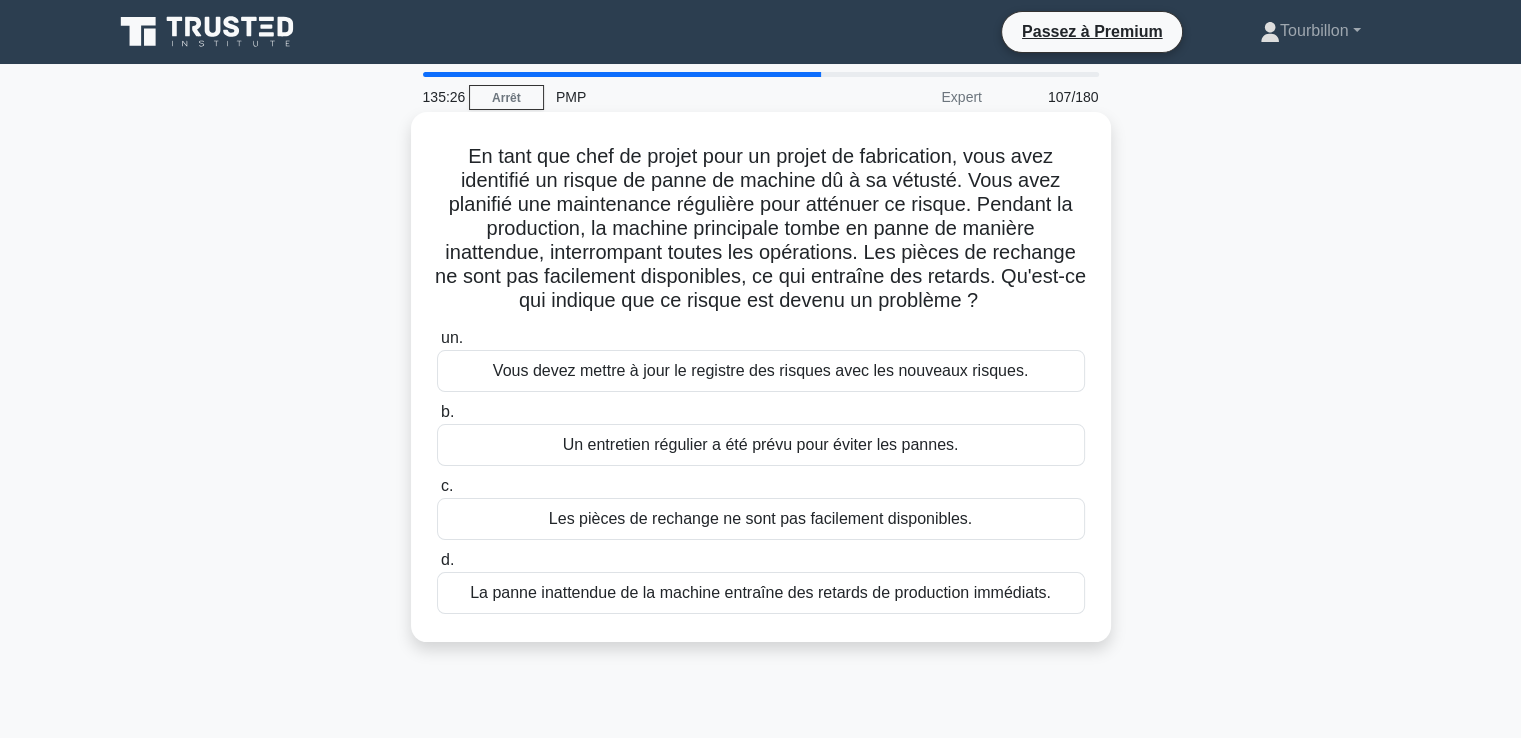click on "Les pièces de rechange ne sont pas facilement disponibles." at bounding box center (760, 518) 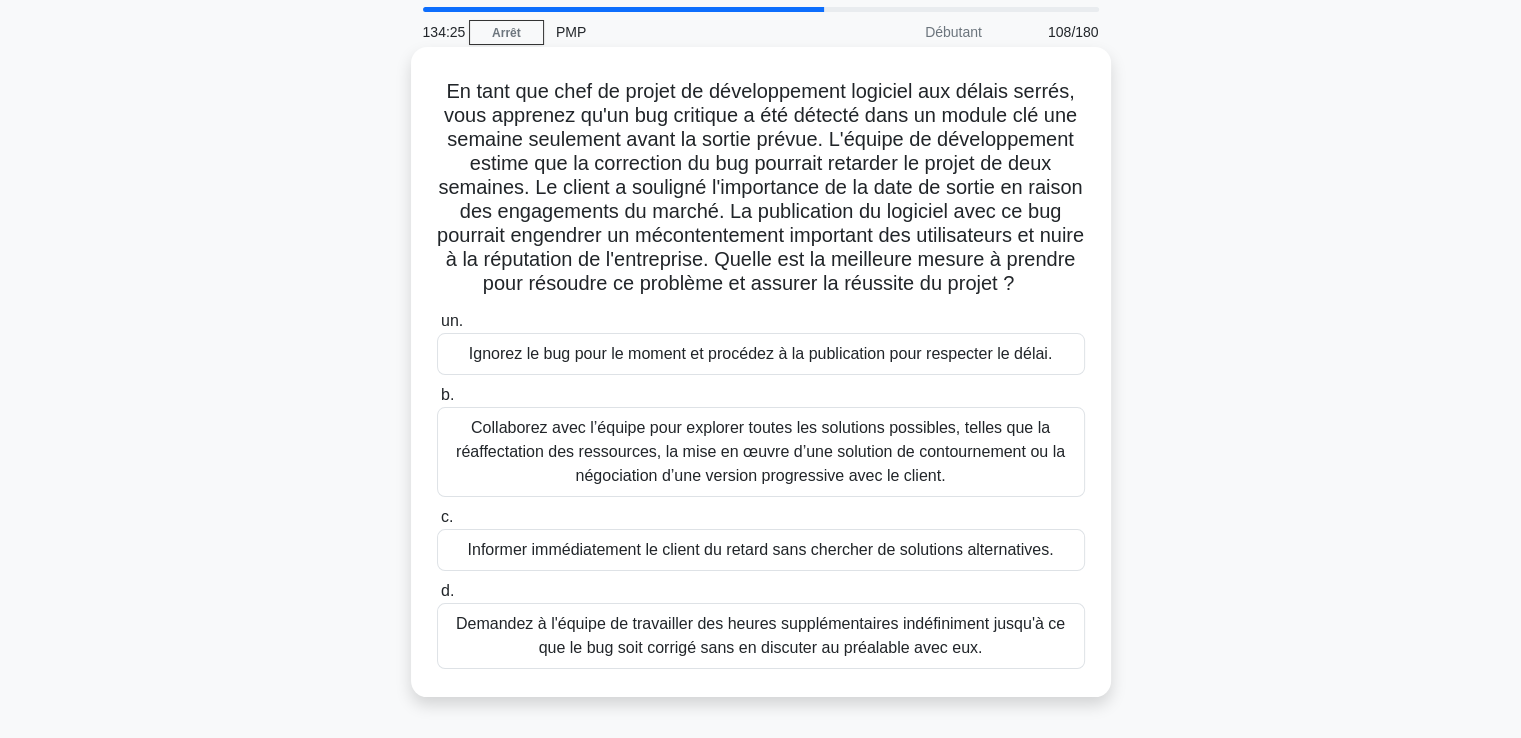 scroll, scrollTop: 100, scrollLeft: 0, axis: vertical 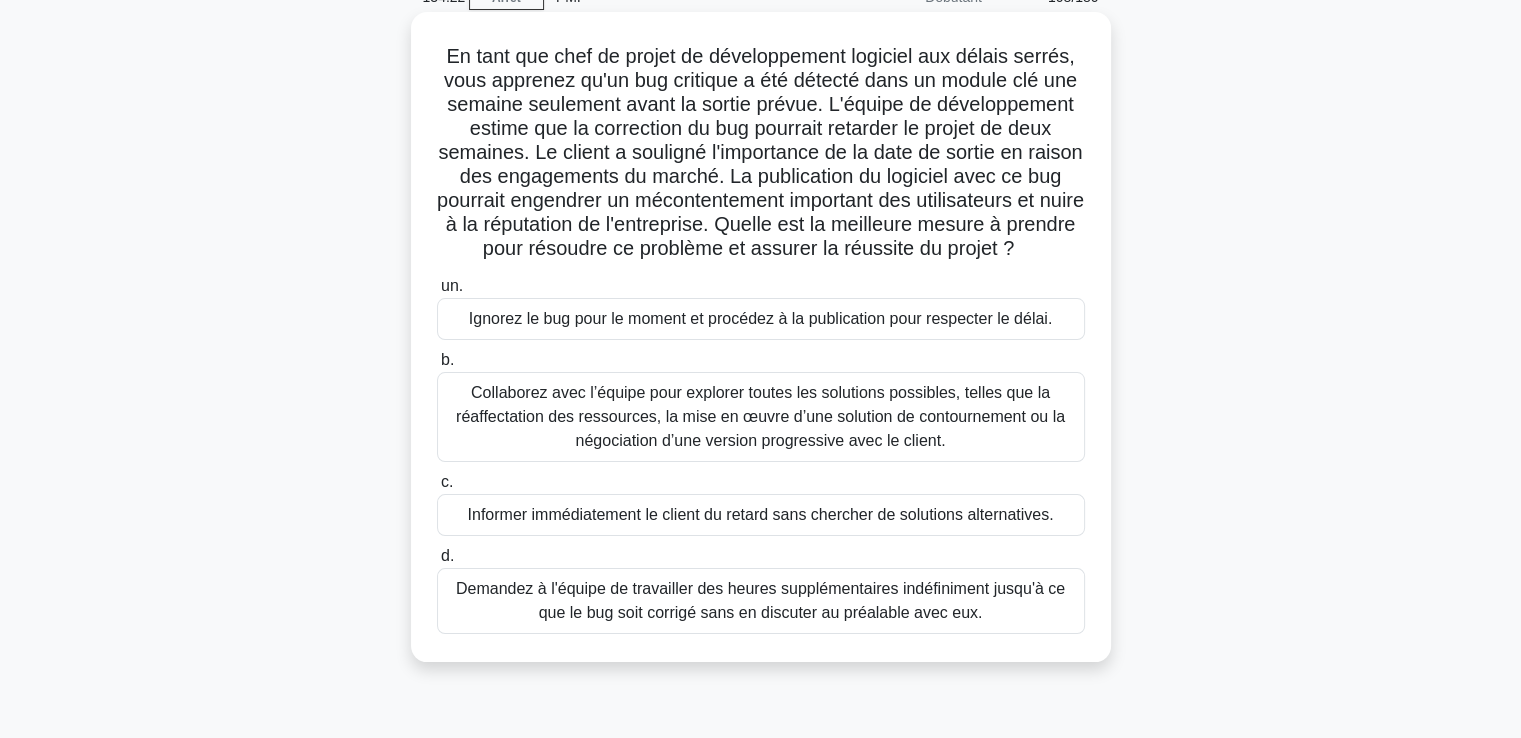 click on "Collaborez avec l’équipe pour explorer toutes les solutions possibles, telles que la réaffectation des ressources, la mise en œuvre d’une solution de contournement ou la négociation d’une version progressive avec le client." at bounding box center (760, 416) 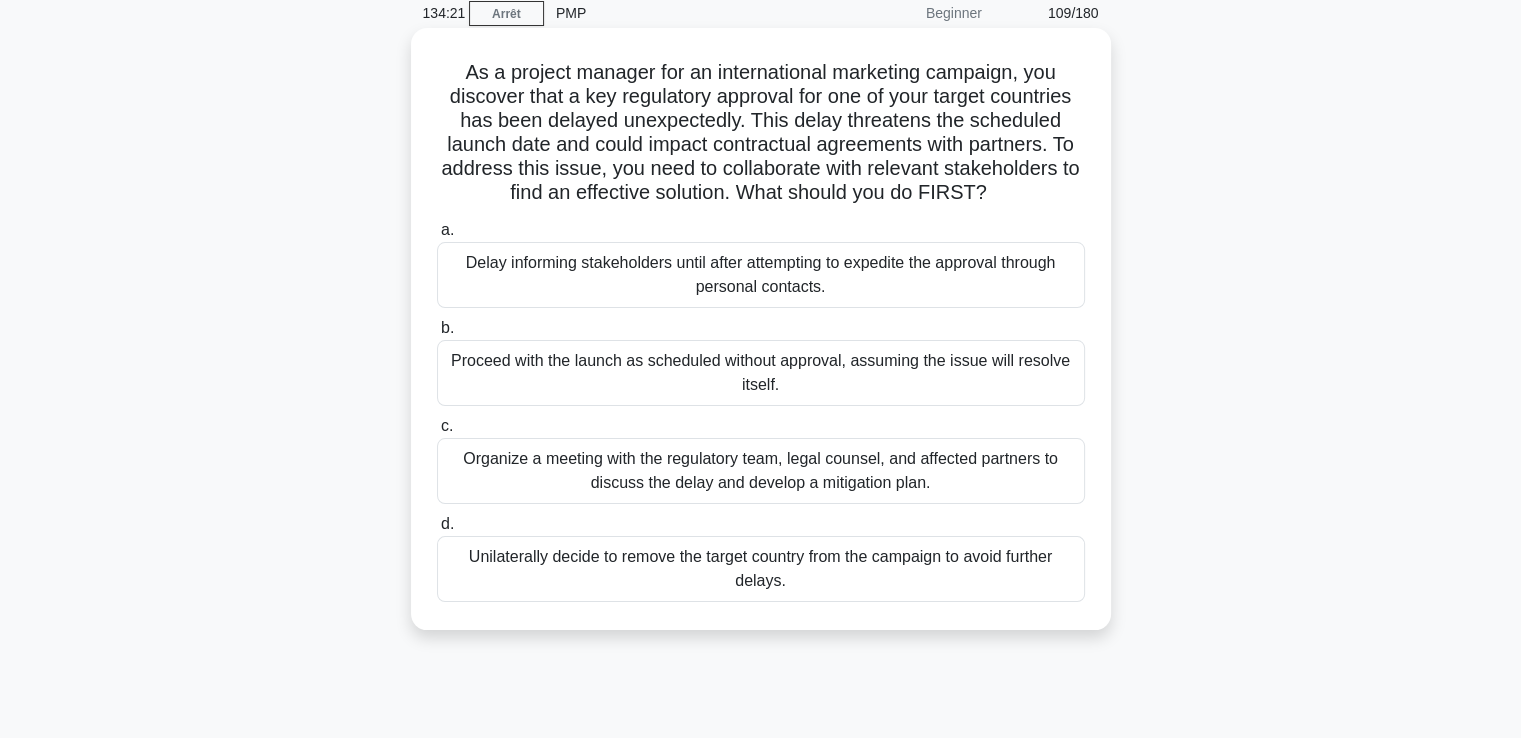 scroll, scrollTop: 0, scrollLeft: 0, axis: both 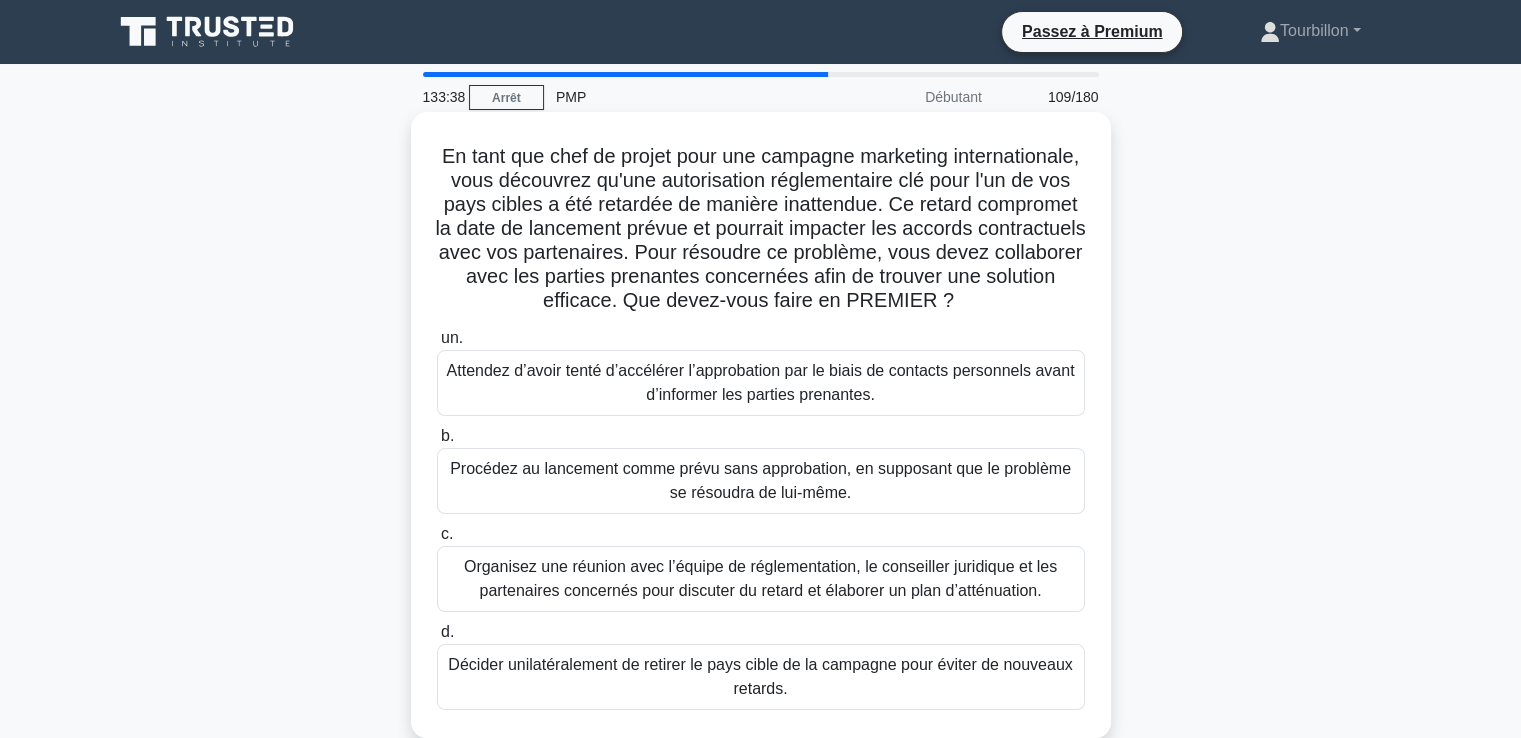 click on "Organisez une réunion avec l’équipe de réglementation, le conseiller juridique et les partenaires concernés pour discuter du retard et élaborer un plan d’atténuation." at bounding box center (760, 578) 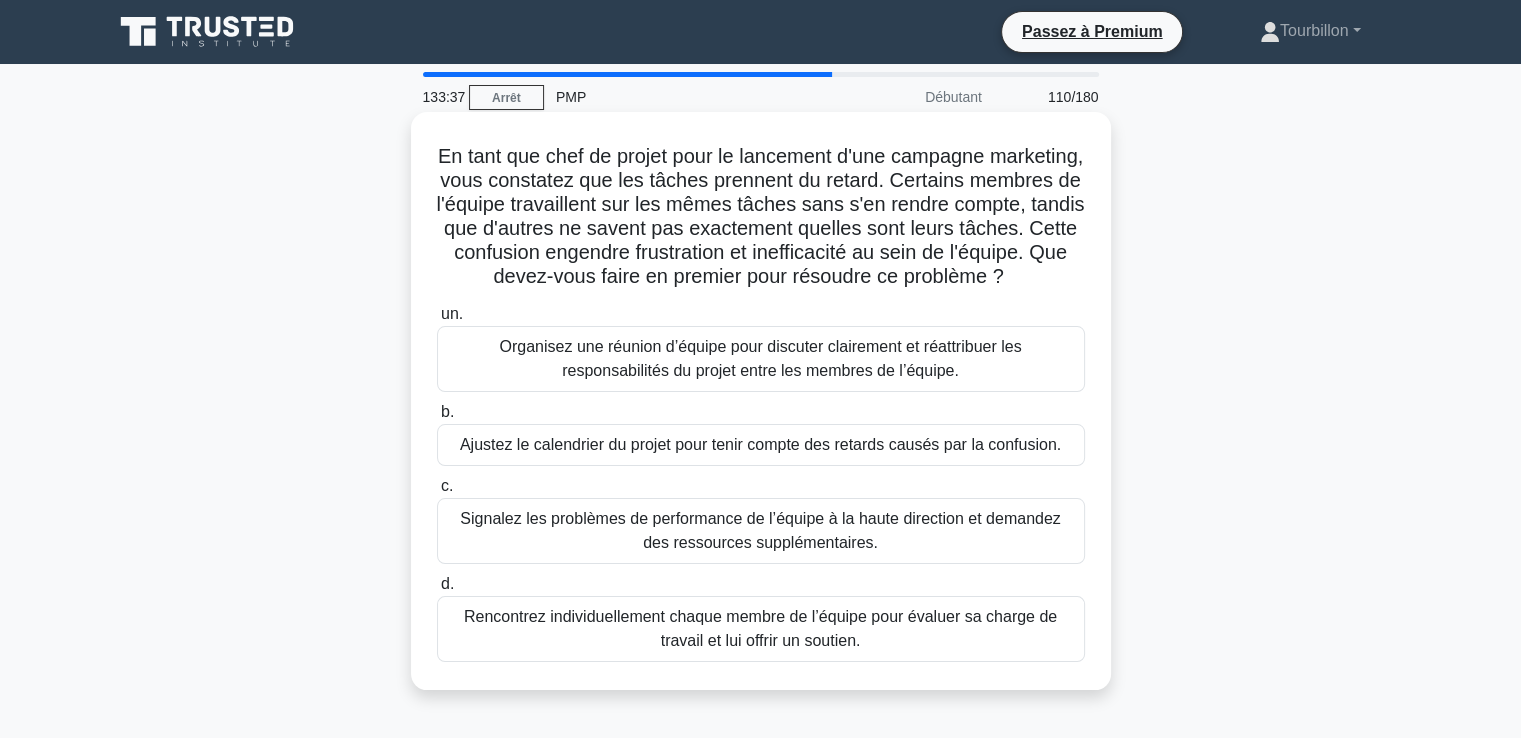 scroll, scrollTop: 100, scrollLeft: 0, axis: vertical 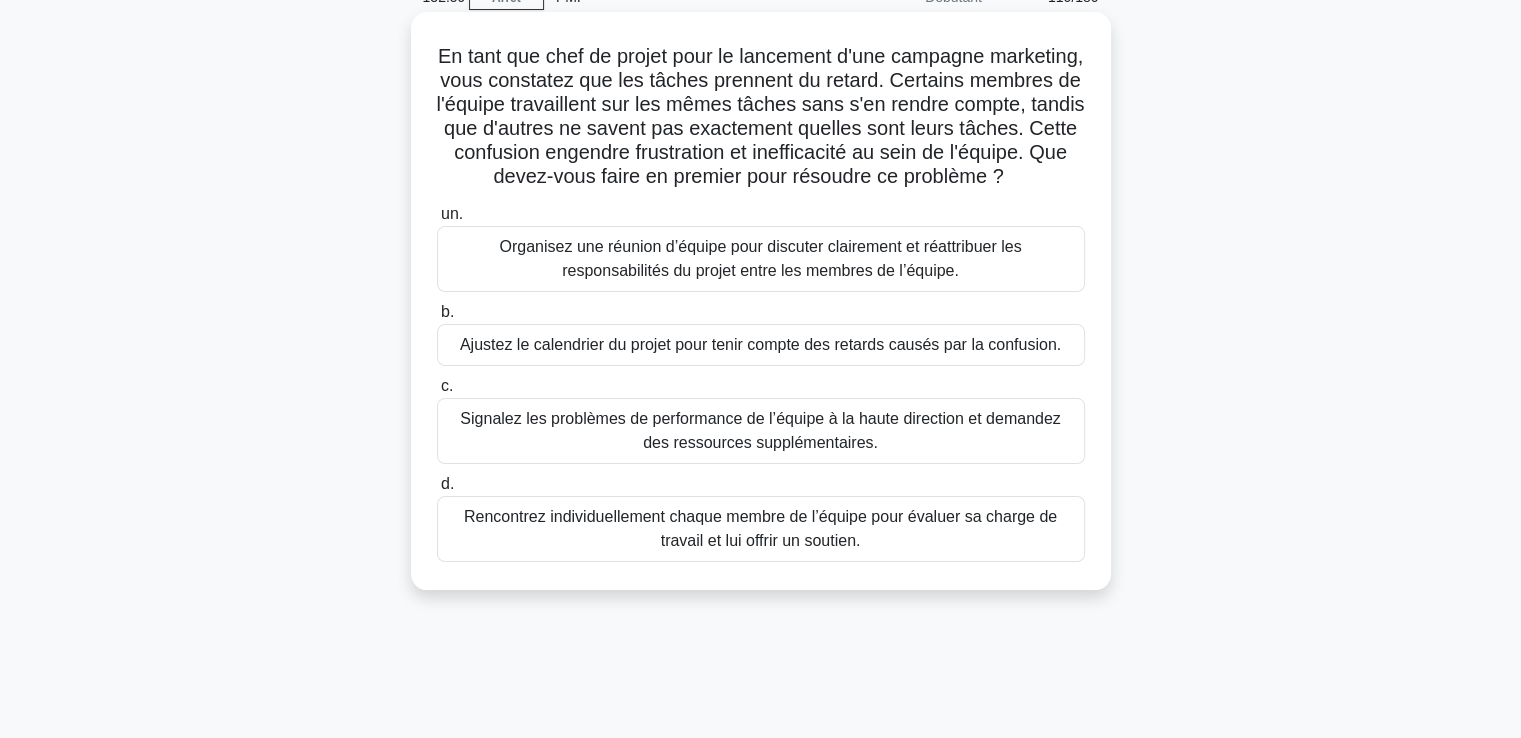 click on "Organisez une réunion d’équipe pour discuter clairement et réattribuer les responsabilités du projet entre les membres de l’équipe." at bounding box center [760, 258] 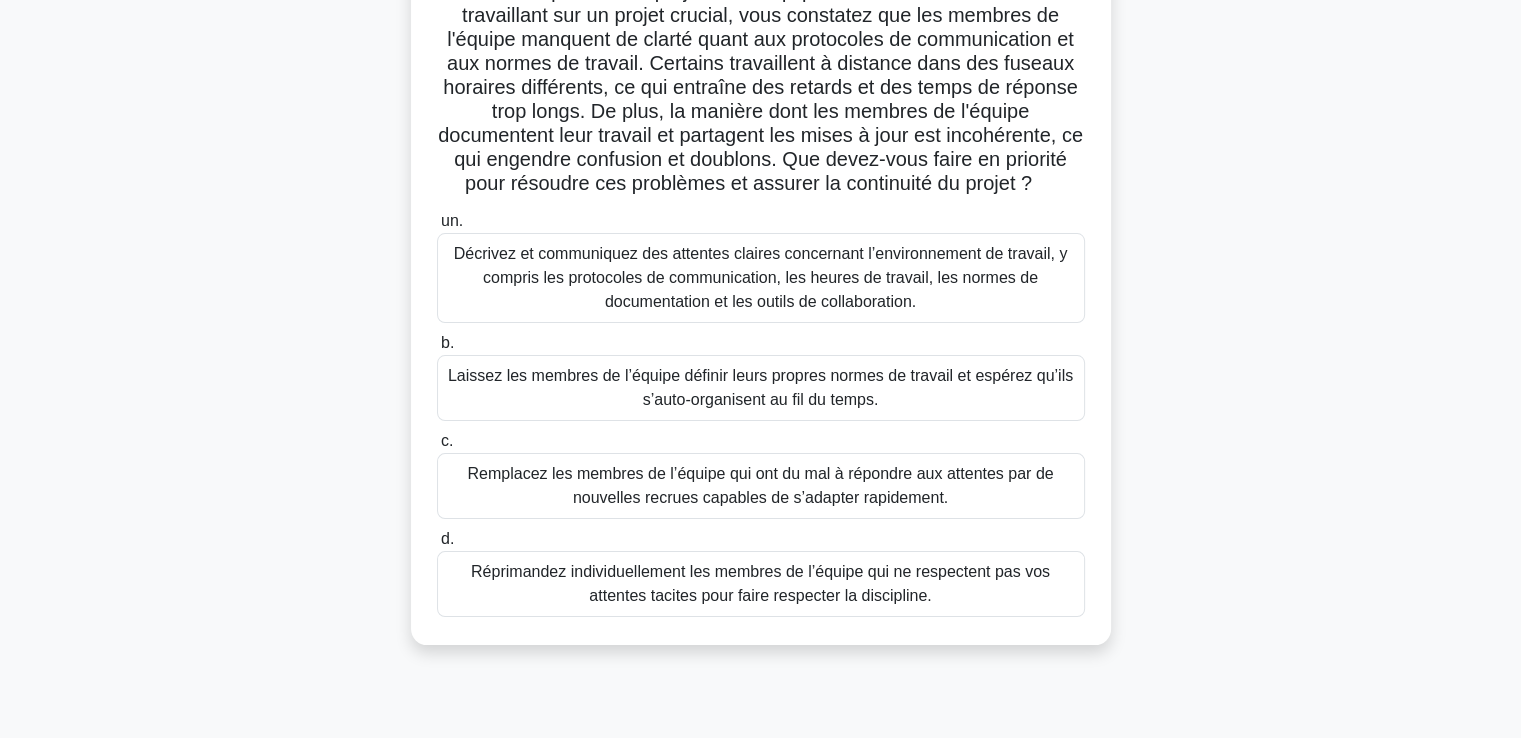 scroll, scrollTop: 200, scrollLeft: 0, axis: vertical 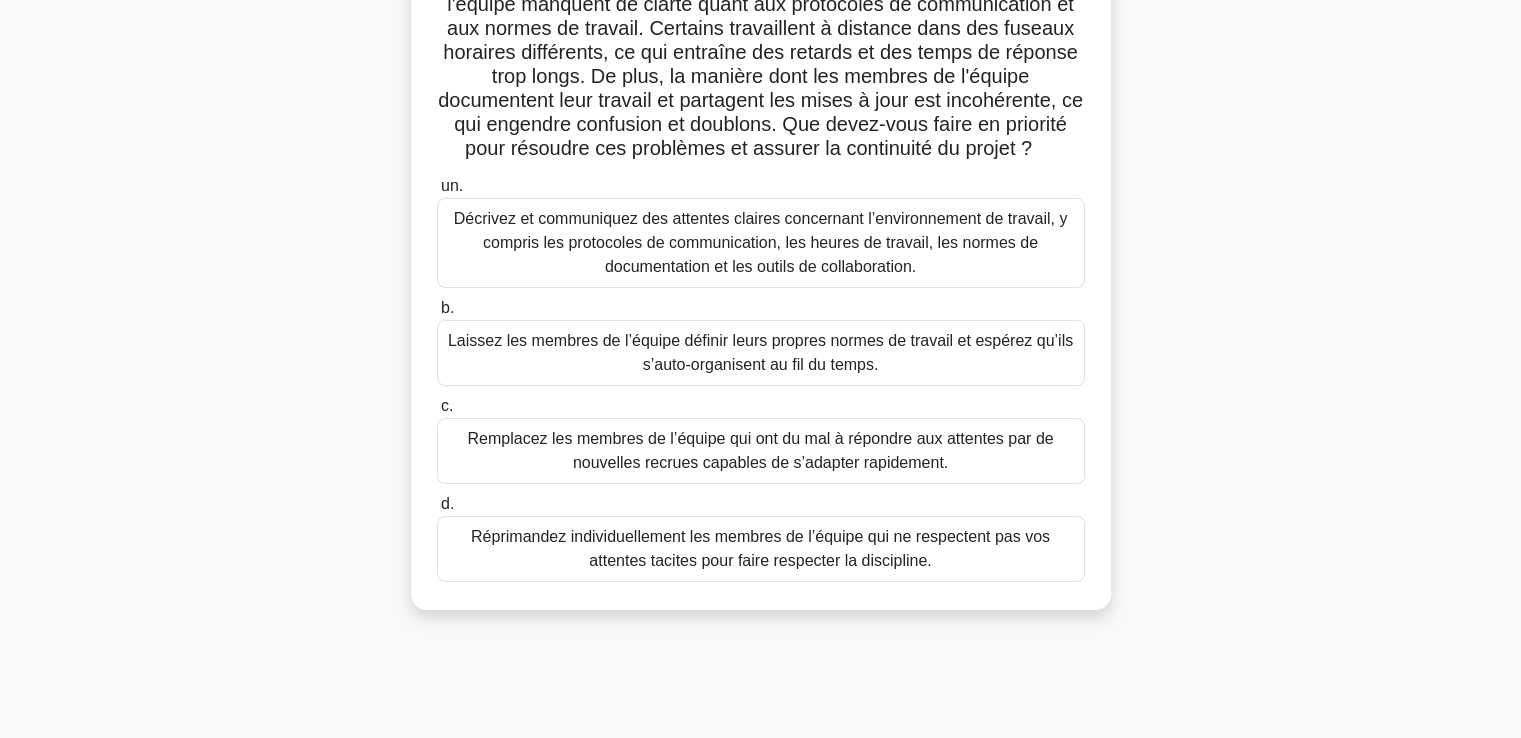 click on "Décrivez et communiquez des attentes claires concernant l’environnement de travail, y compris les protocoles de communication, les heures de travail, les normes de documentation et les outils de collaboration." at bounding box center [761, 242] 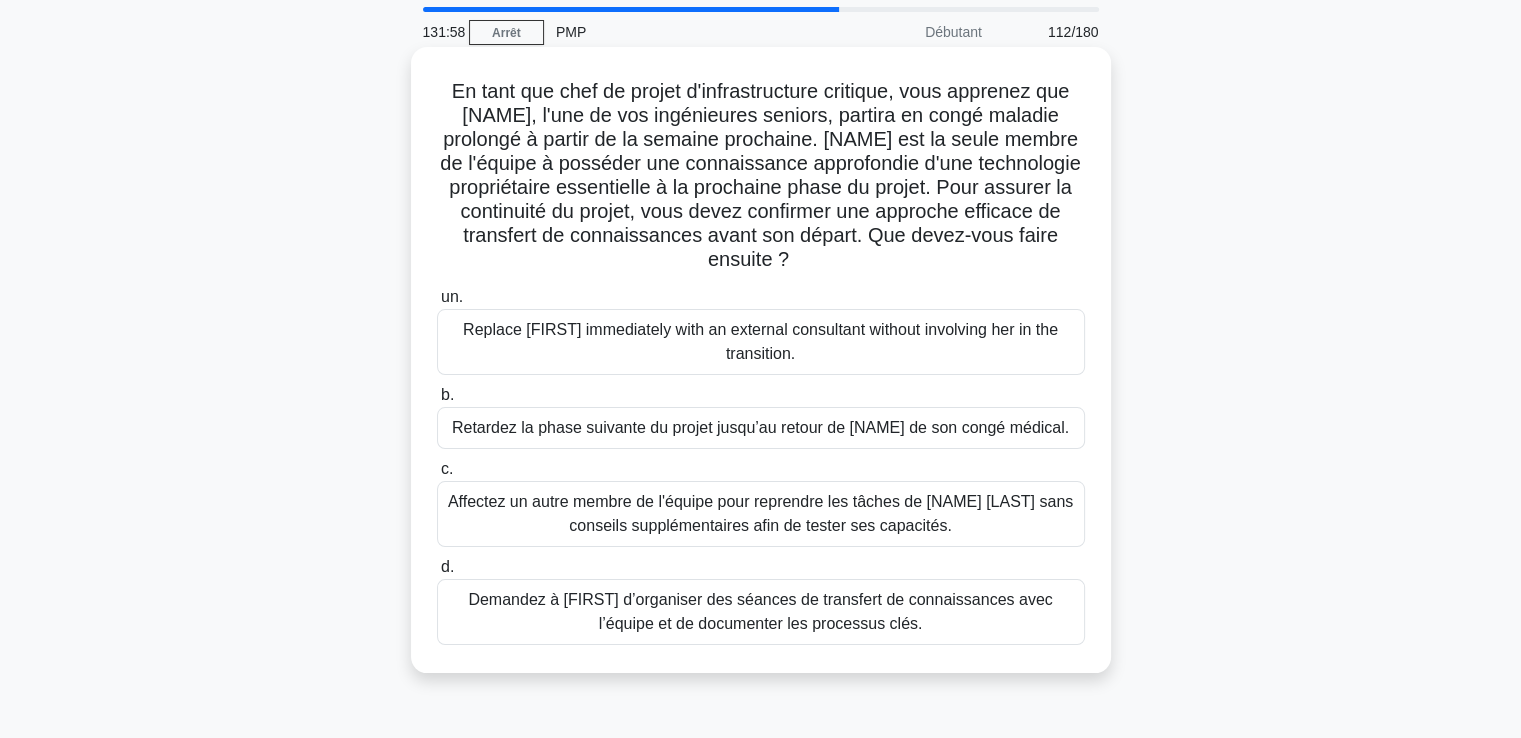 scroll, scrollTop: 100, scrollLeft: 0, axis: vertical 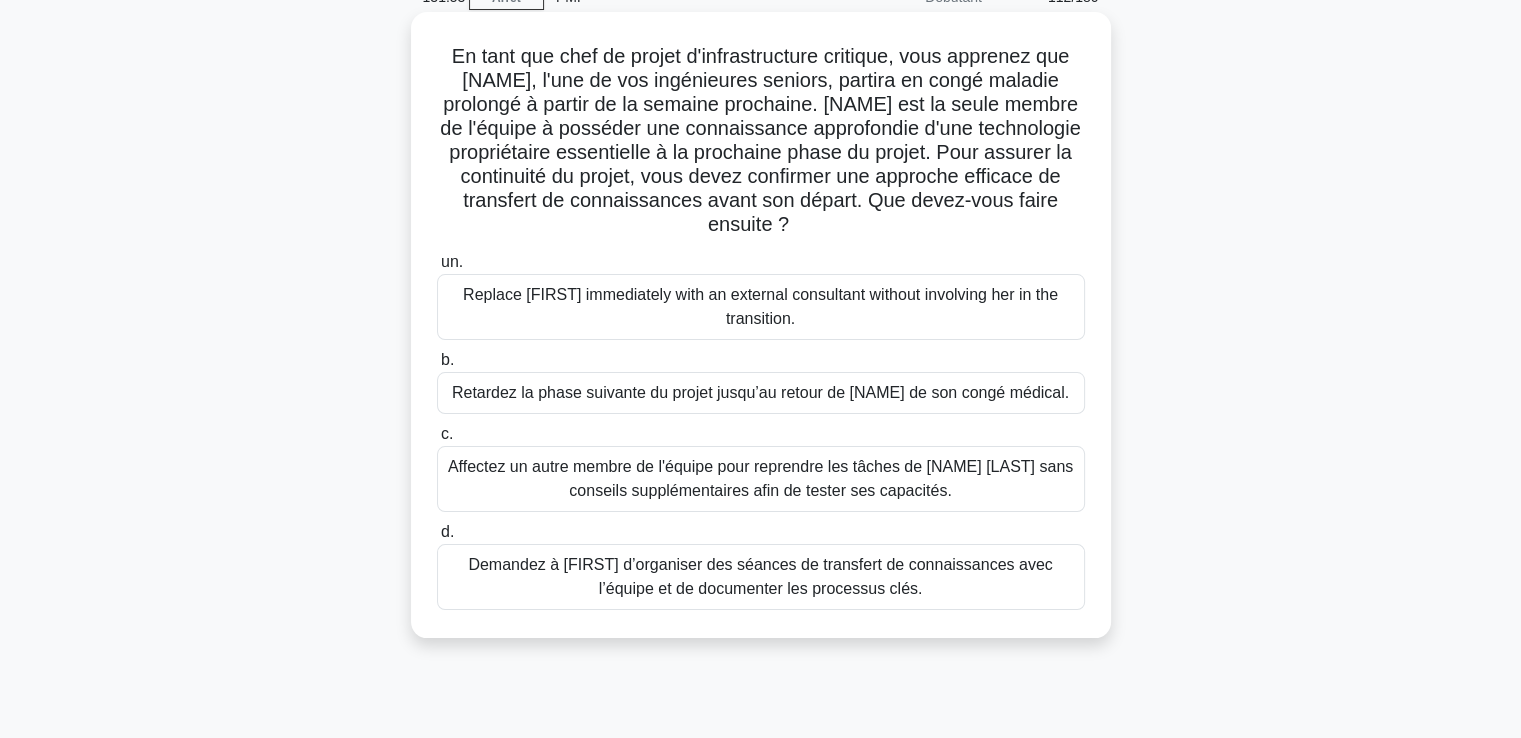click on "Demandez à [FIRST] d’organiser des séances de transfert de connaissances avec l’équipe et de documenter les processus clés." at bounding box center (760, 576) 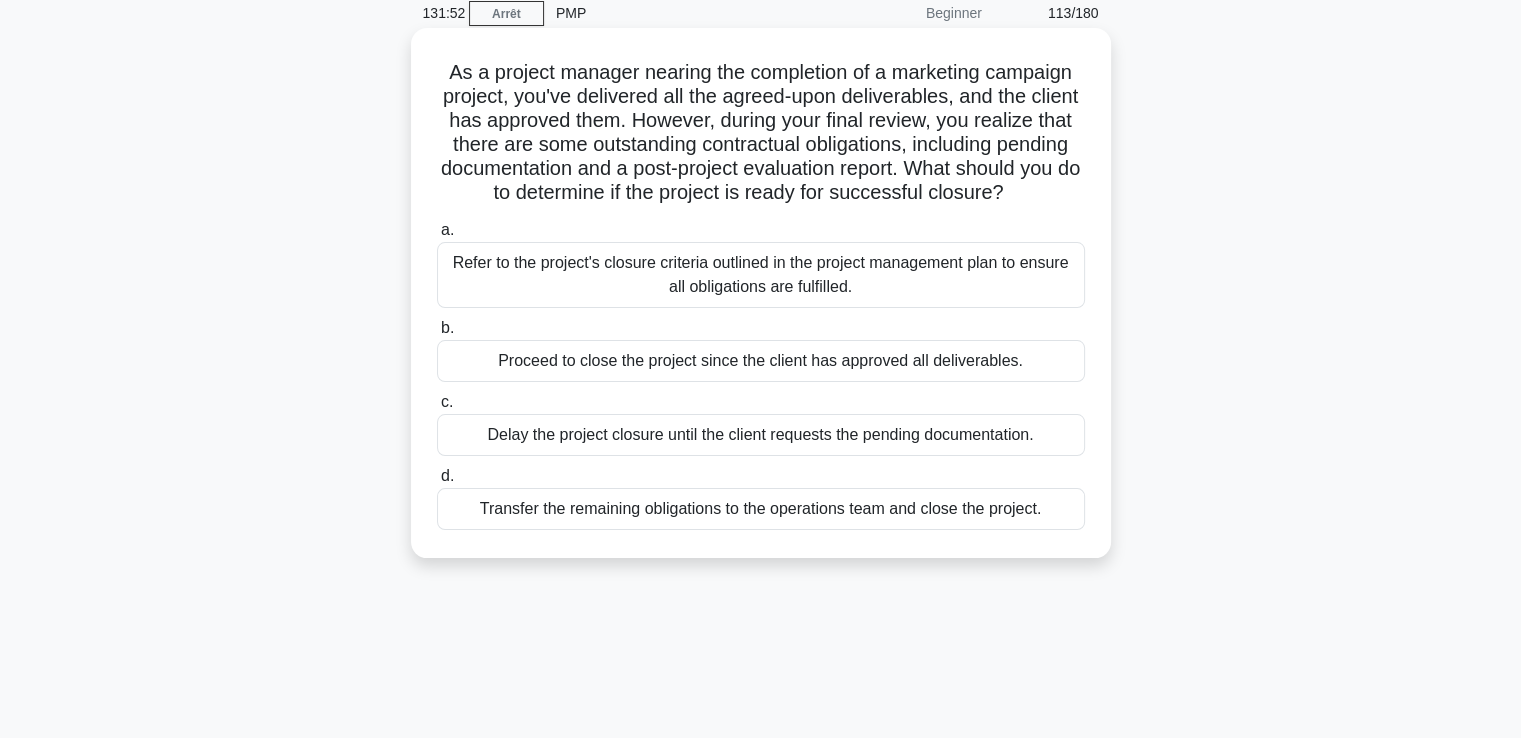 scroll, scrollTop: 0, scrollLeft: 0, axis: both 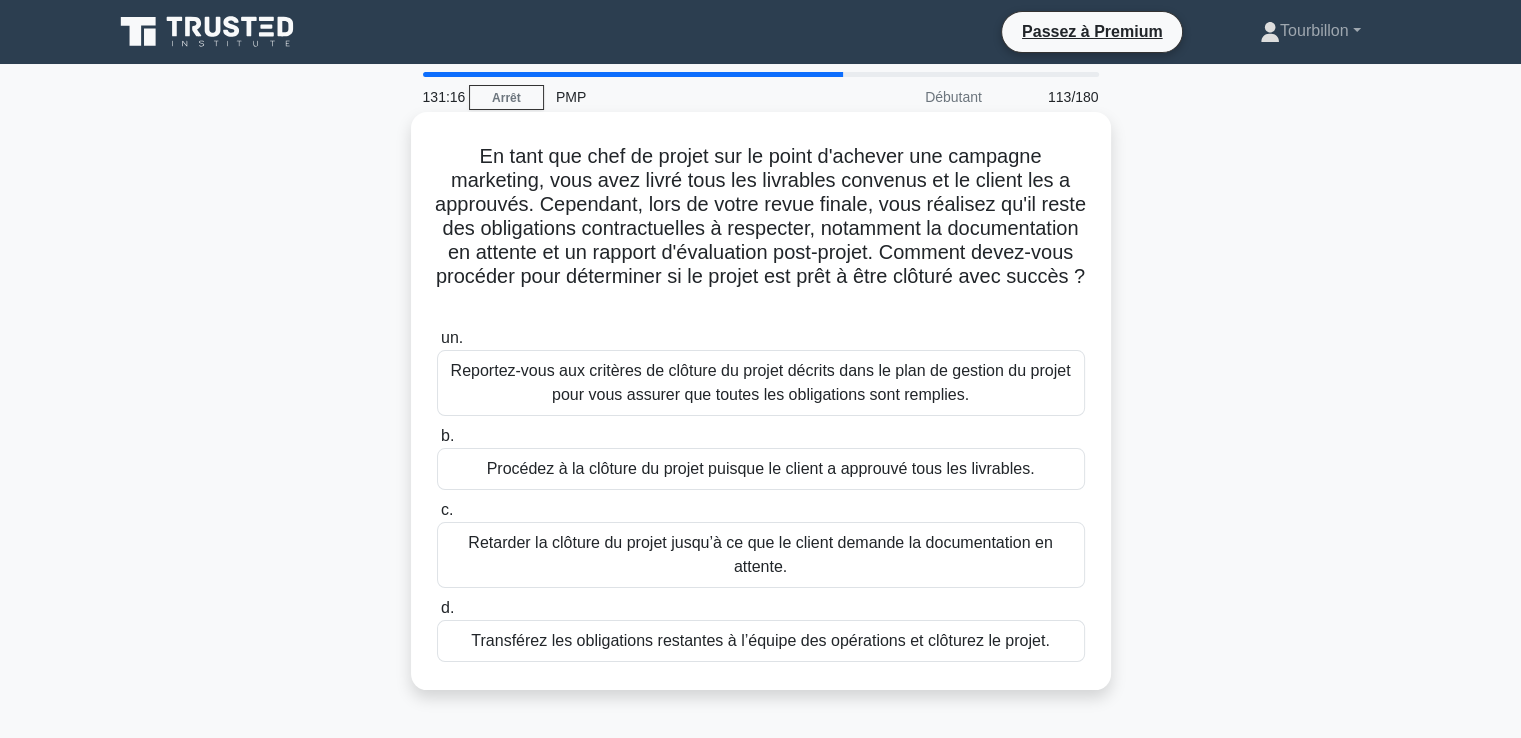 click on "Reportez-vous aux critères de clôture du projet décrits dans le plan de gestion du projet pour vous assurer que toutes les obligations sont remplies." at bounding box center [761, 382] 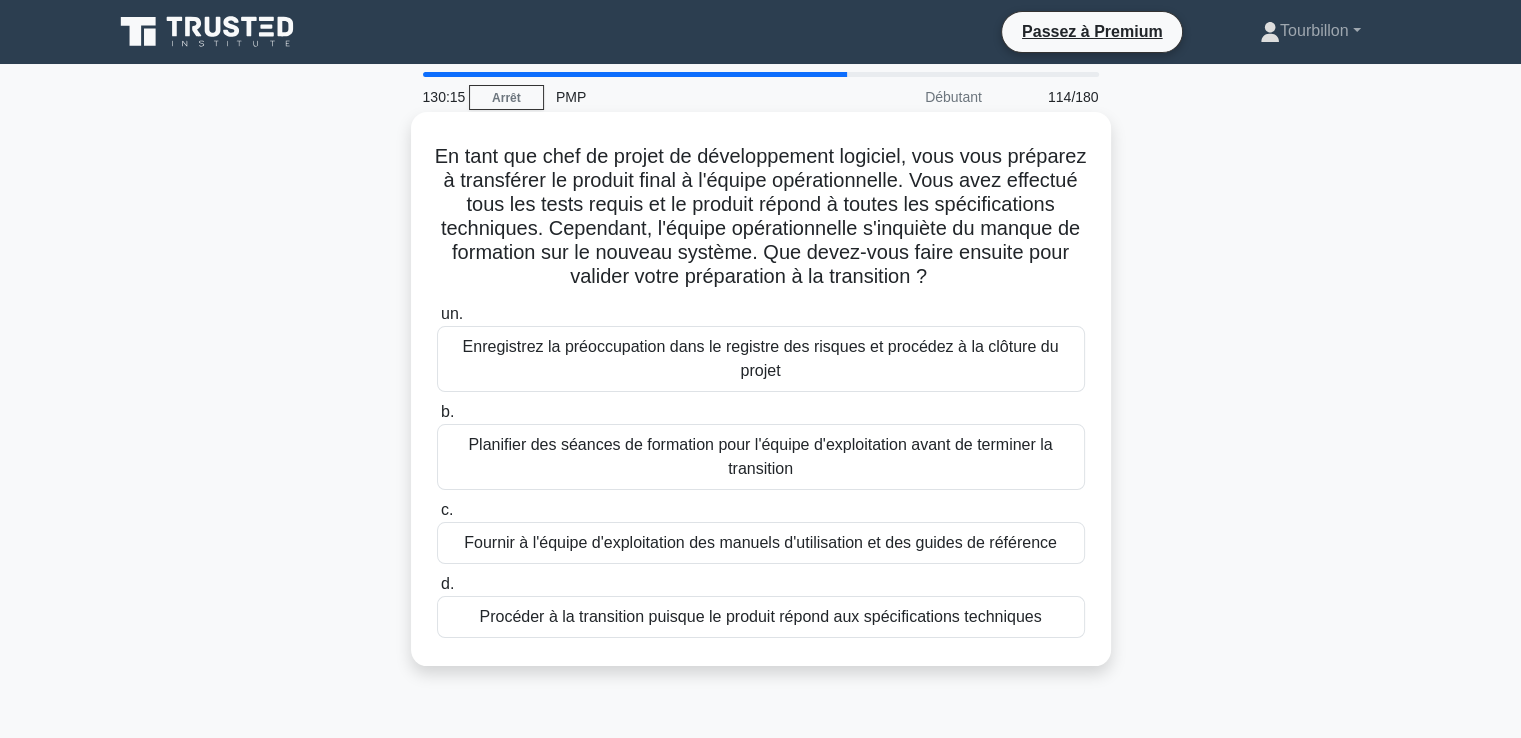 click on "Planifier des séances de formation pour l'équipe d'exploitation avant de terminer la transition" at bounding box center [760, 456] 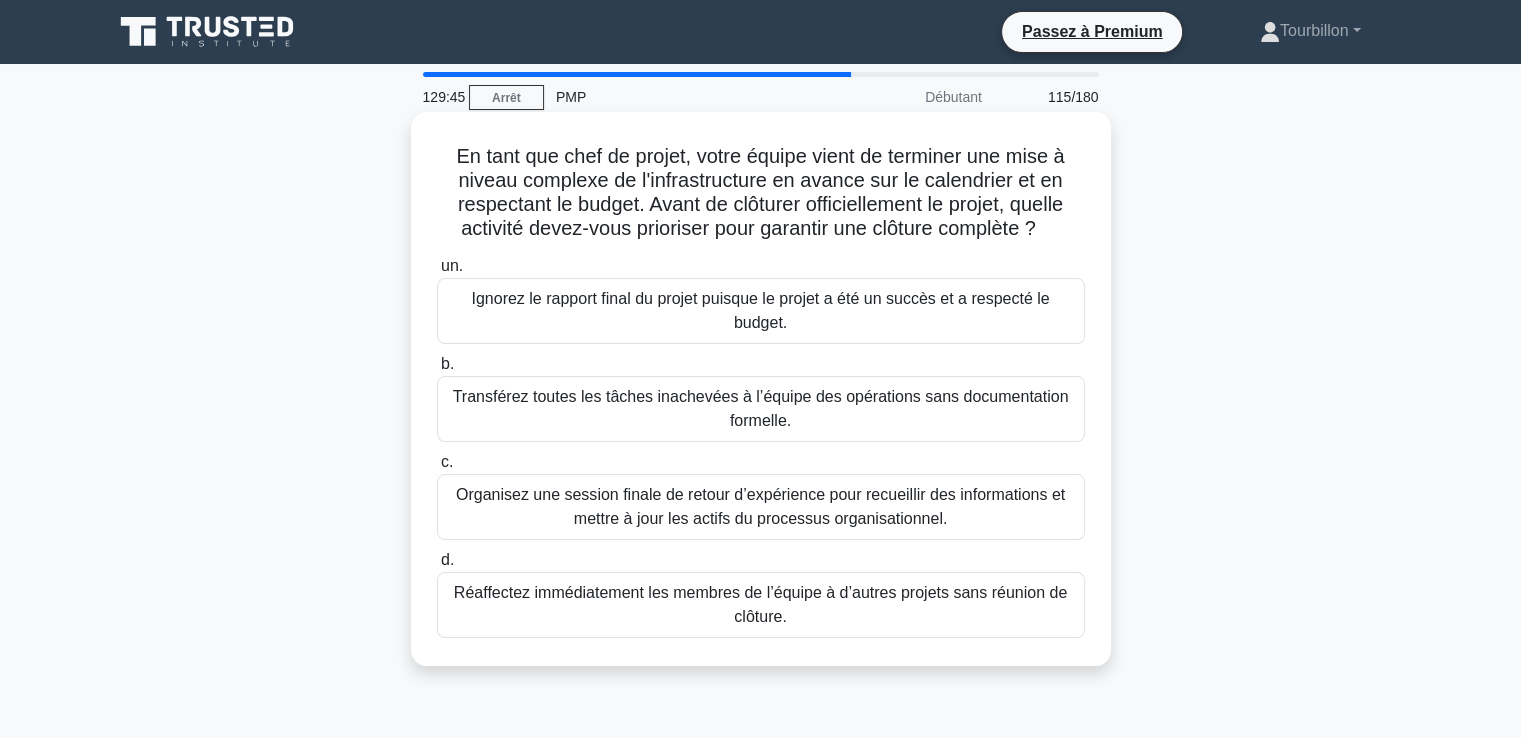 click on "Organisez une session finale de retour d’expérience pour recueillir des informations et mettre à jour les actifs du processus organisationnel." at bounding box center [760, 506] 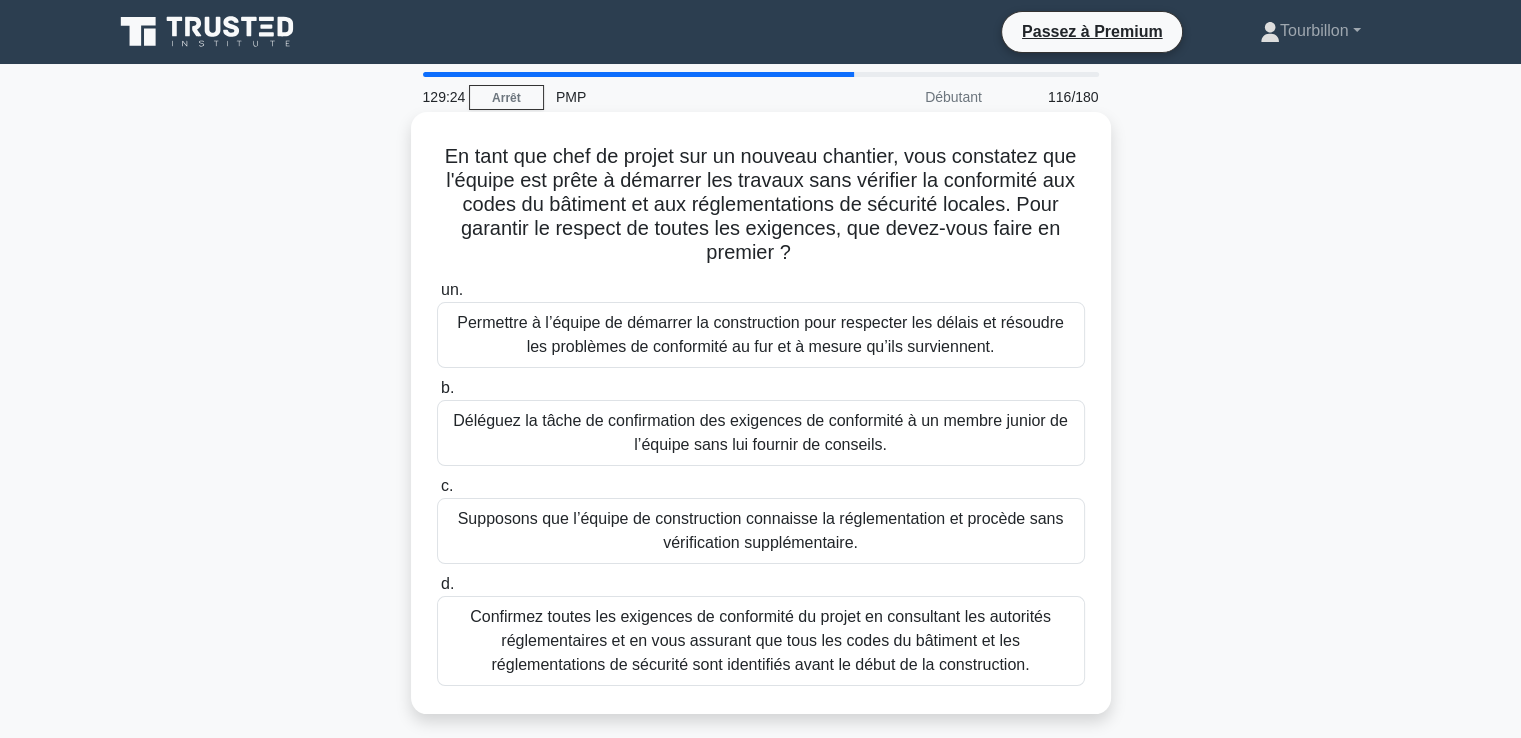 click on "Confirmez toutes les exigences de conformité du projet en consultant les autorités réglementaires et en vous assurant que tous les codes du bâtiment et les réglementations de sécurité sont identifiés avant le début de la construction." at bounding box center (760, 640) 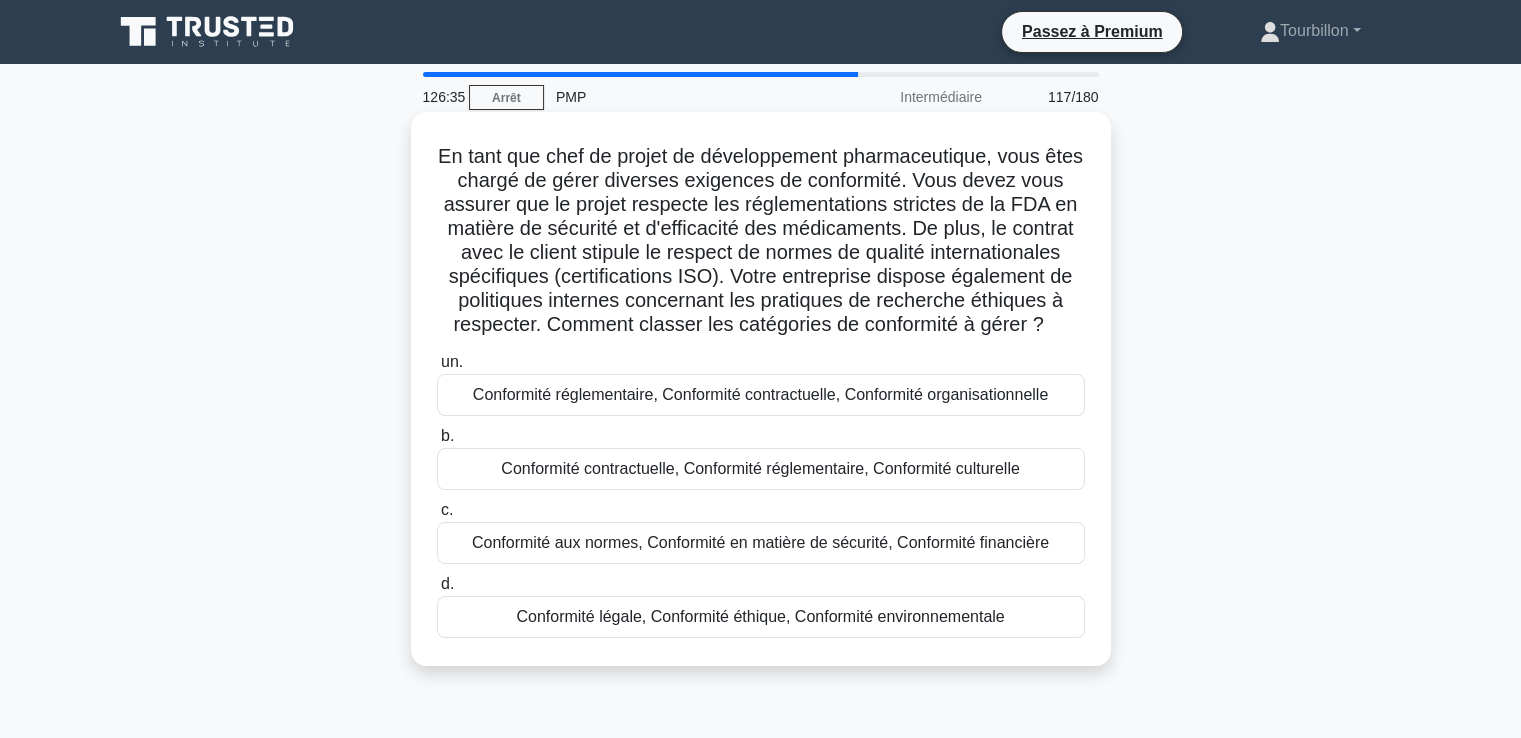 click on "Conformité réglementaire, Conformité contractuelle, Conformité organisationnelle" at bounding box center (760, 394) 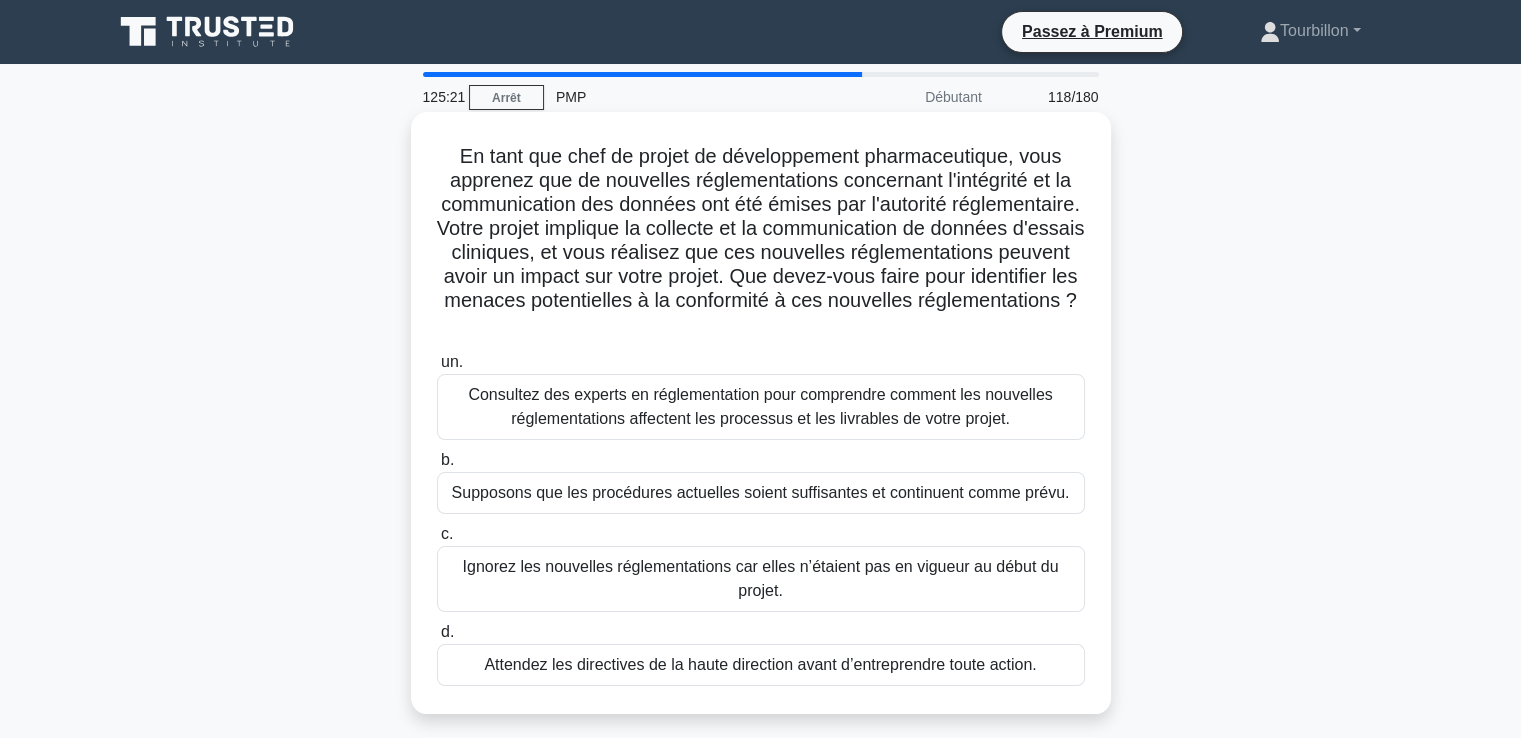click on "Consultez des experts en réglementation pour comprendre comment les nouvelles réglementations affectent les processus et les livrables de votre projet." at bounding box center [760, 406] 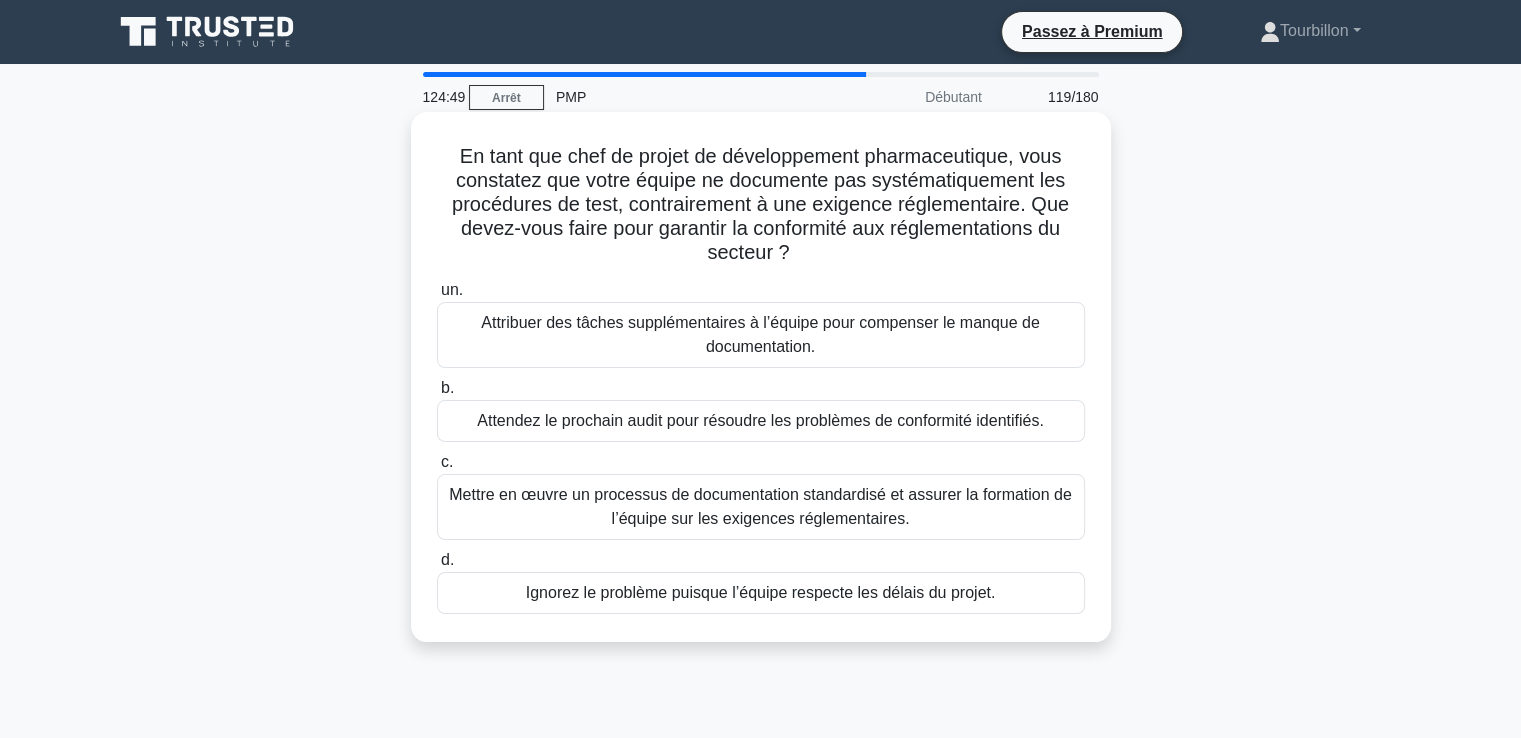click on "Mettre en œuvre un processus de documentation standardisé et assurer la formation de l’équipe sur les exigences réglementaires." at bounding box center (760, 506) 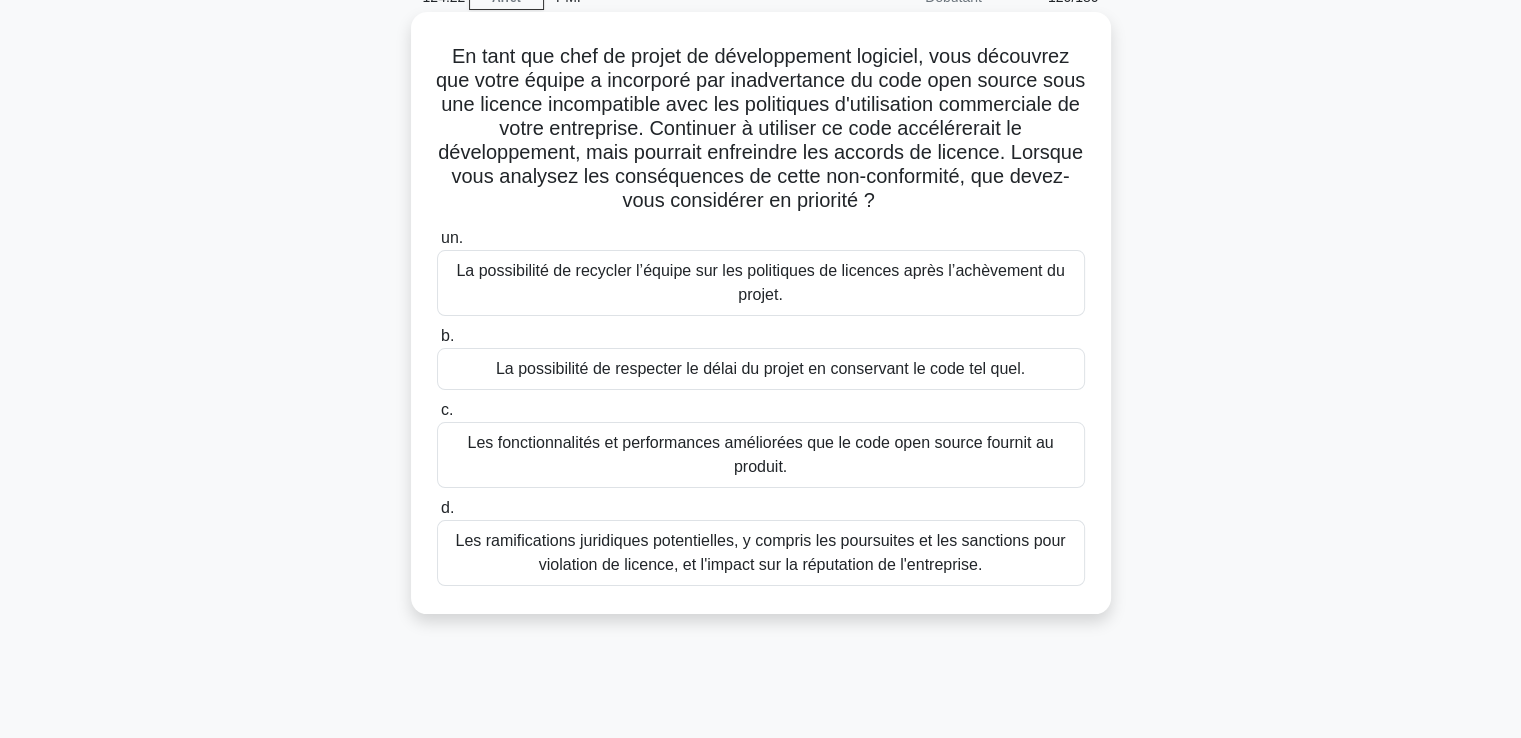 scroll, scrollTop: 0, scrollLeft: 0, axis: both 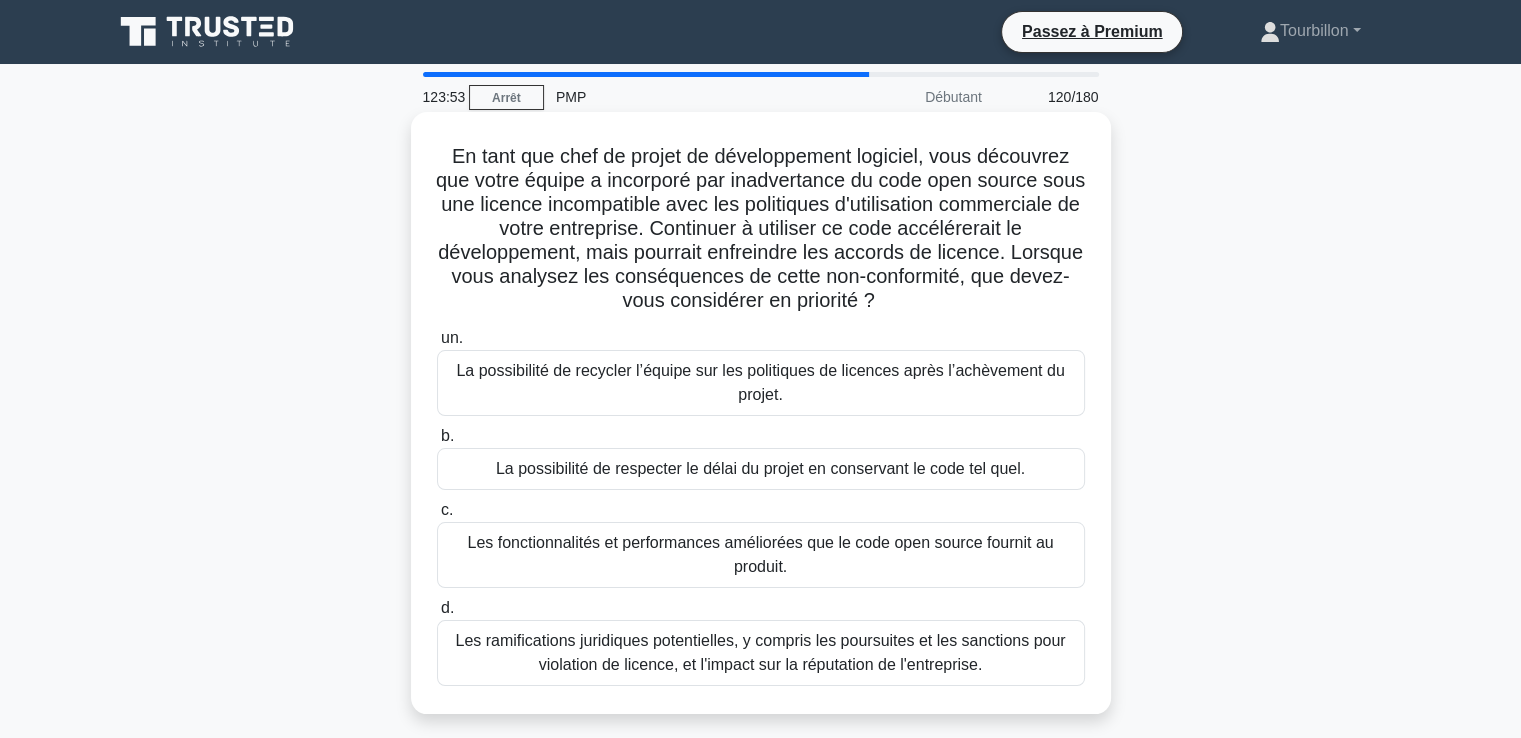 click on "Les ramifications juridiques potentielles, y compris les poursuites et les sanctions pour violation de licence, et l'impact sur la réputation de l'entreprise." at bounding box center [760, 652] 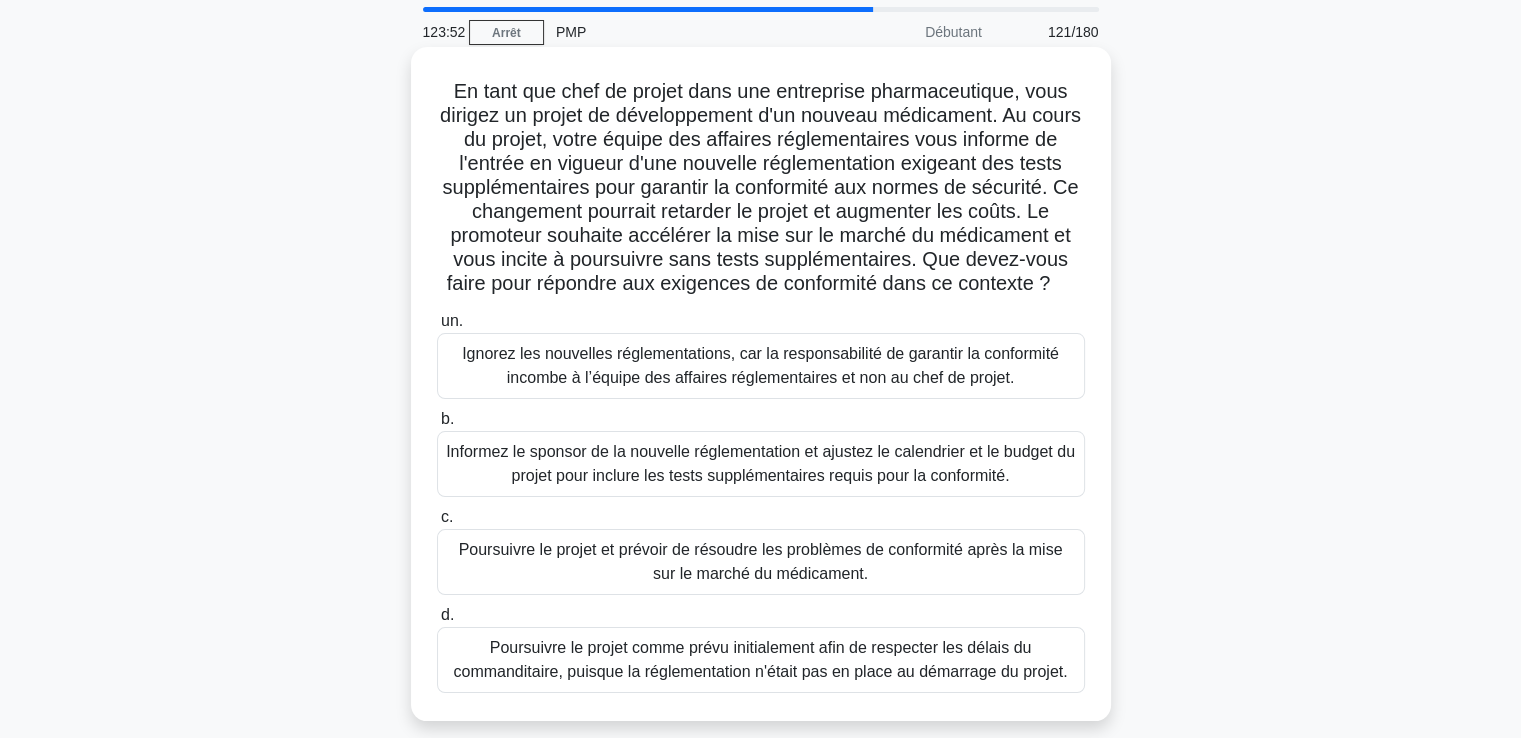 scroll, scrollTop: 100, scrollLeft: 0, axis: vertical 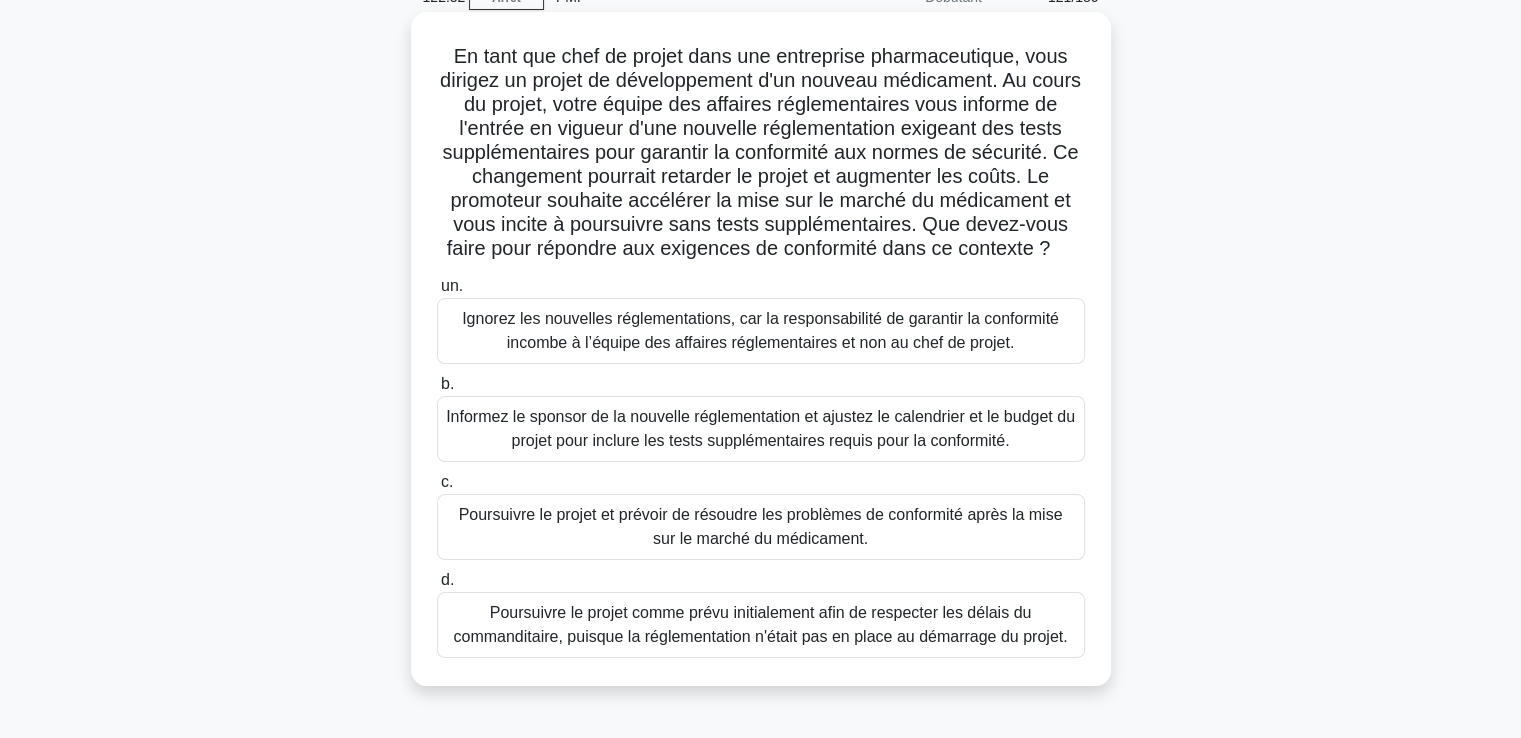 click on "Informez le sponsor de la nouvelle réglementation et ajustez le calendrier et le budget du projet pour inclure les tests supplémentaires requis pour la conformité." at bounding box center (760, 428) 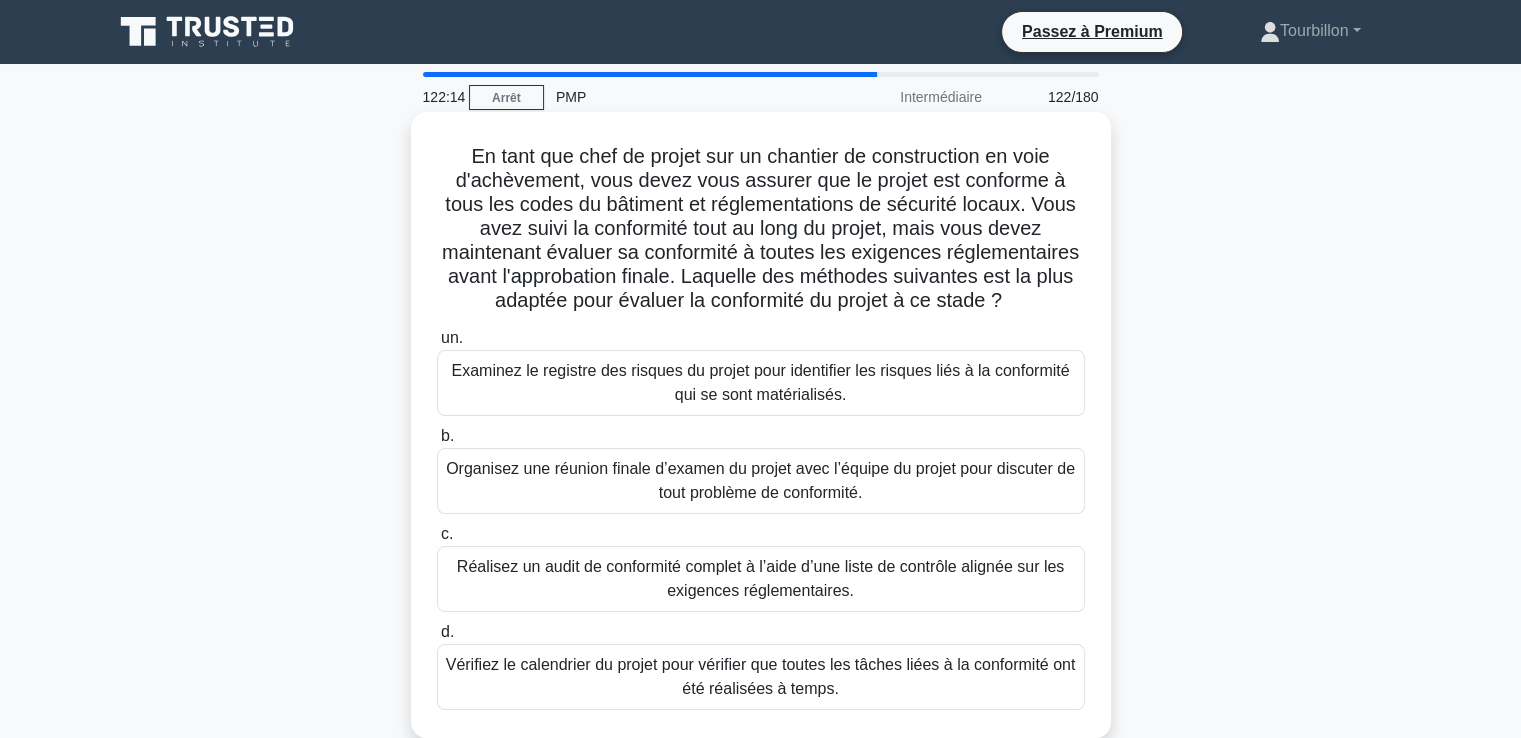 scroll, scrollTop: 100, scrollLeft: 0, axis: vertical 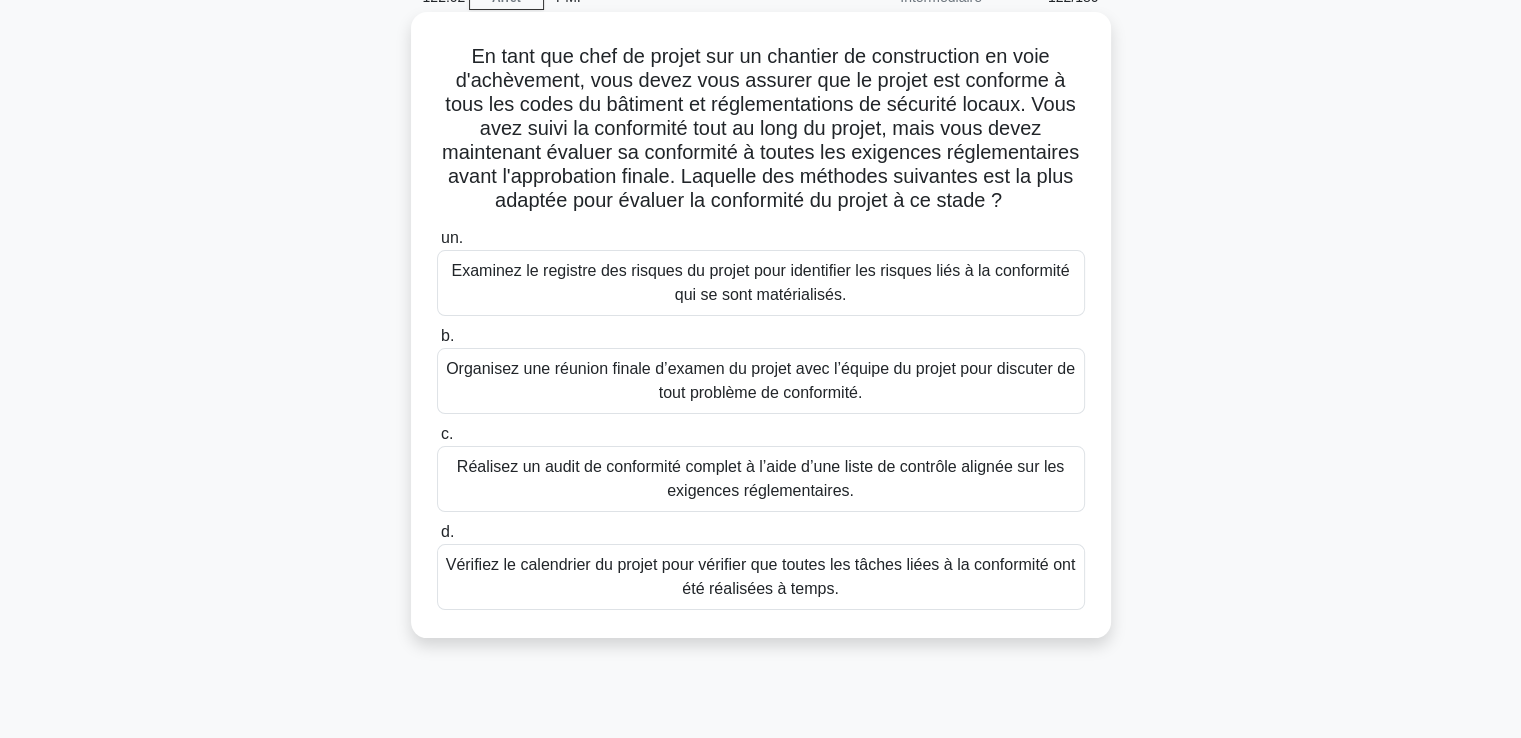 click on "Réalisez un audit de conformité complet à l’aide d’une liste de contrôle alignée sur les exigences réglementaires." at bounding box center (760, 478) 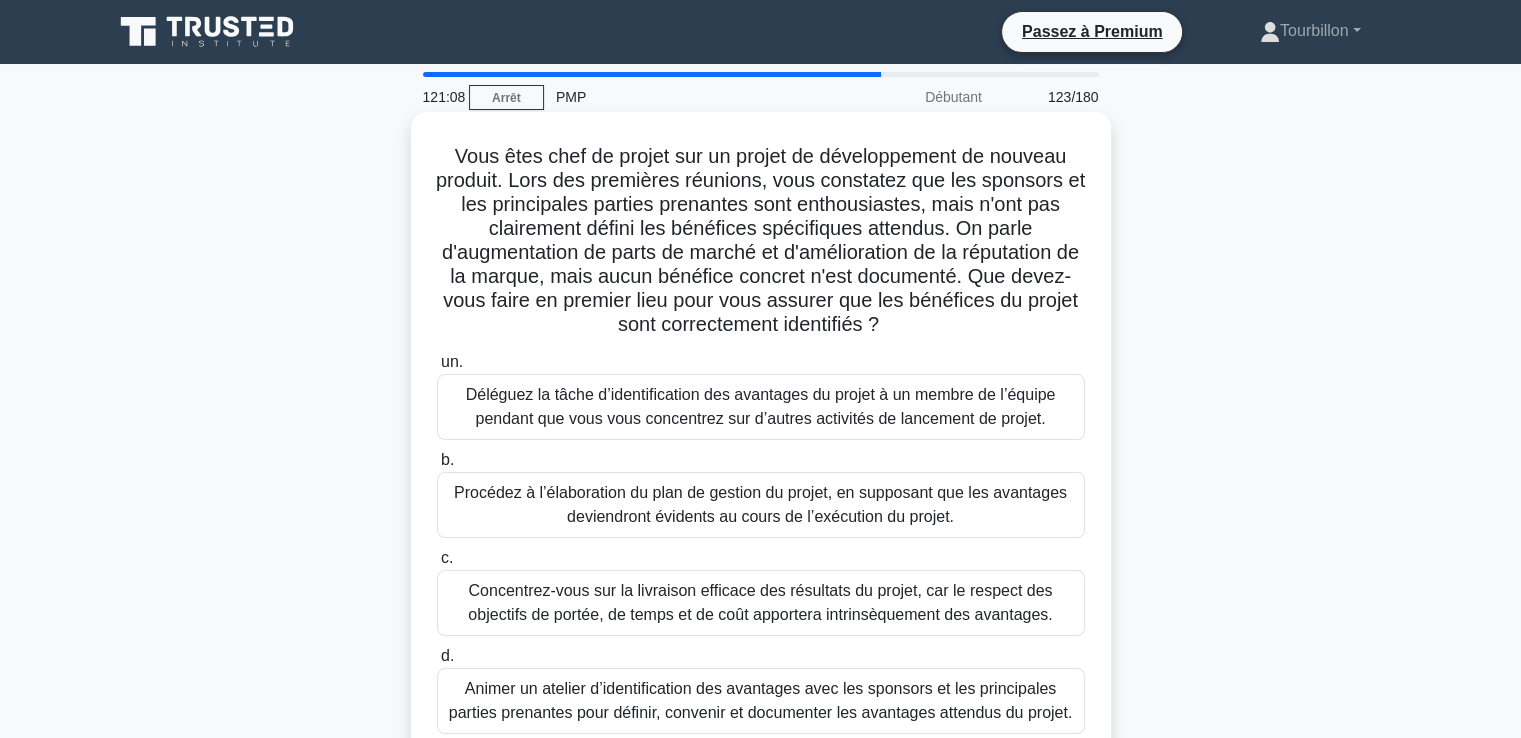 scroll, scrollTop: 100, scrollLeft: 0, axis: vertical 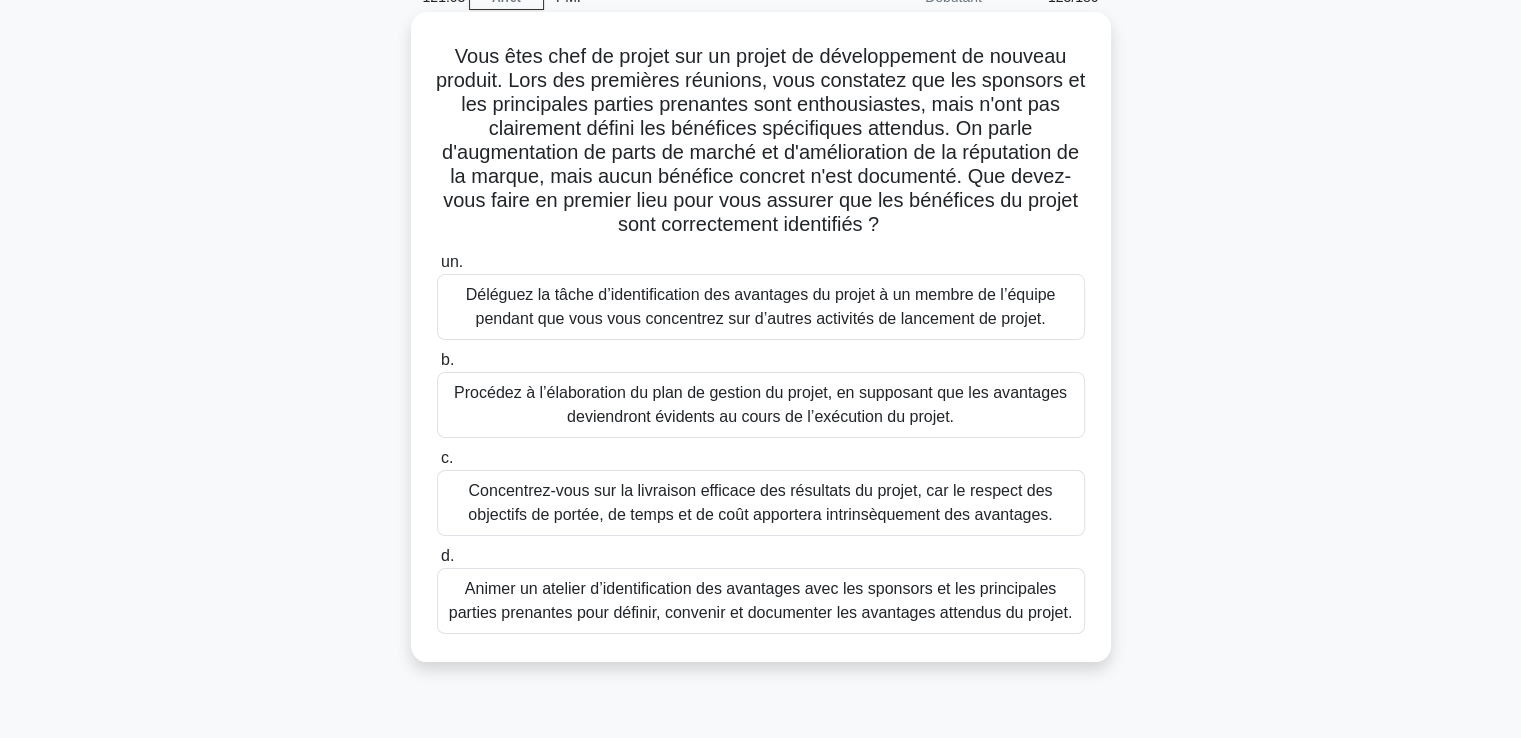 click on "Animer un atelier d’identification des avantages avec les sponsors et les principales parties prenantes pour définir, convenir et documenter les avantages attendus du projet." at bounding box center [761, 600] 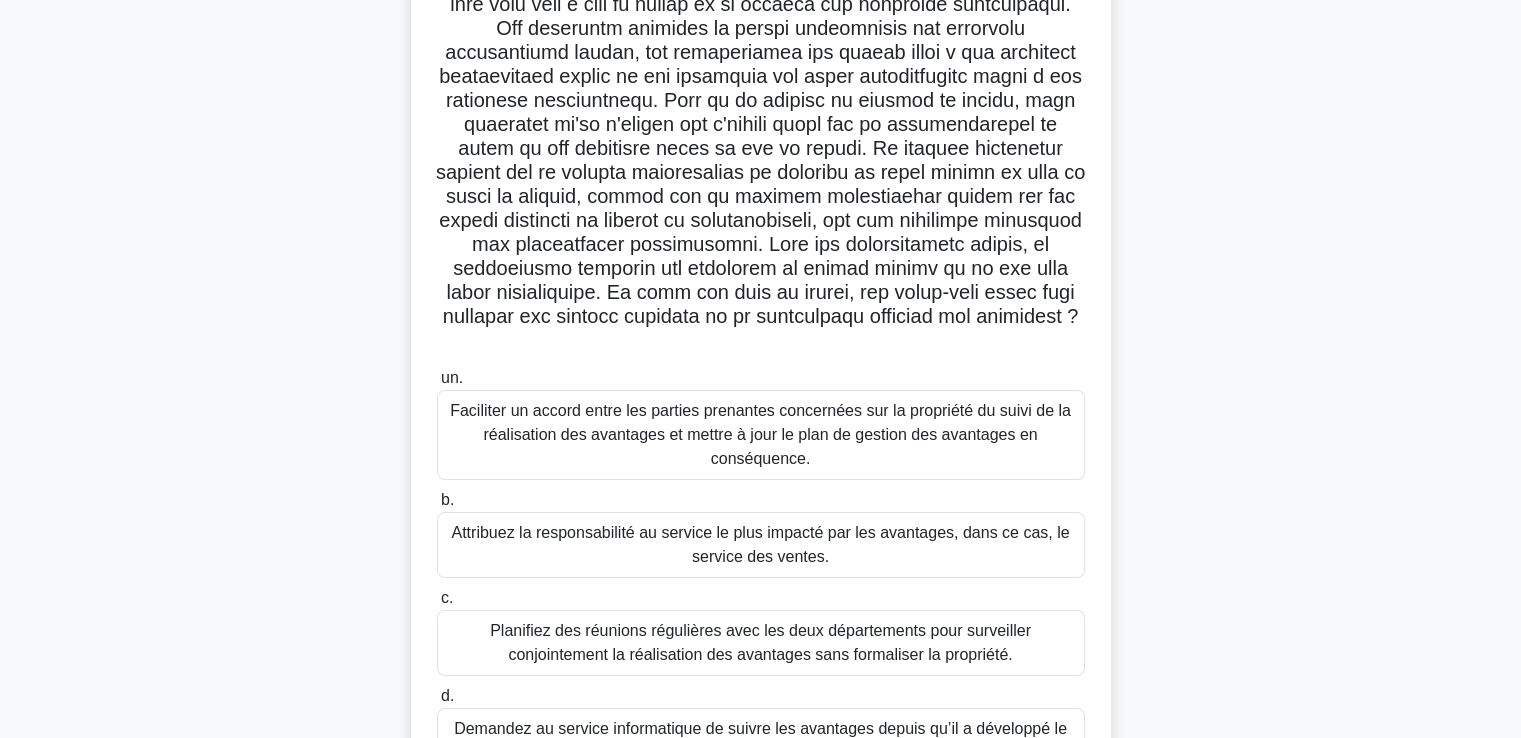 scroll, scrollTop: 300, scrollLeft: 0, axis: vertical 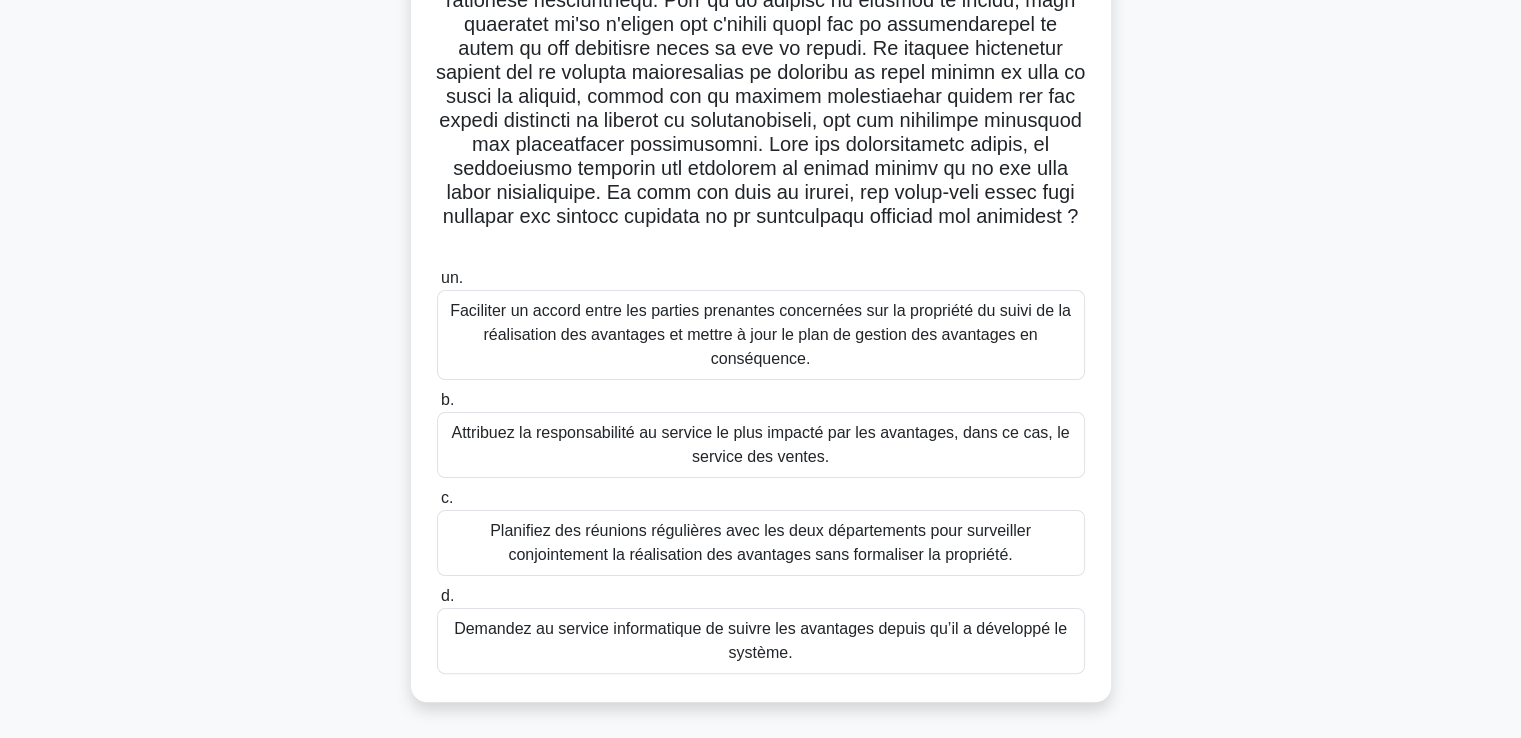 click on "Faciliter un accord entre les parties prenantes concernées sur la propriété du suivi de la réalisation des avantages et mettre à jour le plan de gestion des avantages en conséquence." at bounding box center (760, 334) 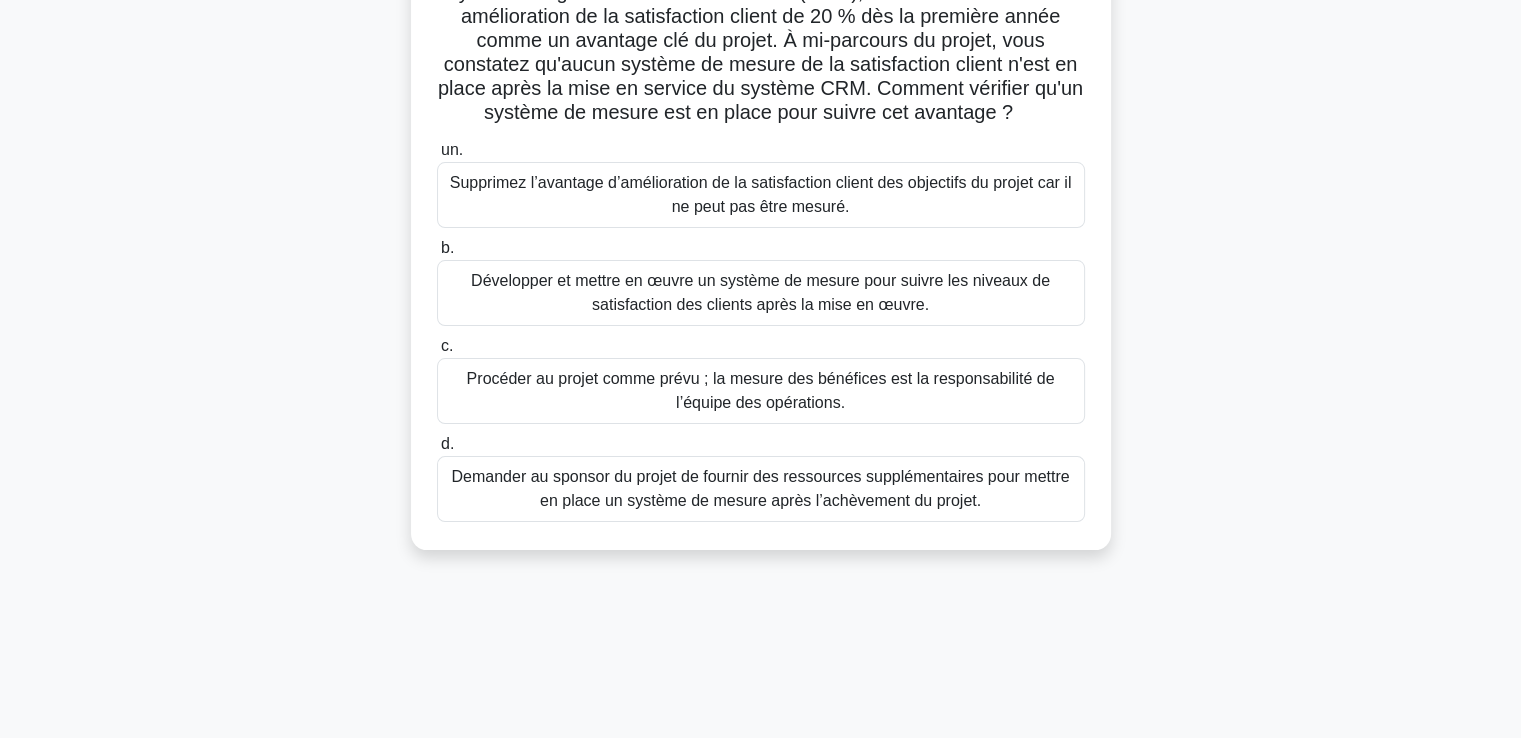 scroll, scrollTop: 0, scrollLeft: 0, axis: both 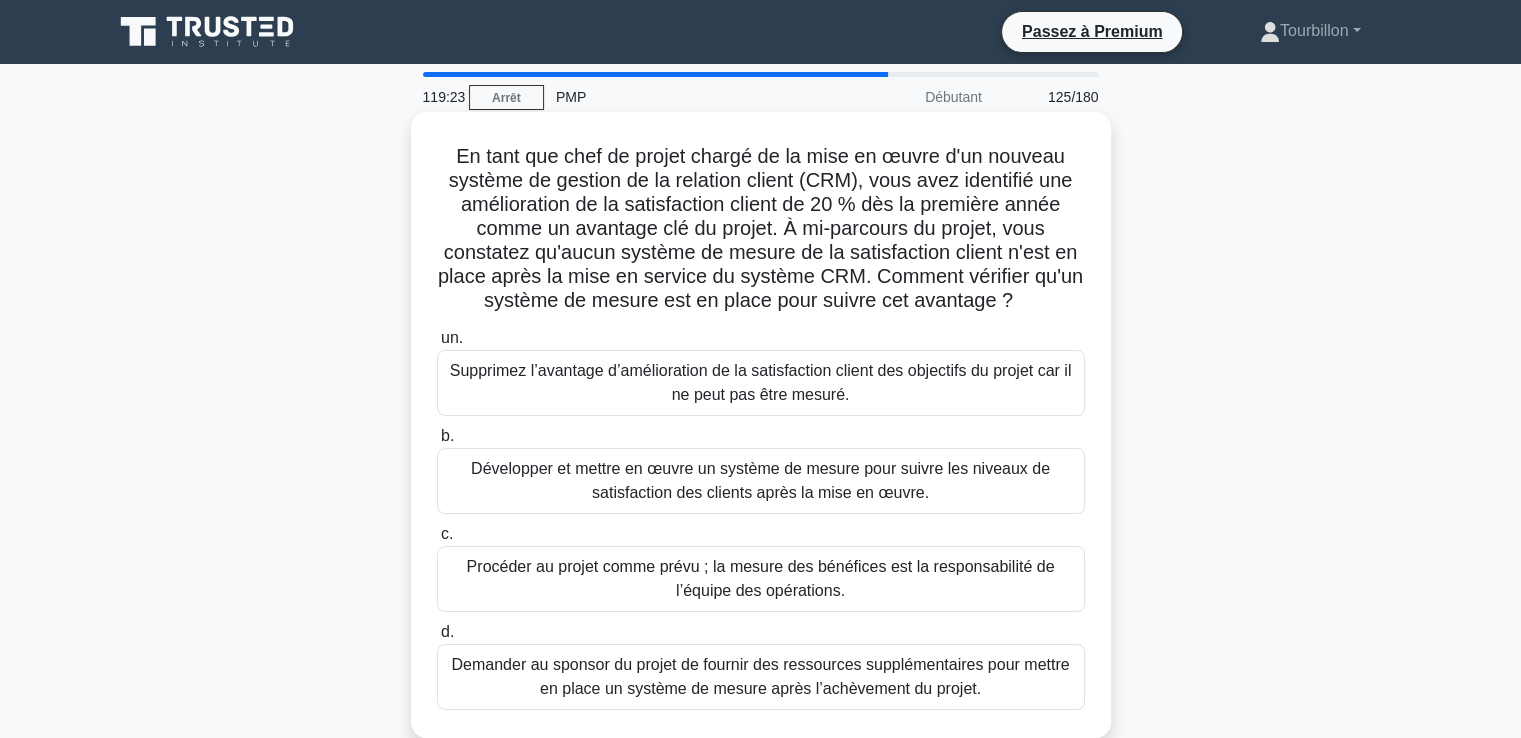 click on "Développer et mettre en œuvre un système de mesure pour suivre les niveaux de satisfaction des clients après la mise en œuvre." at bounding box center (760, 480) 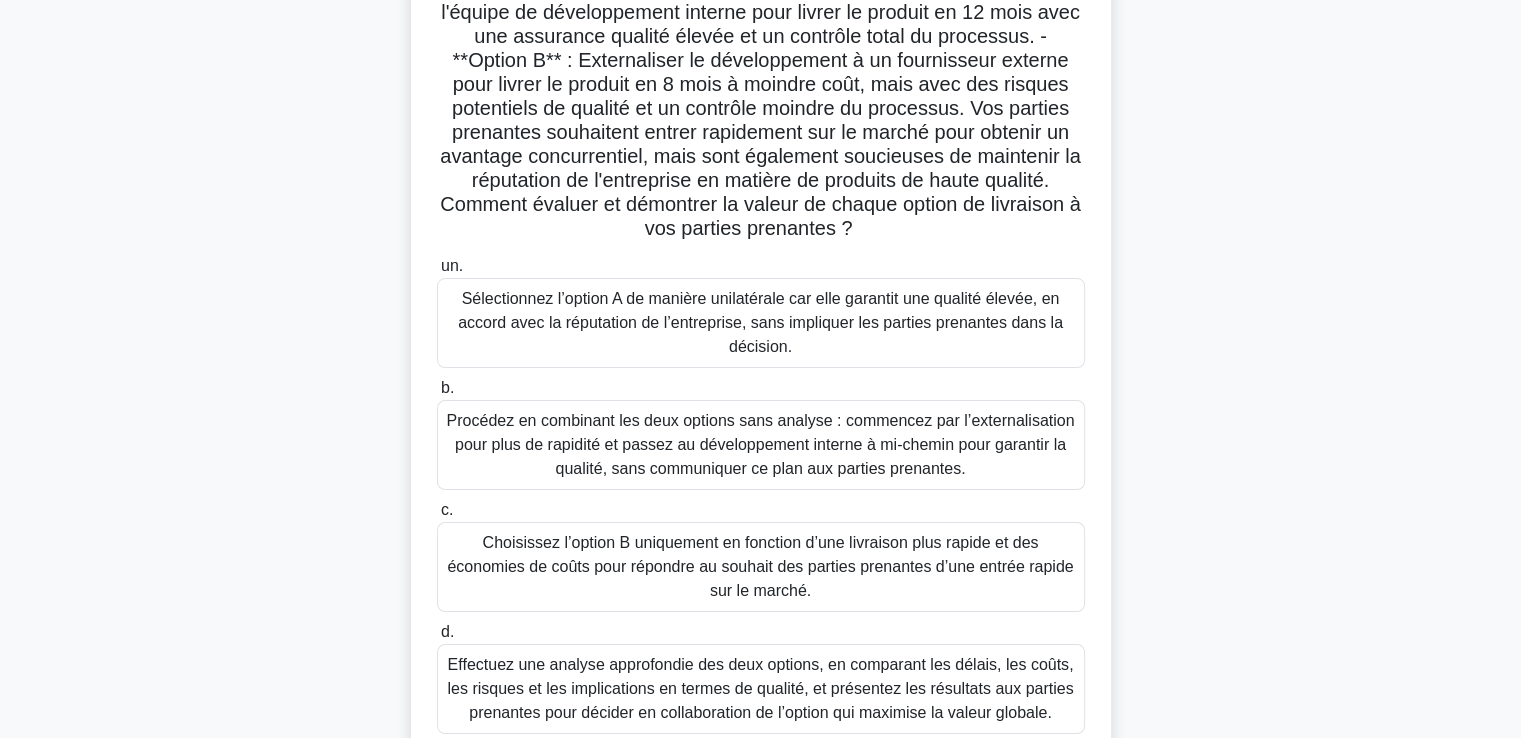 scroll, scrollTop: 300, scrollLeft: 0, axis: vertical 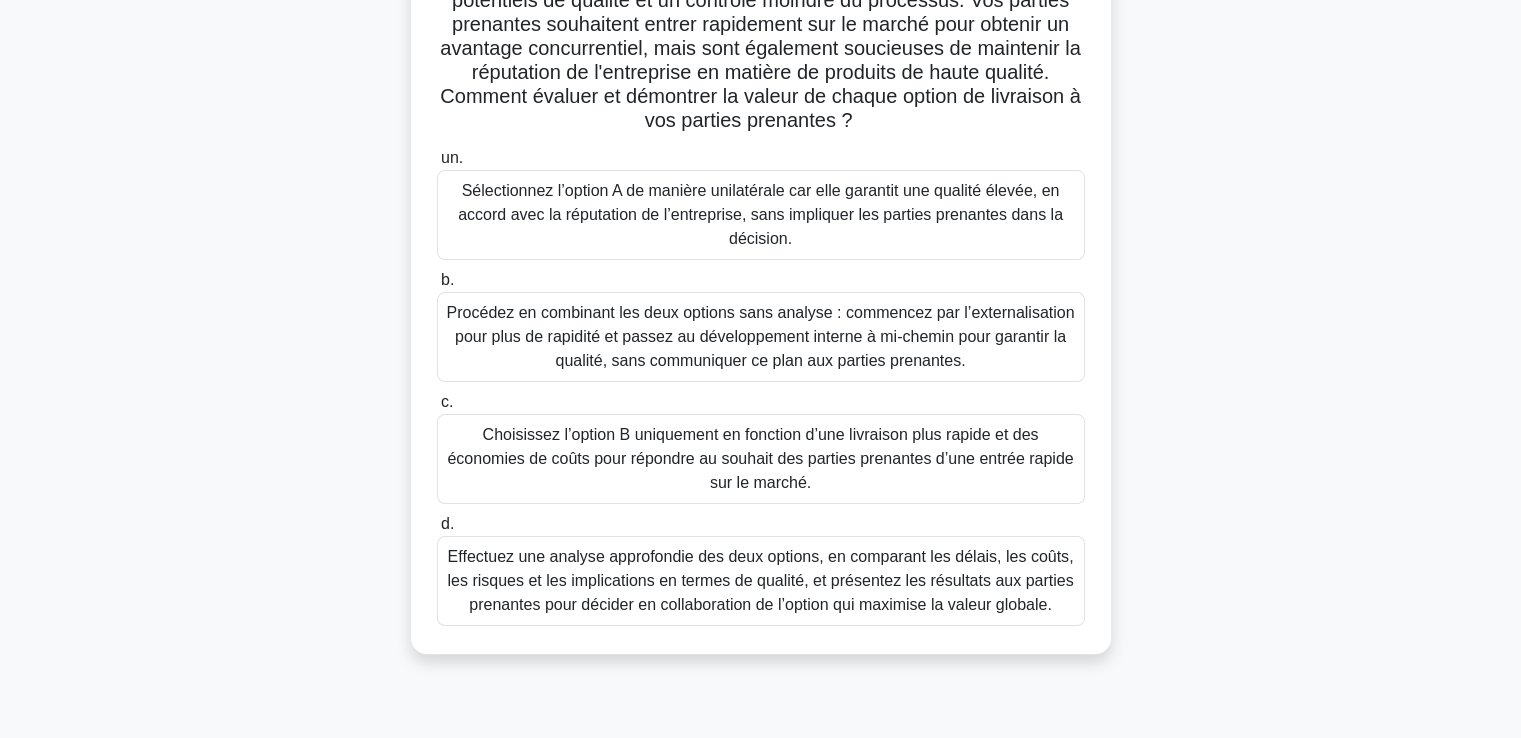 click on "Effectuez une analyse approfondie des deux options, en comparant les délais, les coûts, les risques et les implications en termes de qualité, et présentez les résultats aux parties prenantes pour décider en collaboration de l’option qui maximise la valeur globale." at bounding box center (761, 581) 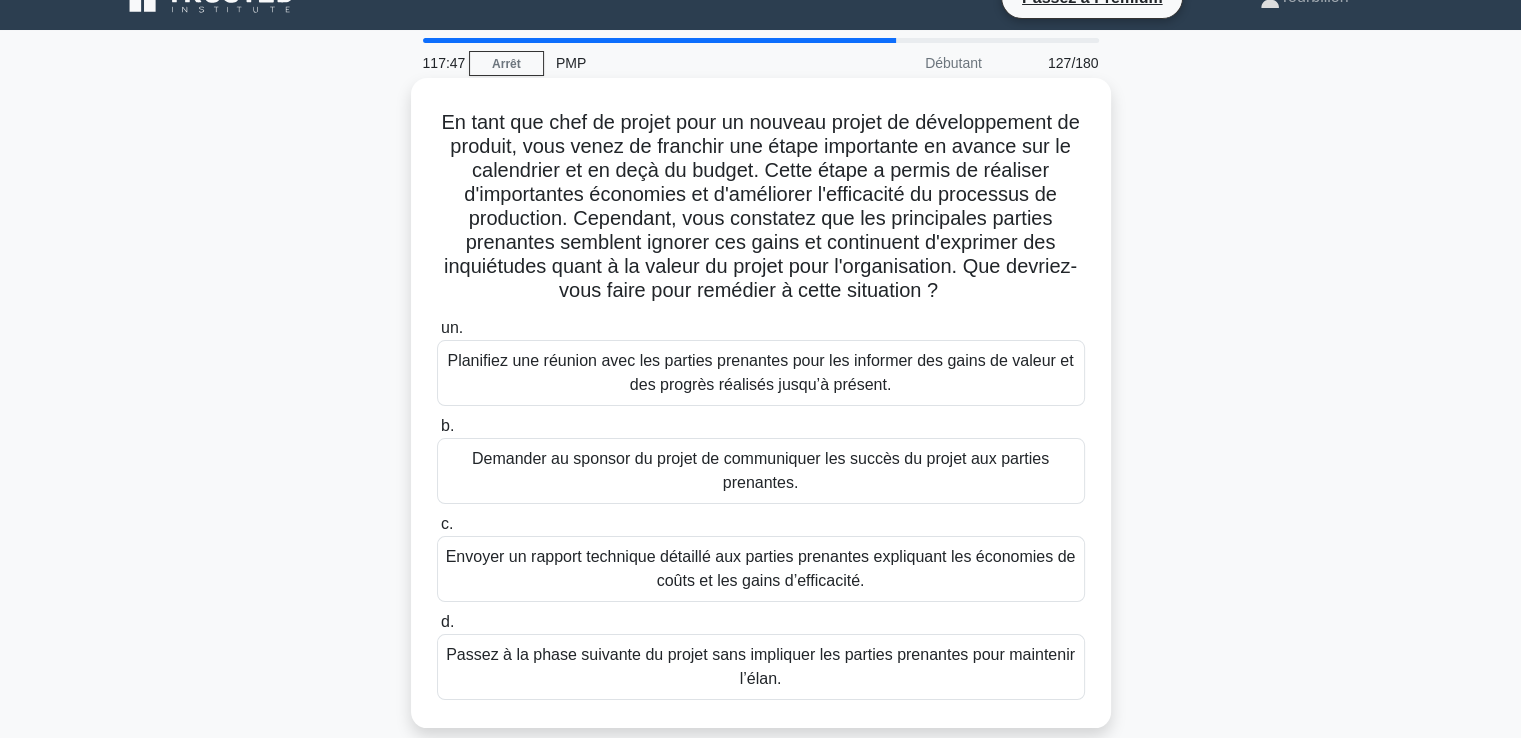 scroll, scrollTop: 0, scrollLeft: 0, axis: both 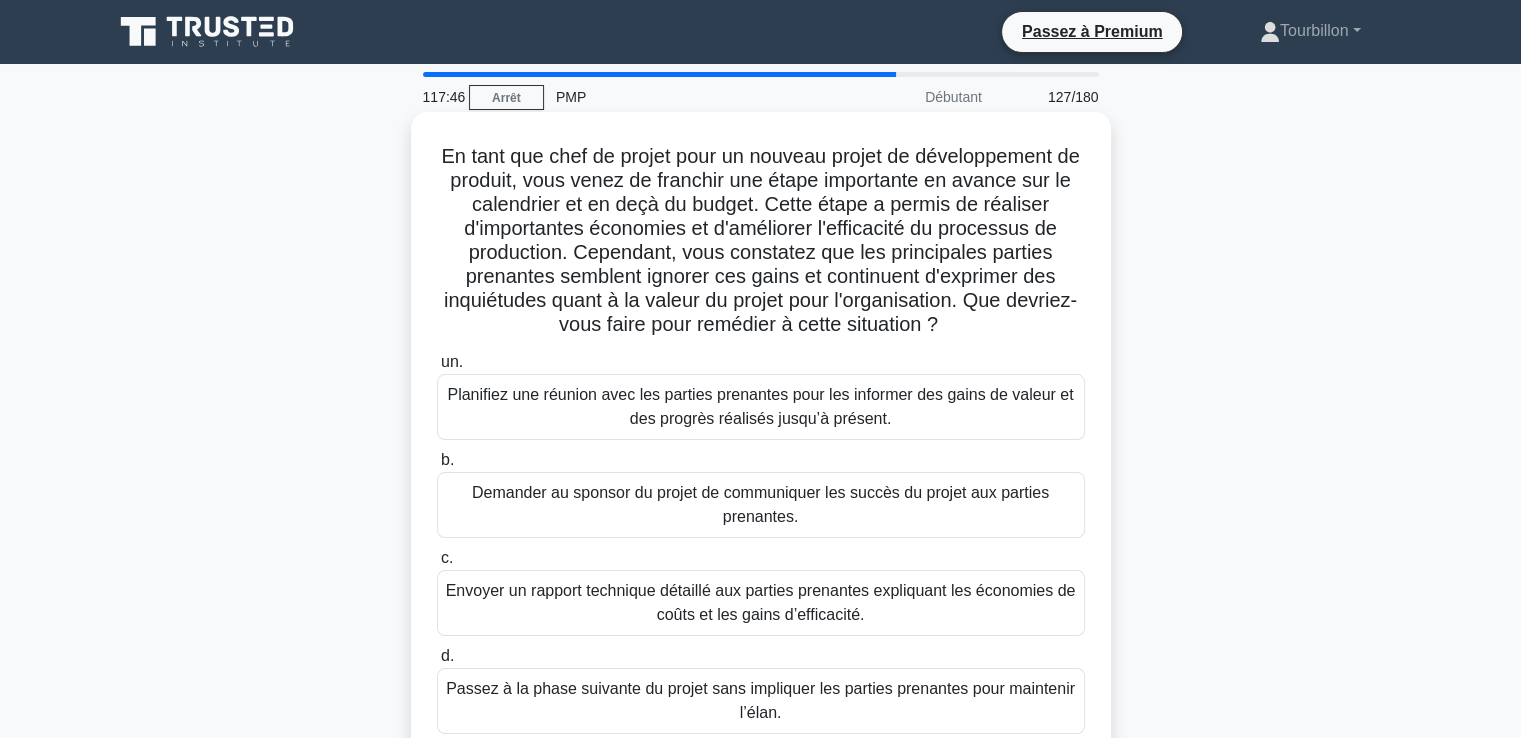 click on "Planifiez une réunion avec les parties prenantes pour les informer des gains de valeur et des progrès réalisés jusqu’à présent." at bounding box center [760, 406] 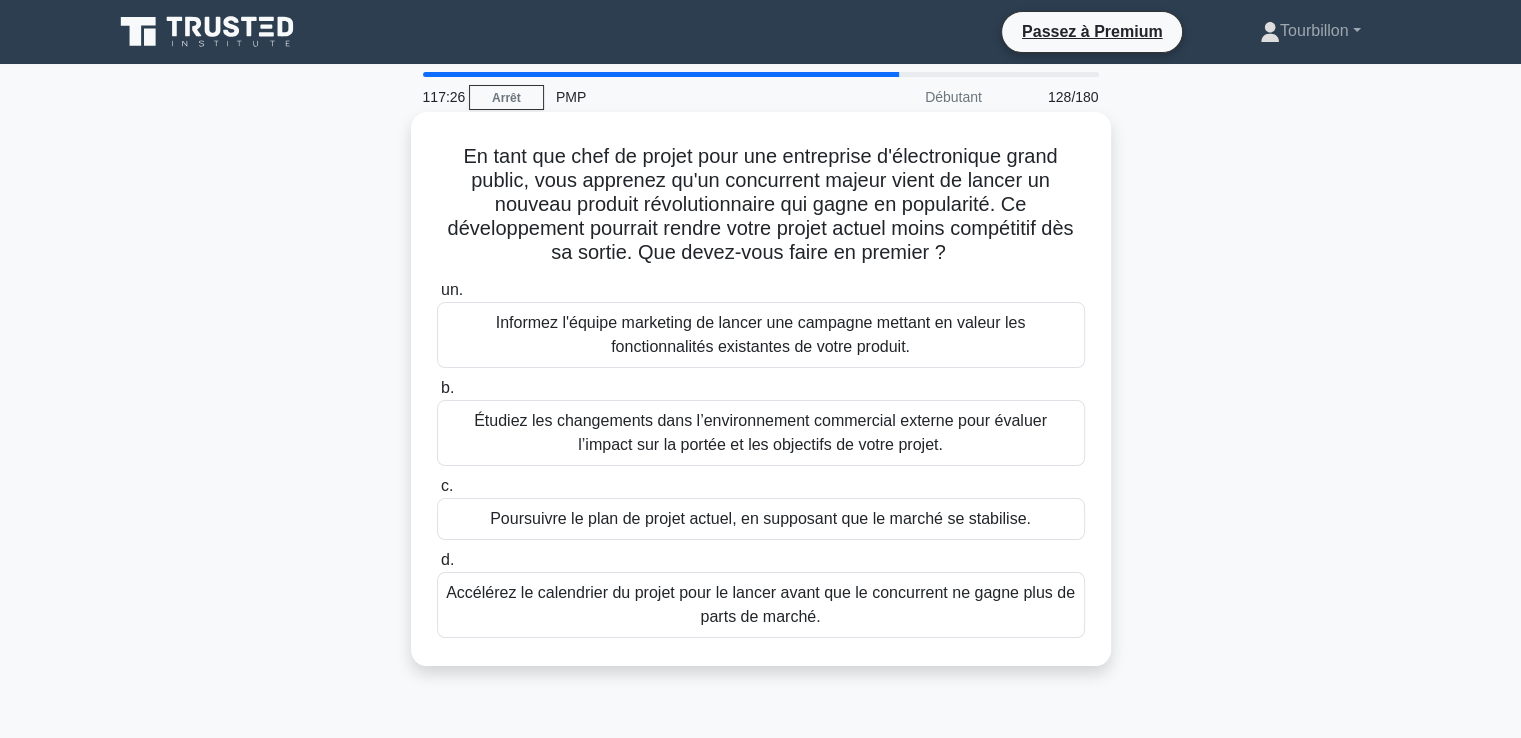click on "Étudiez les changements dans l’environnement commercial externe pour évaluer l’impact sur la portée et les objectifs de votre projet." at bounding box center [761, 433] 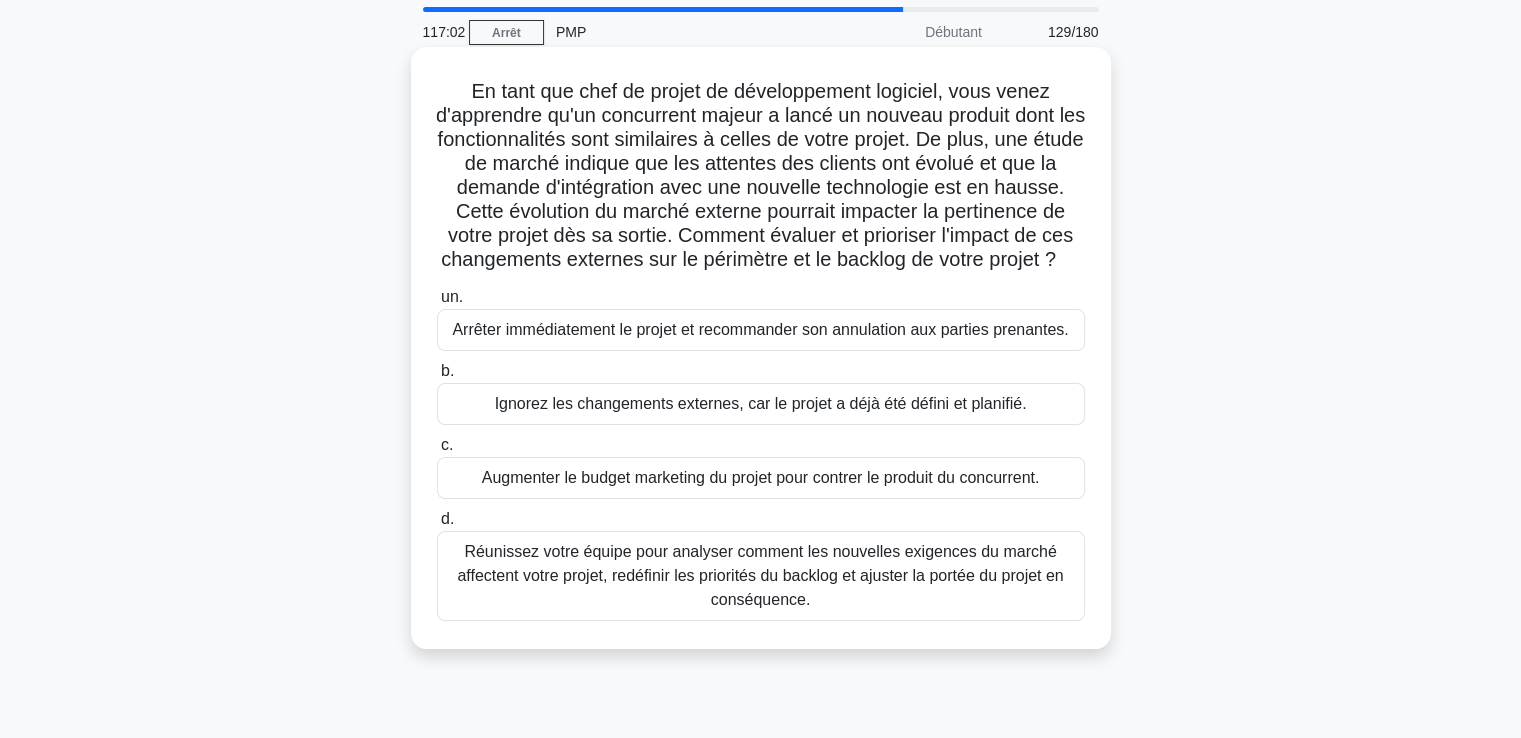 scroll, scrollTop: 100, scrollLeft: 0, axis: vertical 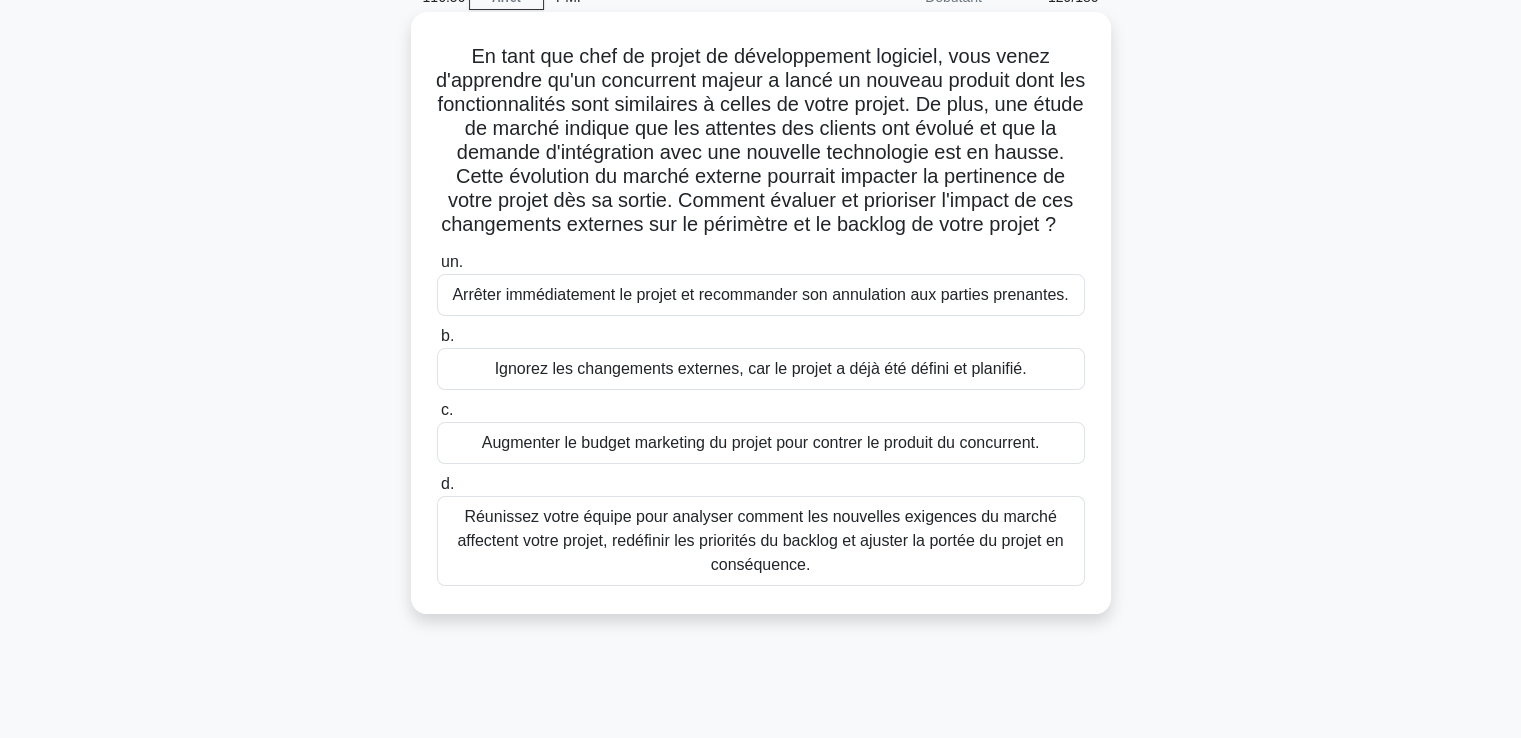 click on "Réunissez votre équipe pour analyser comment les nouvelles exigences du marché affectent votre projet, redéfinir les priorités du backlog et ajuster la portée du projet en conséquence." at bounding box center (760, 540) 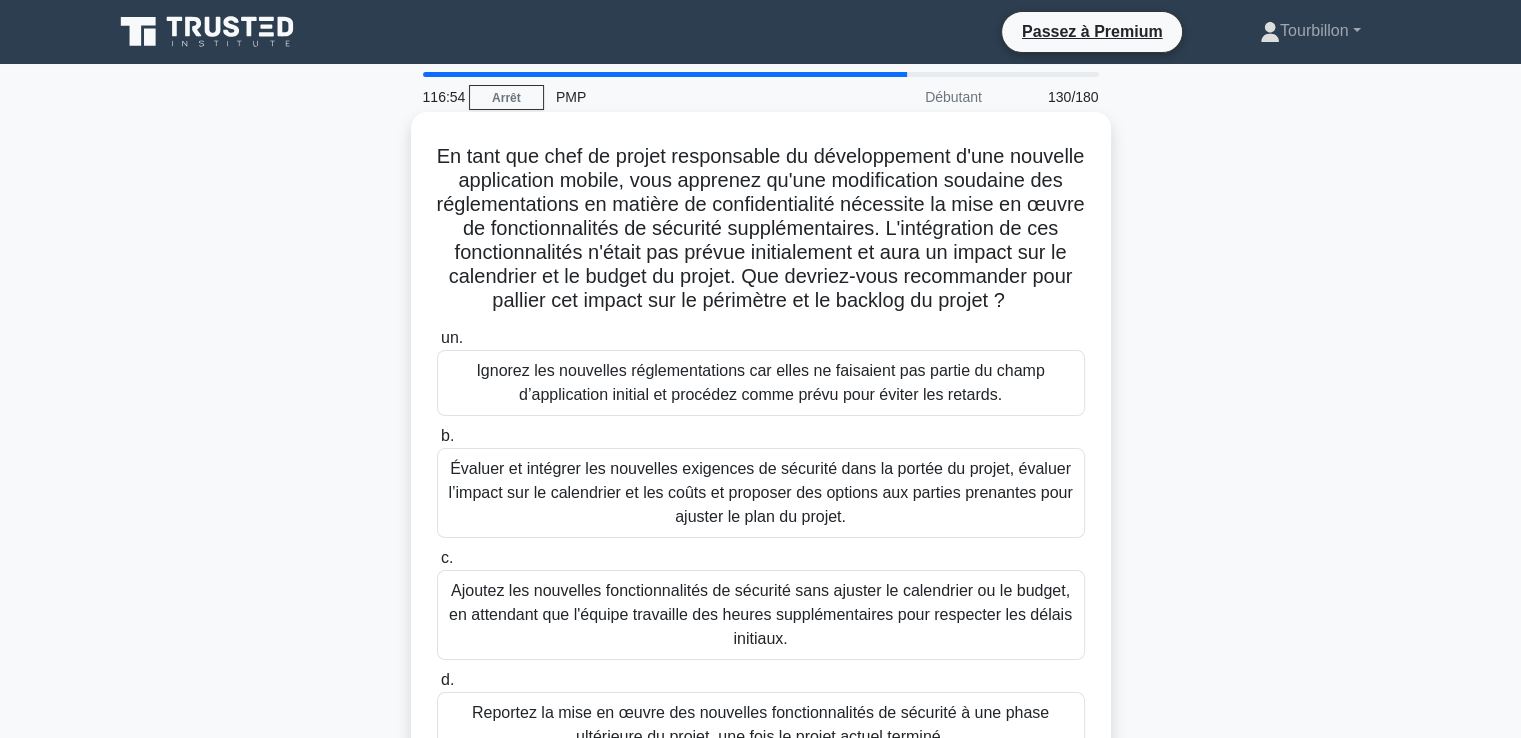 scroll, scrollTop: 100, scrollLeft: 0, axis: vertical 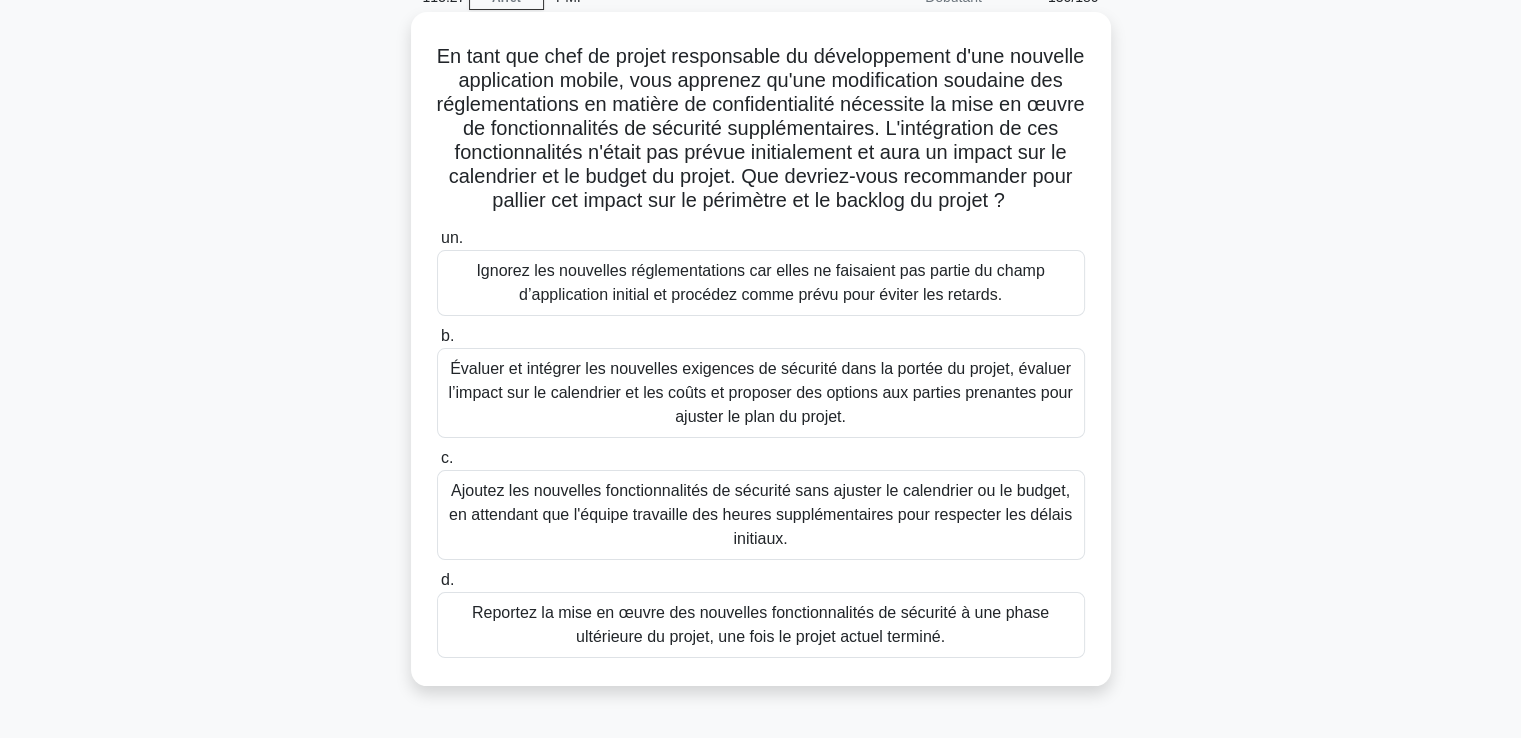 click on "Évaluer et intégrer les nouvelles exigences de sécurité dans la portée du projet, évaluer l’impact sur le calendrier et les coûts et proposer des options aux parties prenantes pour ajuster le plan du projet." at bounding box center (760, 392) 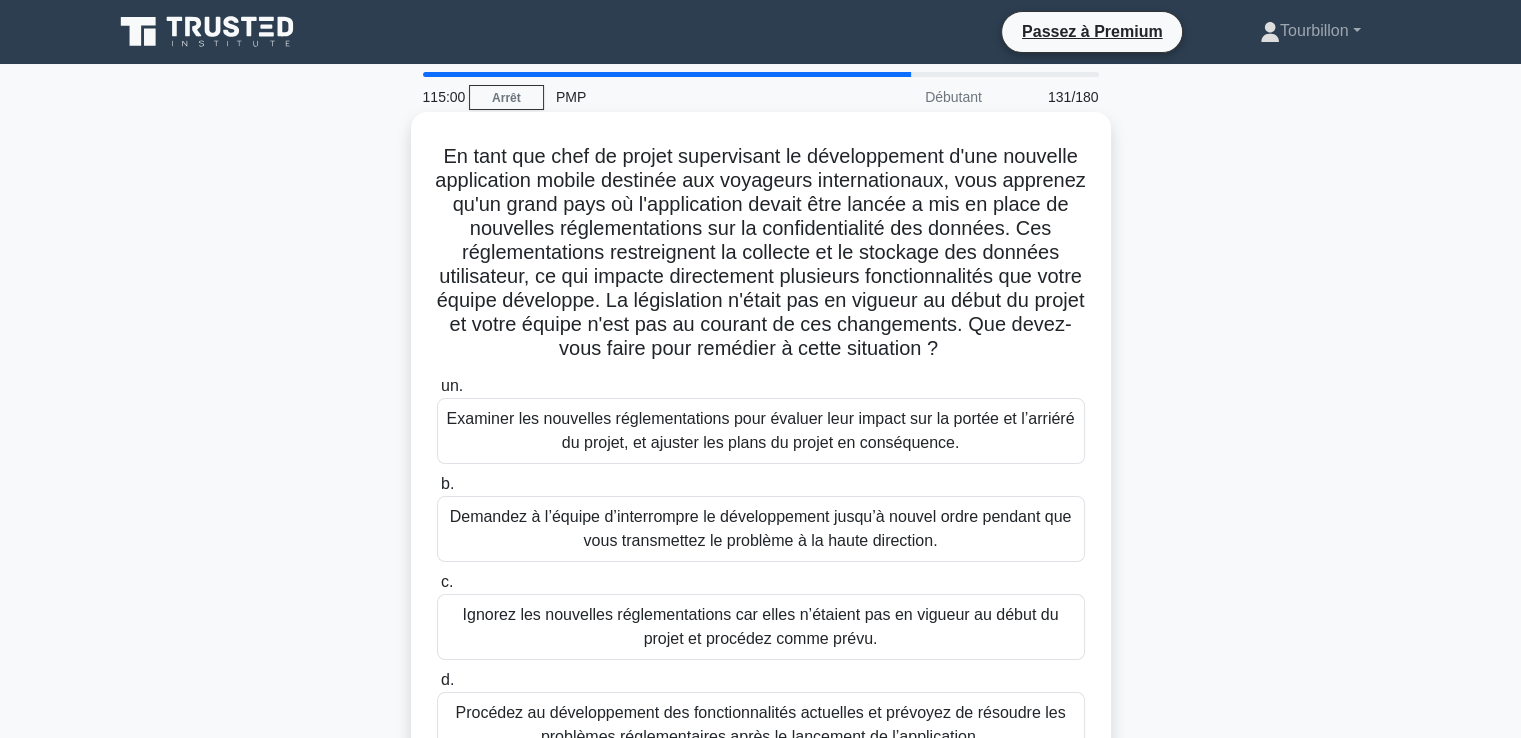 scroll, scrollTop: 100, scrollLeft: 0, axis: vertical 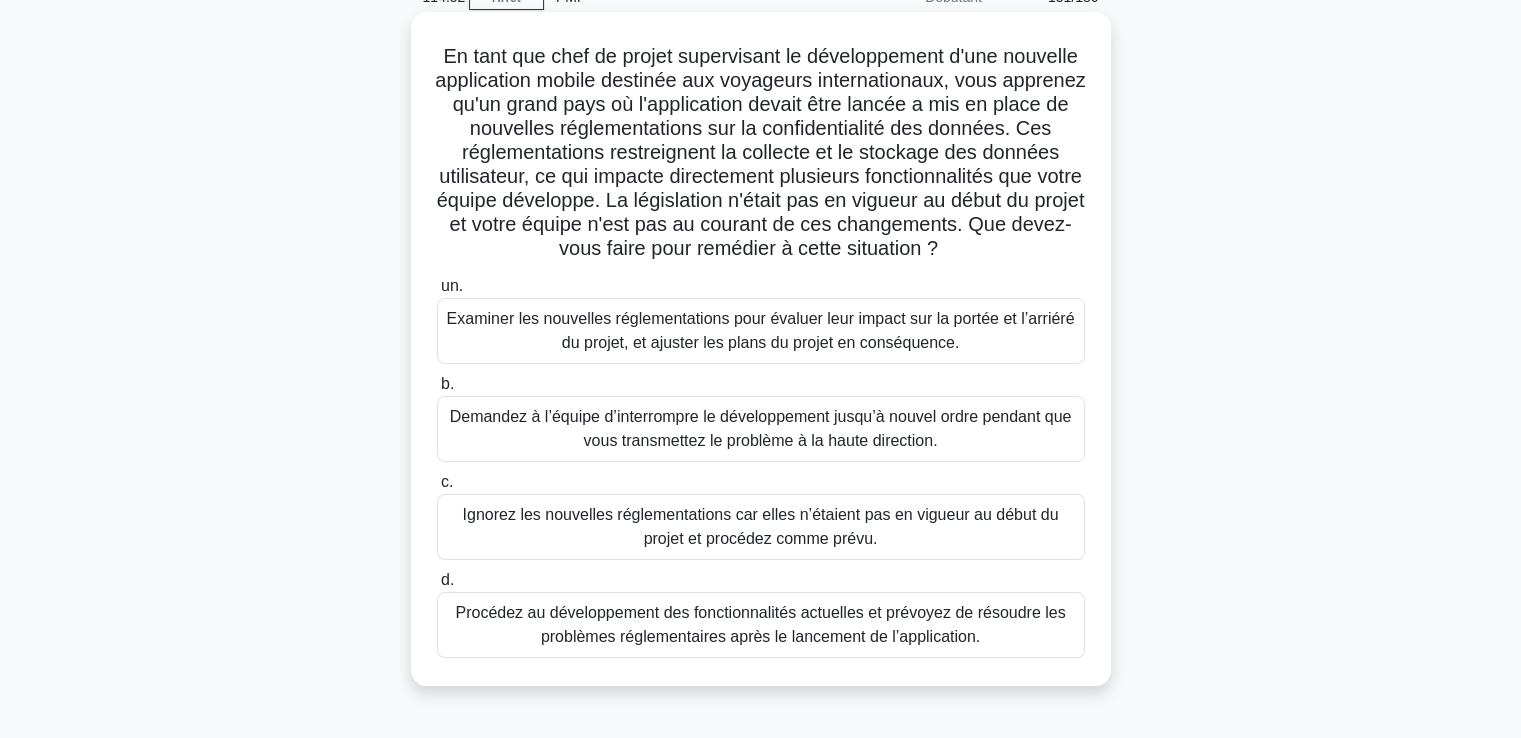click on "Examiner les nouvelles réglementations pour évaluer leur impact sur la portée et l’arriéré du projet, et ajuster les plans du projet en conséquence." at bounding box center [761, 330] 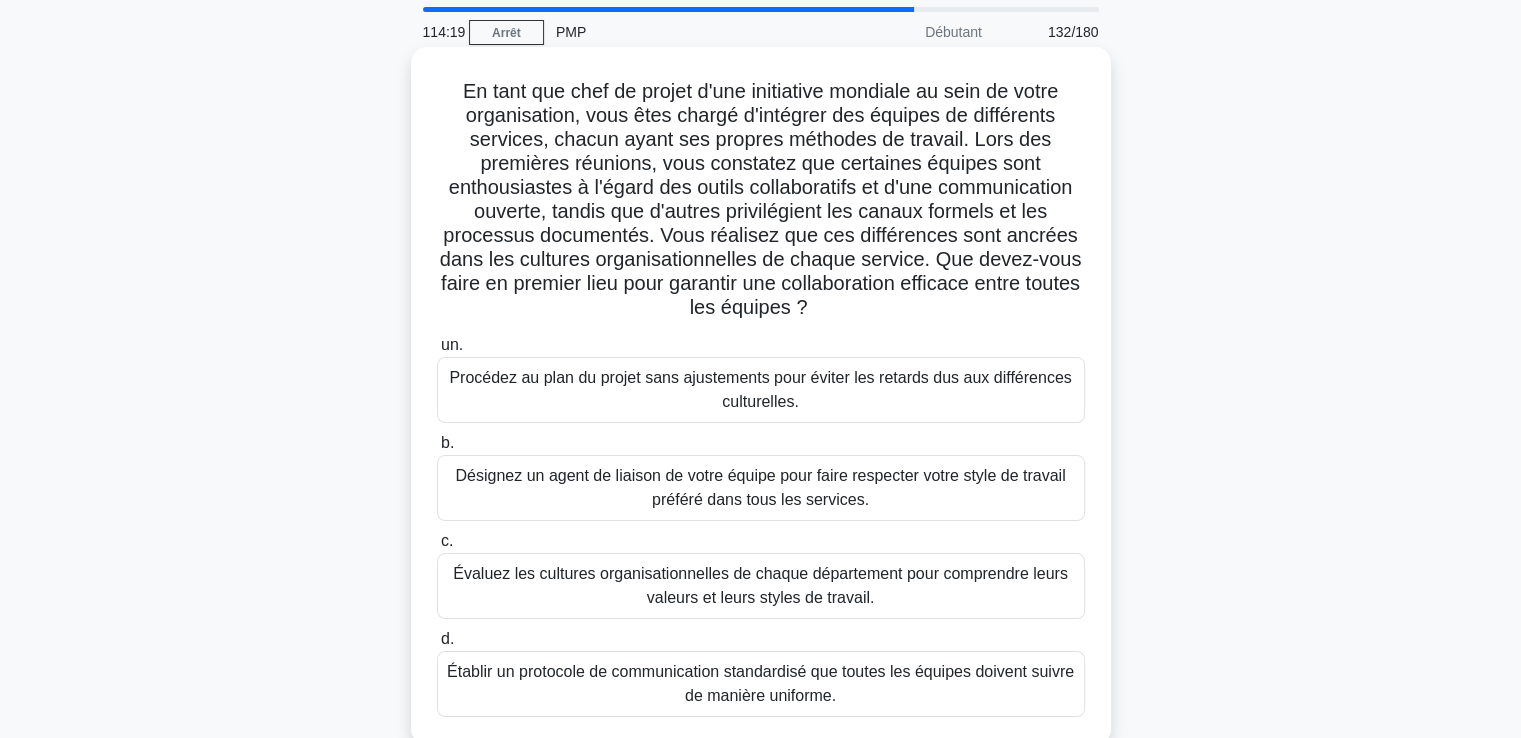 scroll, scrollTop: 200, scrollLeft: 0, axis: vertical 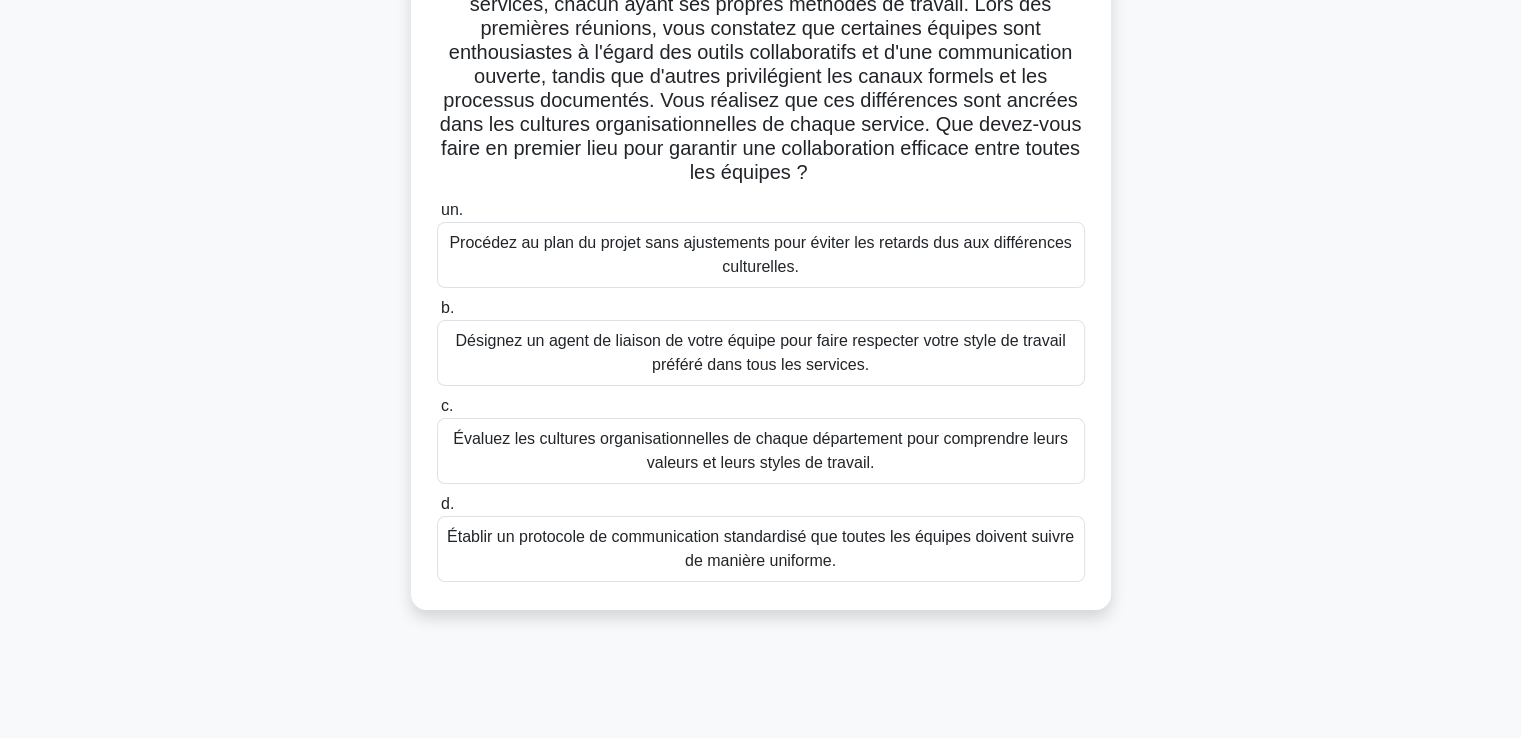click on "Évaluez les cultures organisationnelles de chaque département pour comprendre leurs valeurs et leurs styles de travail." at bounding box center (760, 450) 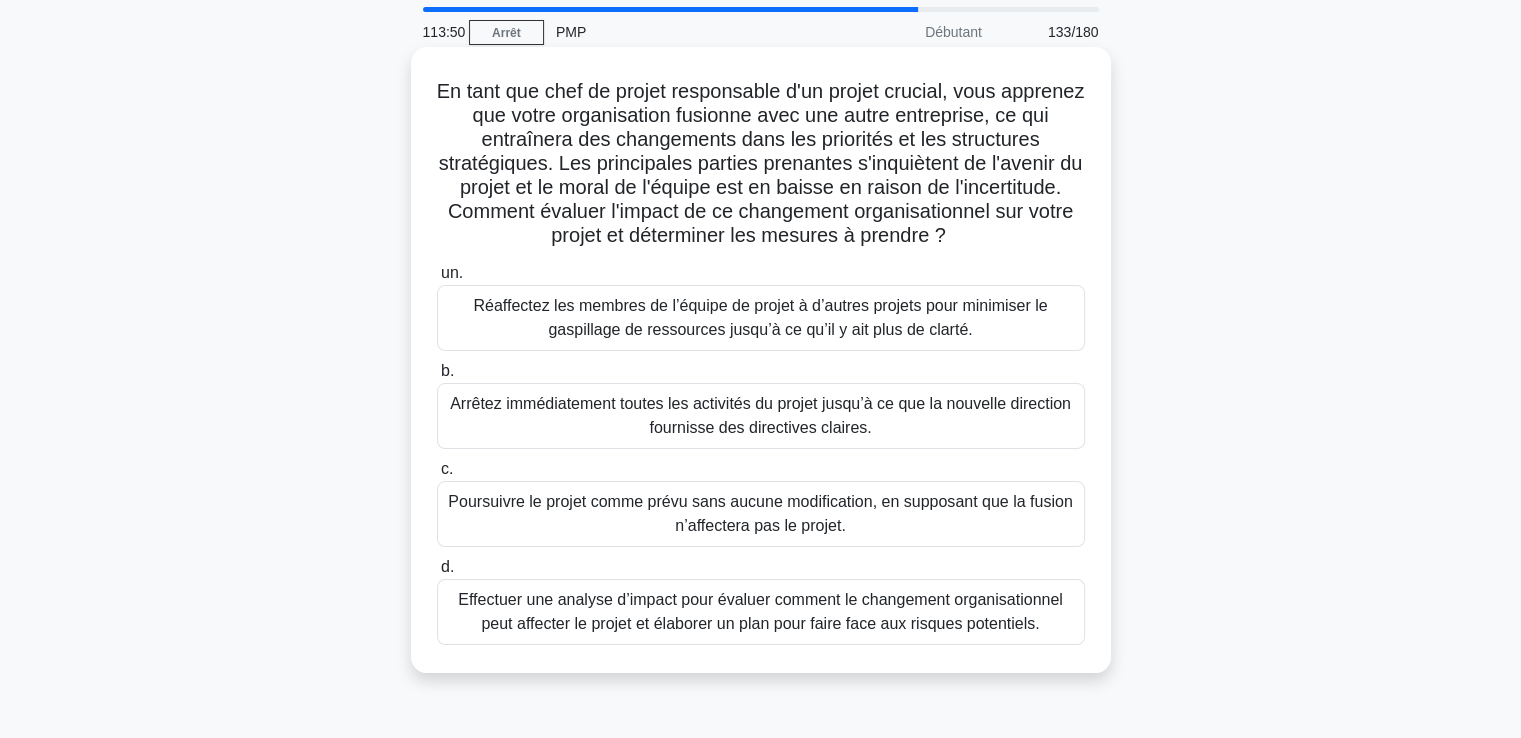 scroll, scrollTop: 100, scrollLeft: 0, axis: vertical 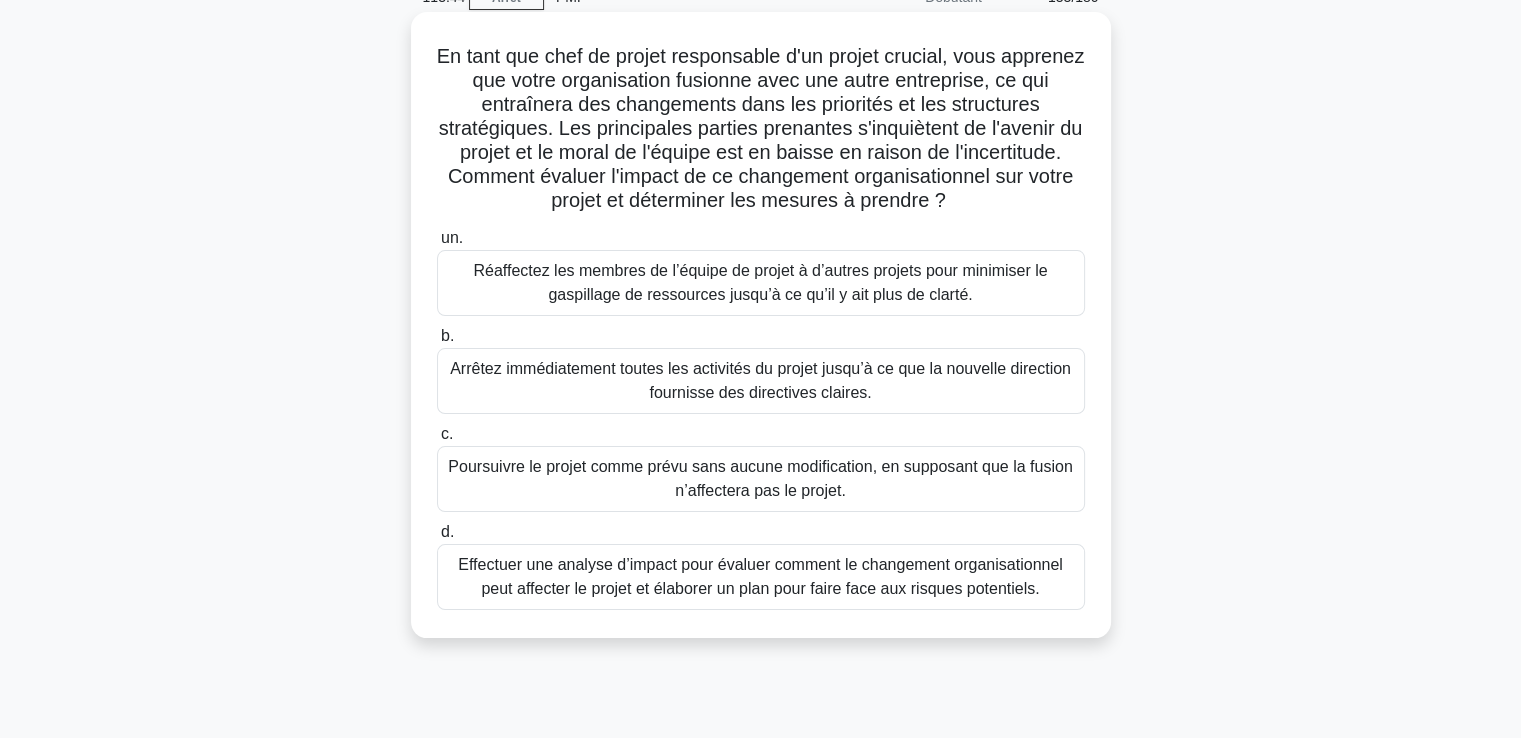click on "Effectuer une analyse d’impact pour évaluer comment le changement organisationnel peut affecter le projet et élaborer un plan pour faire face aux risques potentiels." at bounding box center (760, 576) 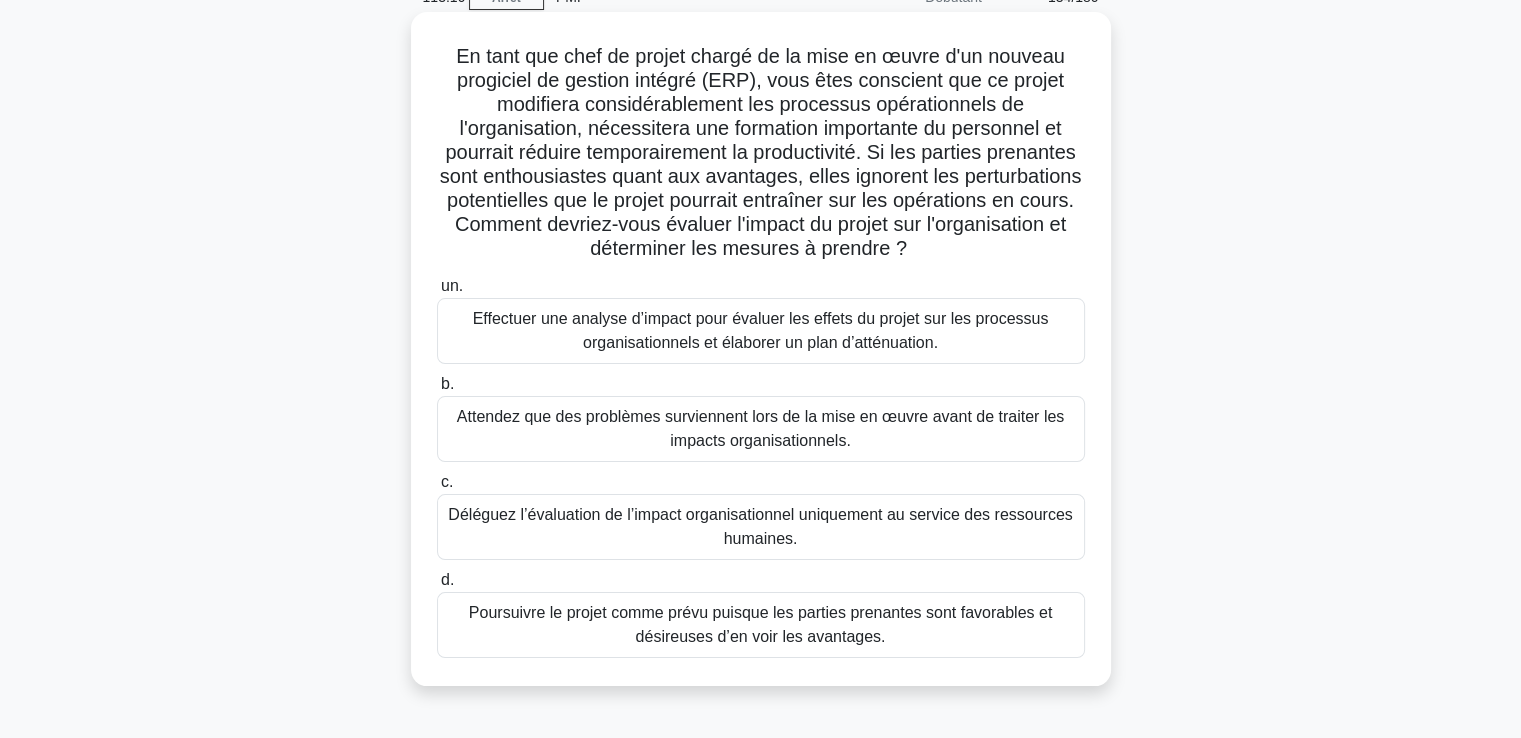 scroll, scrollTop: 0, scrollLeft: 0, axis: both 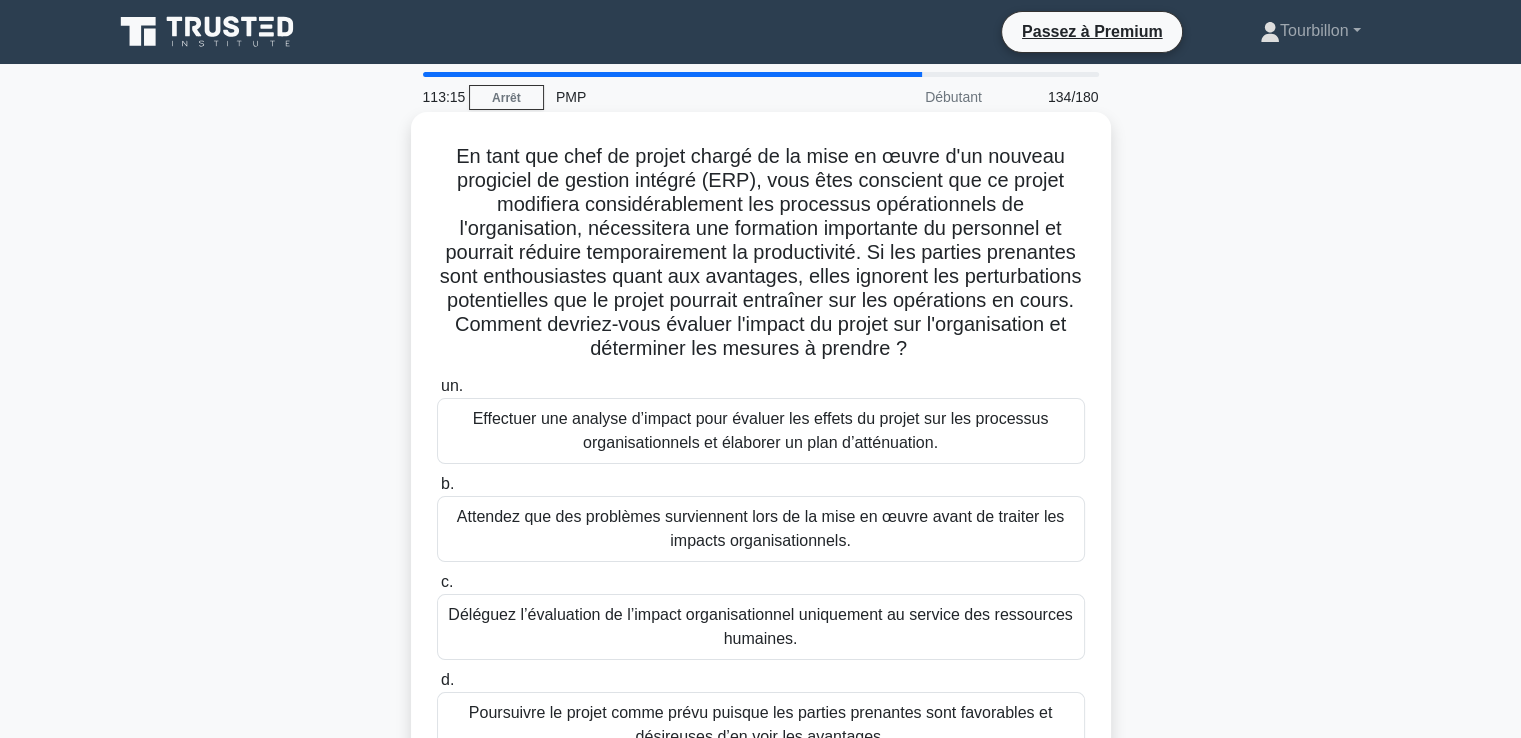 click on "Effectuer une analyse d’impact pour évaluer les effets du projet sur les processus organisationnels et élaborer un plan d’atténuation." at bounding box center (761, 431) 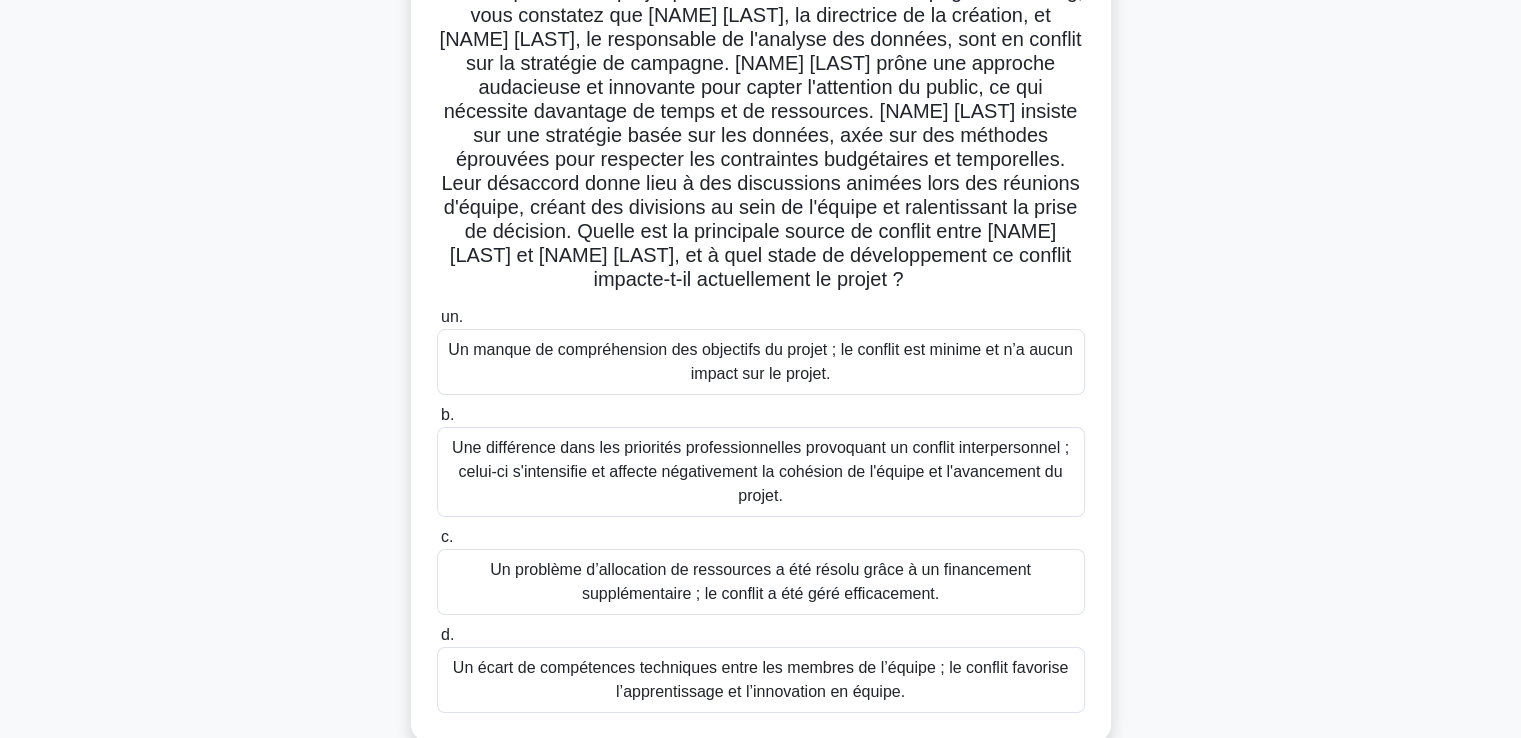 scroll, scrollTop: 200, scrollLeft: 0, axis: vertical 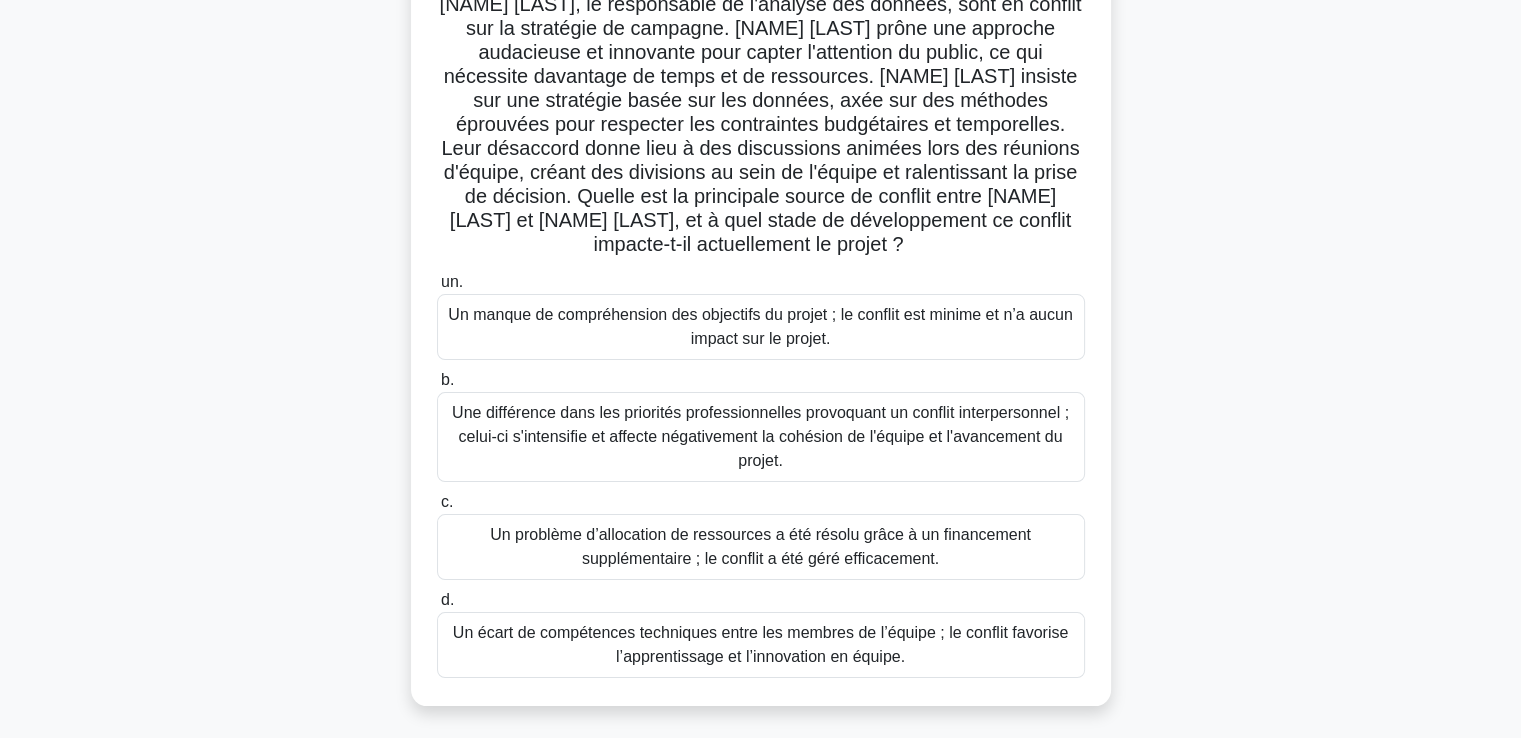 click on "Une différence dans les priorités professionnelles provoquant un conflit interpersonnel ; celui-ci s'intensifie et affecte négativement la cohésion de l'équipe et l'avancement du projet." at bounding box center (760, 436) 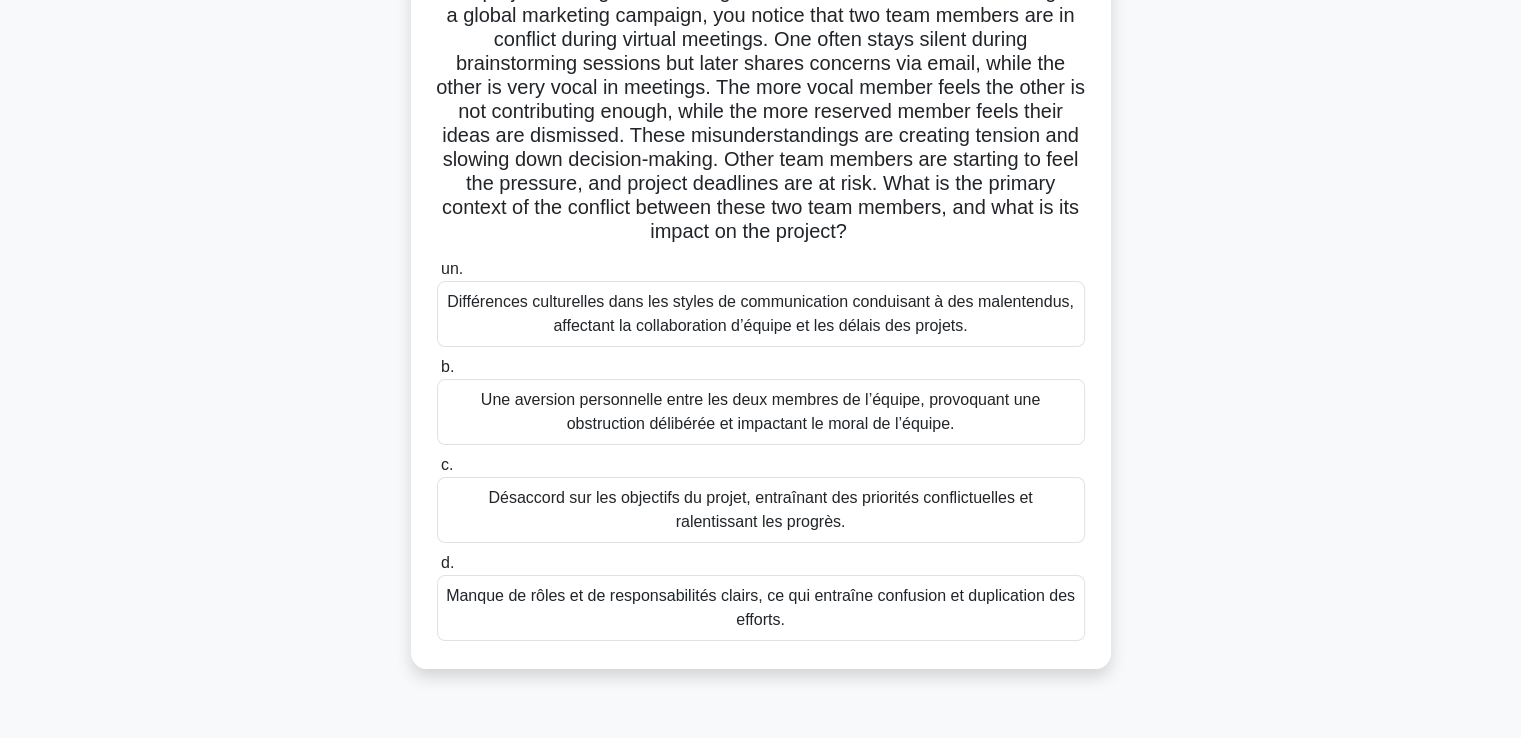 scroll, scrollTop: 200, scrollLeft: 0, axis: vertical 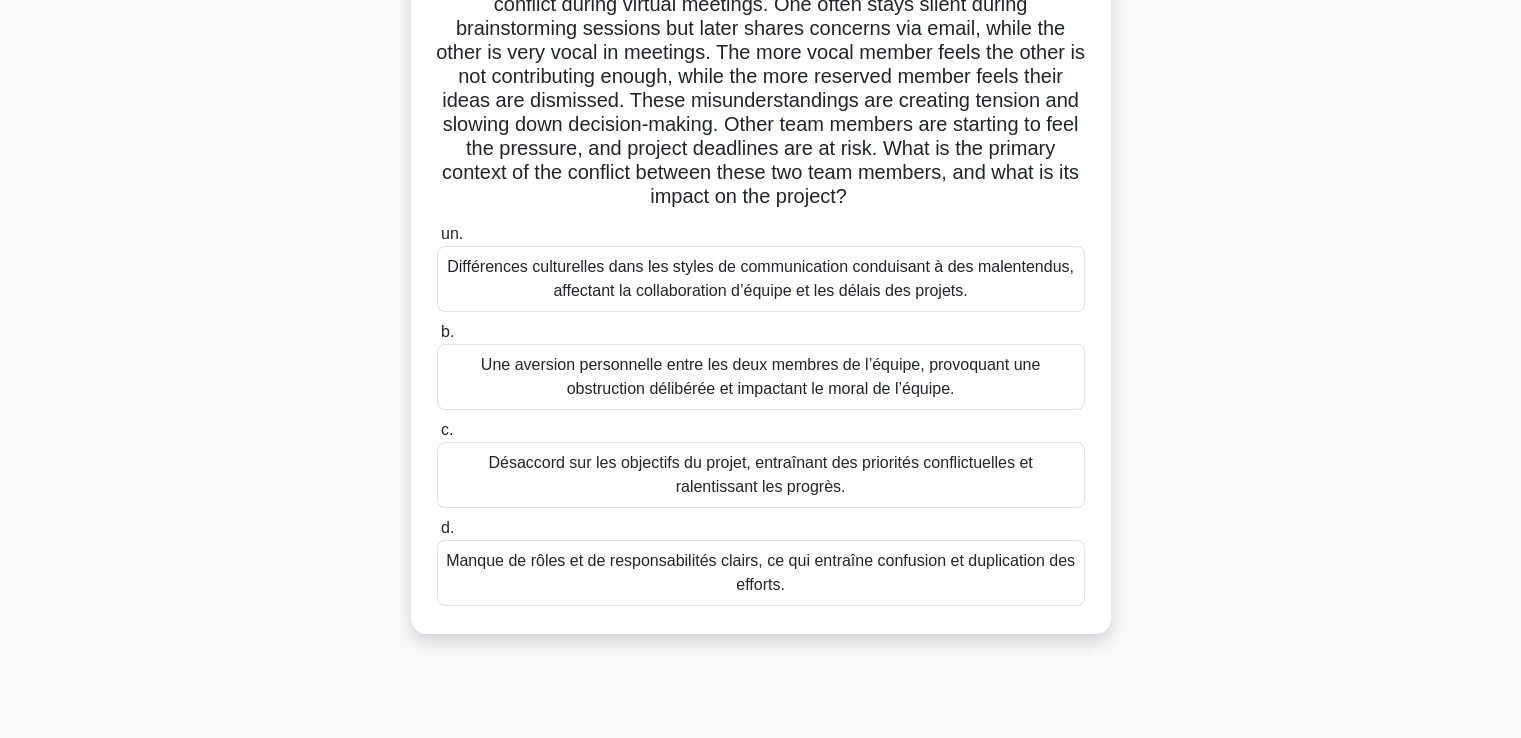 click on "Différences culturelles dans les styles de communication conduisant à des malentendus, affectant la collaboration d’équipe et les délais des projets." at bounding box center [760, 278] 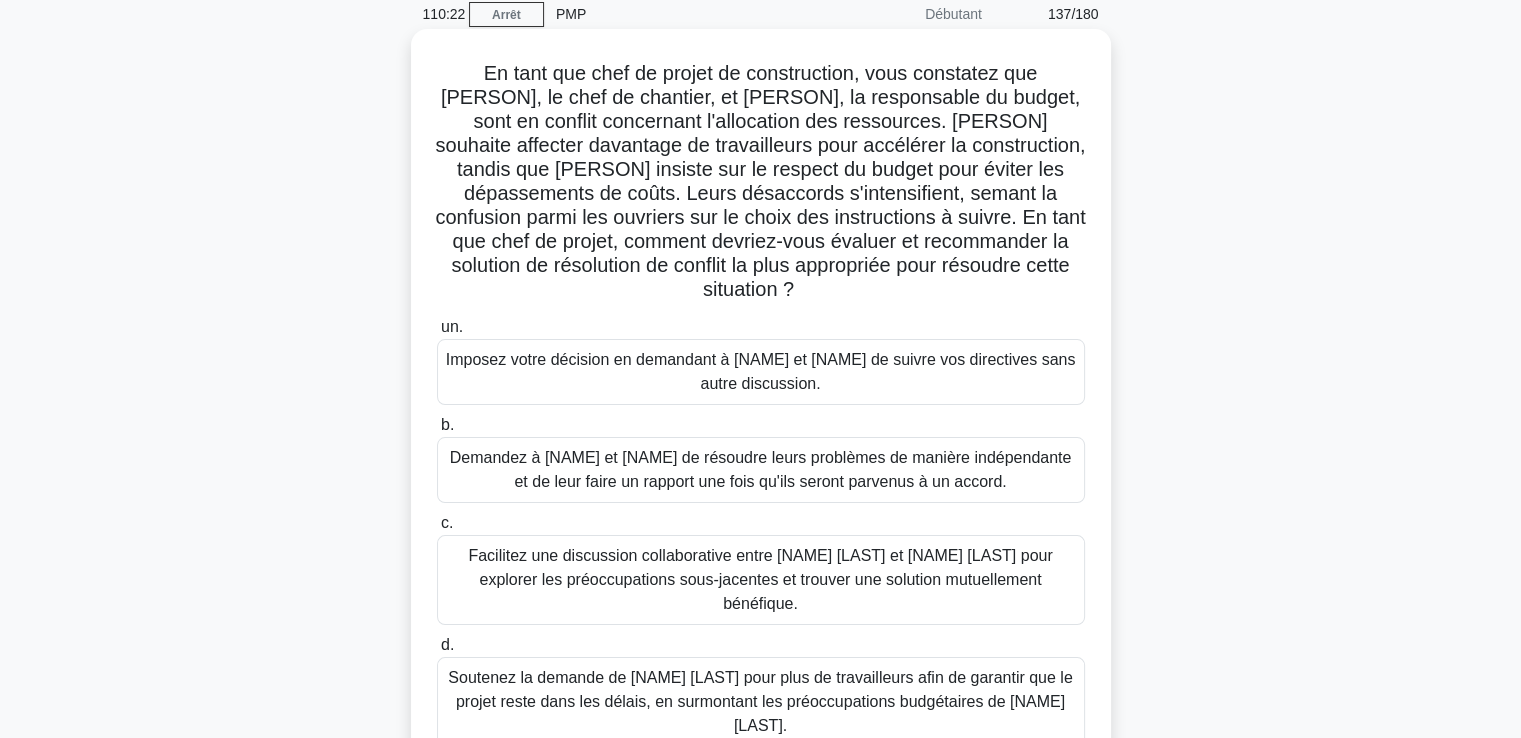 scroll, scrollTop: 117, scrollLeft: 0, axis: vertical 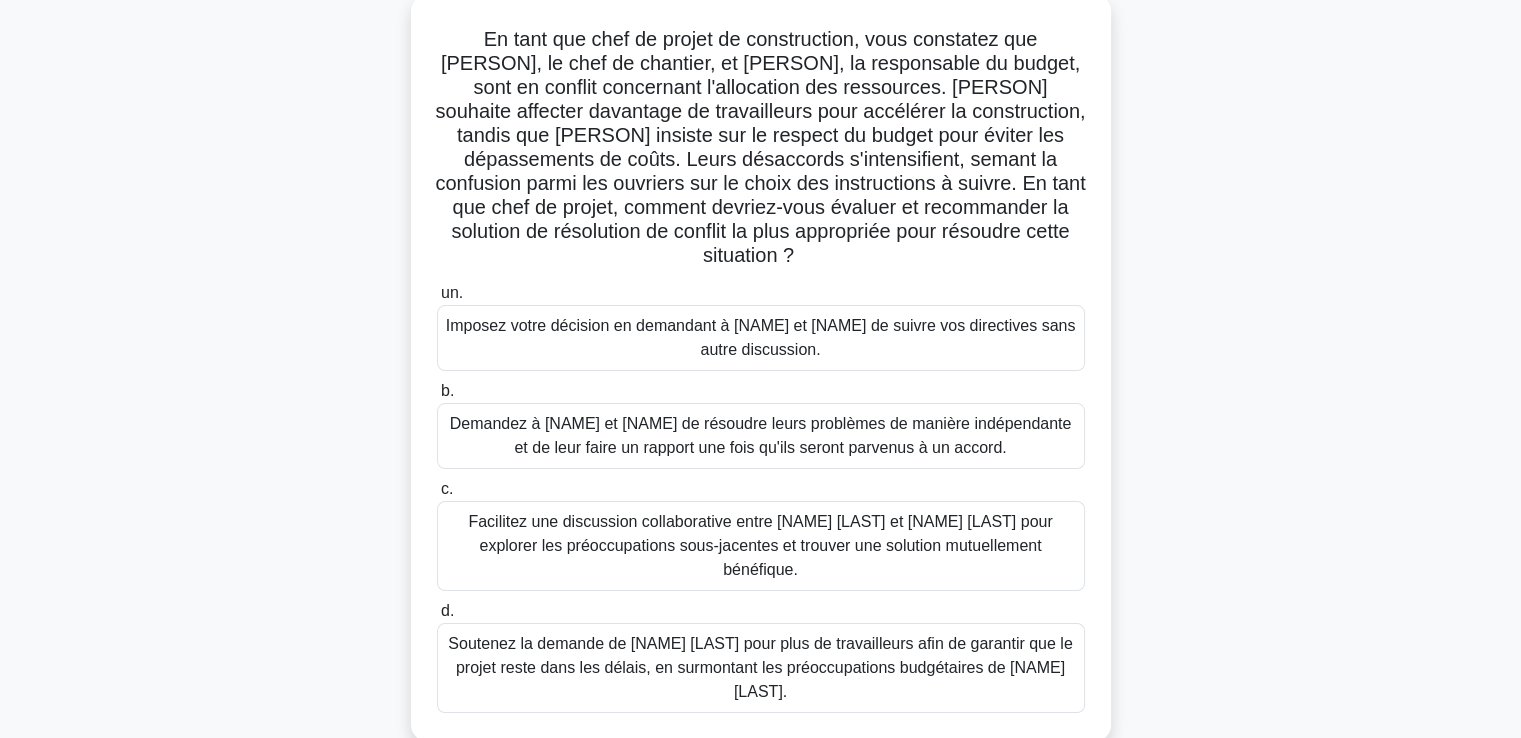 click on "Facilitez une discussion collaborative entre [NAME] [LAST] et [NAME] [LAST] pour explorer les préoccupations sous-jacentes et trouver une solution mutuellement bénéfique." at bounding box center (760, 545) 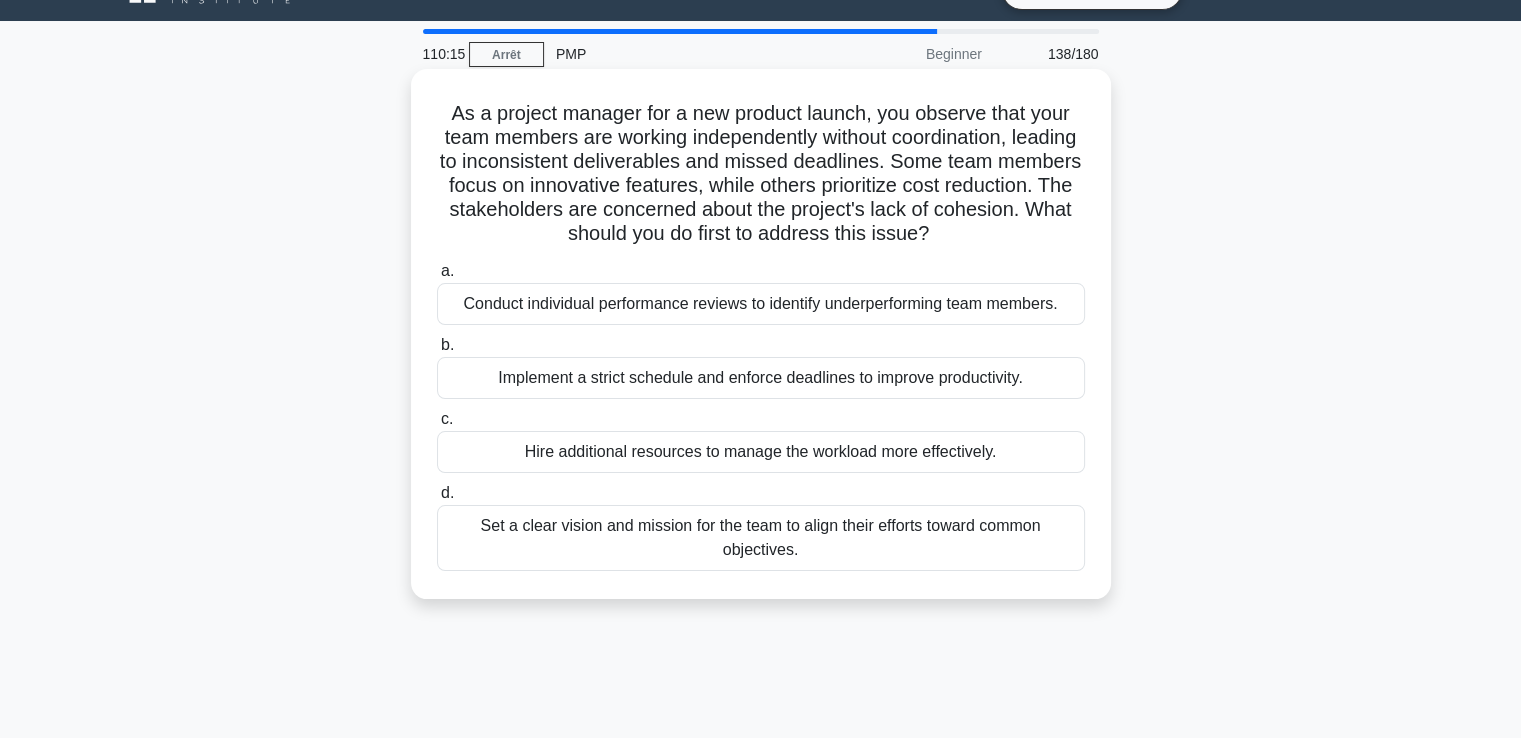 scroll, scrollTop: 0, scrollLeft: 0, axis: both 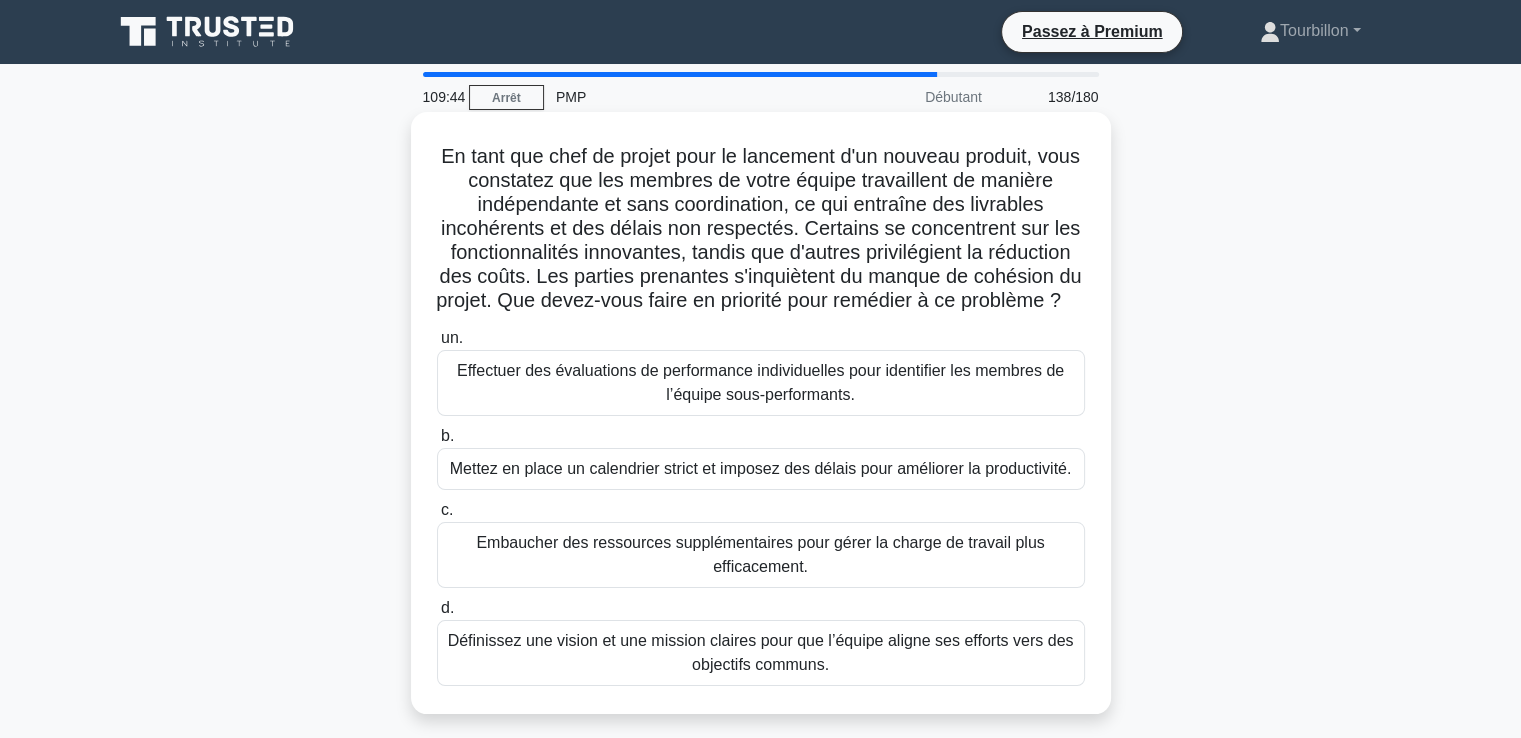 click on "Définissez une vision et une mission claires pour que l’équipe aligne ses efforts vers des objectifs communs." at bounding box center [761, 653] 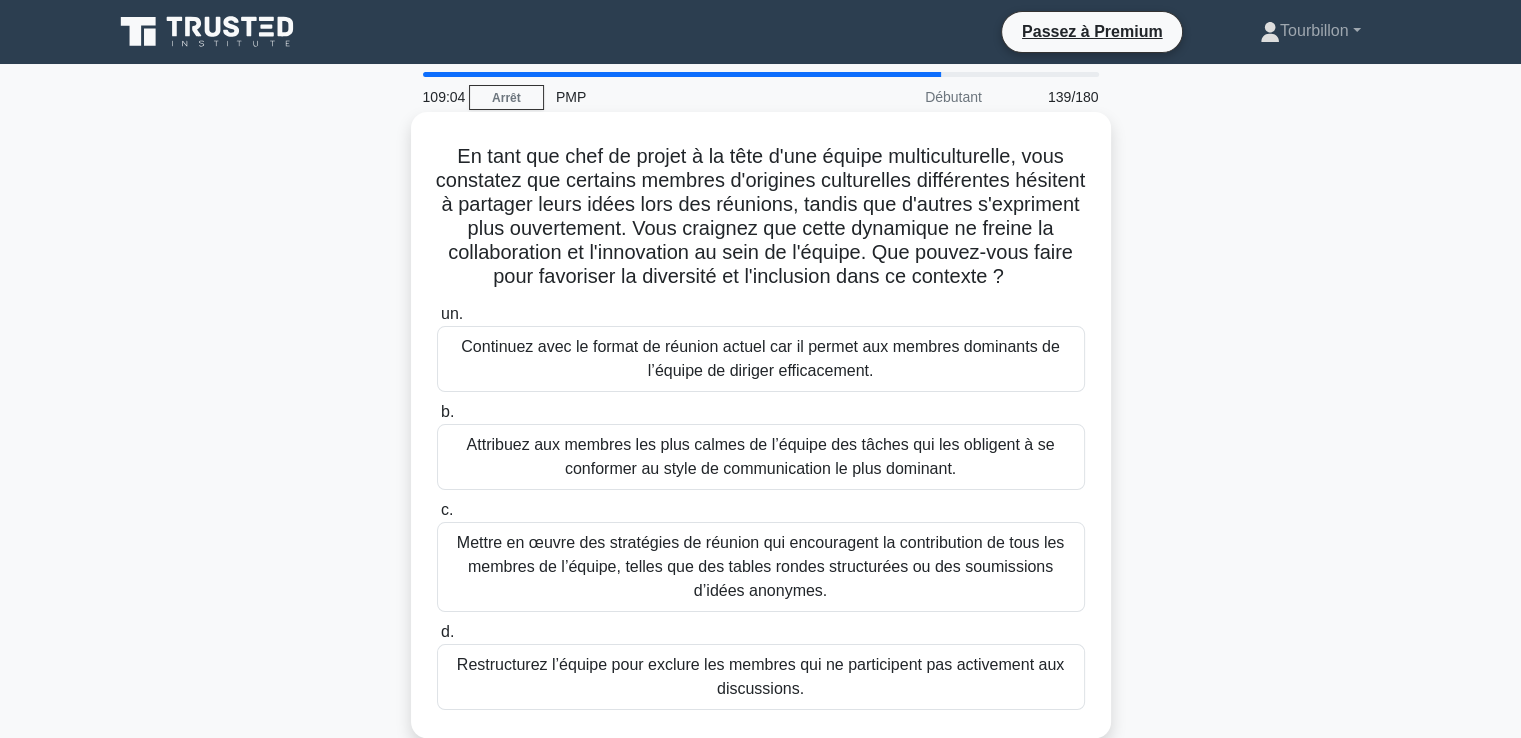 click on "Mettre en œuvre des stratégies de réunion qui encouragent la contribution de tous les membres de l’équipe, telles que des tables rondes structurées ou des soumissions d’idées anonymes." at bounding box center (760, 566) 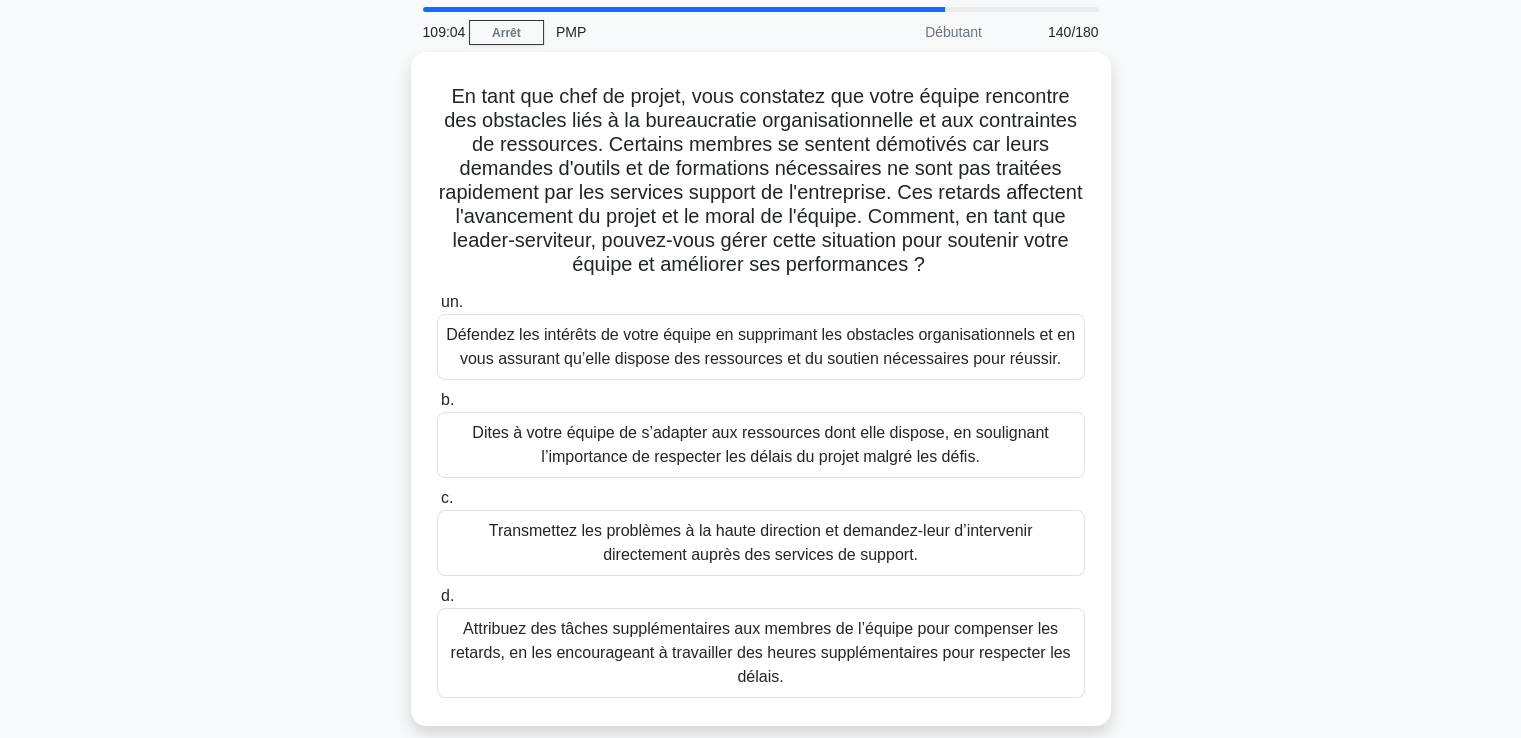 scroll, scrollTop: 100, scrollLeft: 0, axis: vertical 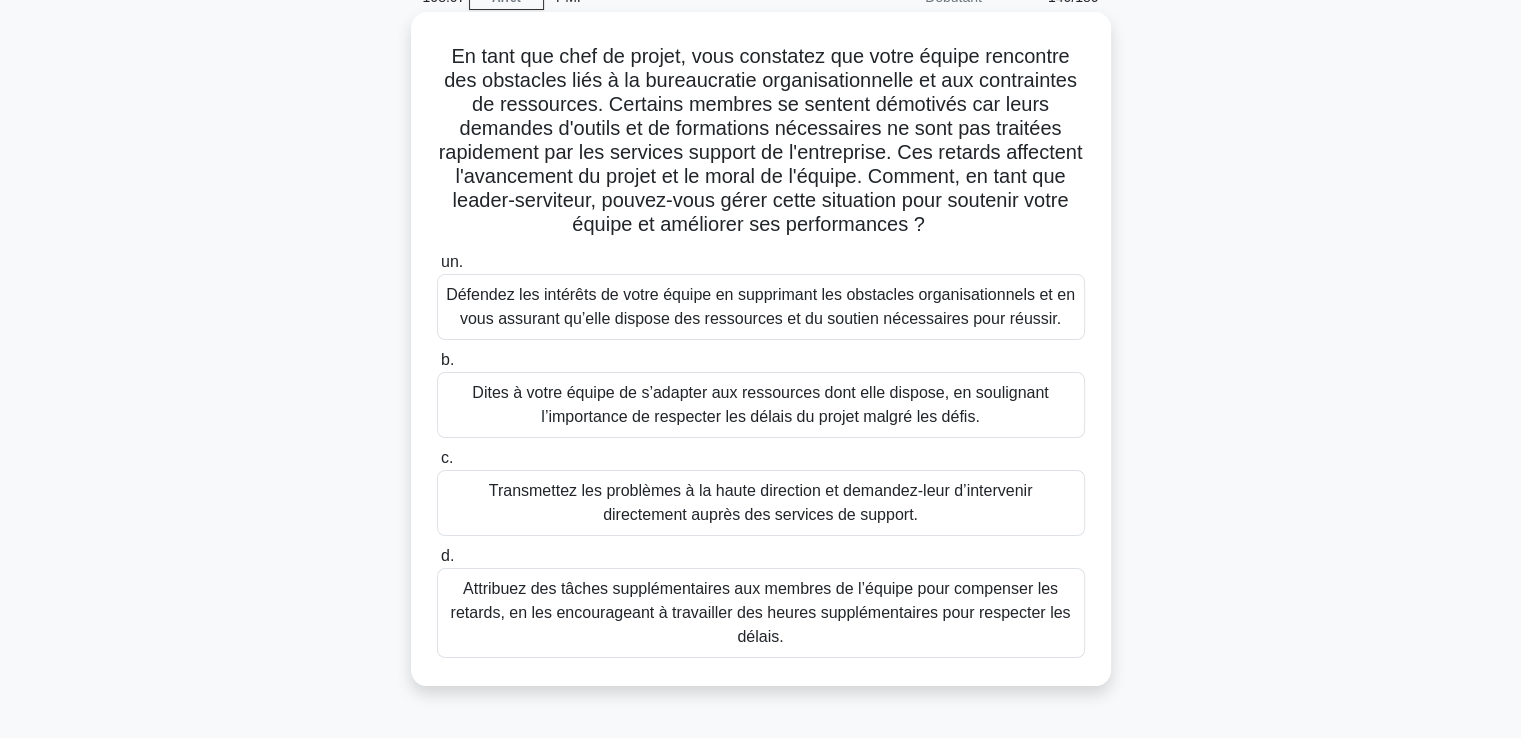 click on "Défendez les intérêts de votre équipe en supprimant les obstacles organisationnels et en vous assurant qu’elle dispose des ressources et du soutien nécessaires pour réussir." at bounding box center (760, 306) 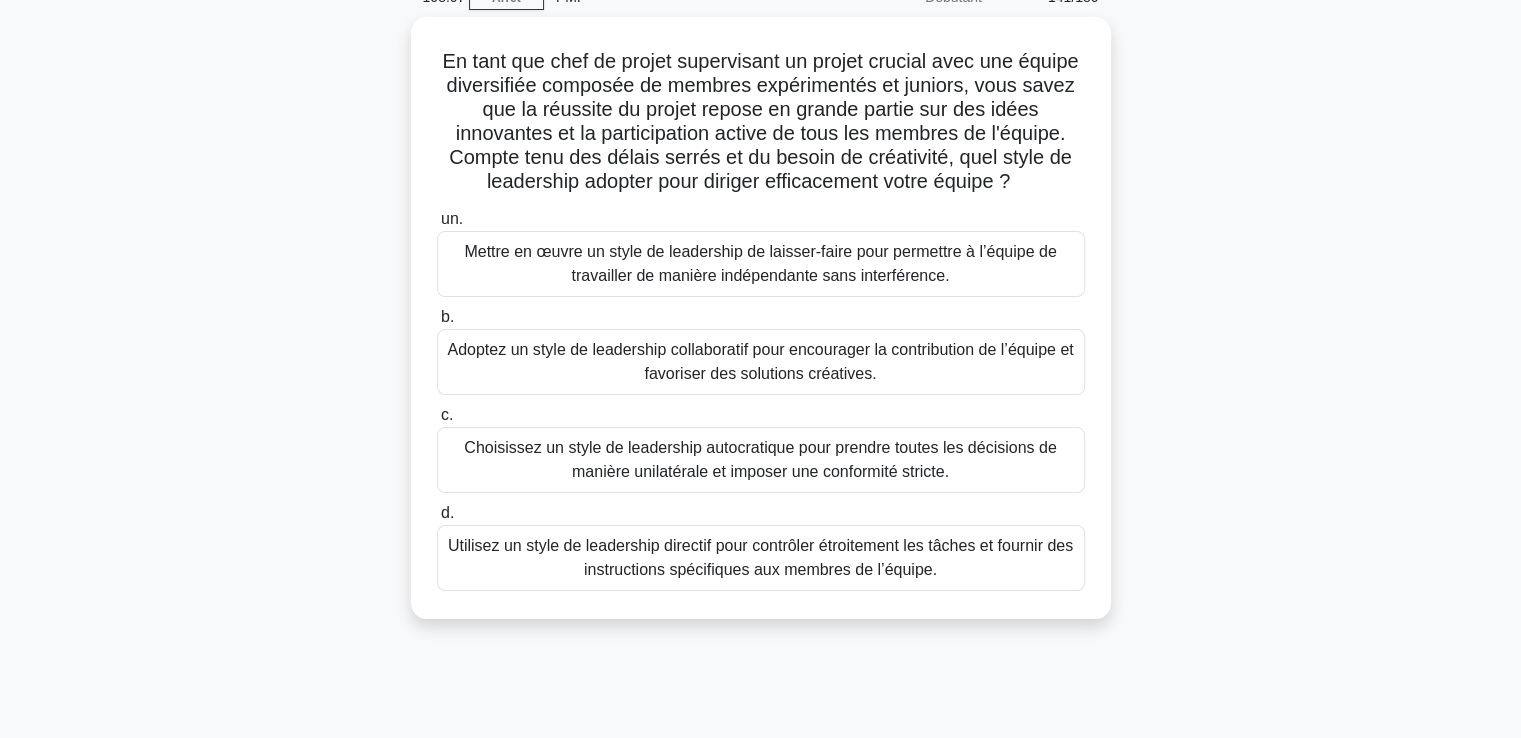 scroll, scrollTop: 0, scrollLeft: 0, axis: both 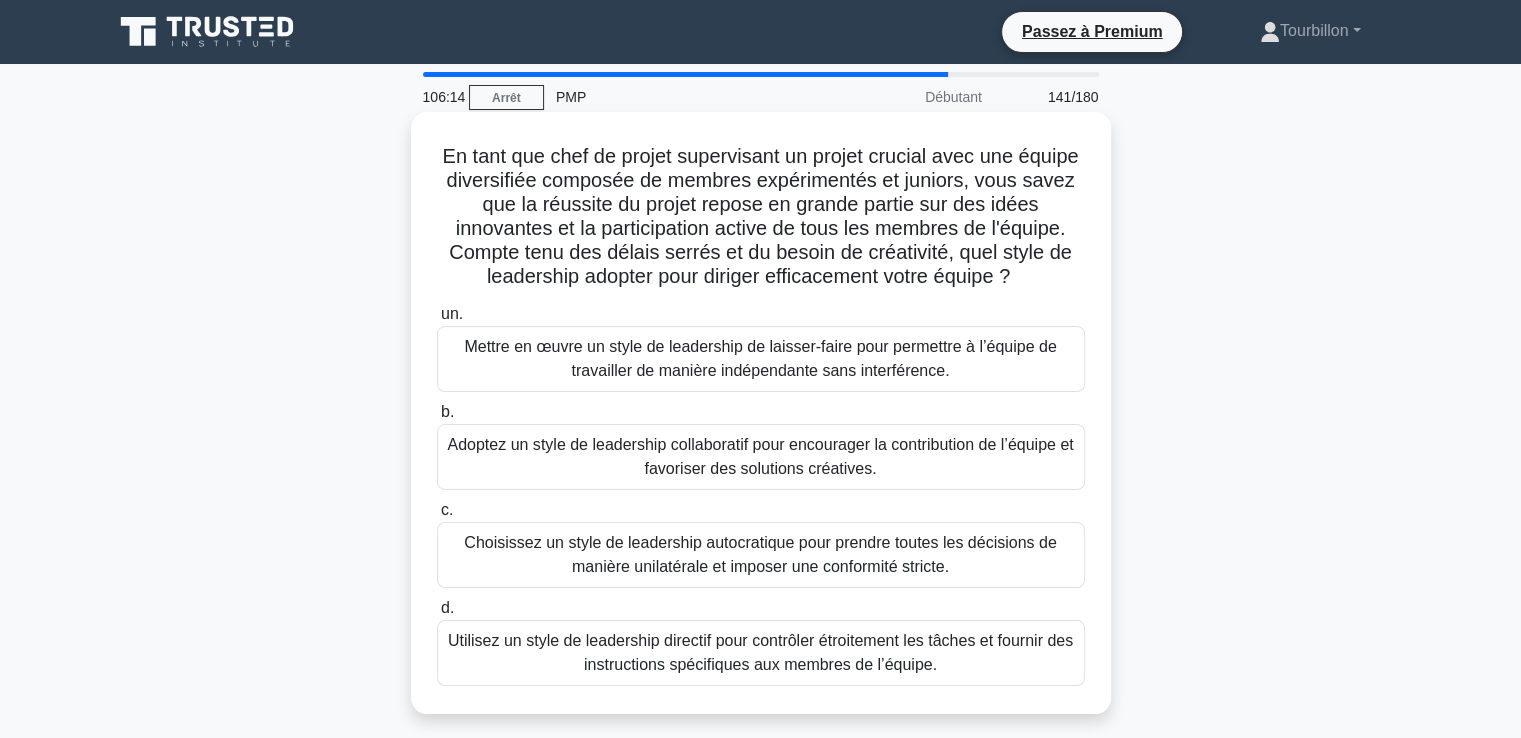 click on "Adoptez un style de leadership collaboratif pour encourager la contribution de l’équipe et favoriser des solutions créatives." at bounding box center [760, 456] 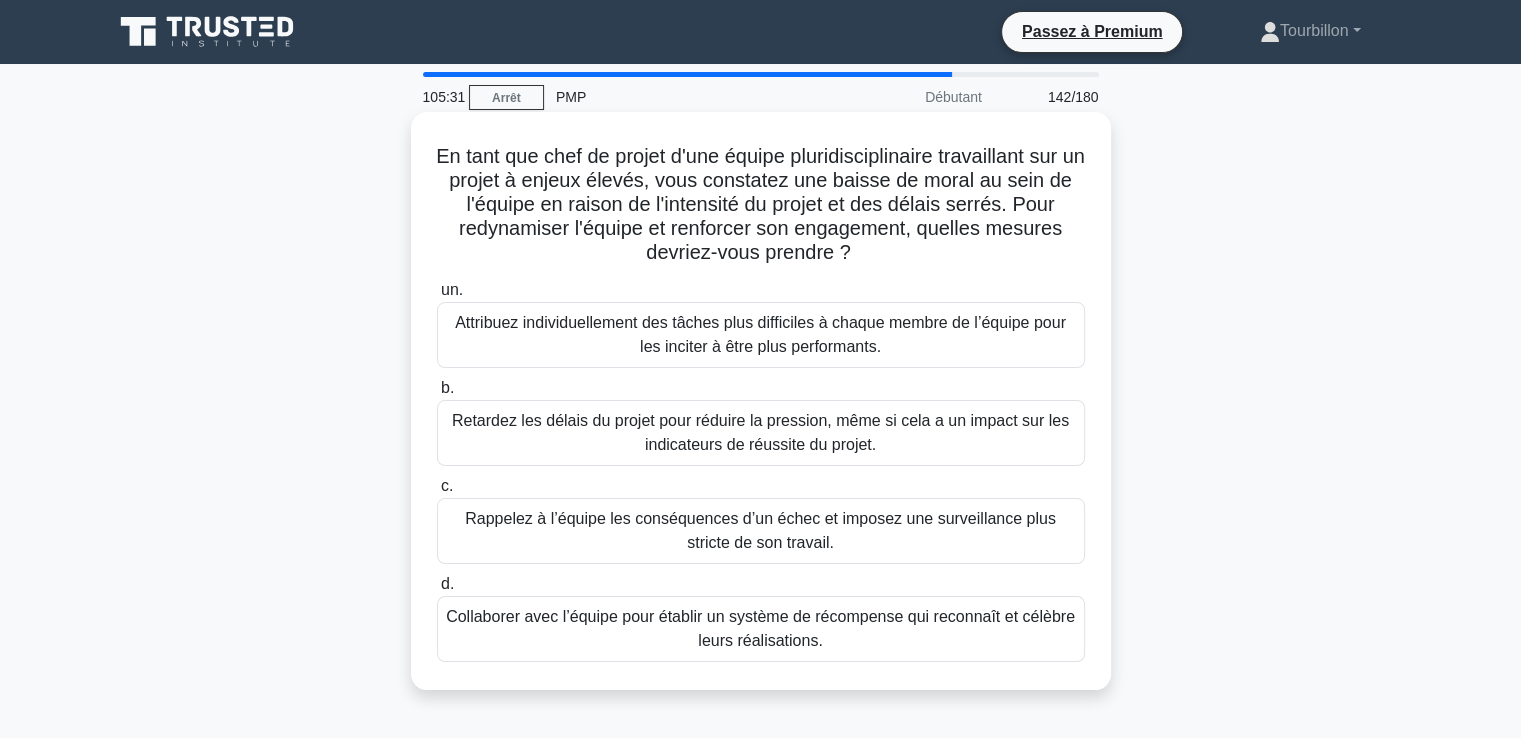 click on "Collaborer avec l’équipe pour établir un système de récompense qui reconnaît et célèbre leurs réalisations." at bounding box center (760, 628) 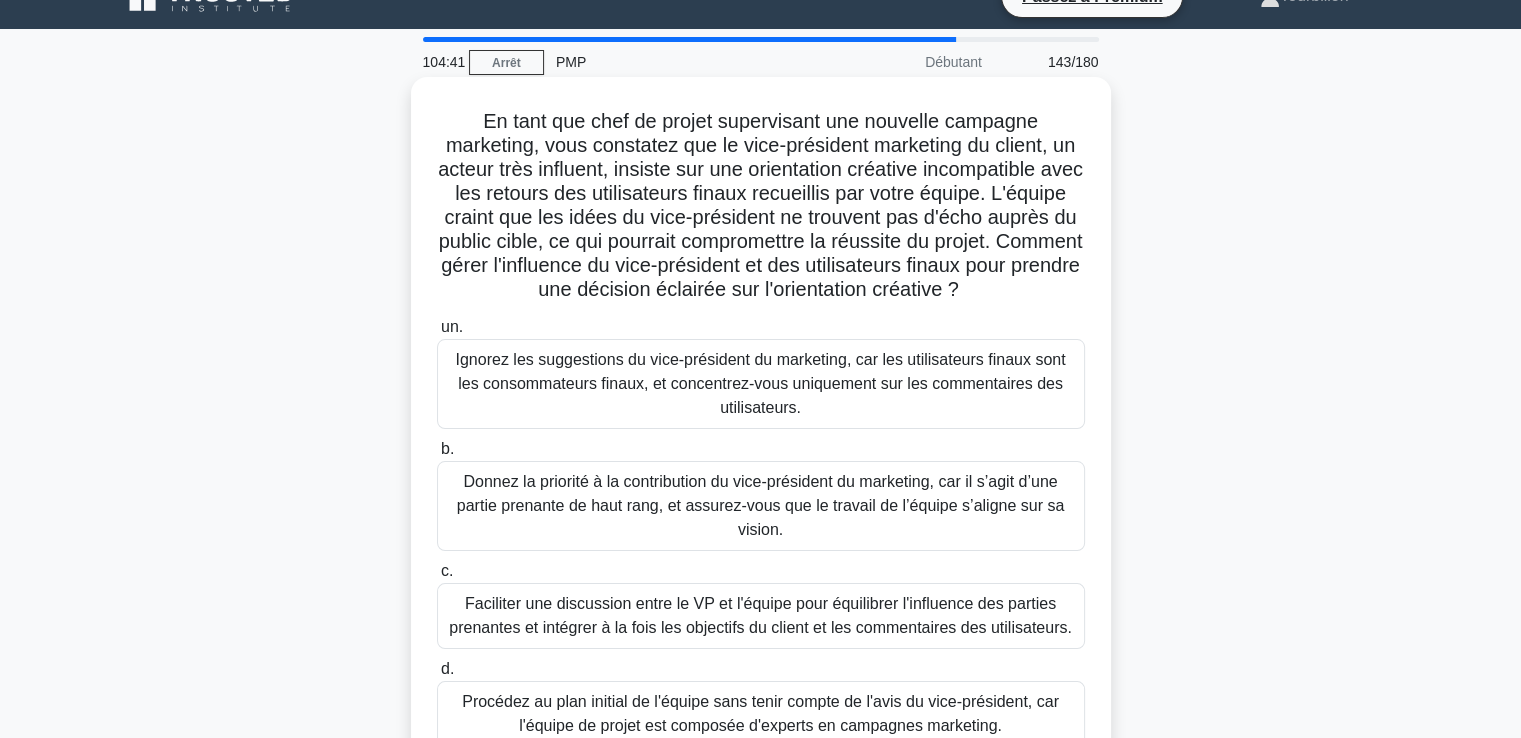 scroll, scrollTop: 0, scrollLeft: 0, axis: both 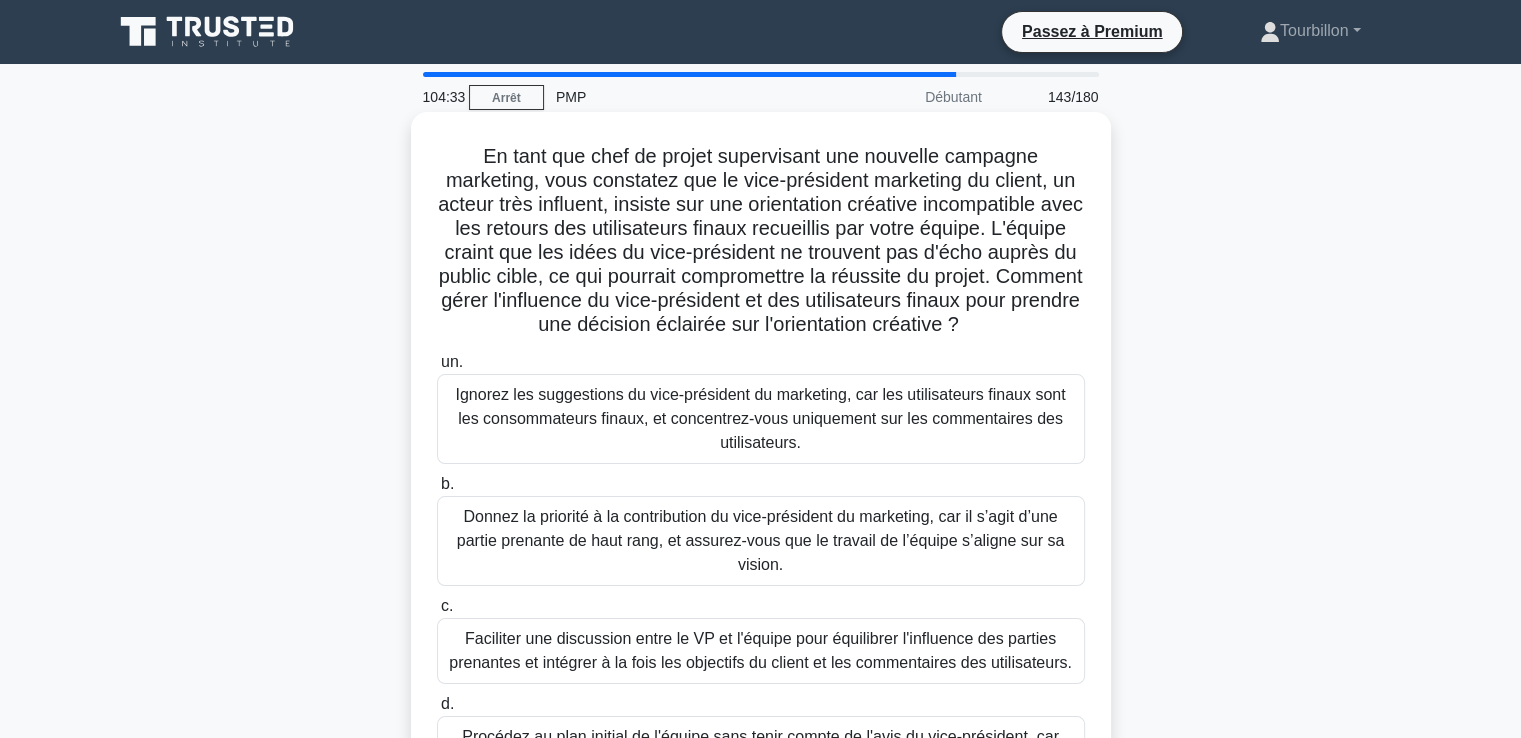 click on "Faciliter une discussion entre le VP et l'équipe pour équilibrer l'influence des parties prenantes et intégrer à la fois les objectifs du client et les commentaires des utilisateurs." at bounding box center (760, 650) 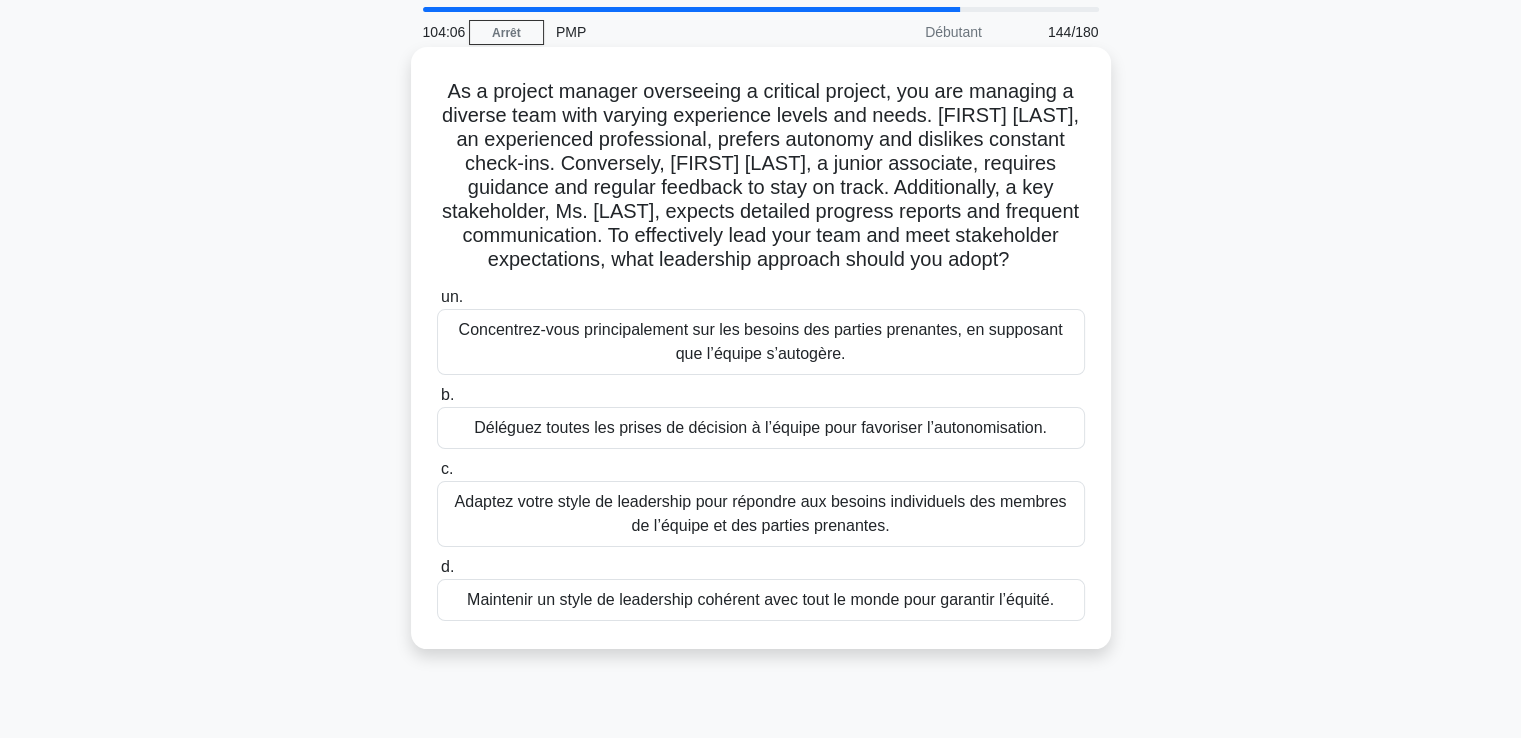 scroll, scrollTop: 100, scrollLeft: 0, axis: vertical 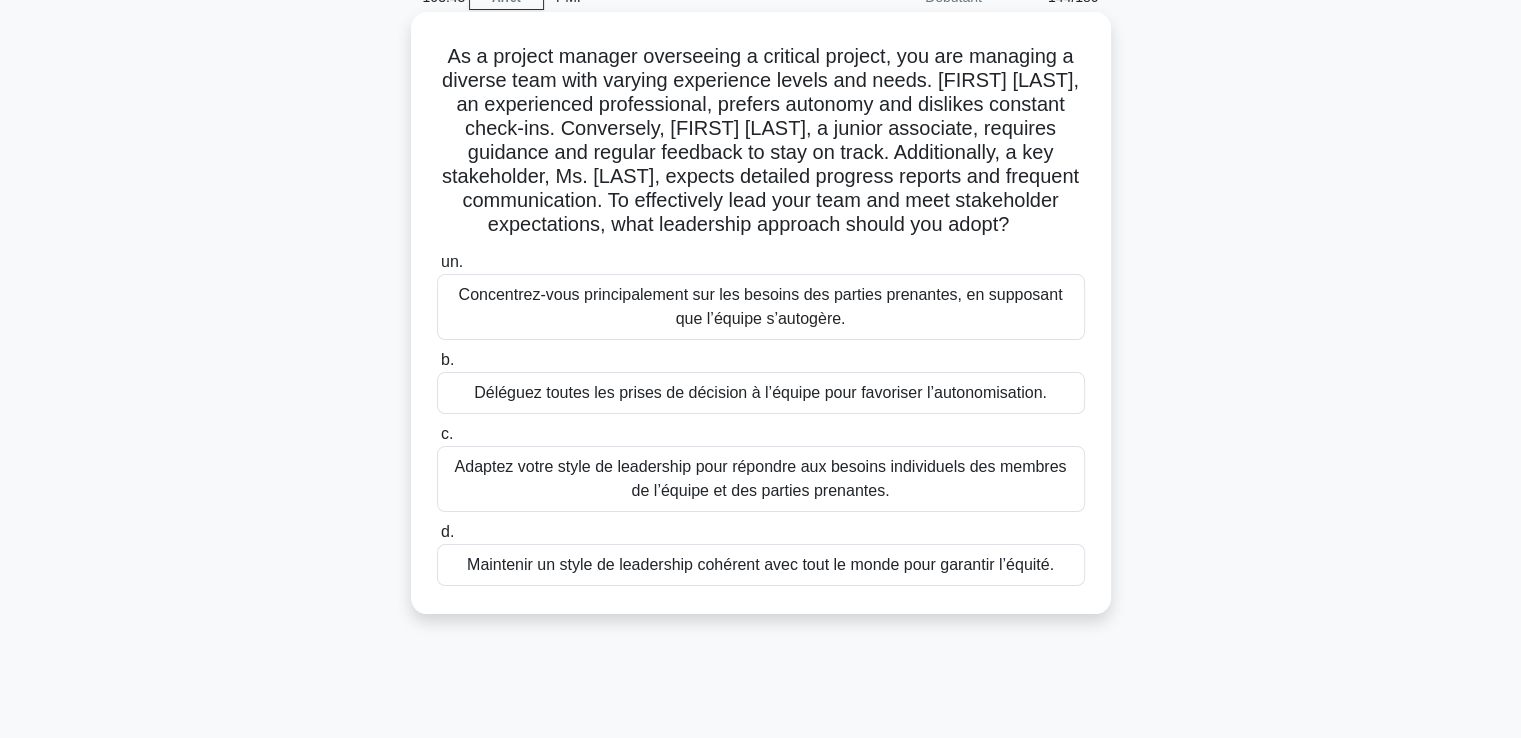 click on "Adaptez votre style de leadership pour répondre aux besoins individuels des membres de l’équipe et des parties prenantes." at bounding box center (761, 478) 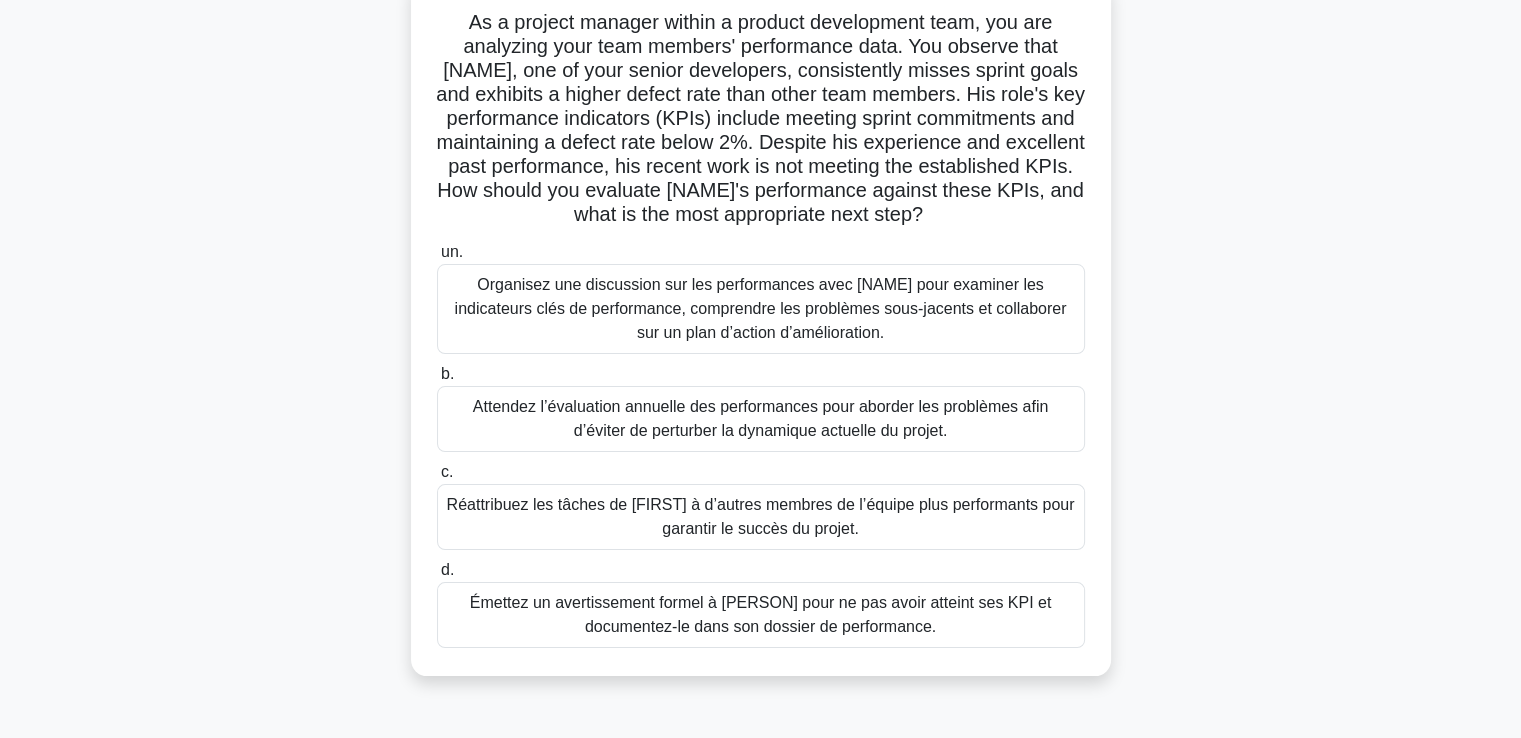 scroll, scrollTop: 100, scrollLeft: 0, axis: vertical 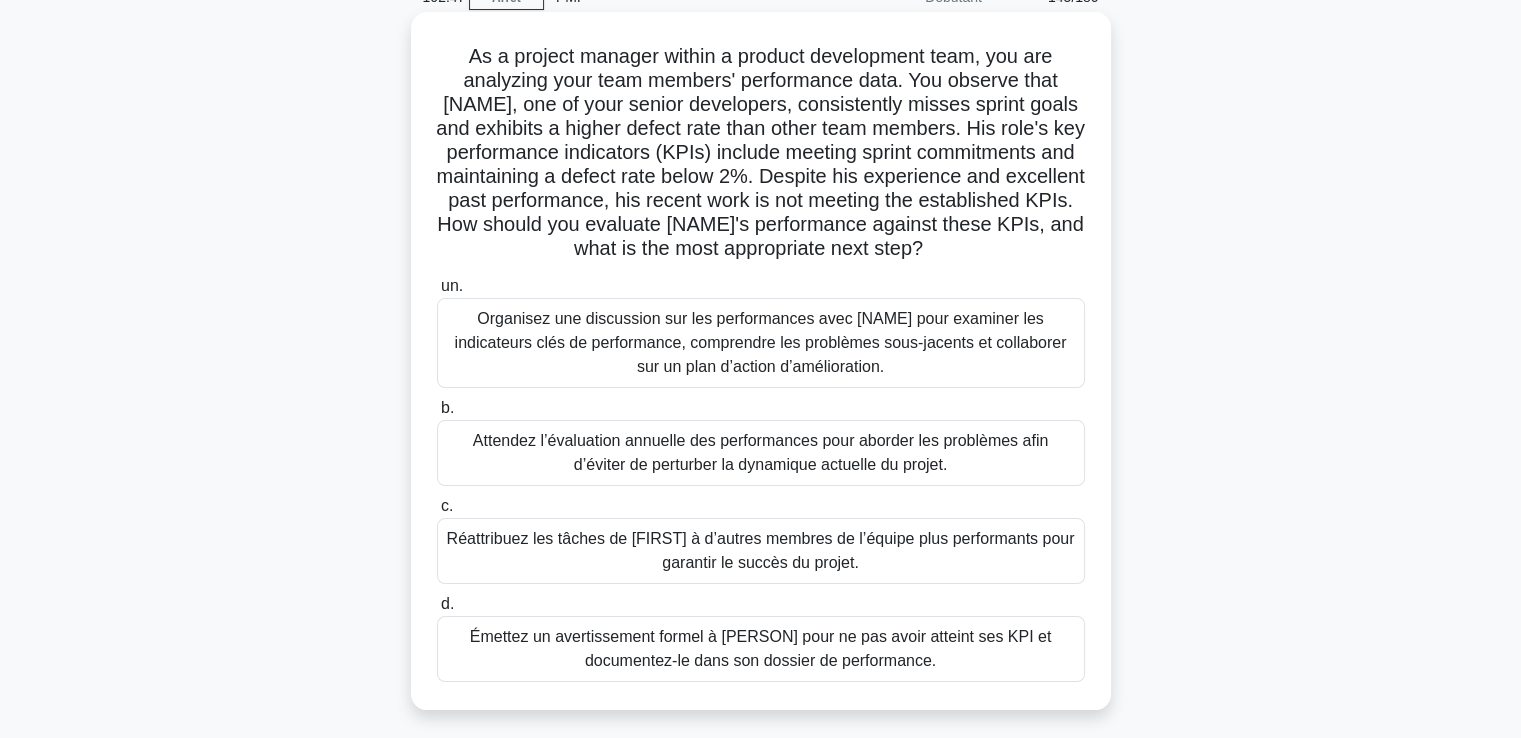 click on "Organisez une discussion sur les performances avec [NAME] pour examiner les indicateurs clés de performance, comprendre les problèmes sous-jacents et collaborer sur un plan d’action d’amélioration." at bounding box center [761, 342] 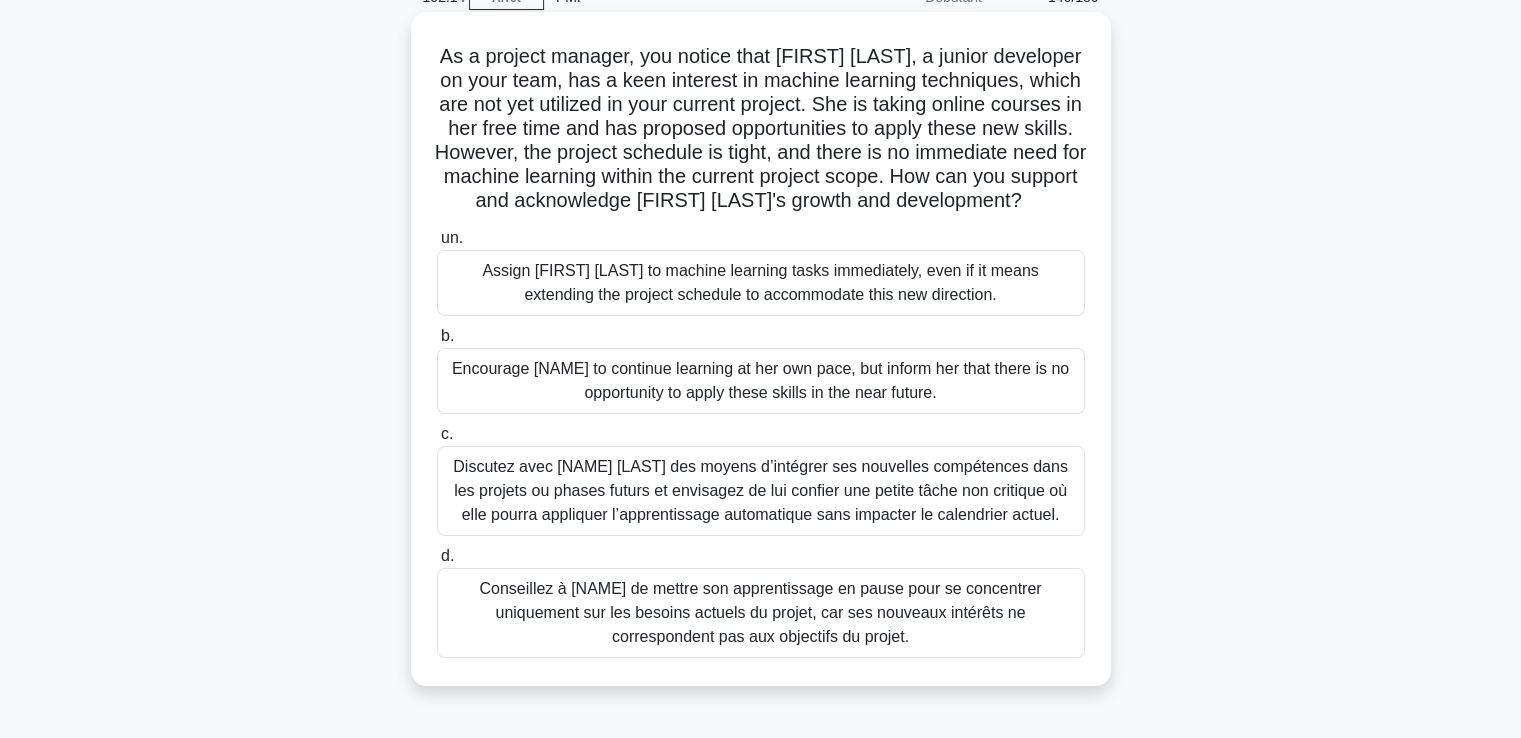 scroll, scrollTop: 200, scrollLeft: 0, axis: vertical 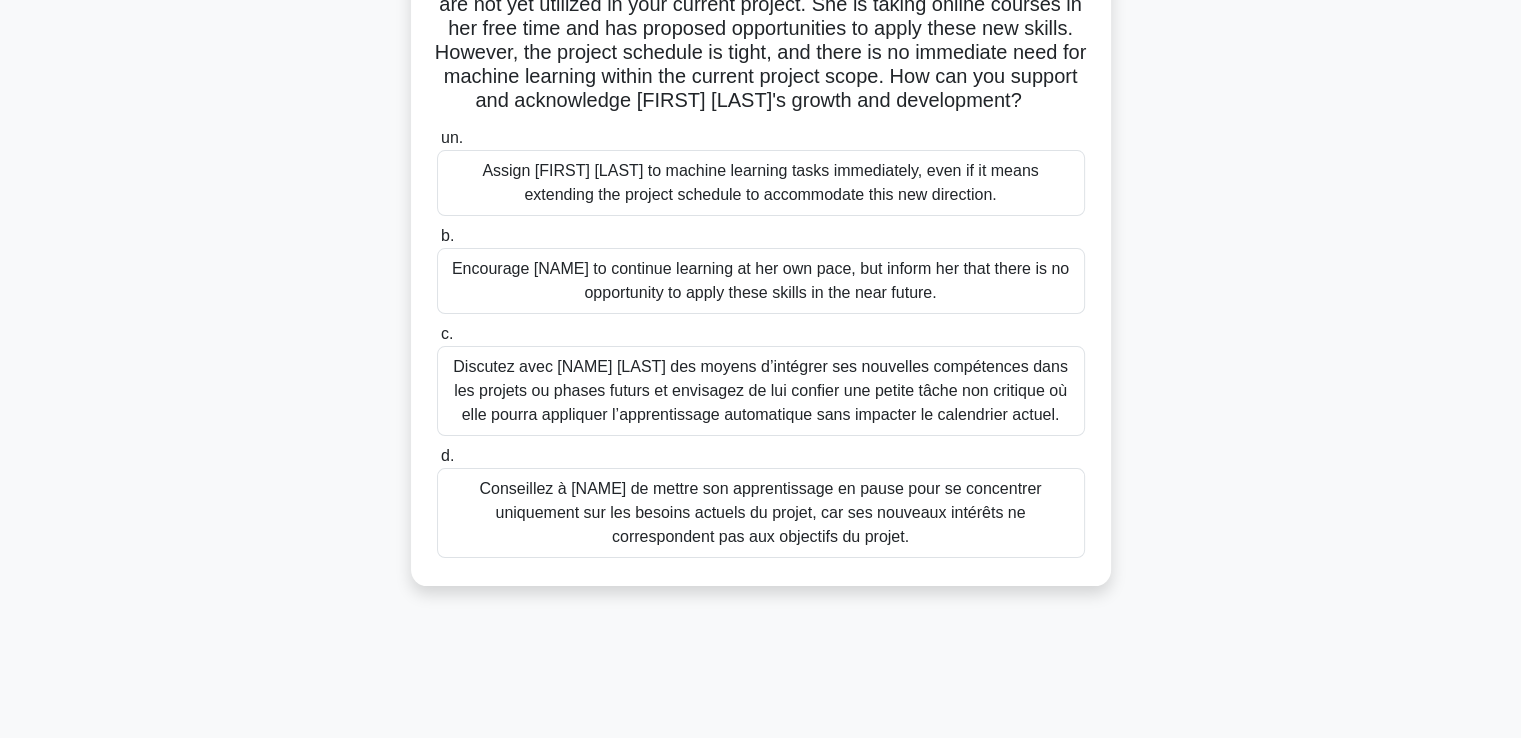 click on "Discutez avec [NAME] [LAST] des moyens d’intégrer ses nouvelles compétences dans les projets ou phases futurs et envisagez de lui confier une petite tâche non critique où elle pourra appliquer l’apprentissage automatique sans impacter le calendrier actuel." at bounding box center [760, 390] 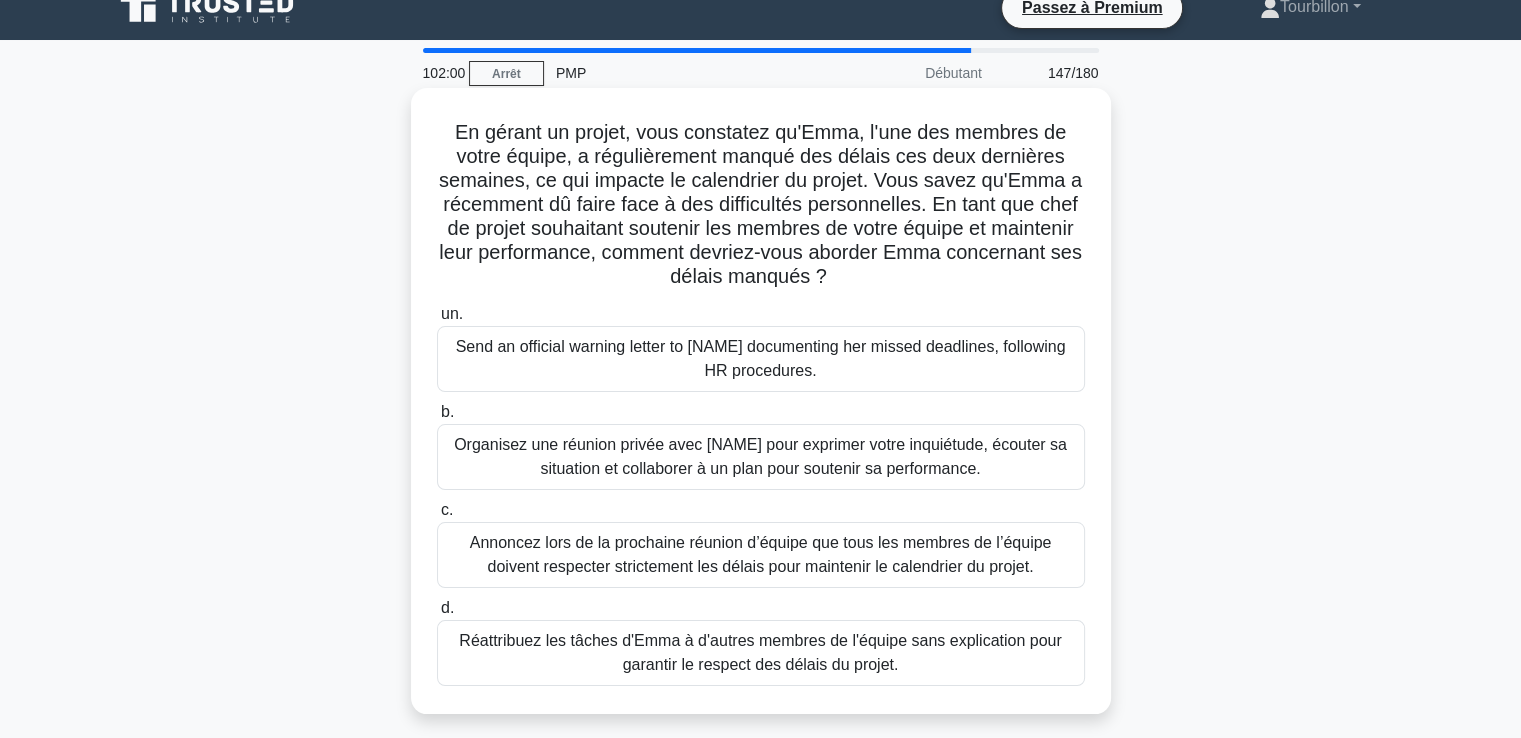 scroll, scrollTop: 0, scrollLeft: 0, axis: both 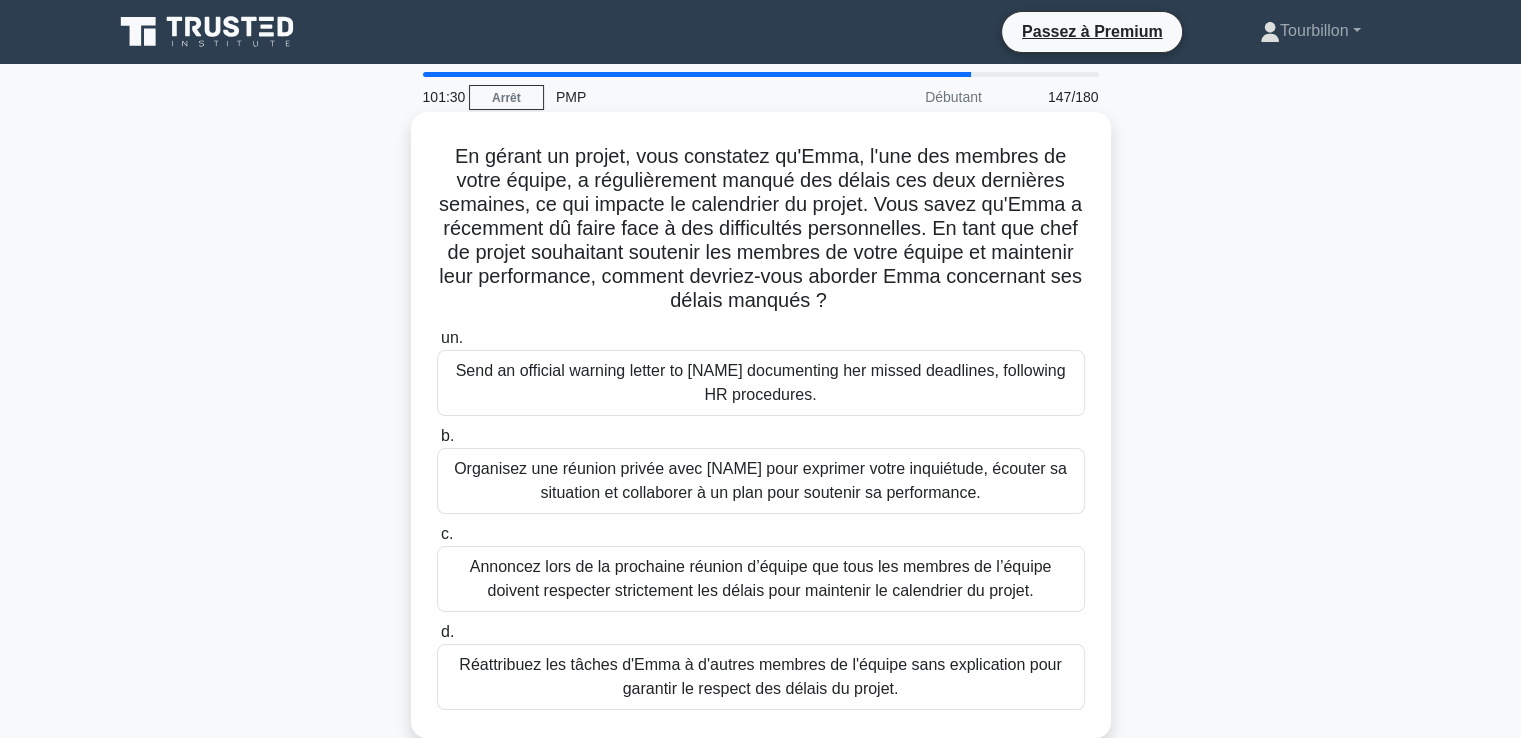 click on "Organisez une réunion privée avec [NAME] pour exprimer votre inquiétude, écouter sa situation et collaborer à un plan pour soutenir sa performance." at bounding box center (760, 480) 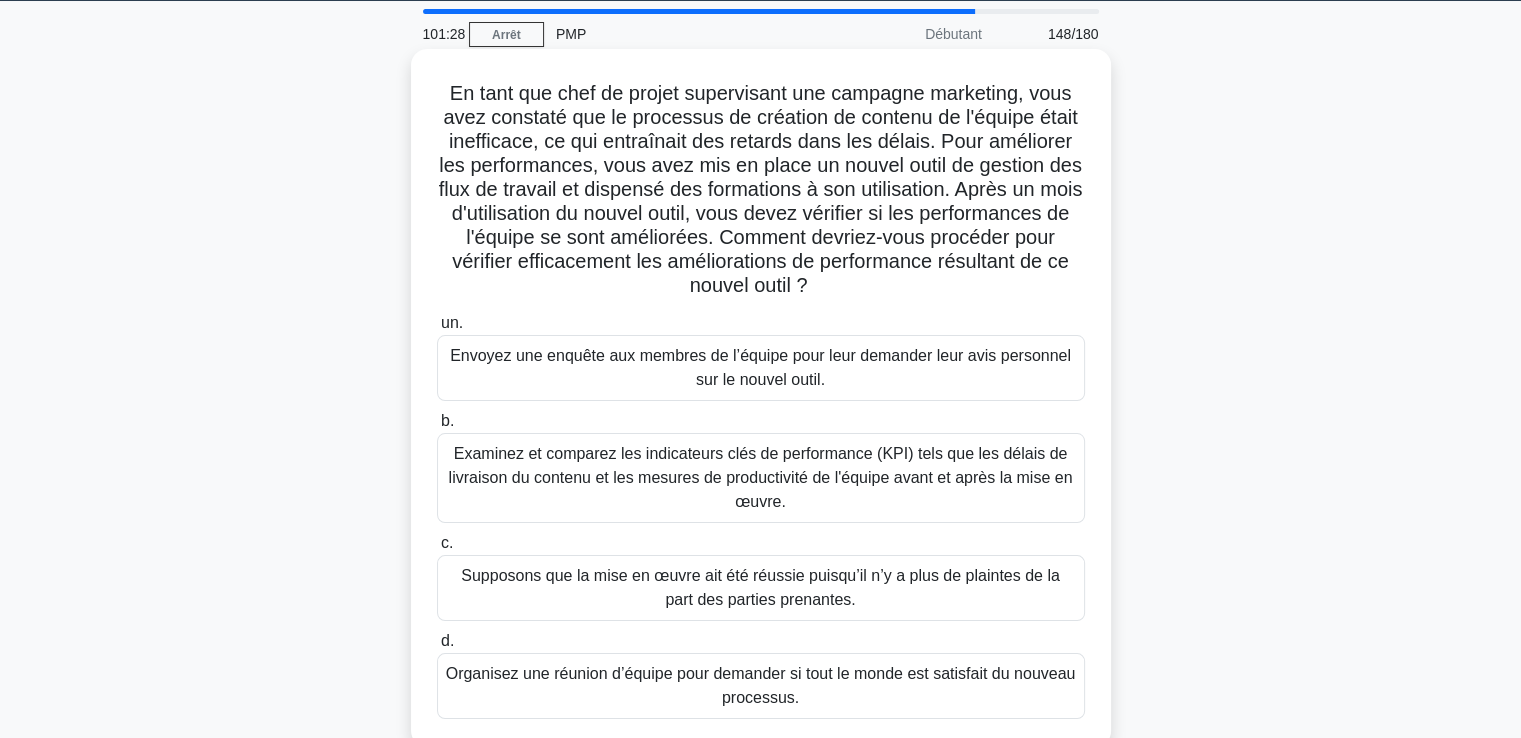 scroll, scrollTop: 0, scrollLeft: 0, axis: both 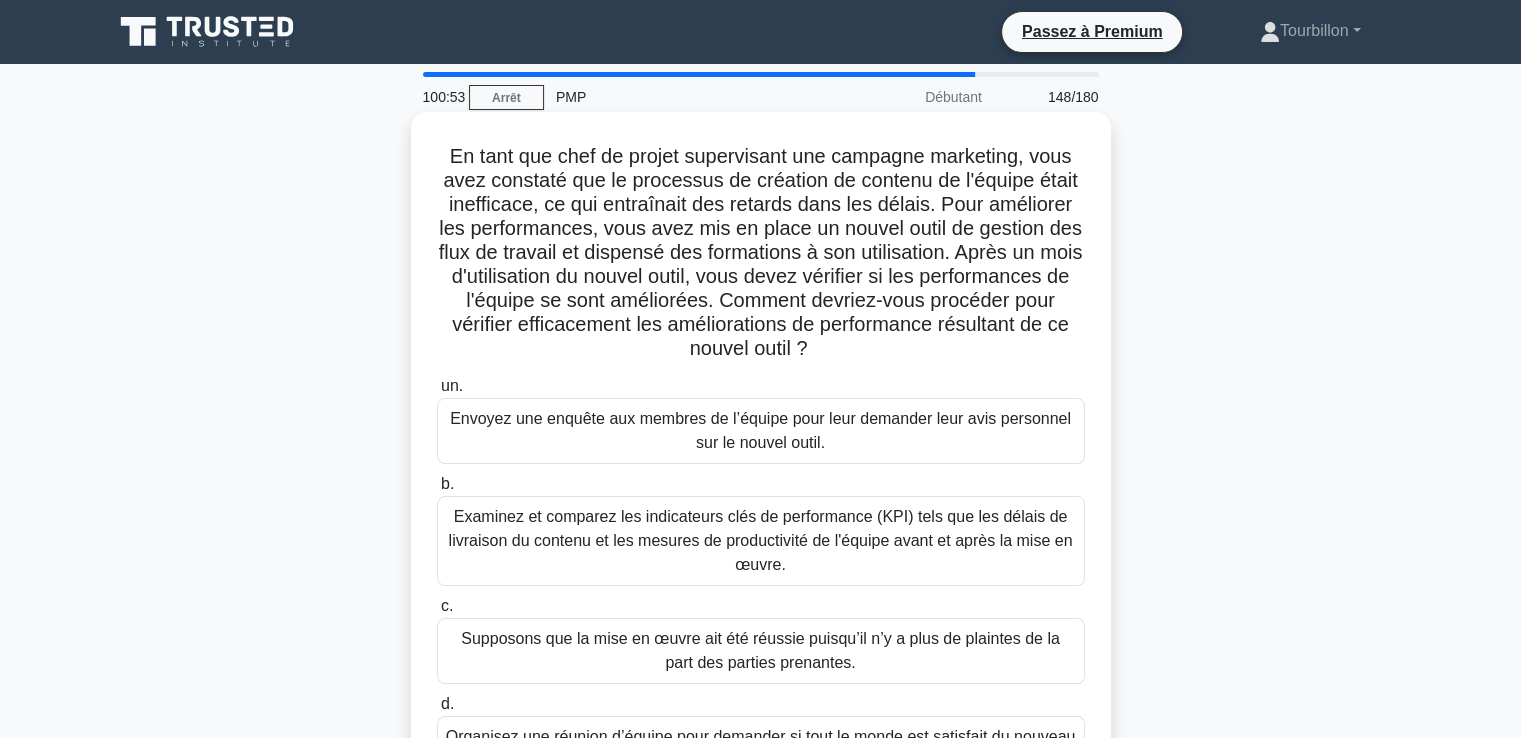 click on "Examinez et comparez les indicateurs clés de performance (KPI) tels que les délais de livraison du contenu et les mesures de productivité de l'équipe avant et après la mise en œuvre." at bounding box center [761, 540] 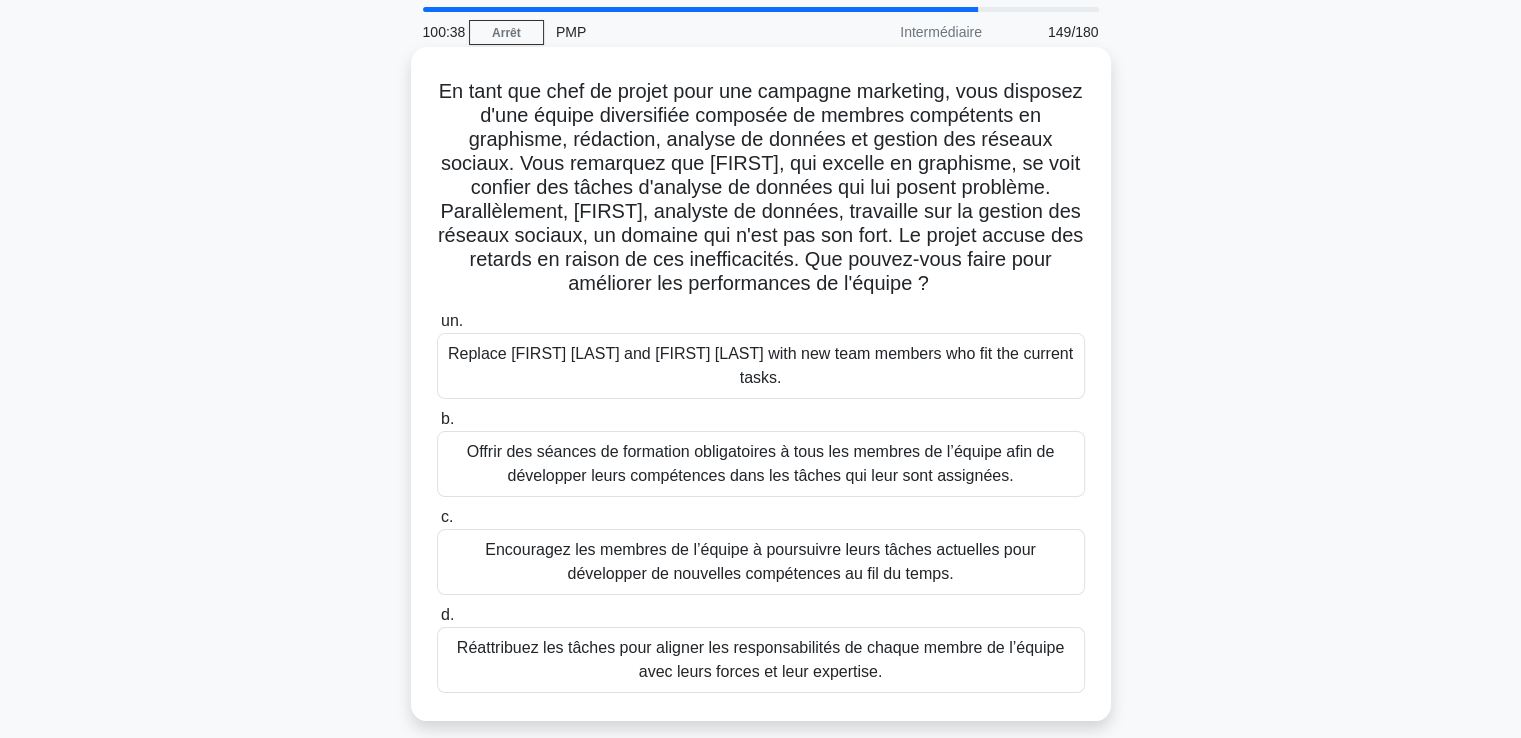 scroll, scrollTop: 100, scrollLeft: 0, axis: vertical 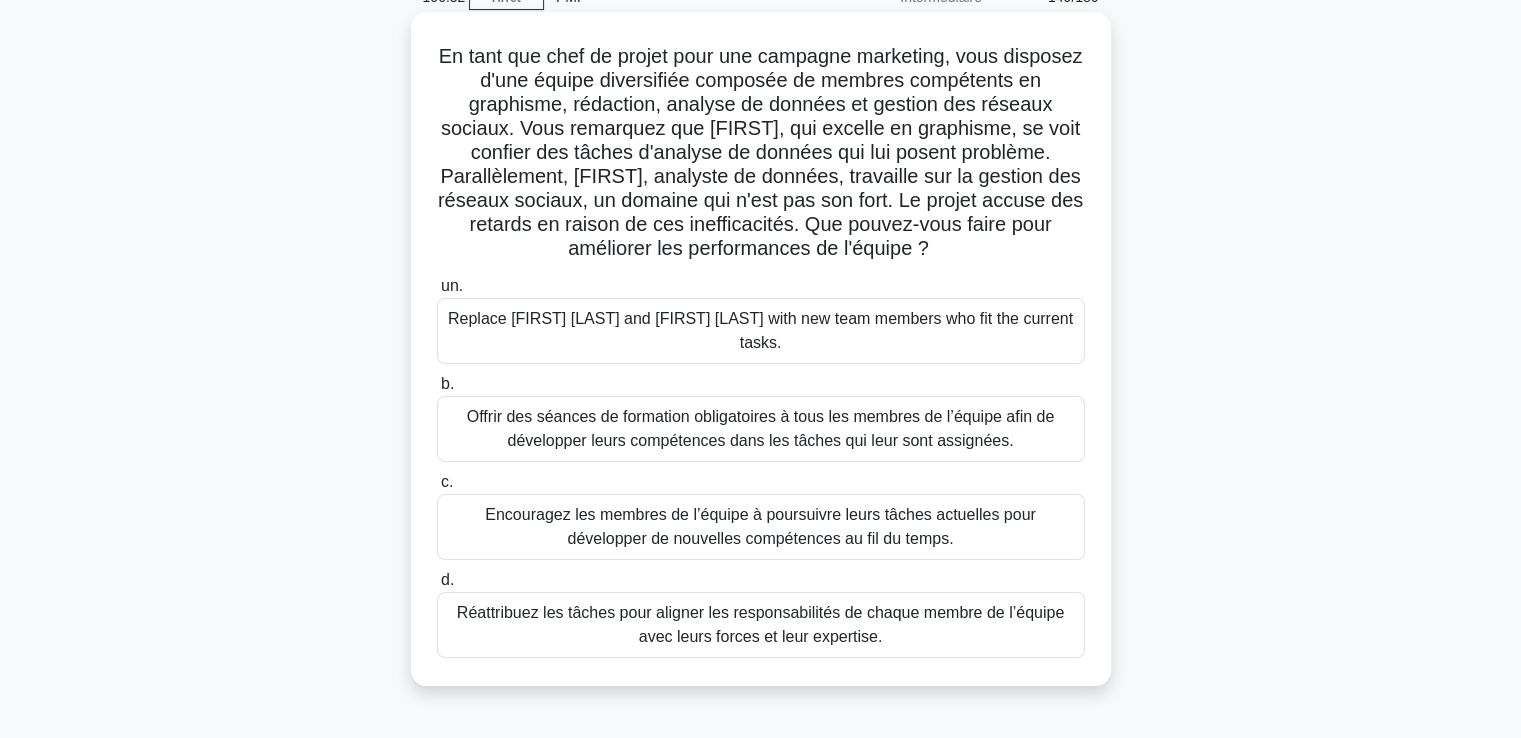 click on "Réattribuez les tâches pour aligner les responsabilités de chaque membre de l’équipe avec leurs forces et leur expertise." at bounding box center (760, 624) 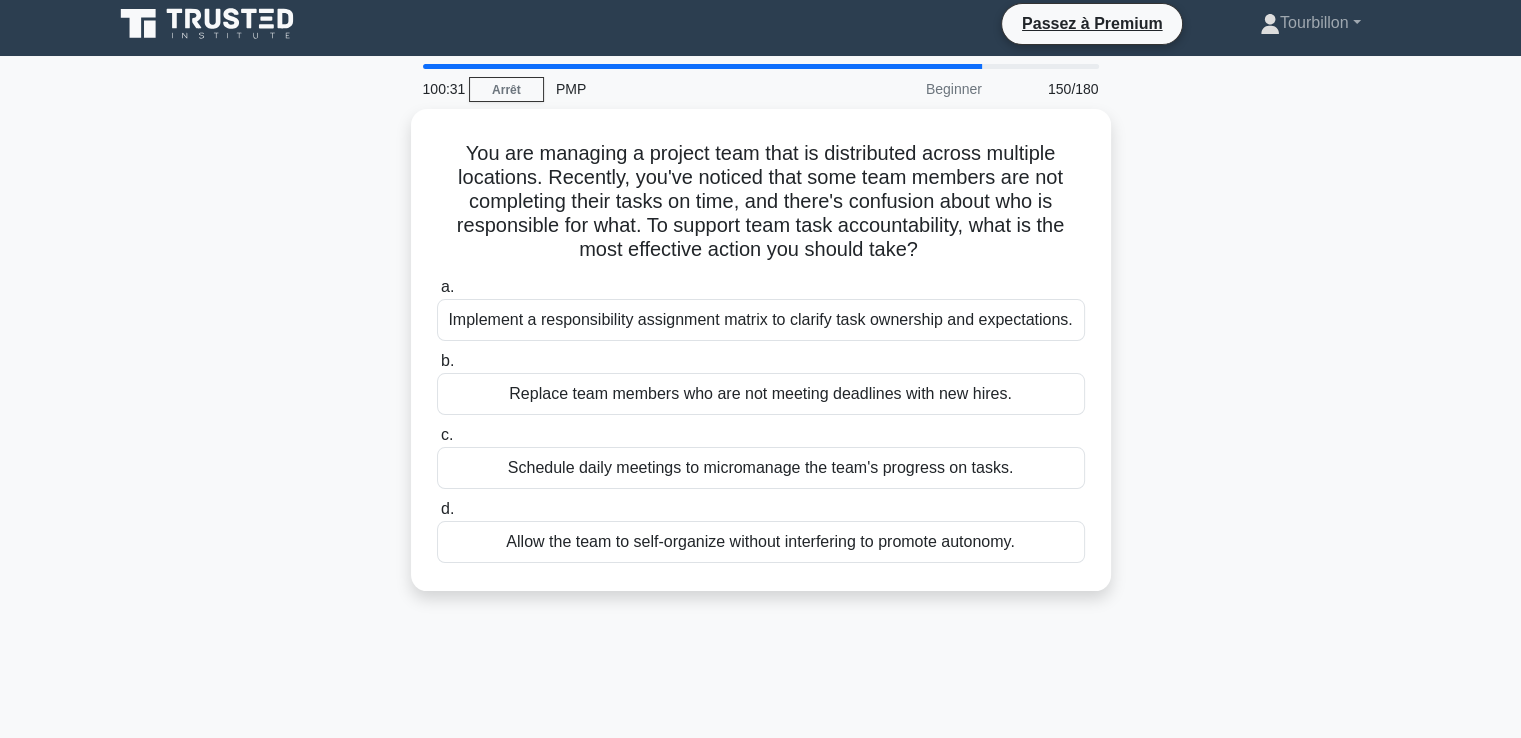 scroll, scrollTop: 0, scrollLeft: 0, axis: both 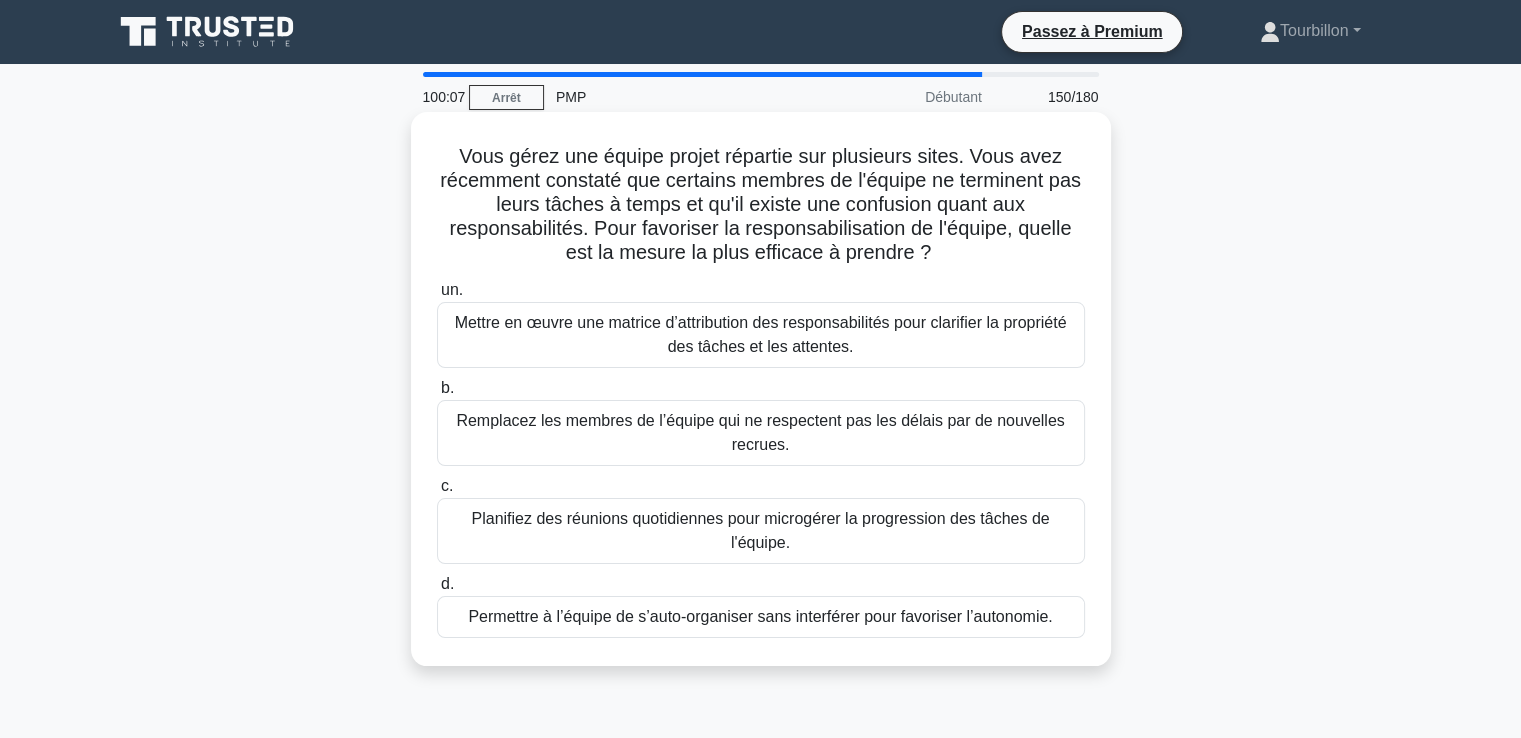 click on "Mettre en œuvre une matrice d’attribution des responsabilités pour clarifier la propriété des tâches et les attentes." at bounding box center [761, 334] 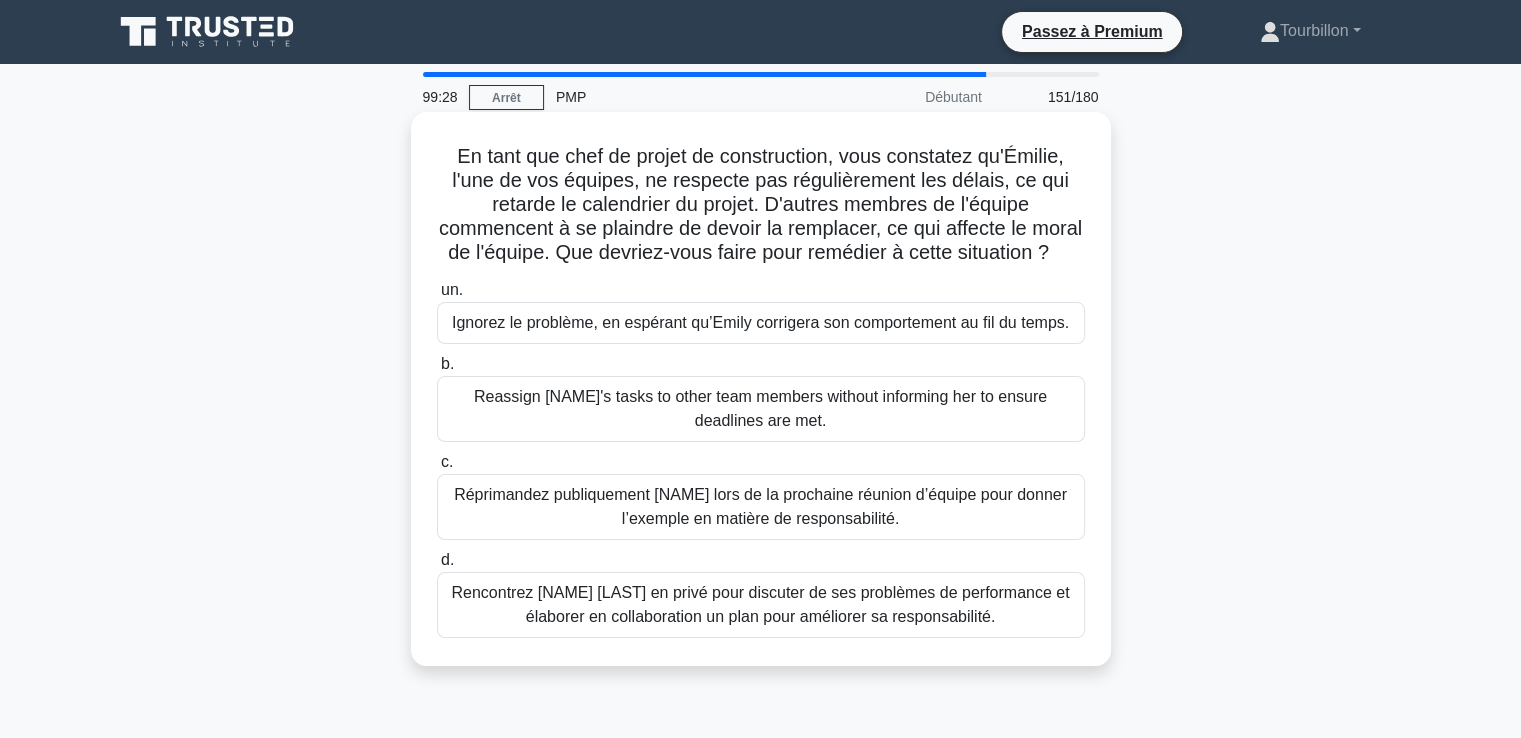 click on "Rencontrez [NAME] [LAST] en privé pour discuter de ses problèmes de performance et élaborer en collaboration un plan pour améliorer sa responsabilité." at bounding box center [760, 604] 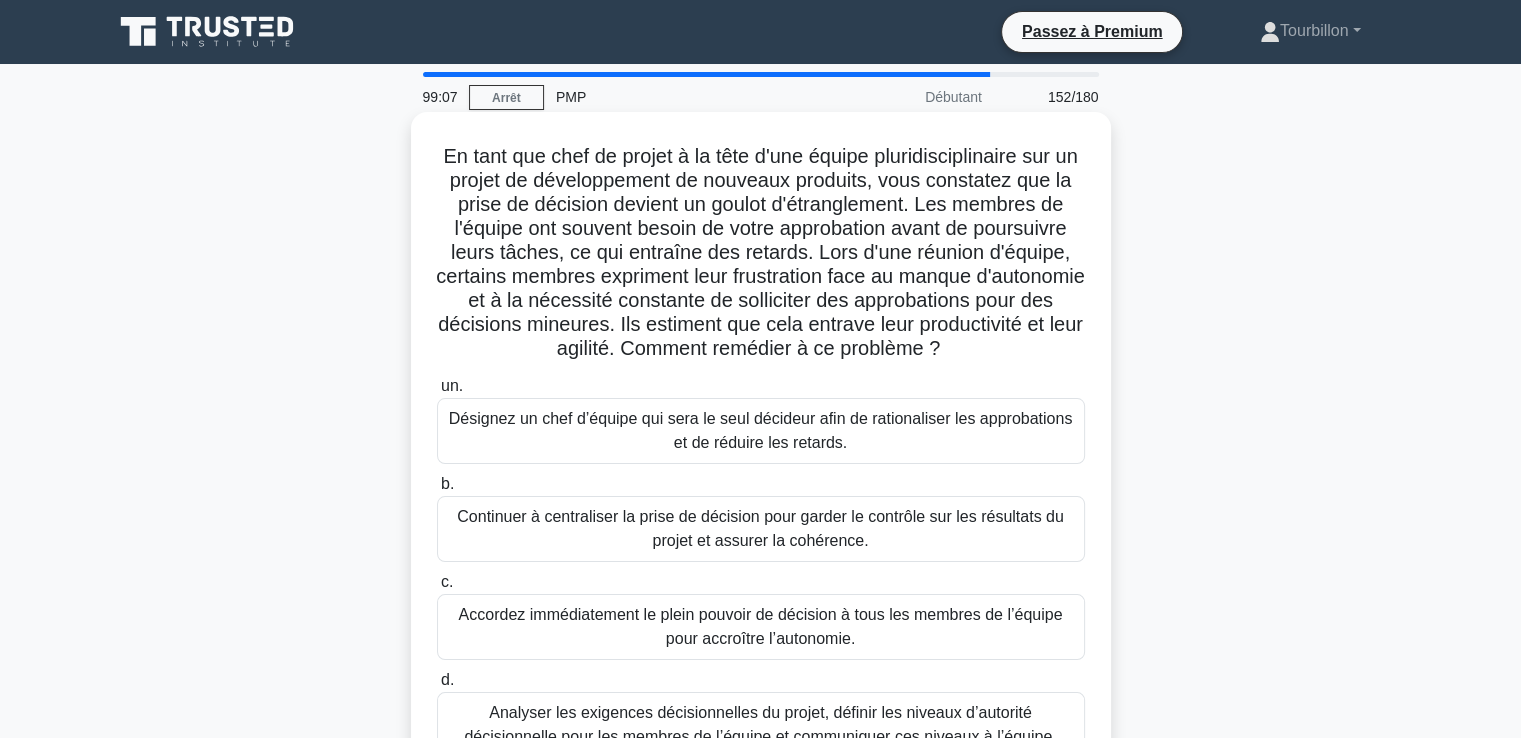 scroll, scrollTop: 100, scrollLeft: 0, axis: vertical 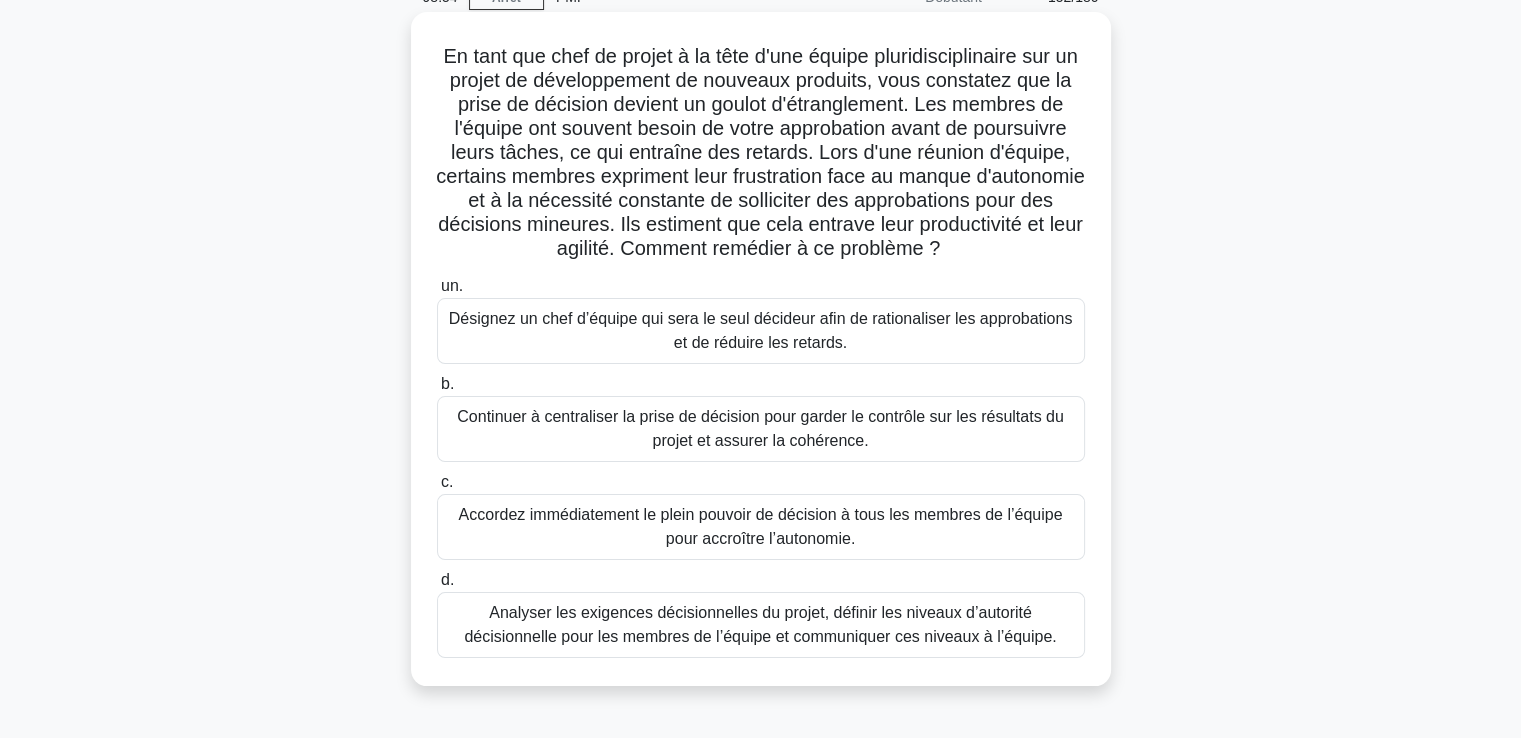click on "Analyser les exigences décisionnelles du projet, définir les niveaux d’autorité décisionnelle pour les membres de l’équipe et communiquer ces niveaux à l’équipe." at bounding box center [760, 624] 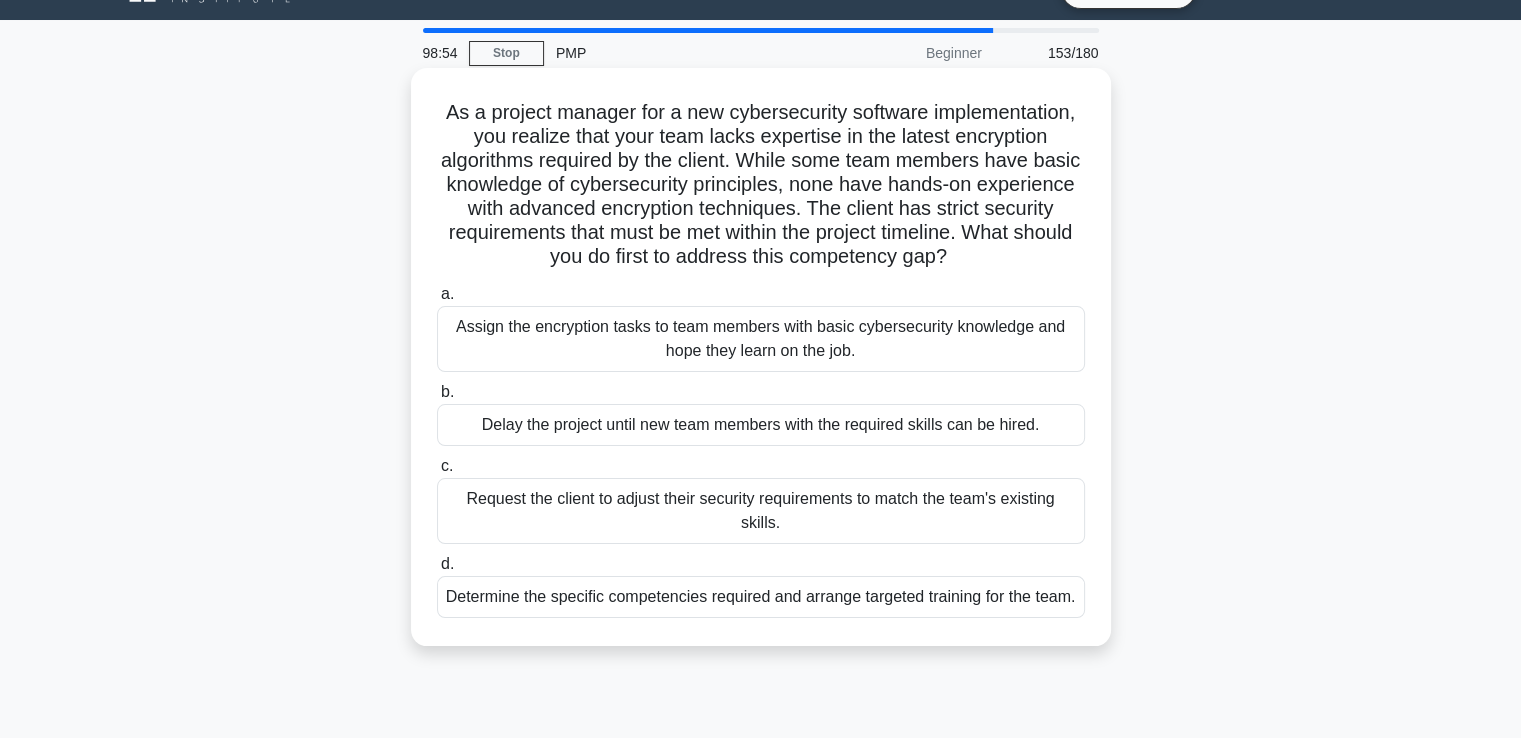 scroll, scrollTop: 0, scrollLeft: 0, axis: both 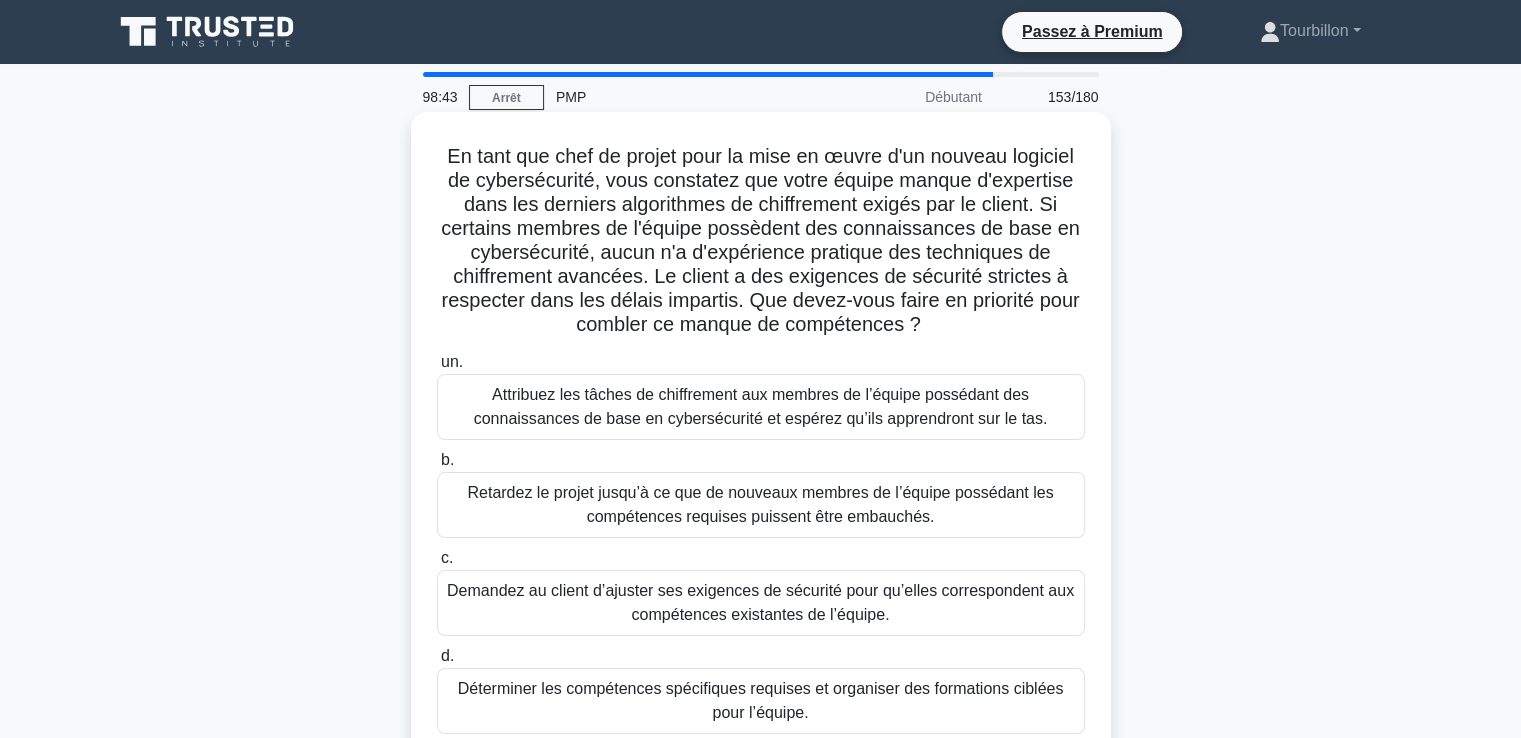 click on "En tant que chef de projet pour la mise en œuvre d'un nouveau logiciel de cybersécurité, vous constatez que votre équipe manque d'expertise dans les derniers algorithmes de chiffrement exigés par le client. Si certains membres de l'équipe possèdent des connaissances de base en cybersécurité, aucun n'a d'expérience pratique des techniques de chiffrement avancées. Le client a des exigences de sécurité strictes à respecter dans les délais impartis. Que devez-vous faire en priorité pour combler ce manque de compétences ?
.spinner_0XTQ{transform-origin:center;animation:spinner_y6GP .75s linear infinite}@keyframes spinner_y6GP{100%{transform:rotate(360deg)}}" at bounding box center (761, 241) 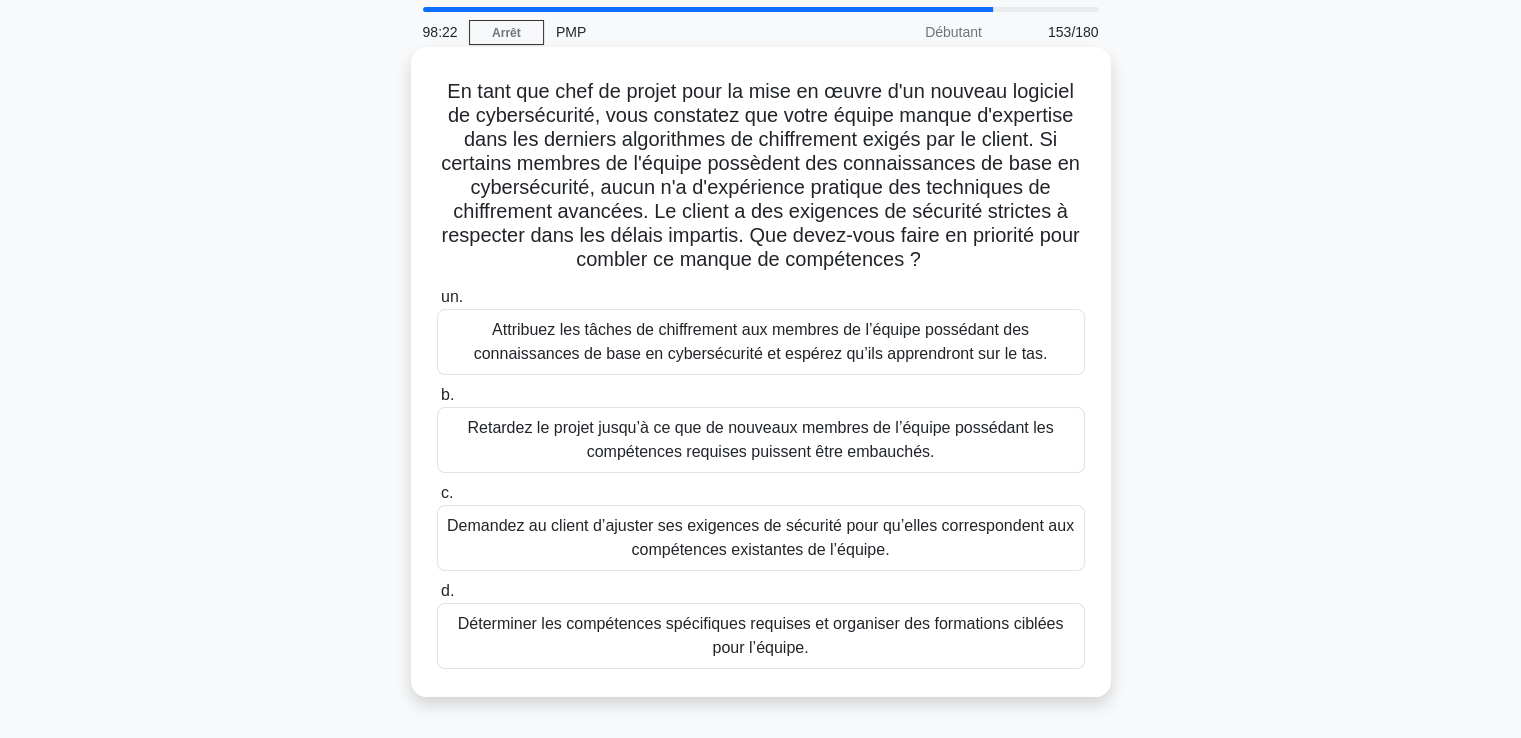 scroll, scrollTop: 100, scrollLeft: 0, axis: vertical 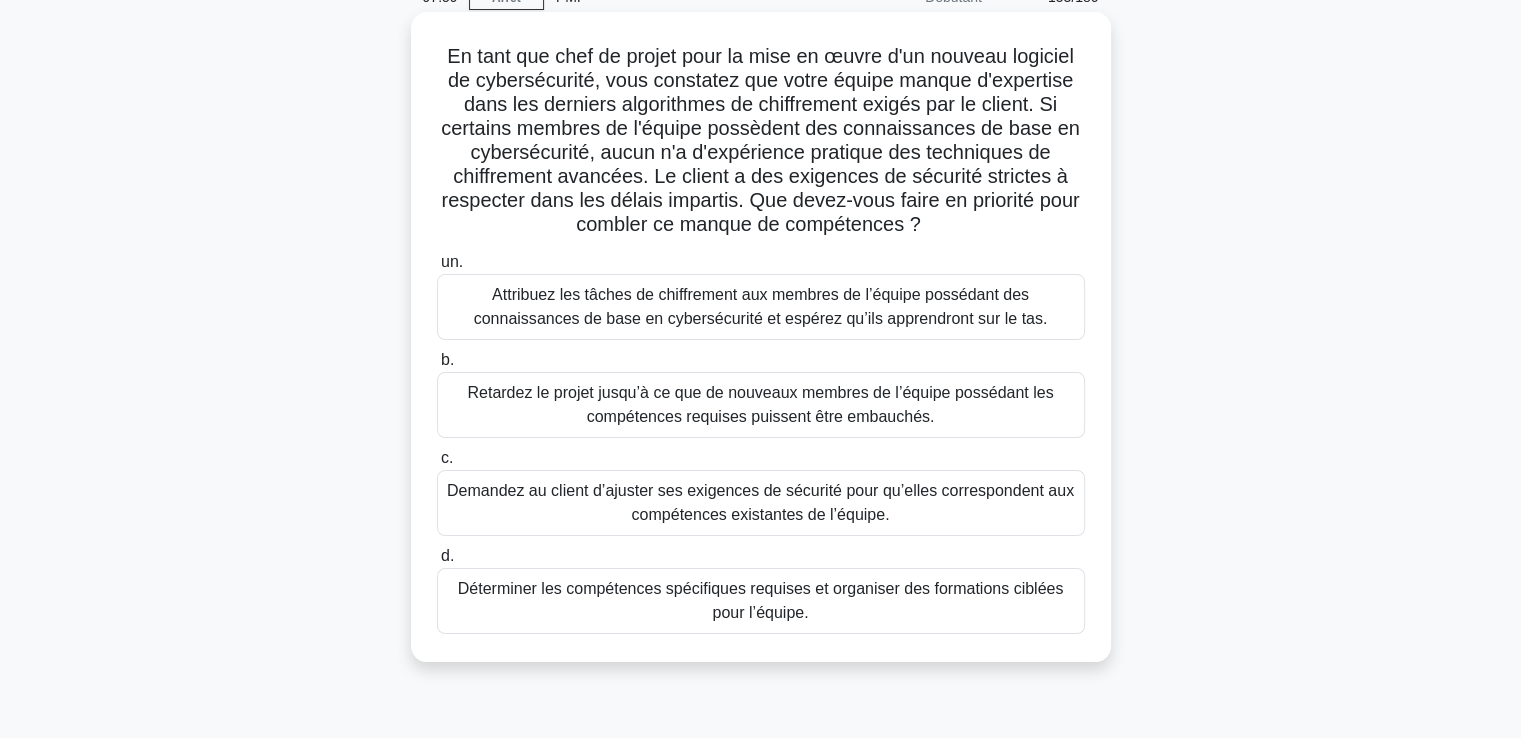 click on "Déterminer les compétences spécifiques requises et organiser des formations ciblées pour l’équipe." at bounding box center (761, 600) 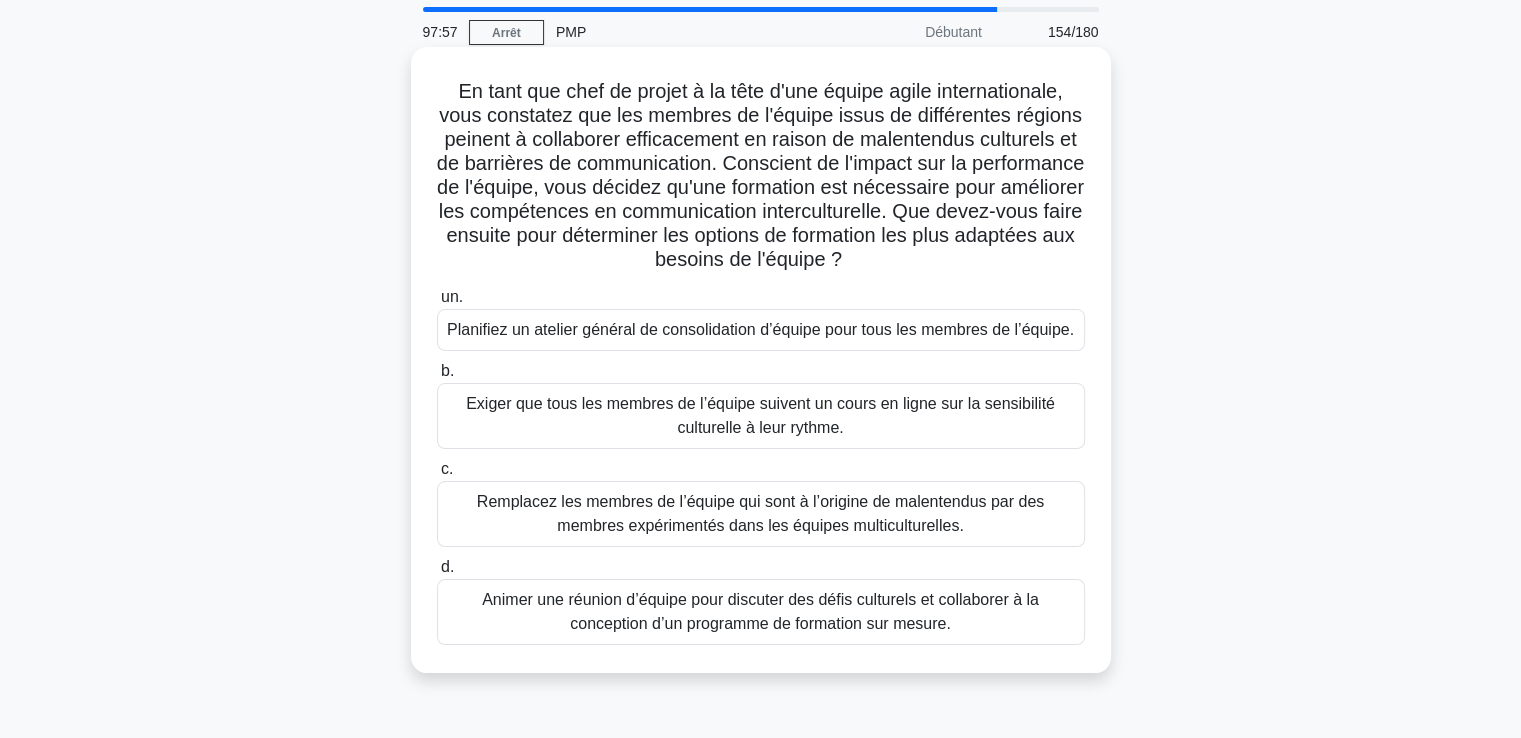 scroll, scrollTop: 100, scrollLeft: 0, axis: vertical 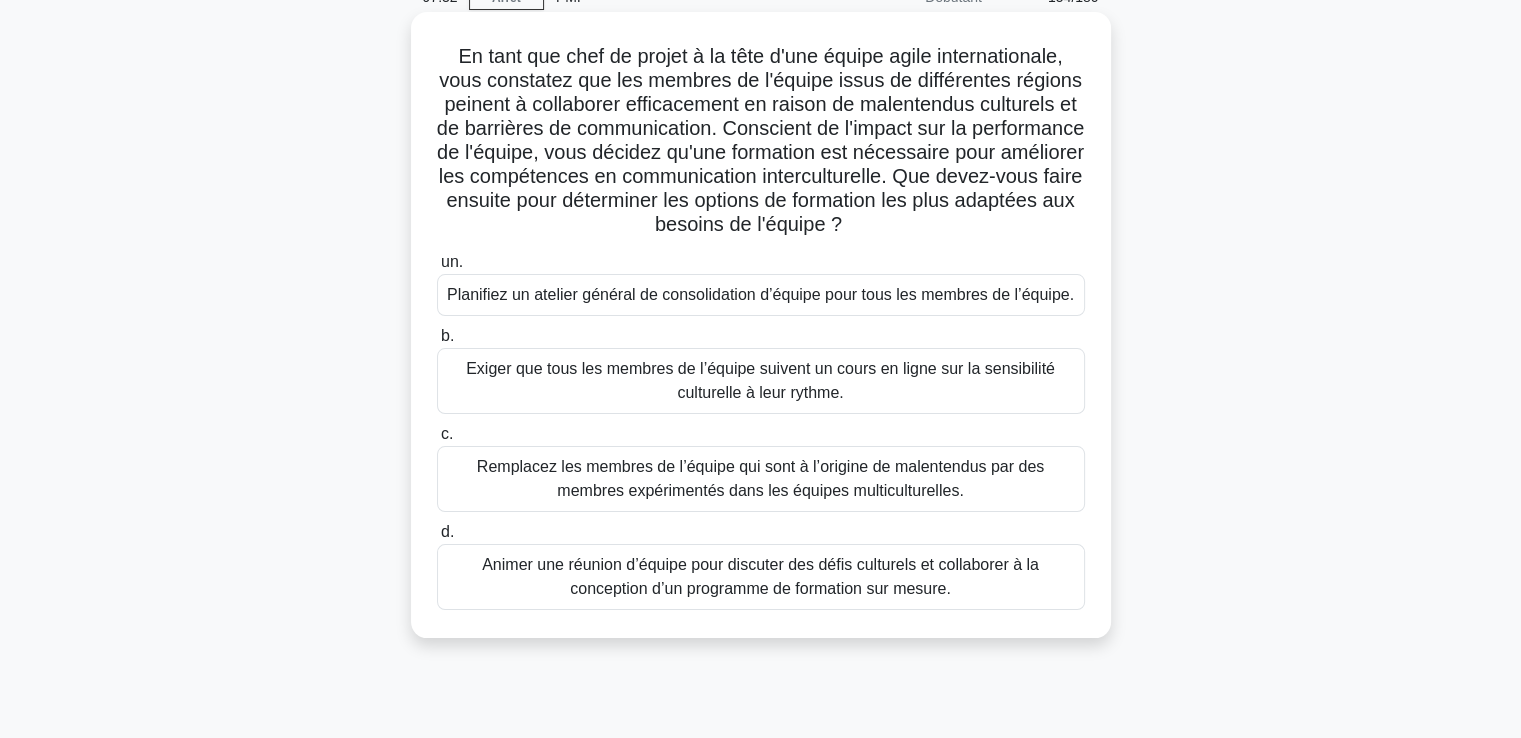 click on "Animer une réunion d’équipe pour discuter des défis culturels et collaborer à la conception d’un programme de formation sur mesure." at bounding box center (760, 576) 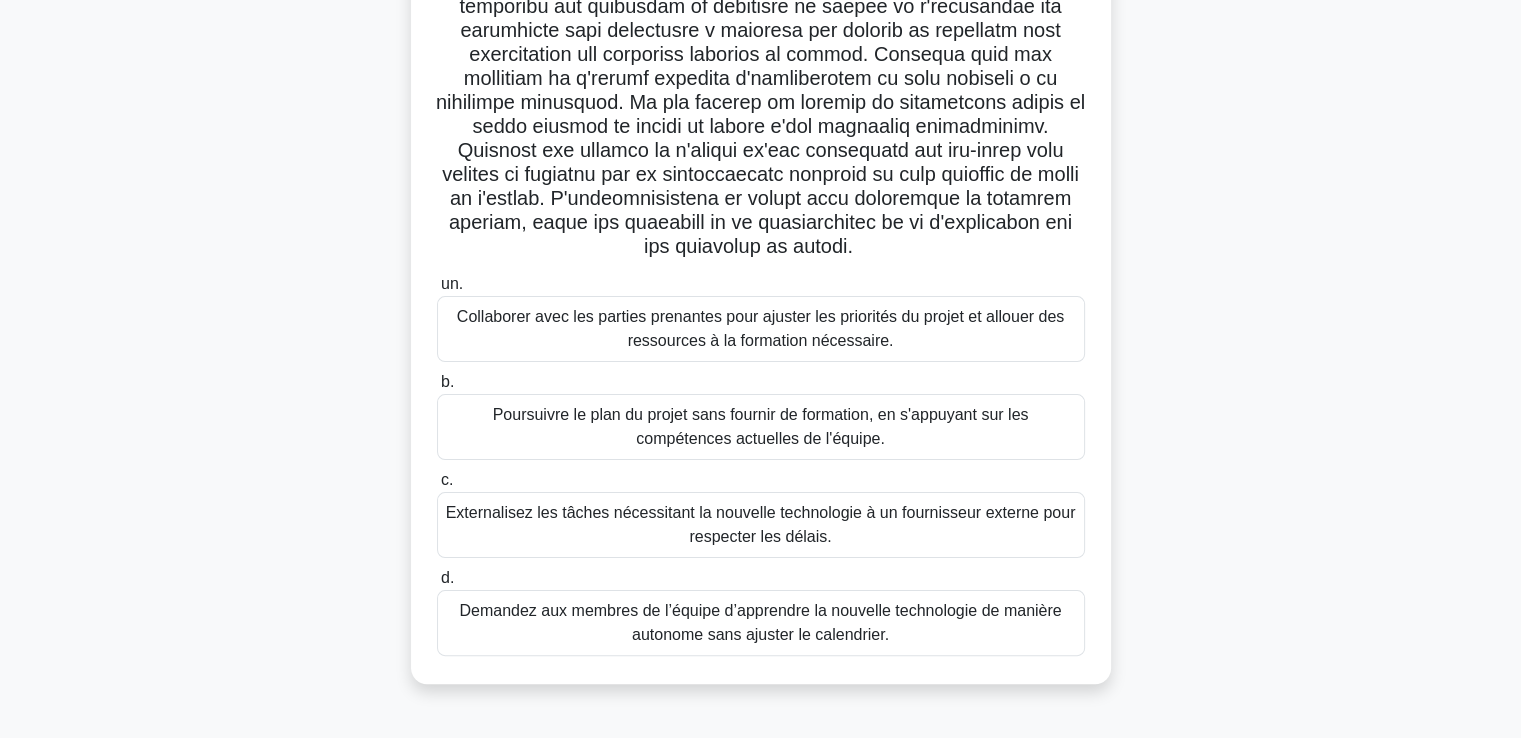 scroll, scrollTop: 243, scrollLeft: 0, axis: vertical 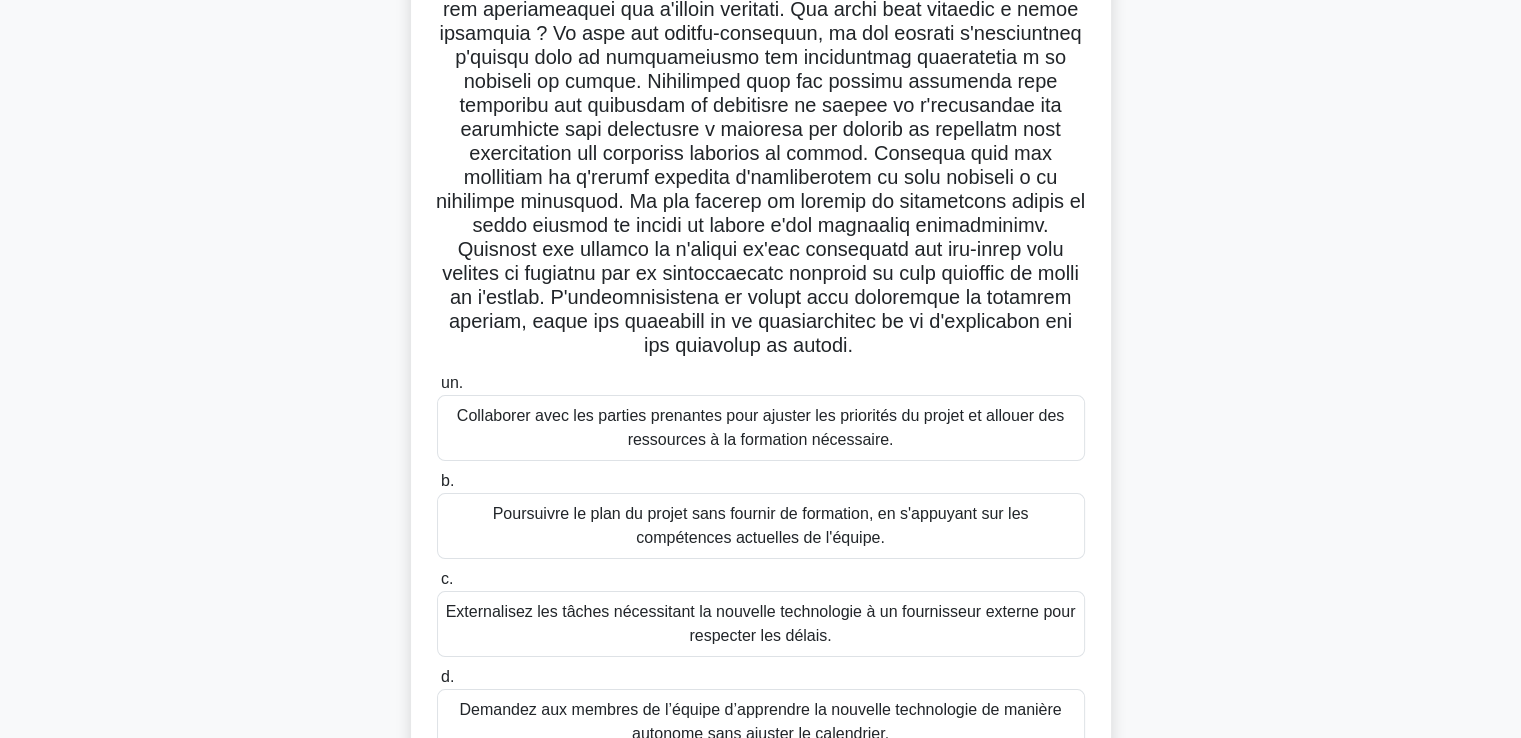 click on "Collaborer avec les parties prenantes pour ajuster les priorités du projet et allouer des ressources à la formation nécessaire." at bounding box center (760, 427) 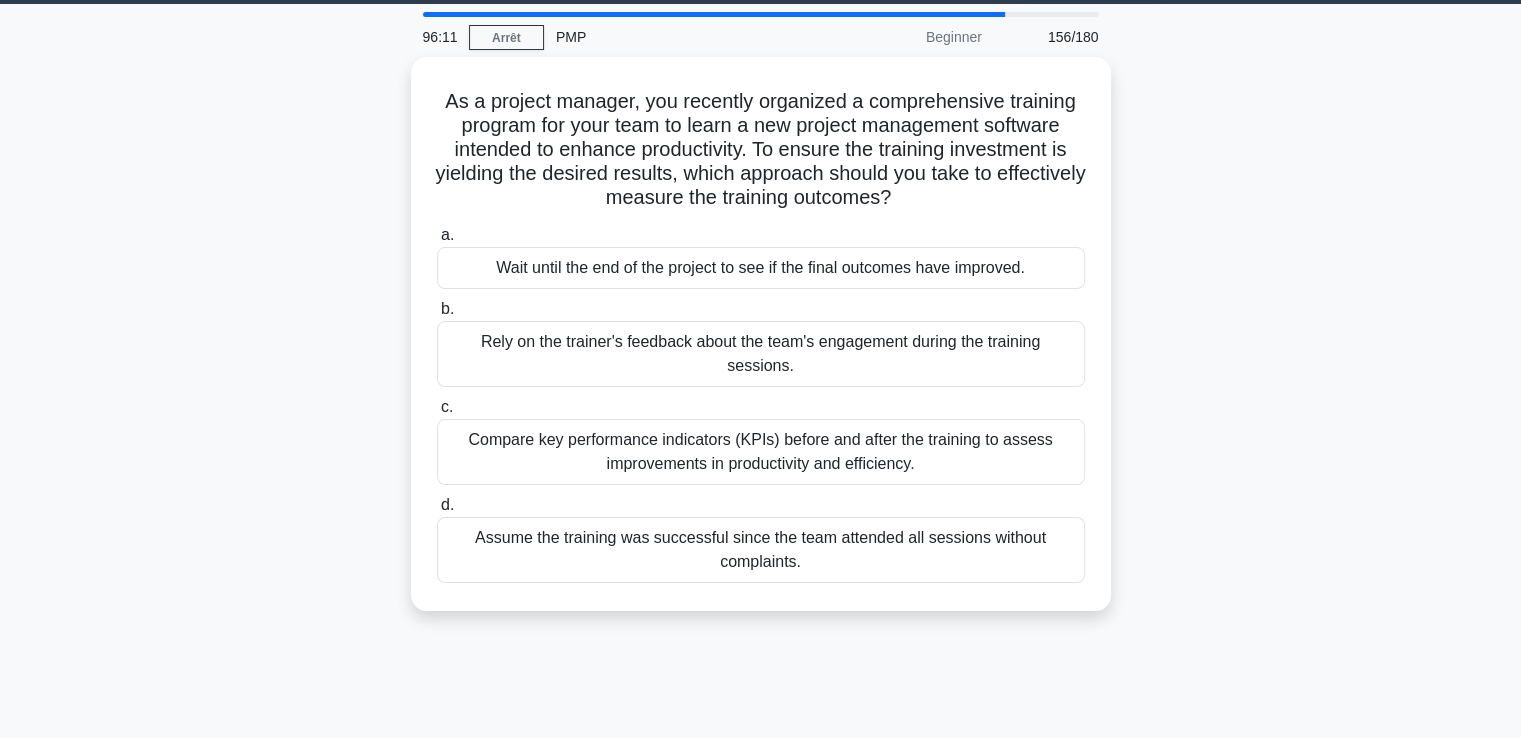 scroll, scrollTop: 0, scrollLeft: 0, axis: both 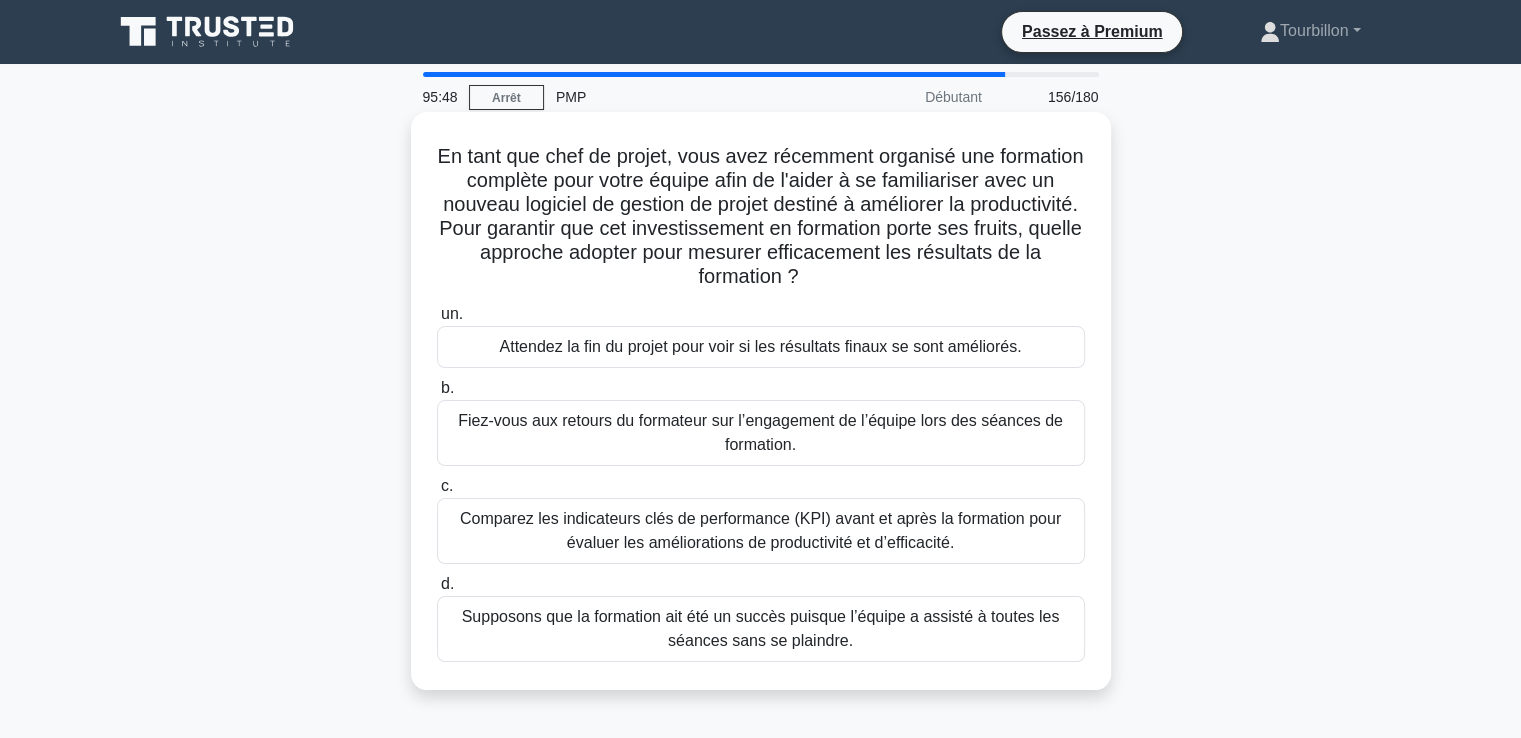 click on "Comparez les indicateurs clés de performance (KPI) avant et après la formation pour évaluer les améliorations de productivité et d’efficacité." at bounding box center (760, 530) 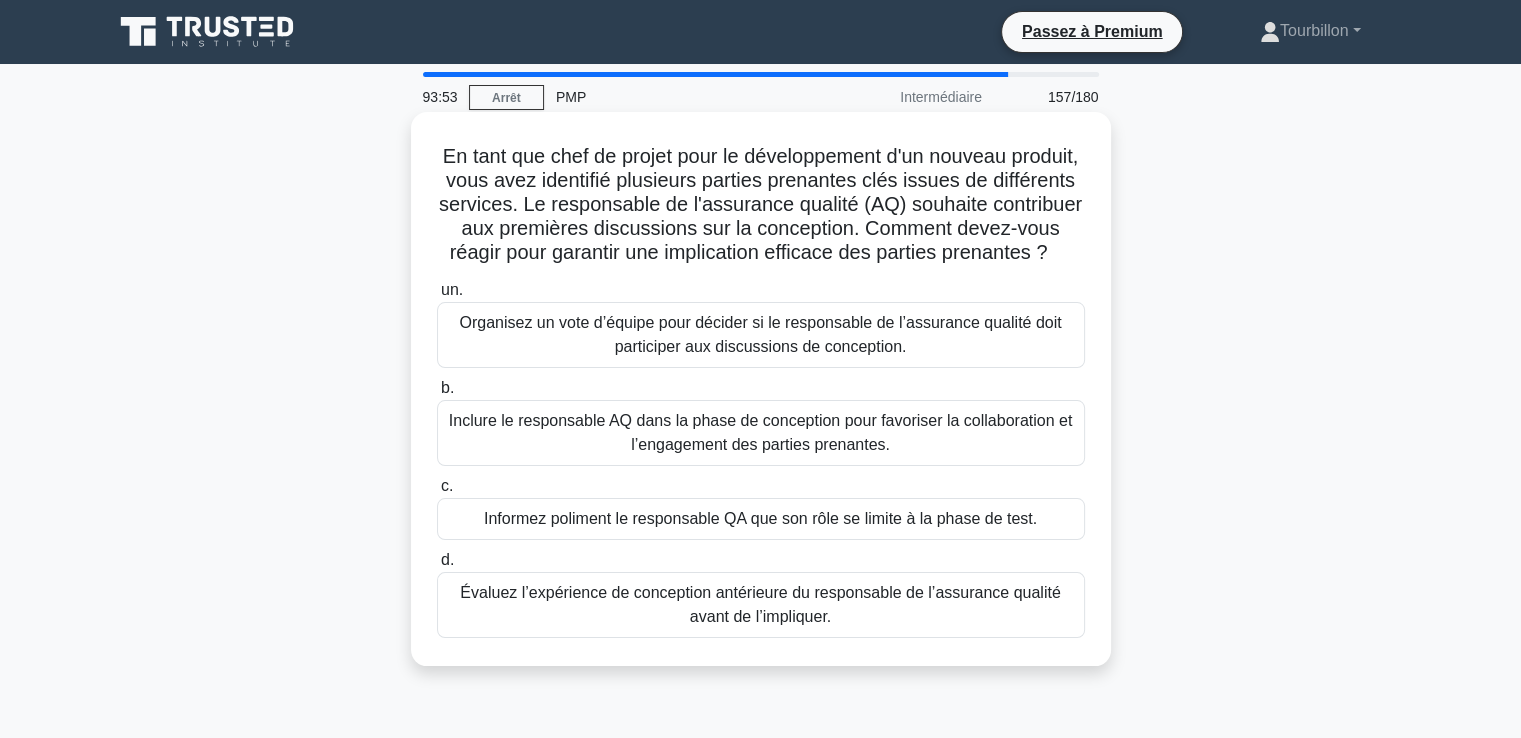 click on "Évaluez l’expérience de conception antérieure du responsable de l’assurance qualité avant de l’impliquer." at bounding box center [760, 604] 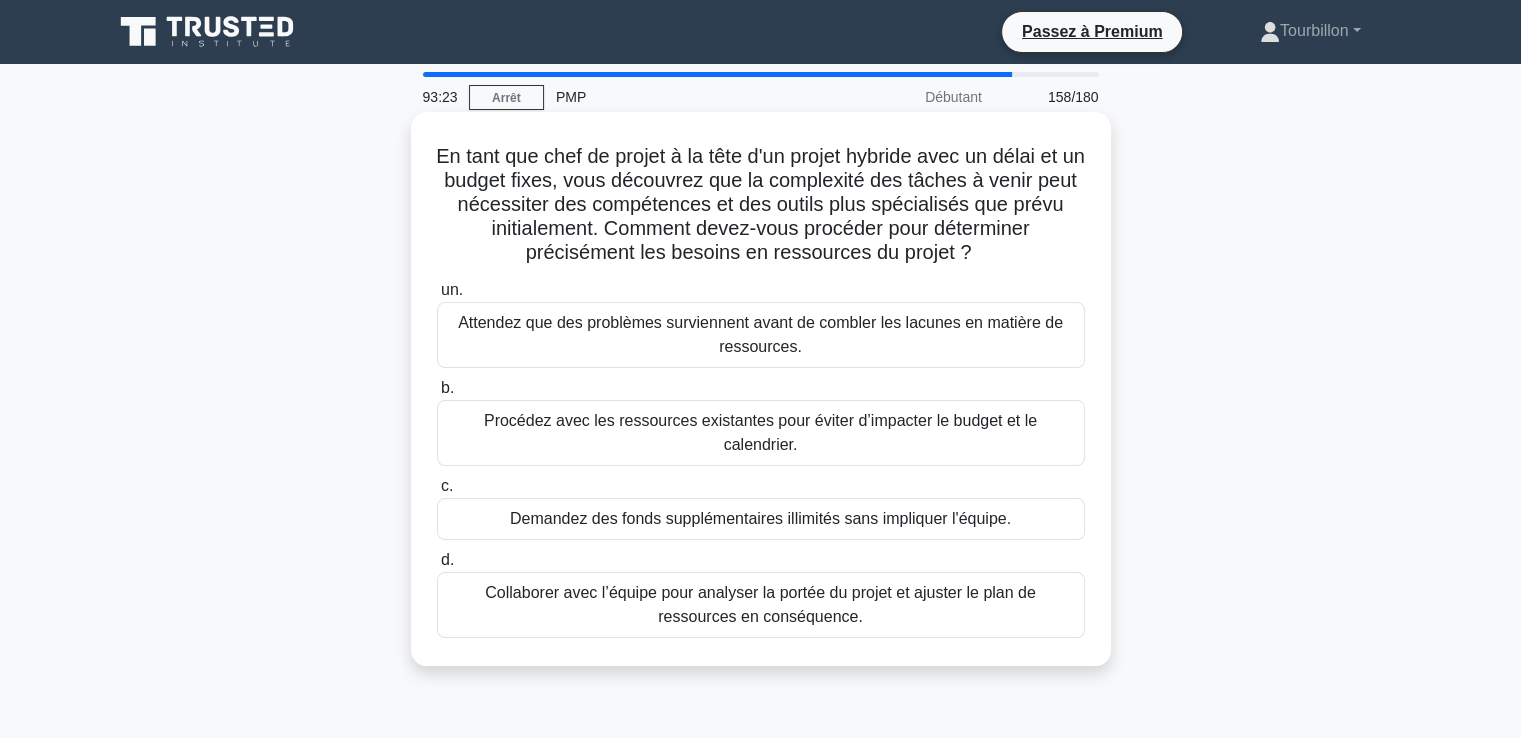 click on "Collaborer avec l’équipe pour analyser la portée du projet et ajuster le plan de ressources en conséquence." at bounding box center (760, 604) 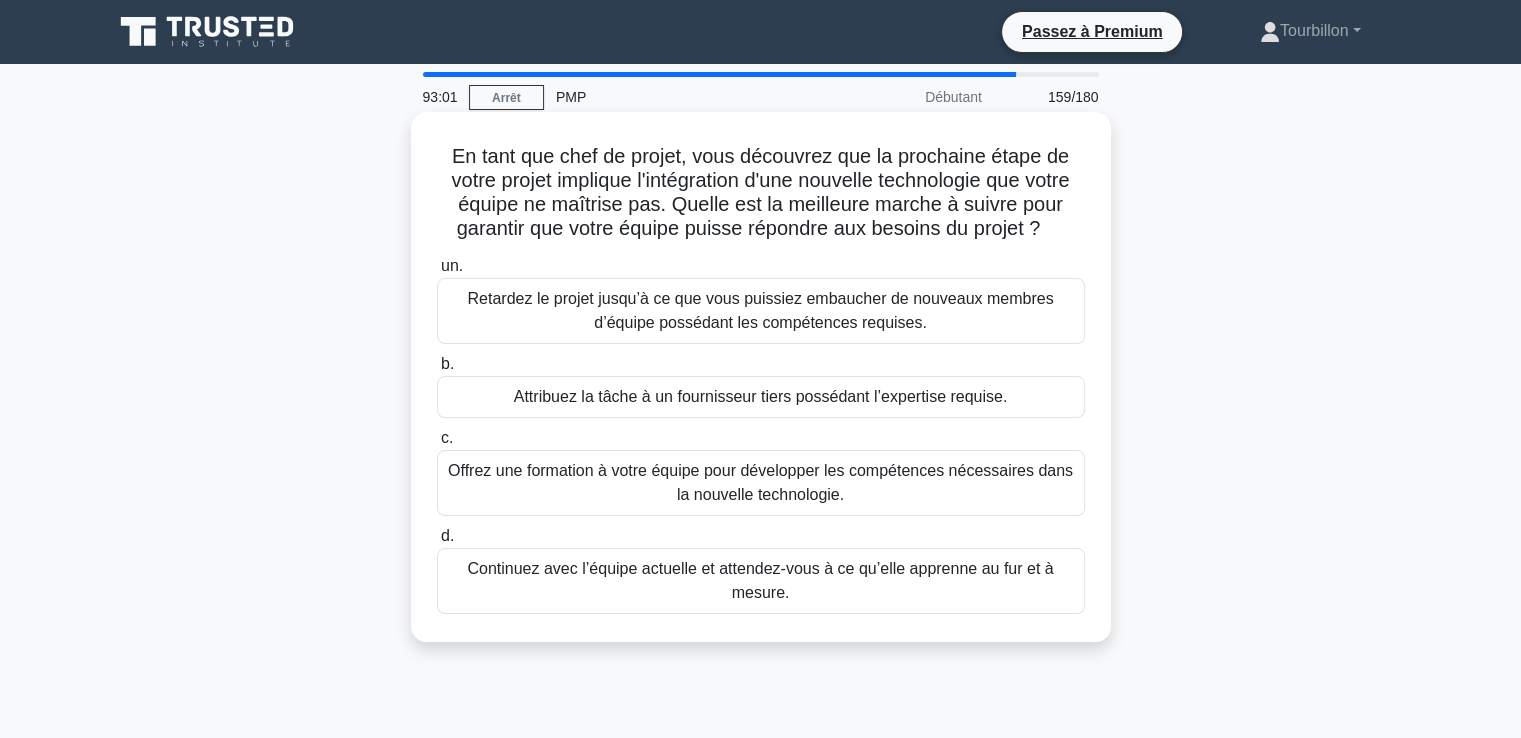 click on "Offrez une formation à votre équipe pour développer les compétences nécessaires dans la nouvelle technologie." at bounding box center [760, 482] 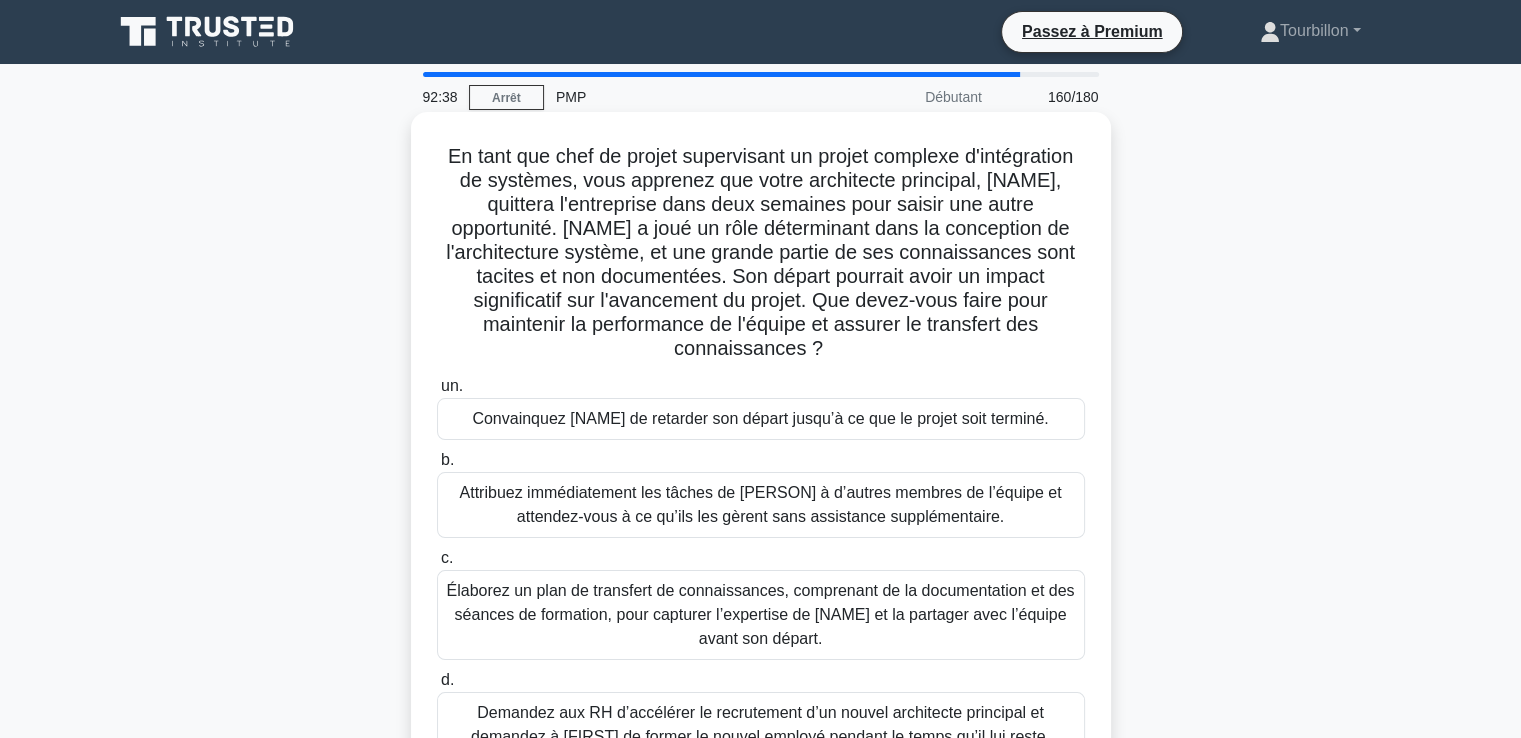 scroll, scrollTop: 100, scrollLeft: 0, axis: vertical 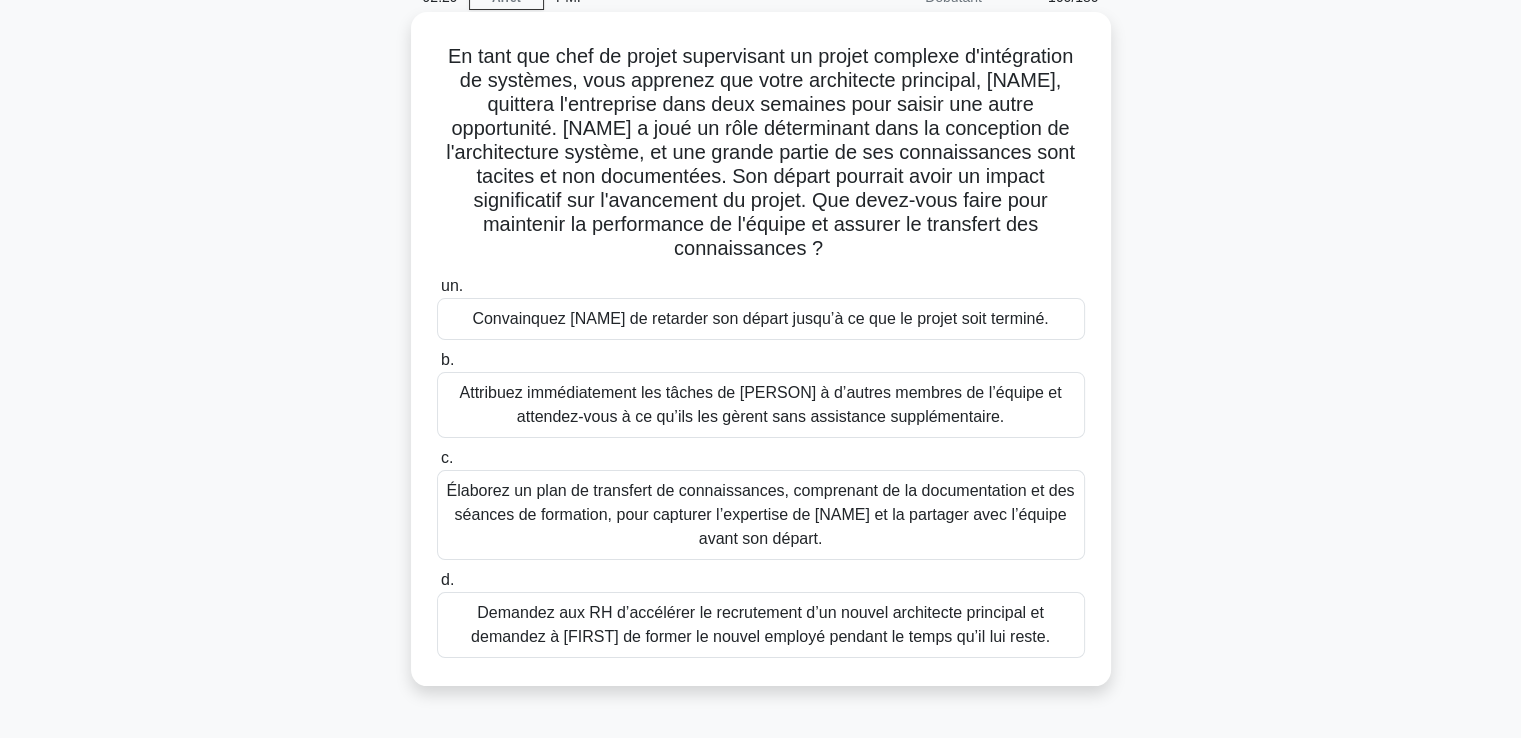click on "Élaborez un plan de transfert de connaissances, comprenant de la documentation et des séances de formation, pour capturer l’expertise de [NAME] et la partager avec l’équipe avant son départ." at bounding box center [761, 514] 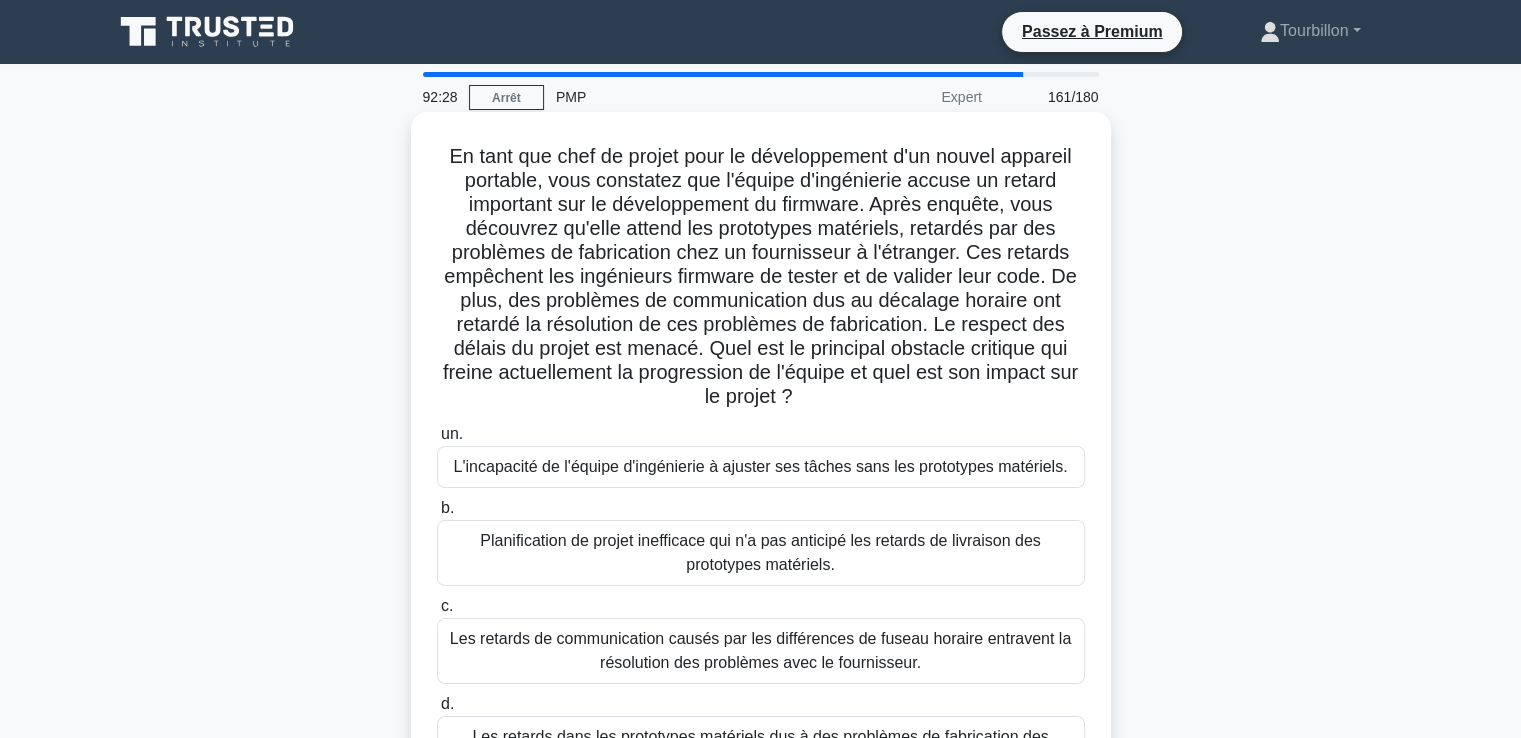 scroll, scrollTop: 100, scrollLeft: 0, axis: vertical 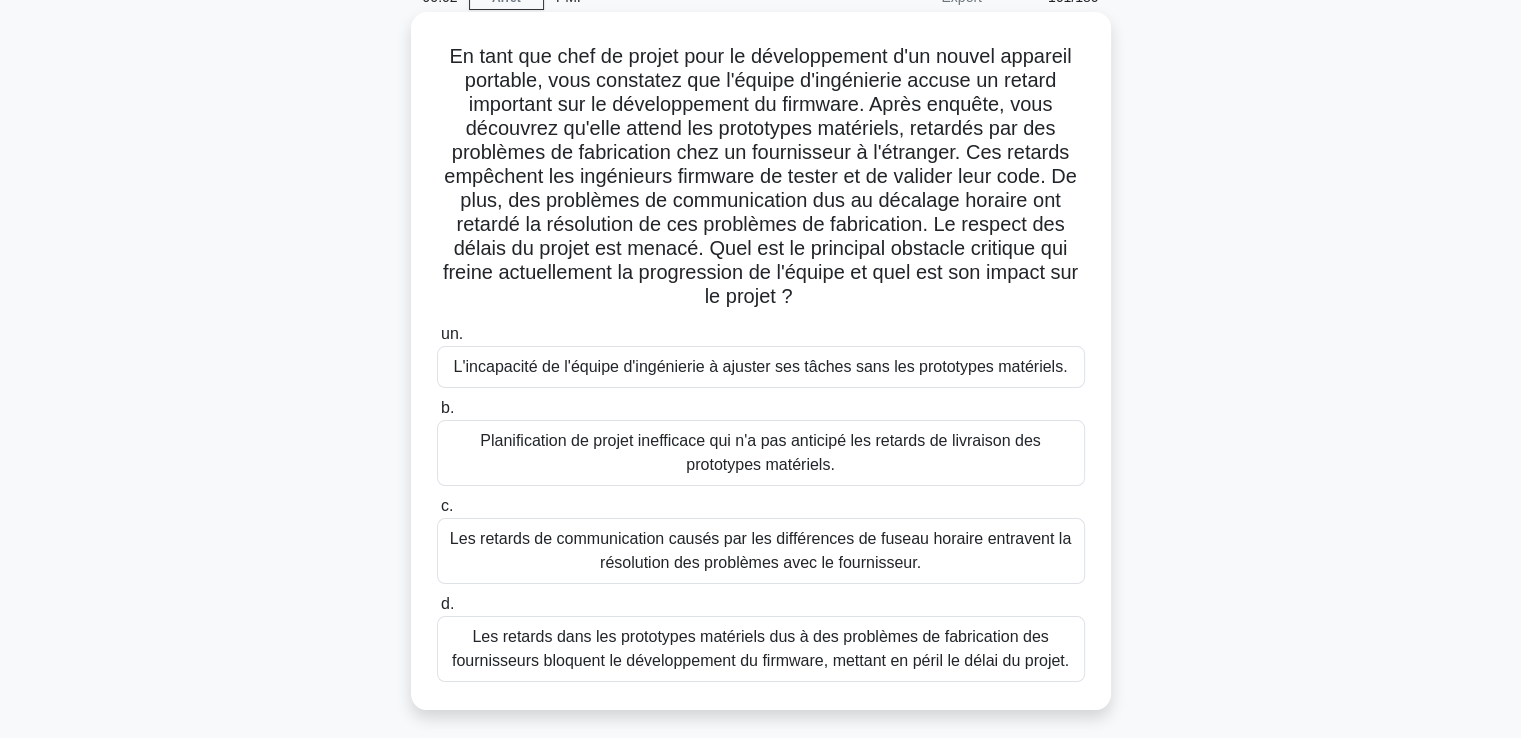 click on "Les retards dans les prototypes matériels dus à des problèmes de fabrication des fournisseurs bloquent le développement du firmware, mettant en péril le délai du projet." at bounding box center (760, 648) 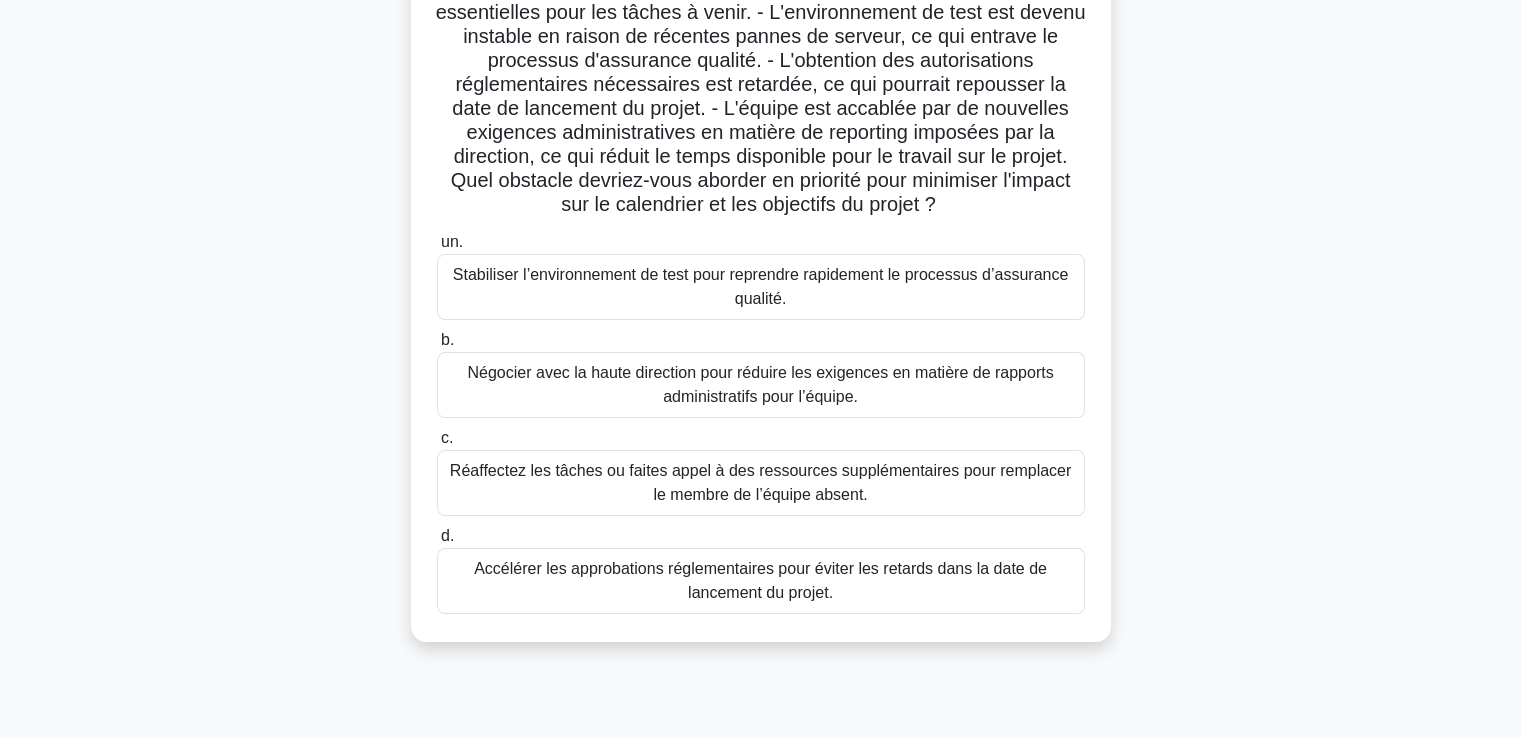 scroll, scrollTop: 300, scrollLeft: 0, axis: vertical 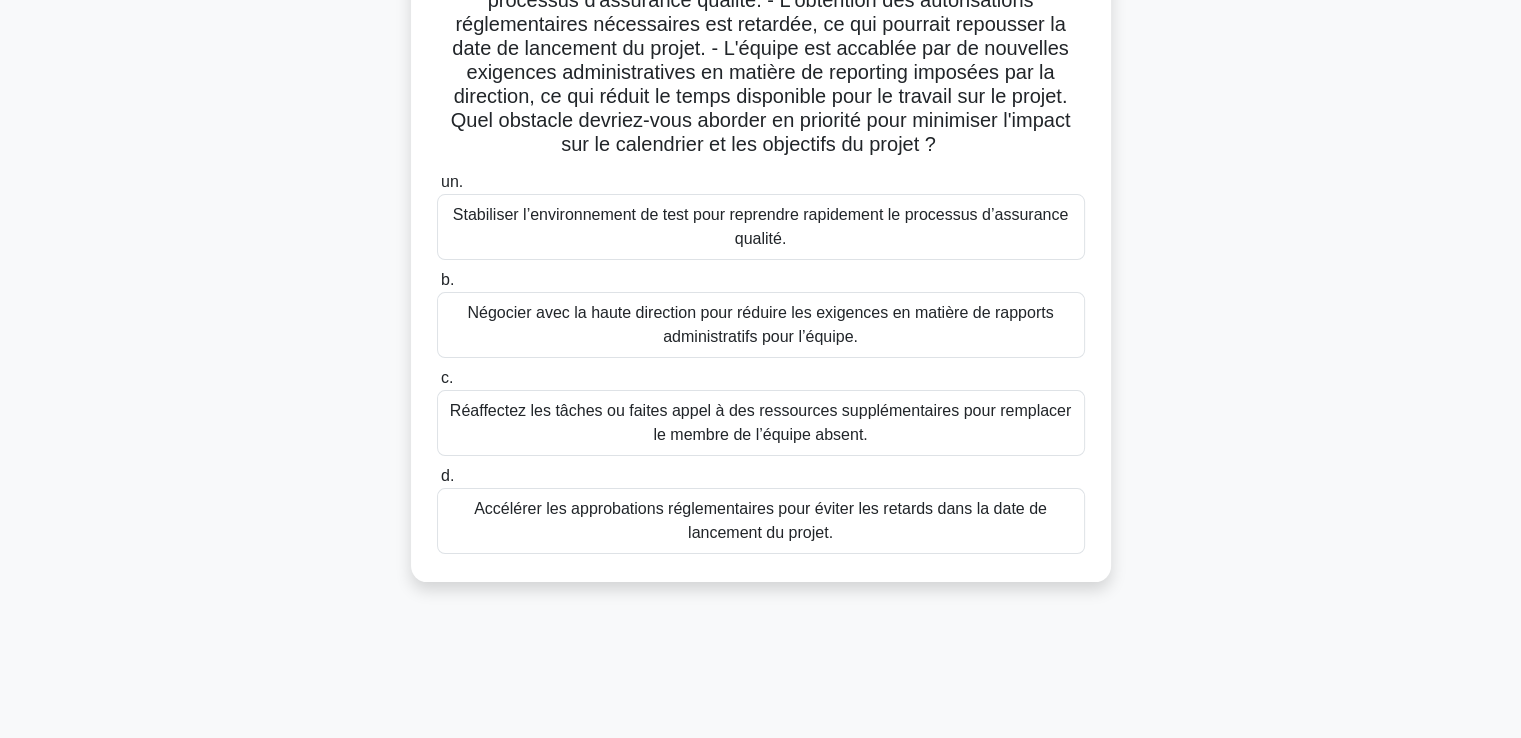 click on "Accélérer les approbations réglementaires pour éviter les retards dans la date de lancement du projet." at bounding box center [760, 520] 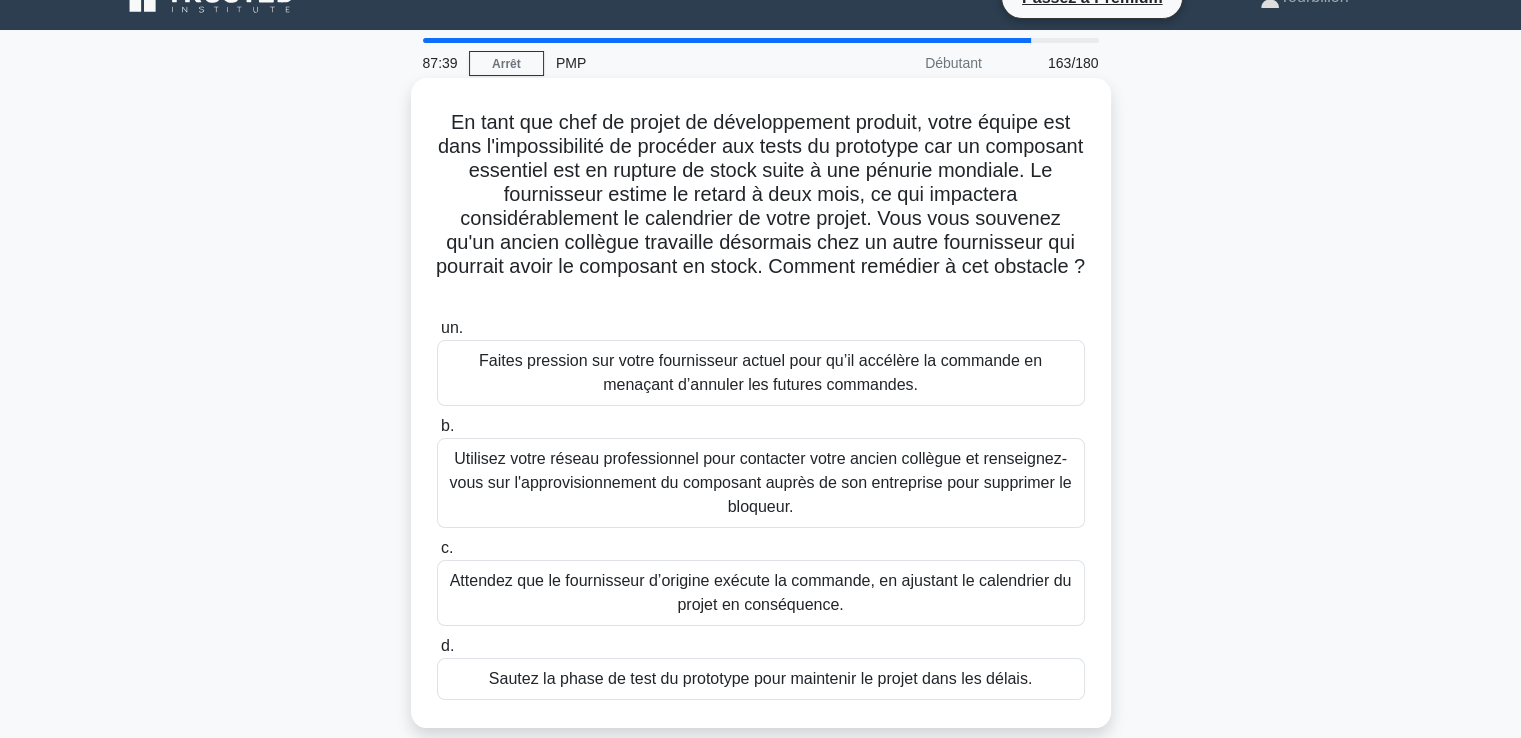 scroll, scrollTop: 0, scrollLeft: 0, axis: both 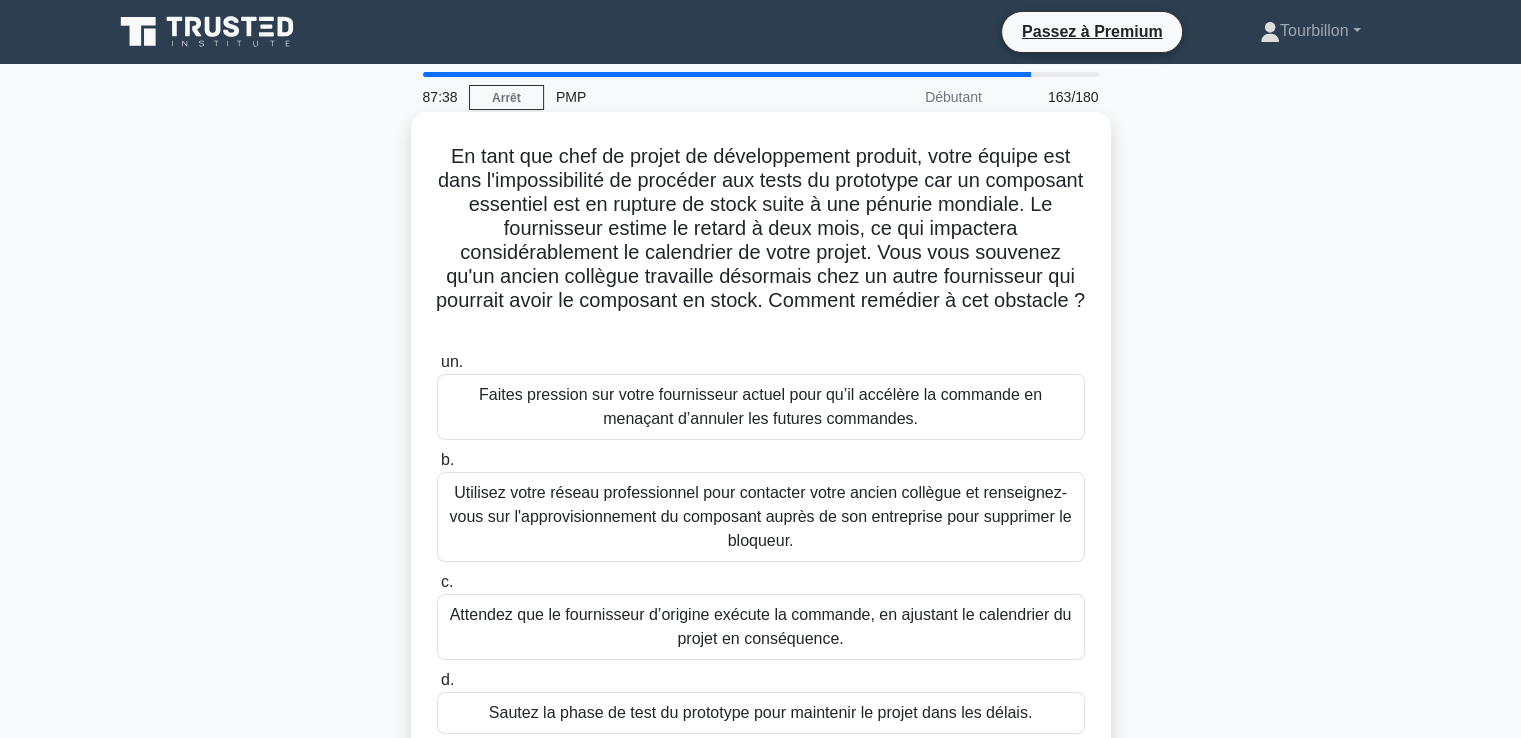 click on "Utilisez votre réseau professionnel pour contacter votre ancien collègue et renseignez-vous sur l'approvisionnement du composant auprès de son entreprise pour supprimer le bloqueur." at bounding box center (760, 516) 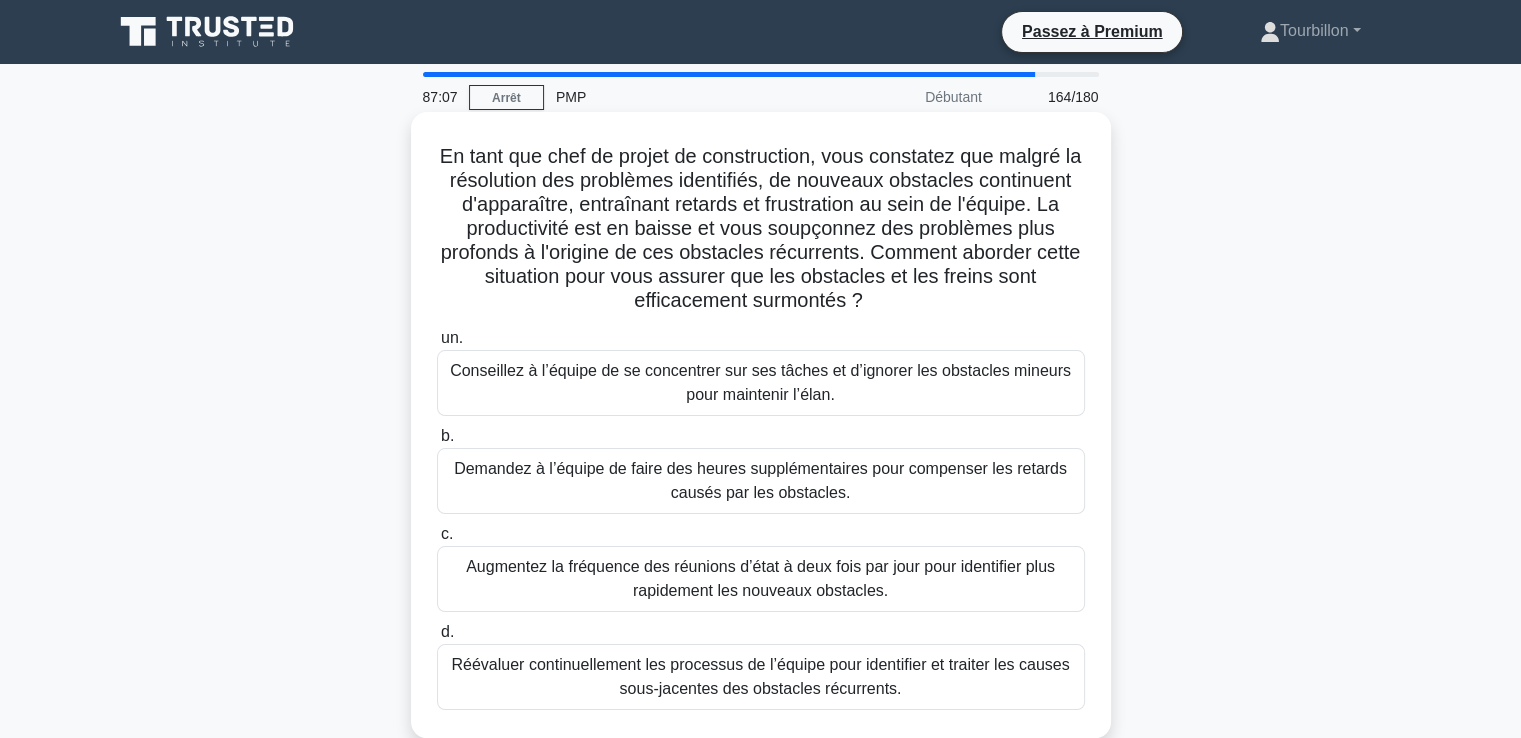 click on "Réévaluer continuellement les processus de l’équipe pour identifier et traiter les causes sous-jacentes des obstacles récurrents." at bounding box center [760, 676] 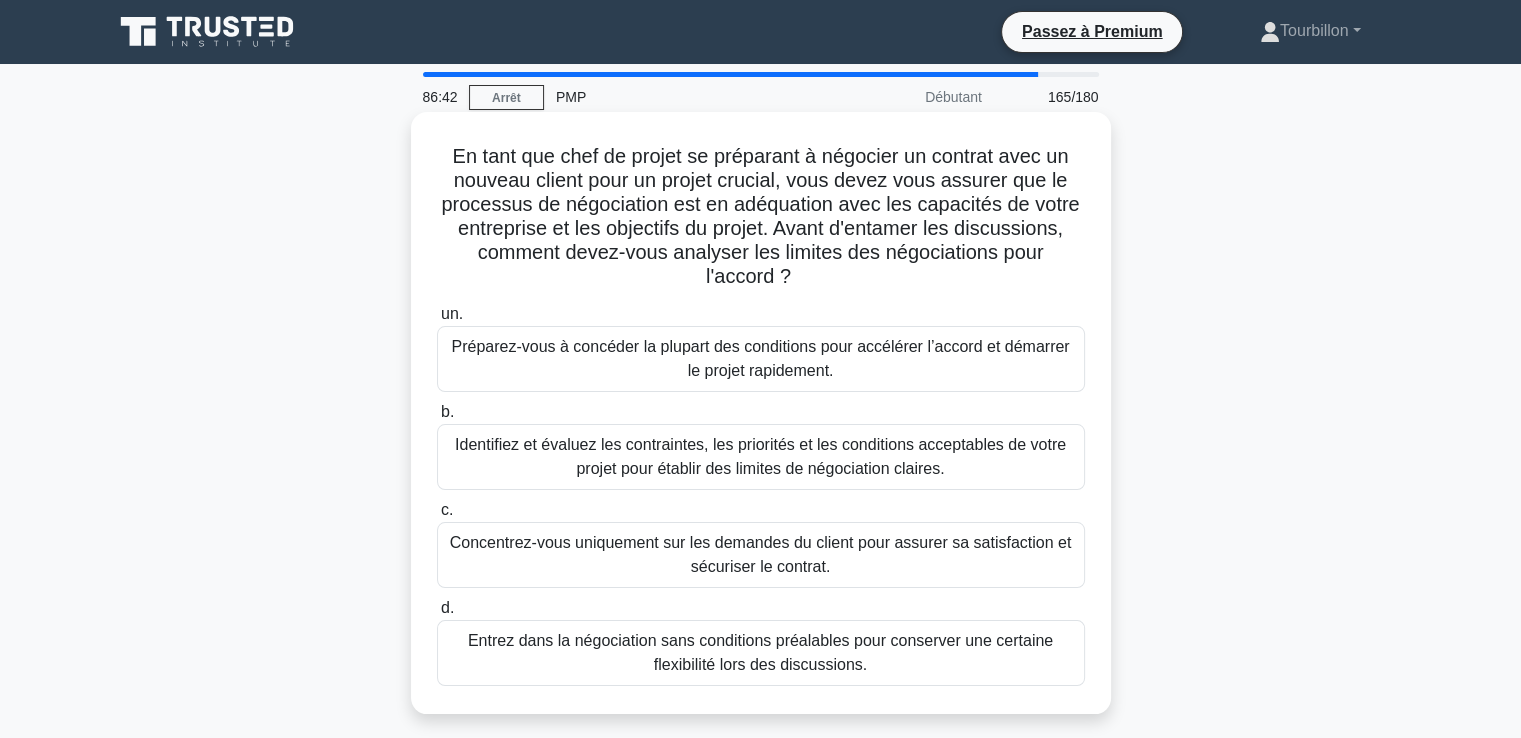 click on "Identifiez et évaluez les contraintes, les priorités et les conditions acceptables de votre projet pour établir des limites de négociation claires." at bounding box center (760, 456) 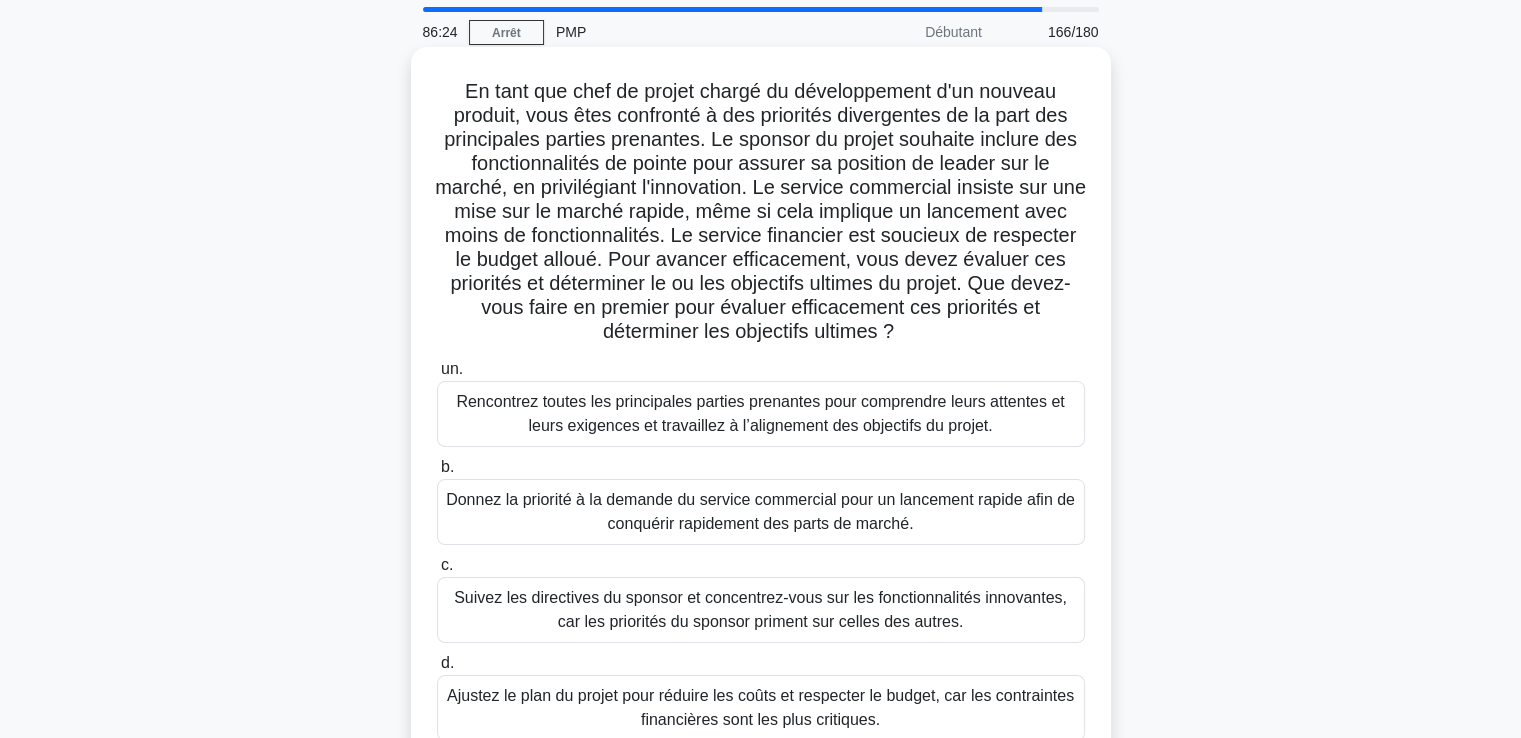scroll, scrollTop: 100, scrollLeft: 0, axis: vertical 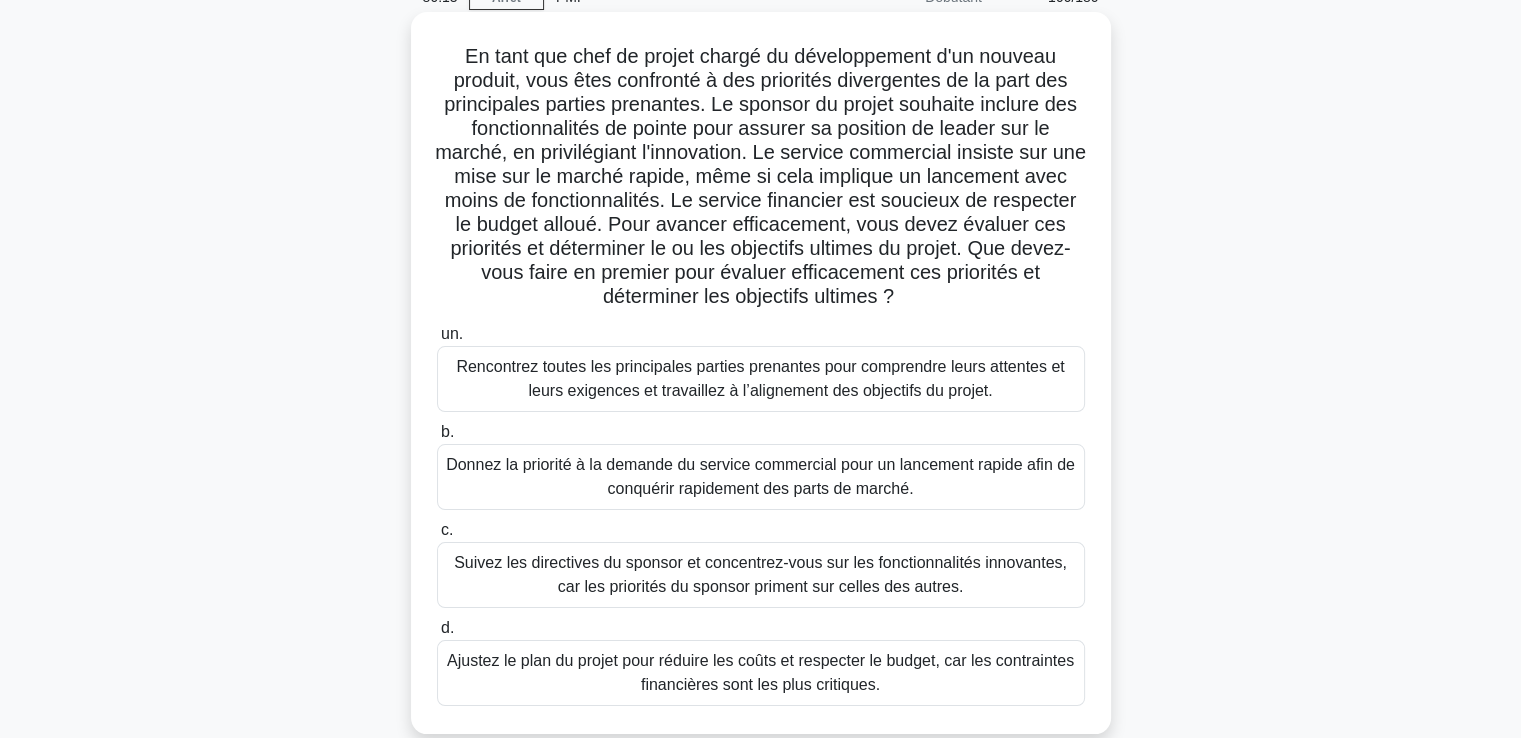 click on "Rencontrez toutes les principales parties prenantes pour comprendre leurs attentes et leurs exigences et travaillez à l’alignement des objectifs du projet." at bounding box center (760, 378) 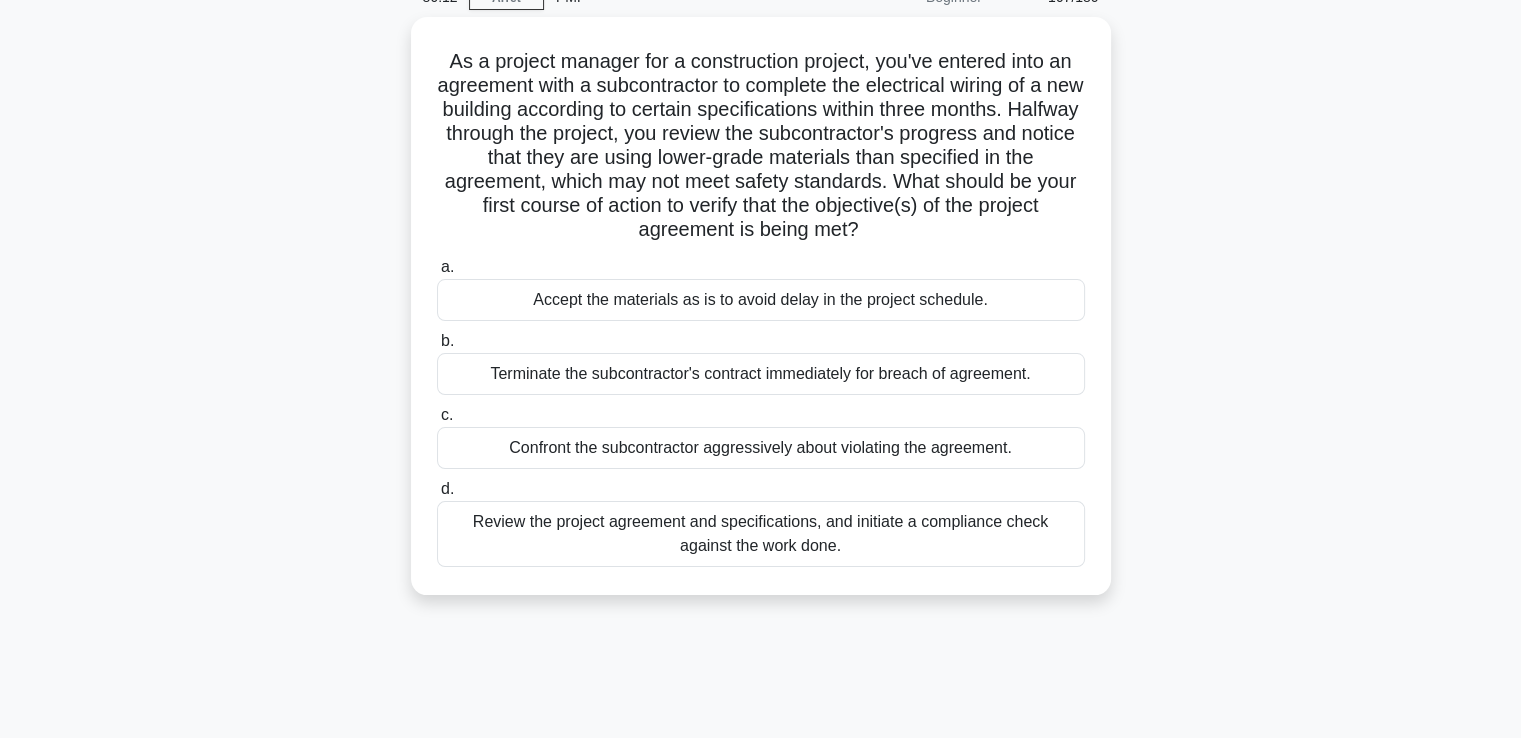 scroll, scrollTop: 0, scrollLeft: 0, axis: both 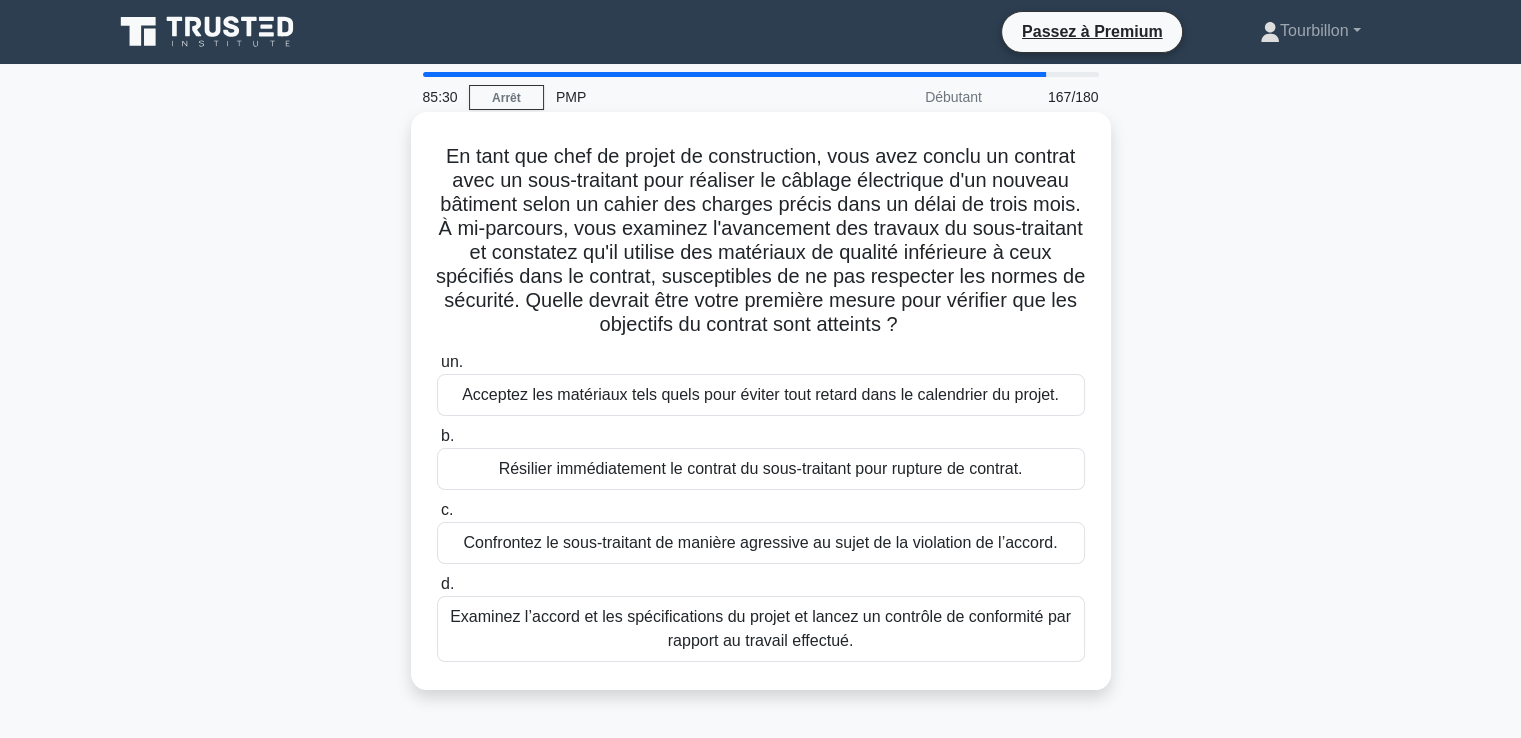 click on "Examinez l’accord et les spécifications du projet et lancez un contrôle de conformité par rapport au travail effectué." at bounding box center (761, 629) 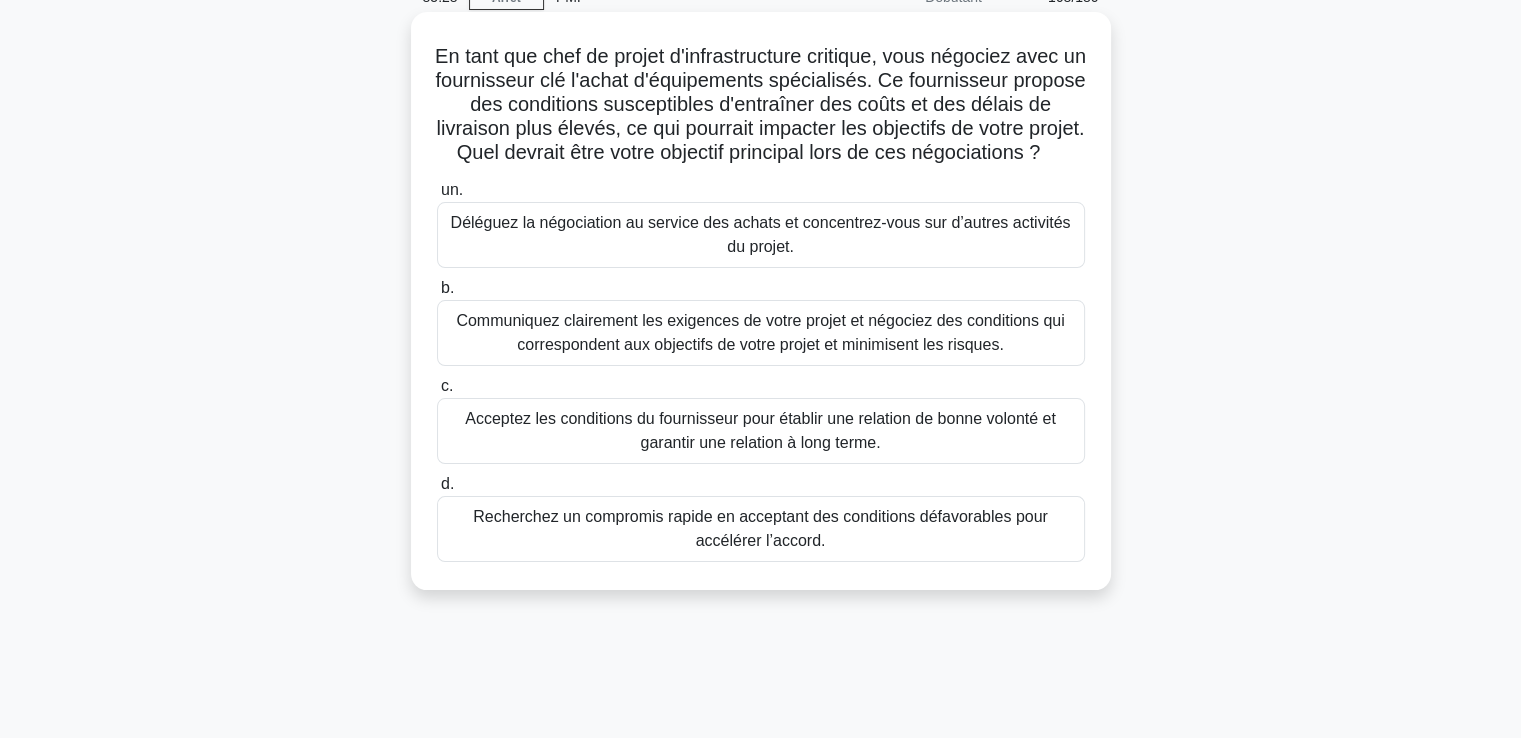 scroll, scrollTop: 0, scrollLeft: 0, axis: both 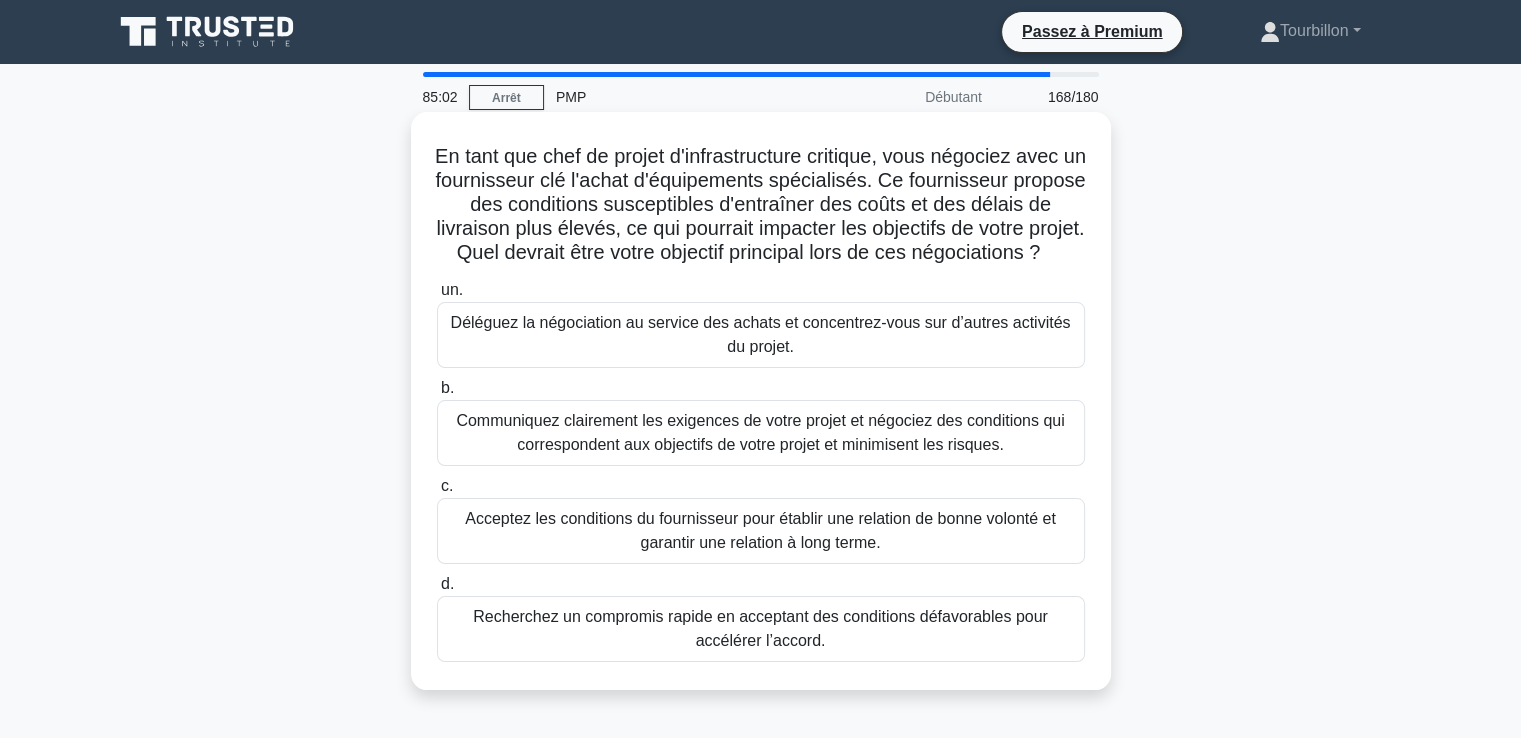 click on "Communiquez clairement les exigences de votre projet et négociez des conditions qui correspondent aux objectifs de votre projet et minimisent les risques." at bounding box center [760, 432] 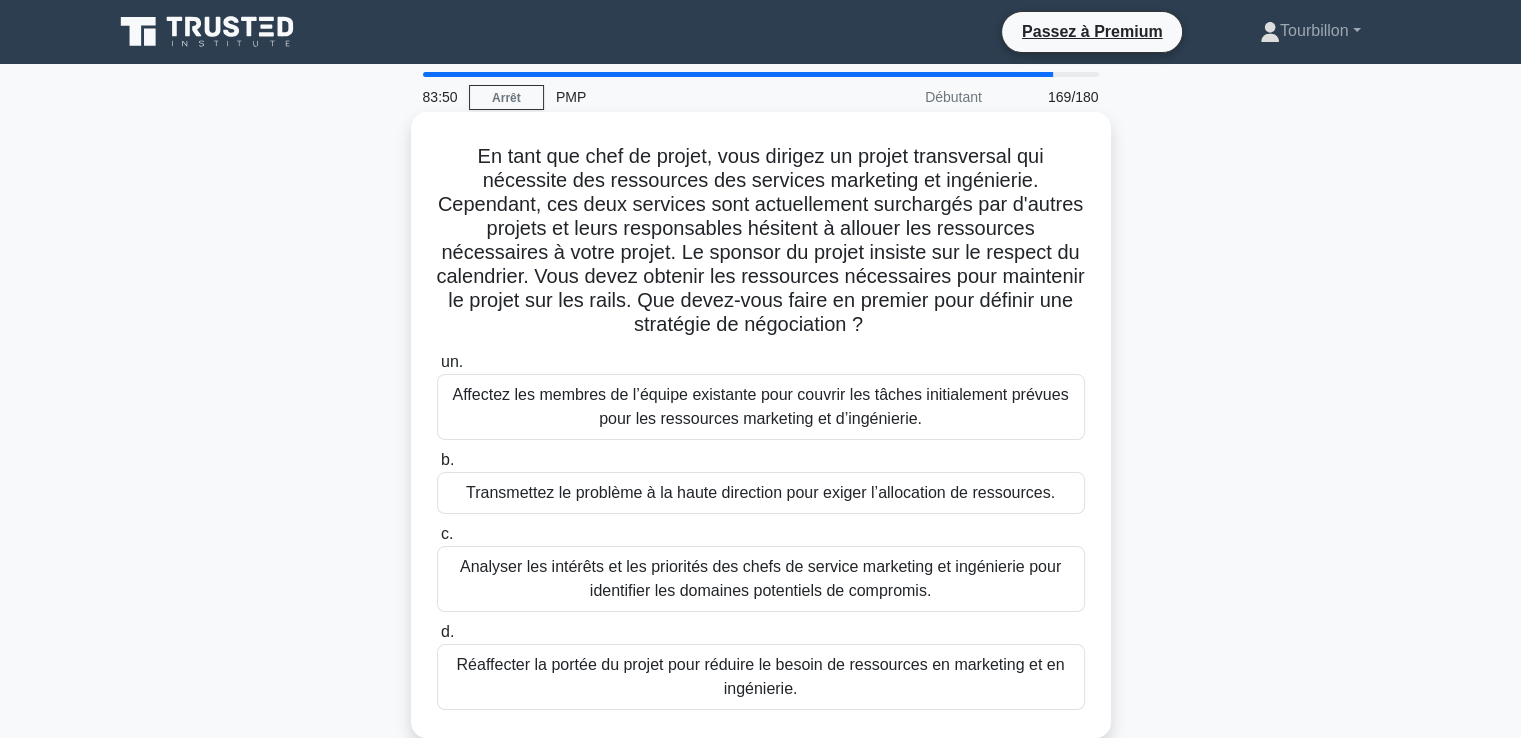 click on "Analyser les intérêts et les priorités des chefs de service marketing et ingénierie pour identifier les domaines potentiels de compromis." at bounding box center (760, 578) 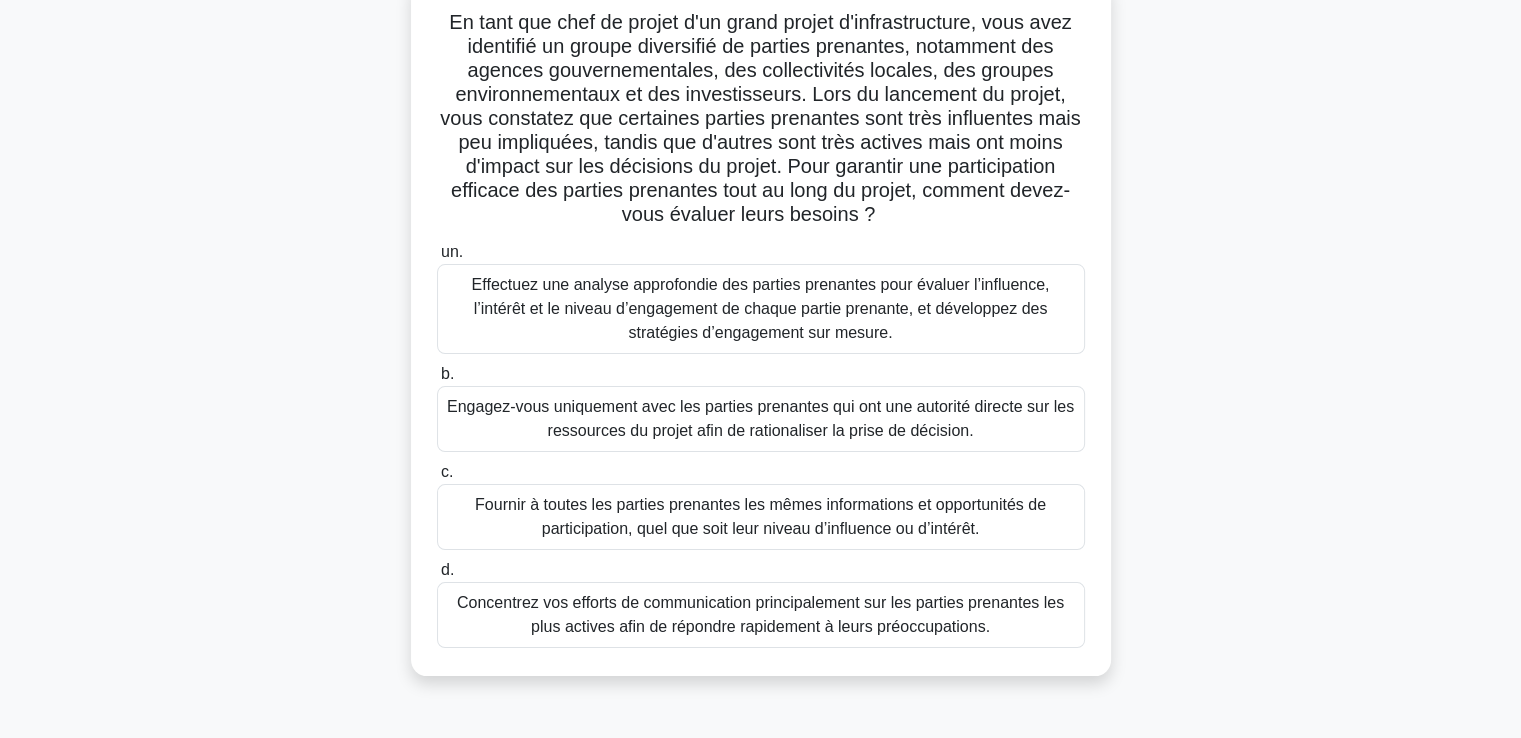 scroll, scrollTop: 100, scrollLeft: 0, axis: vertical 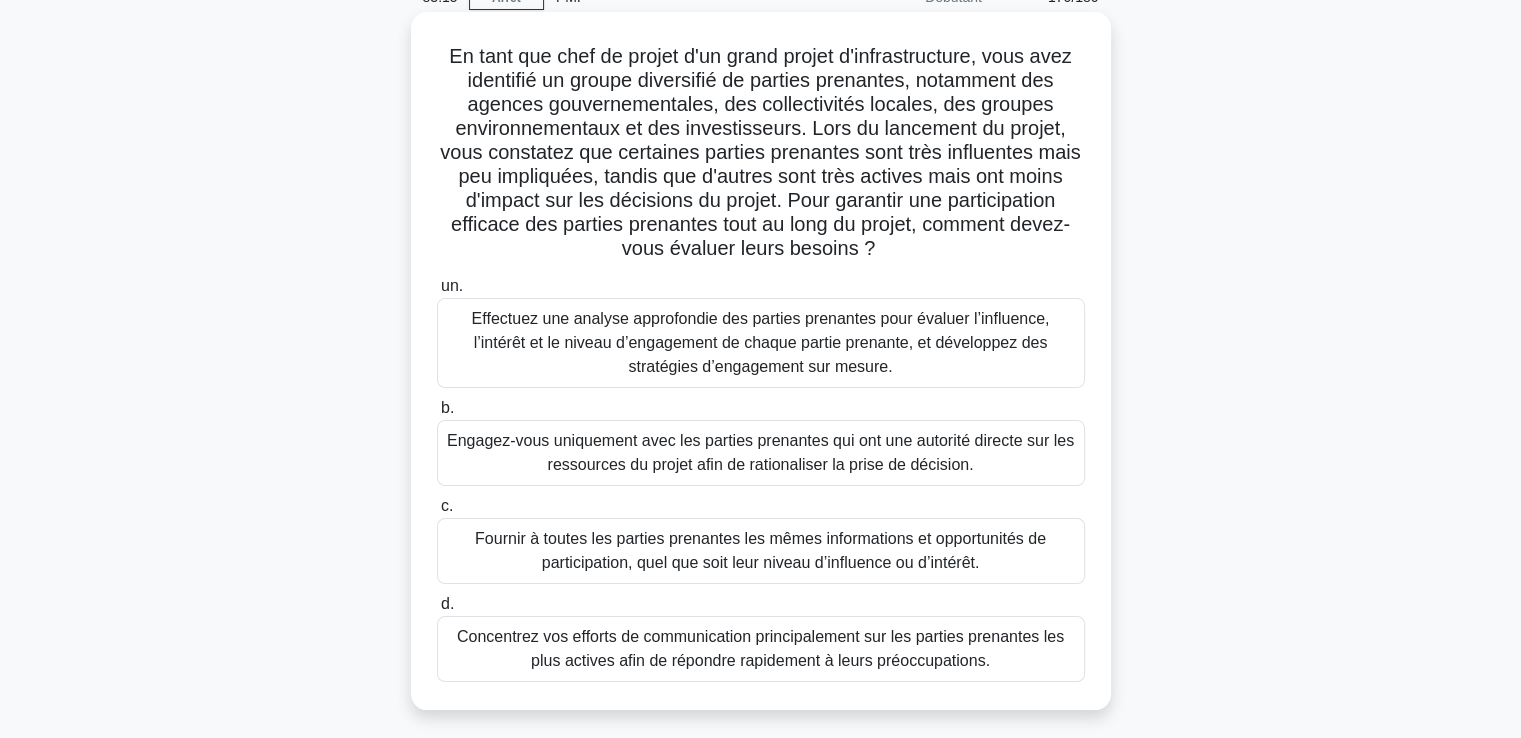 click on "Effectuez une analyse approfondie des parties prenantes pour évaluer l’influence, l’intérêt et le niveau d’engagement de chaque partie prenante, et développez des stratégies d’engagement sur mesure." at bounding box center (761, 342) 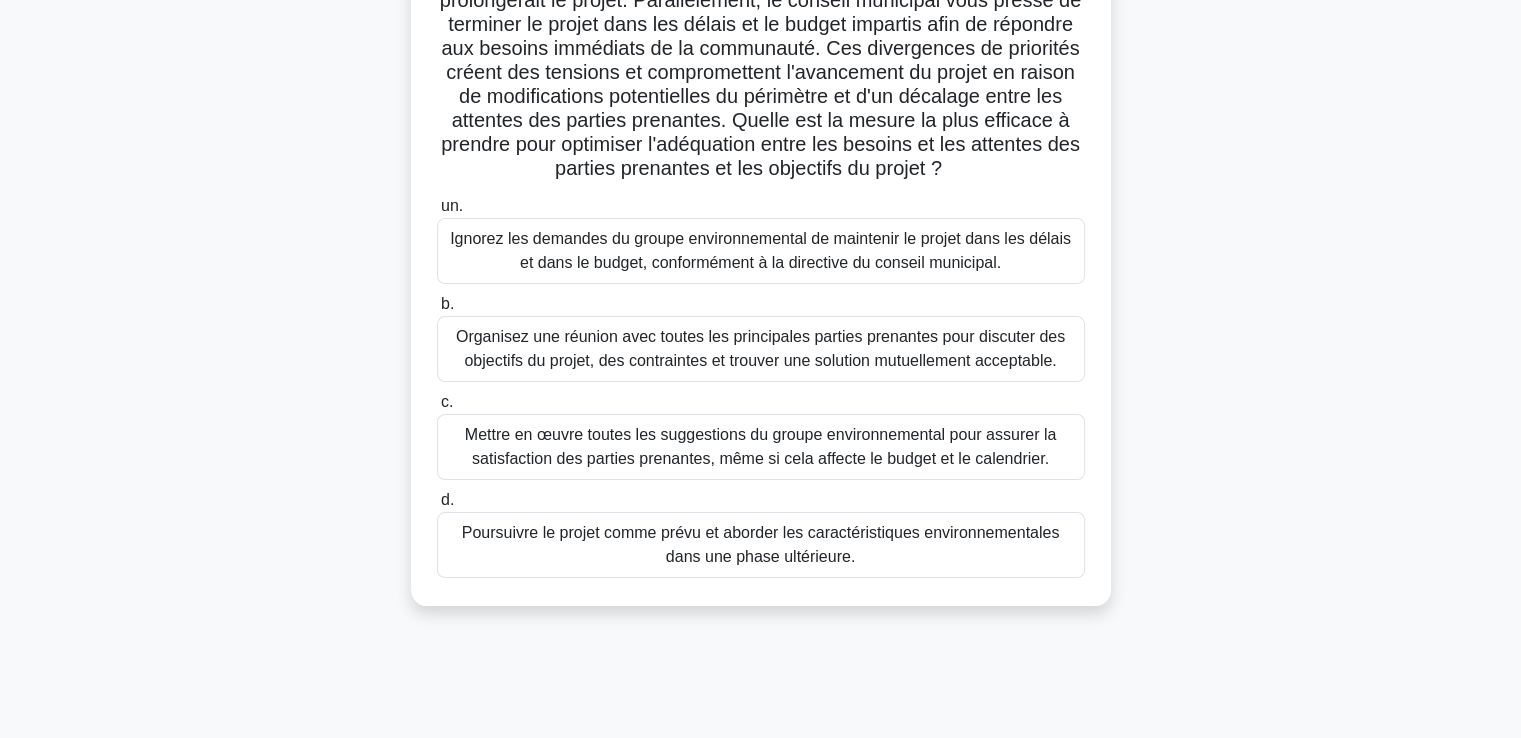 scroll, scrollTop: 200, scrollLeft: 0, axis: vertical 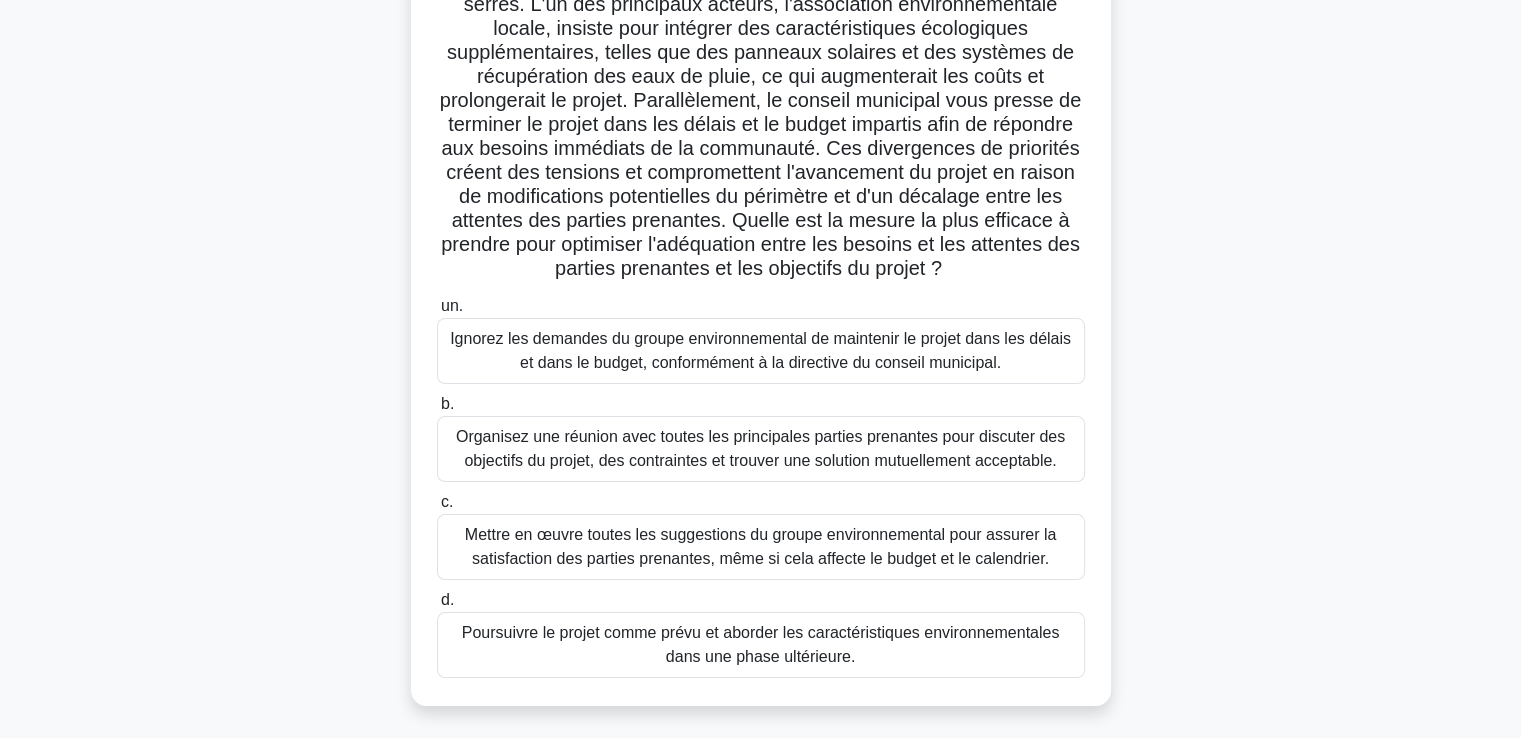 click on "Organisez une réunion avec toutes les principales parties prenantes pour discuter des objectifs du projet, des contraintes et trouver une solution mutuellement acceptable." at bounding box center [760, 448] 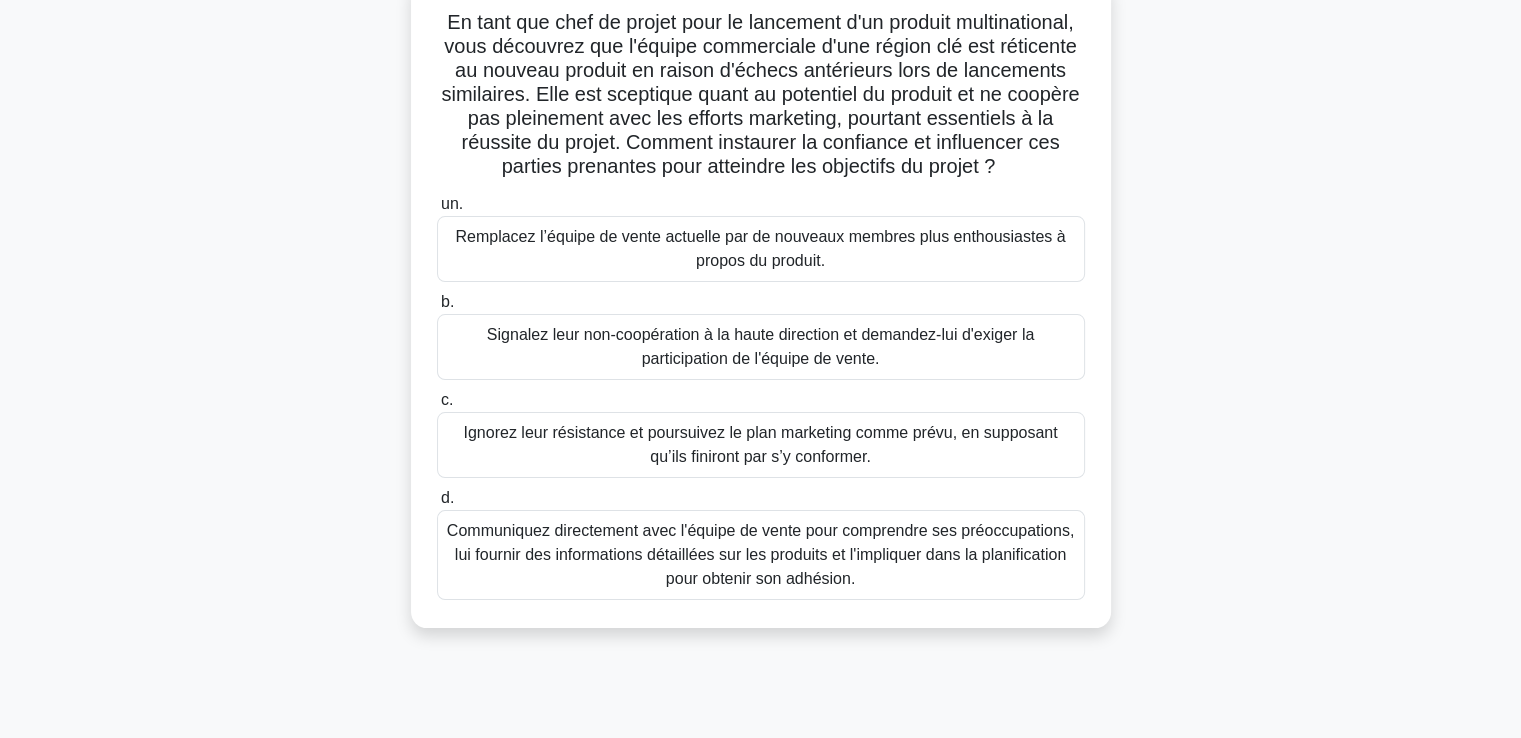 scroll, scrollTop: 100, scrollLeft: 0, axis: vertical 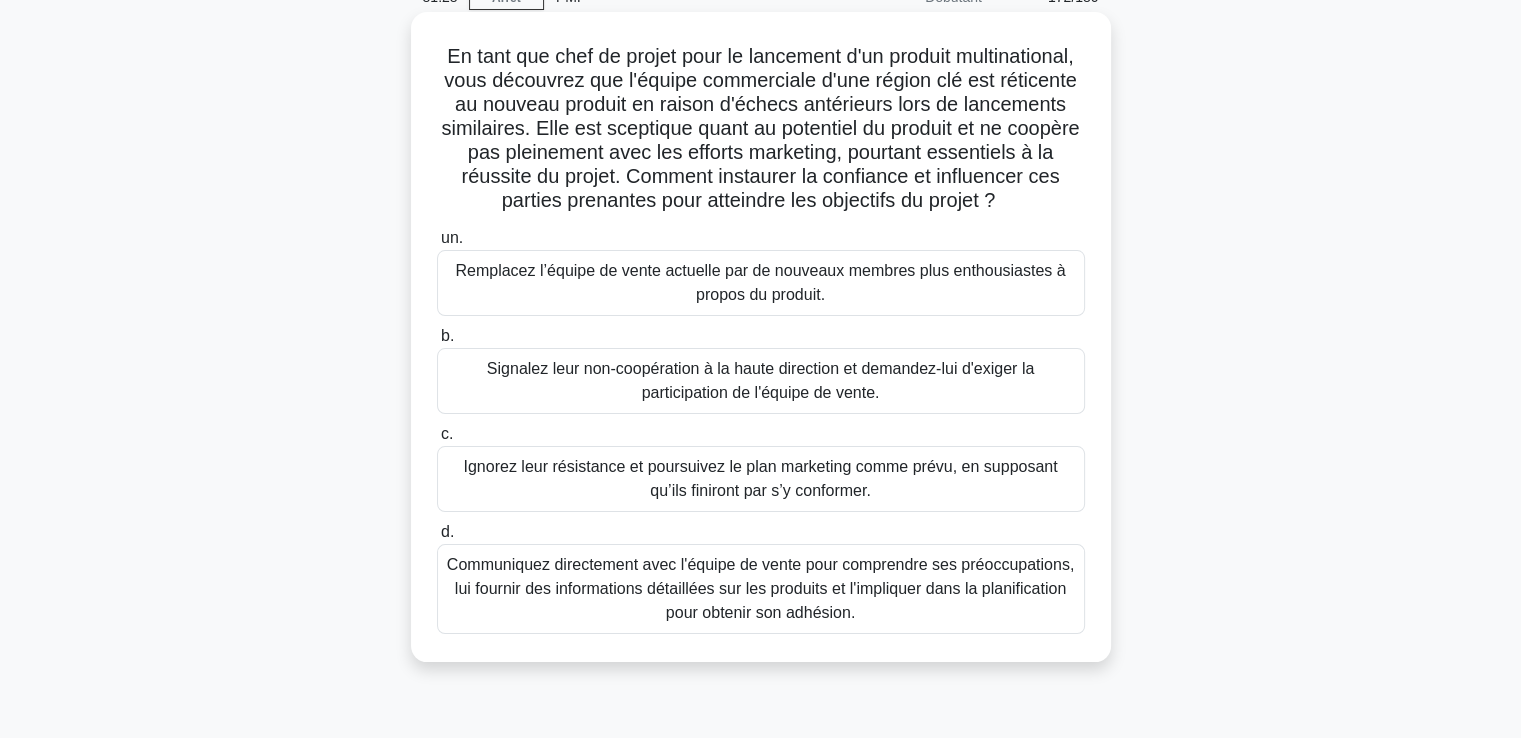 click on "Communiquez directement avec l'équipe de vente pour comprendre ses préoccupations, lui fournir des informations détaillées sur les produits et l'impliquer dans la planification pour obtenir son adhésion." at bounding box center [760, 588] 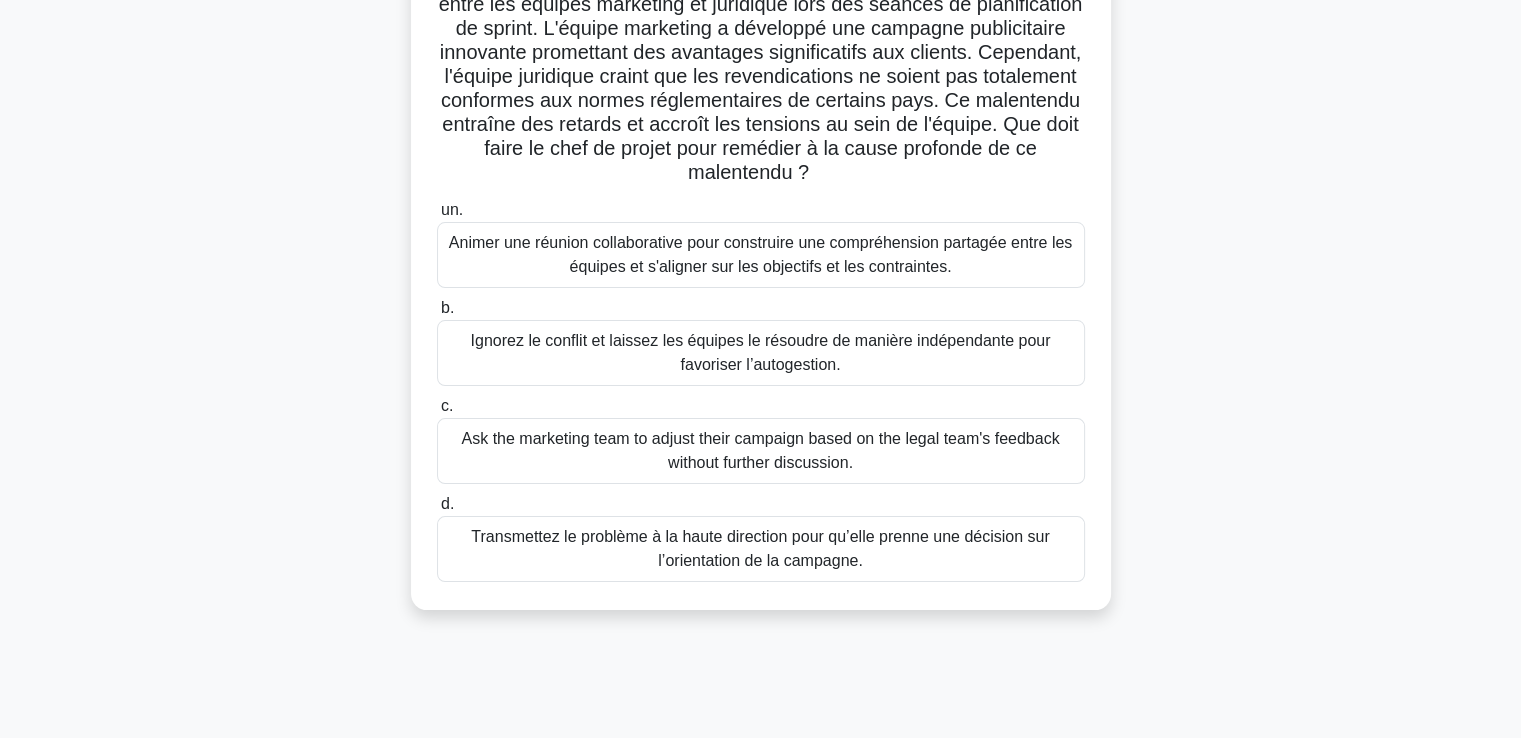 scroll, scrollTop: 100, scrollLeft: 0, axis: vertical 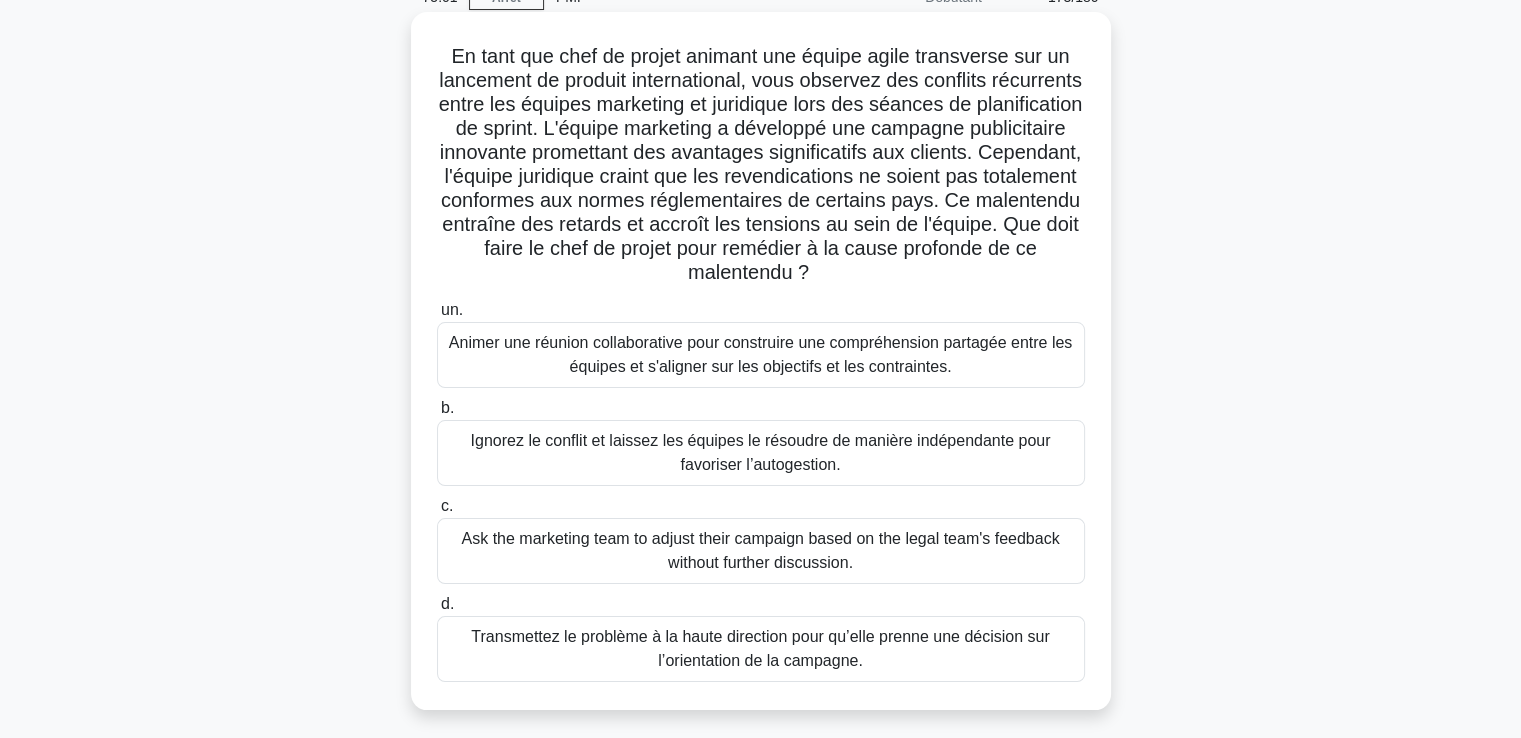 click on "Animer une réunion collaborative pour construire une compréhension partagée entre les équipes et s'aligner sur les objectifs et les contraintes." at bounding box center [760, 354] 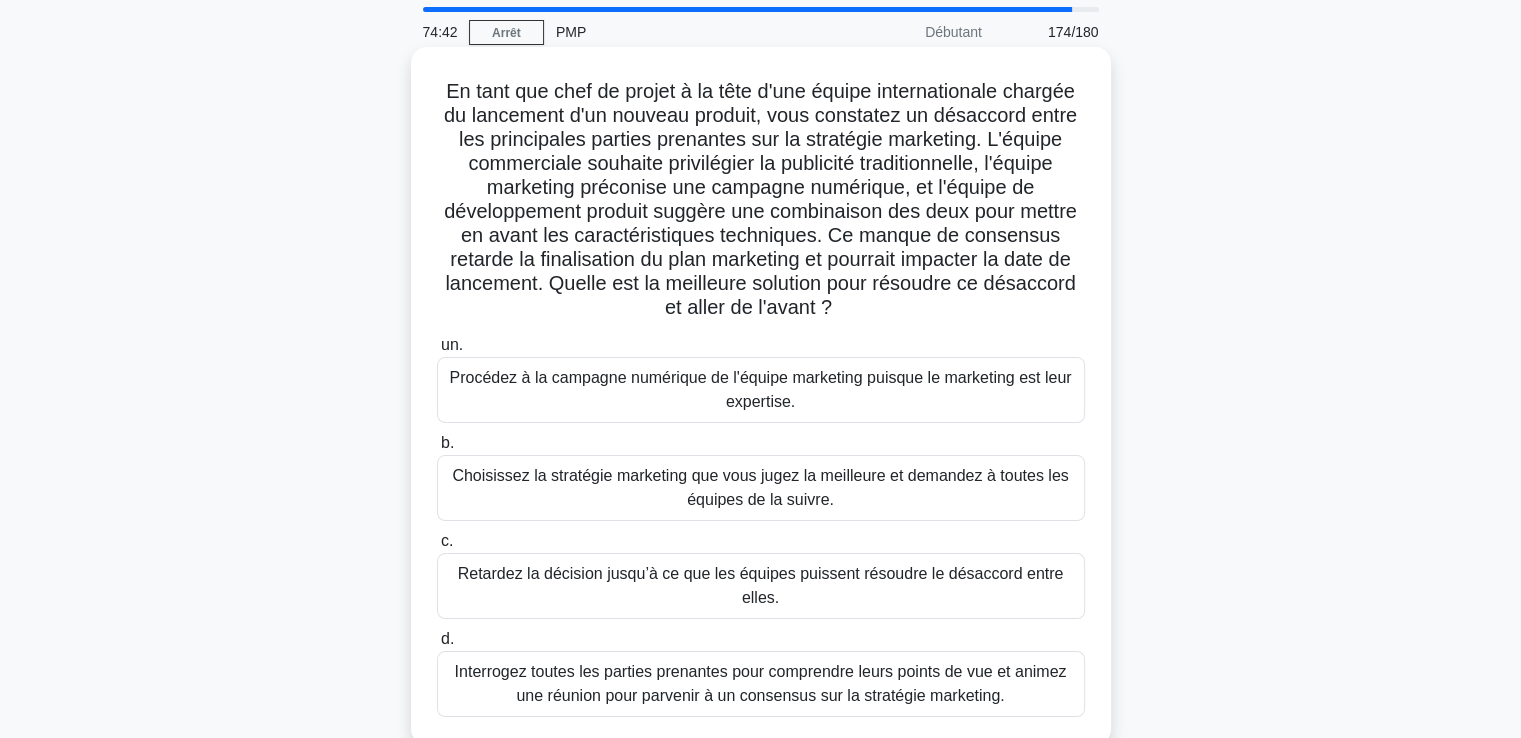 scroll, scrollTop: 100, scrollLeft: 0, axis: vertical 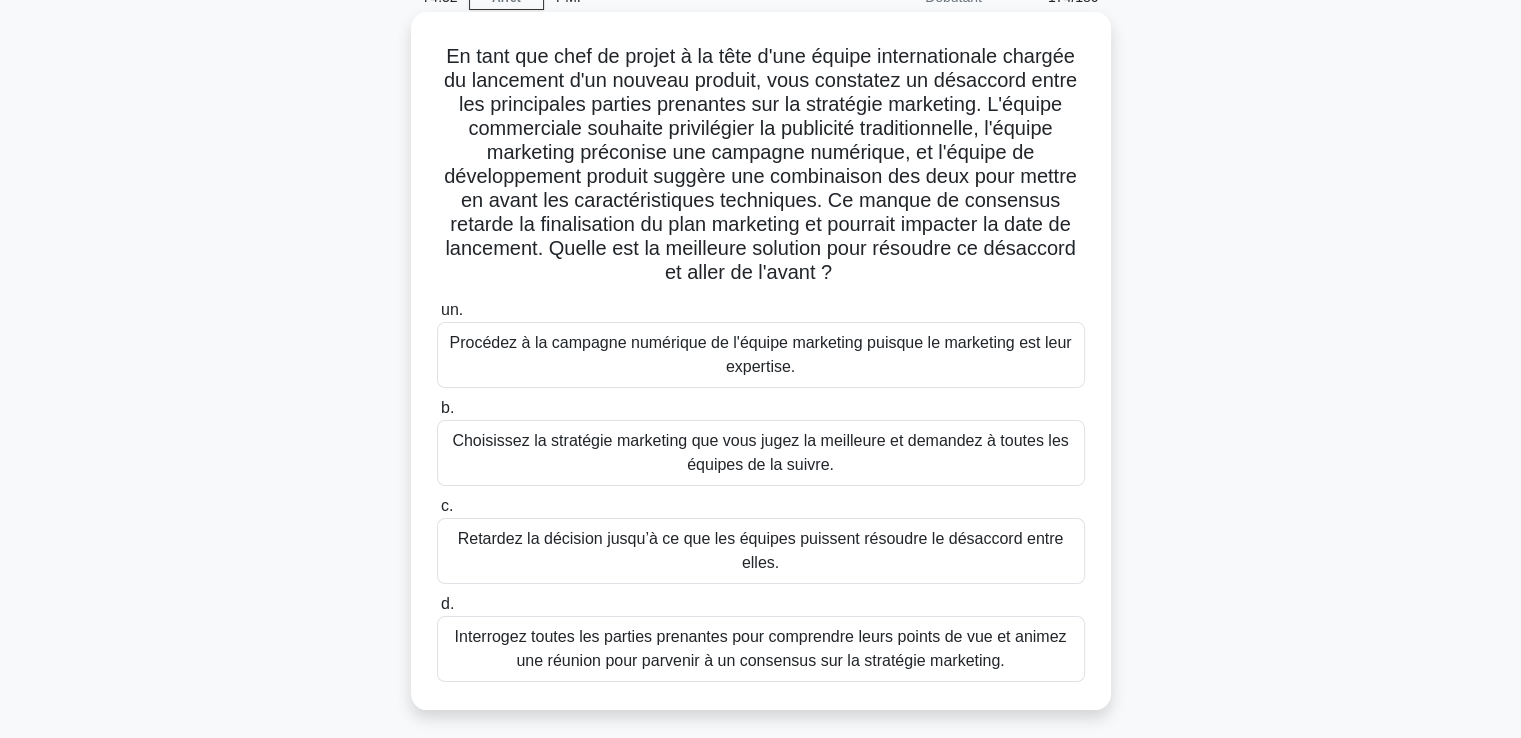 click on "Interrogez toutes les parties prenantes pour comprendre leurs points de vue et animez une réunion pour parvenir à un consensus sur la stratégie marketing." at bounding box center (761, 648) 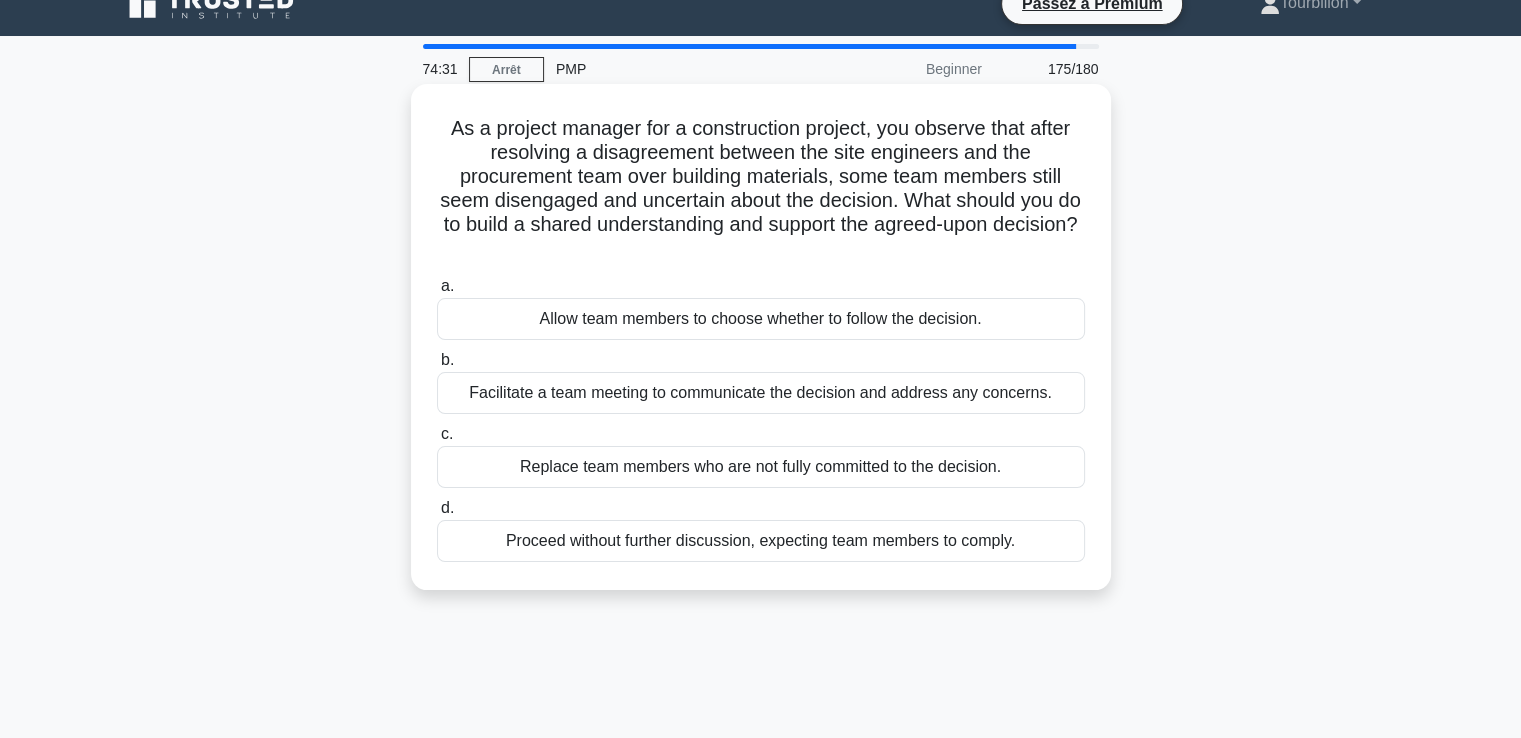 scroll, scrollTop: 0, scrollLeft: 0, axis: both 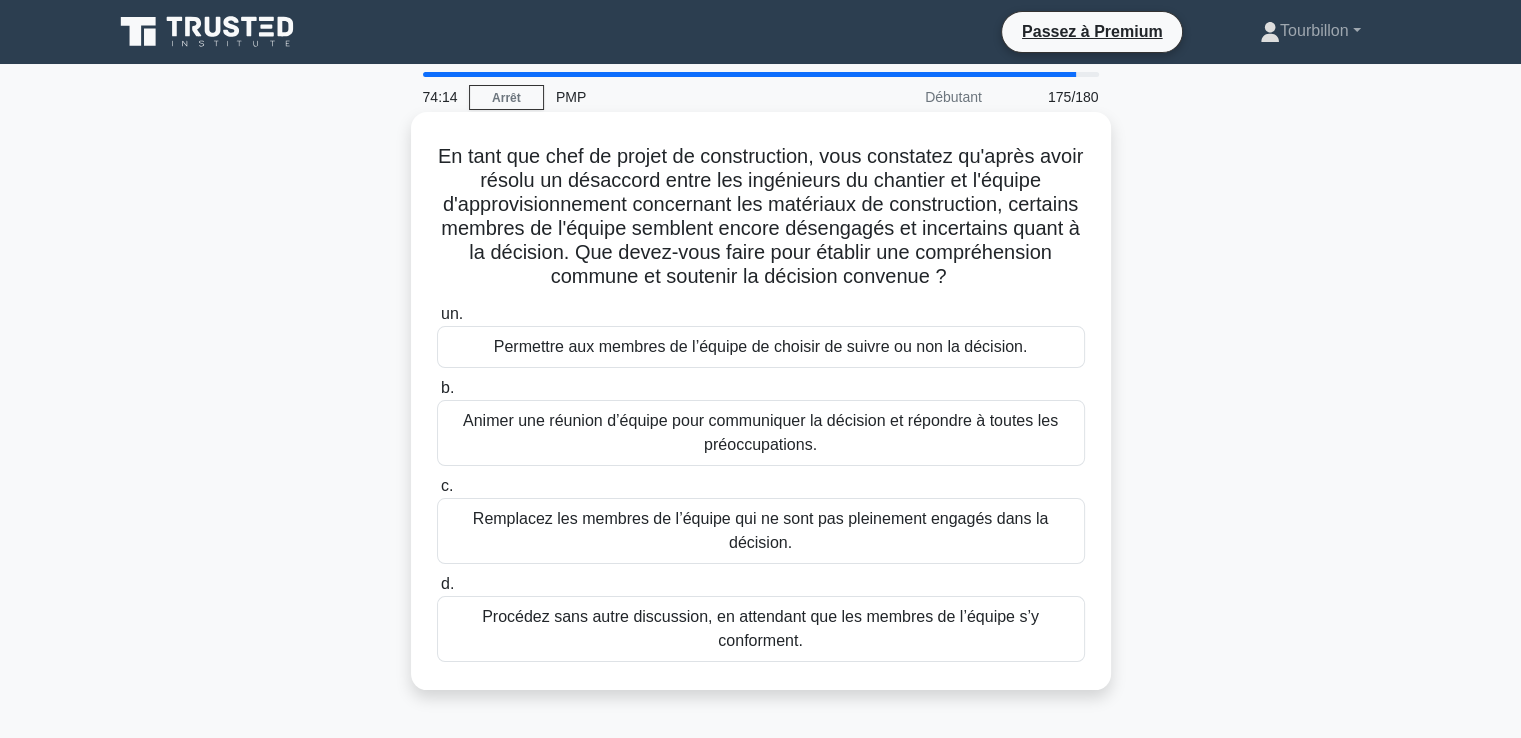 click on "Animer une réunion d’équipe pour communiquer la décision et répondre à toutes les préoccupations." at bounding box center [760, 432] 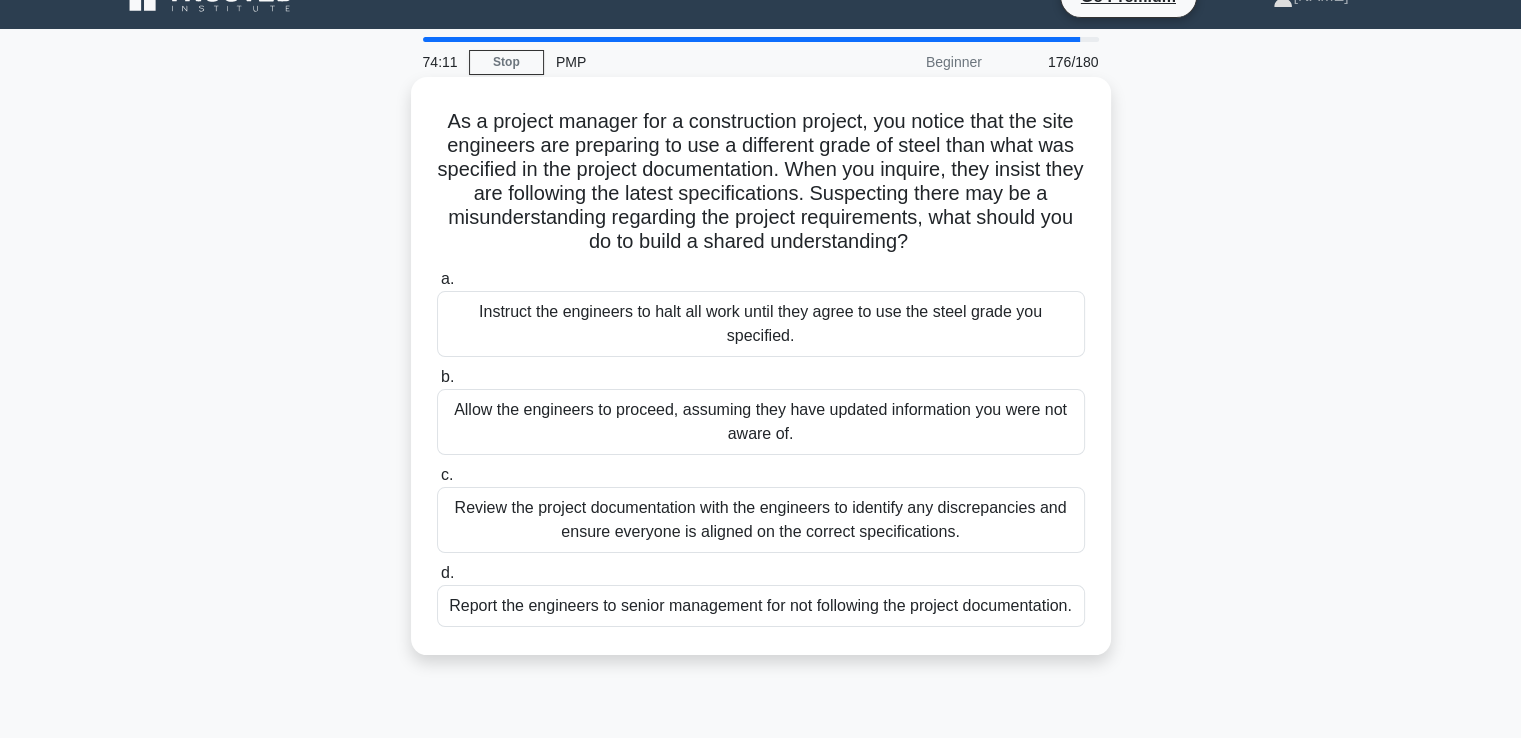 scroll, scrollTop: 0, scrollLeft: 0, axis: both 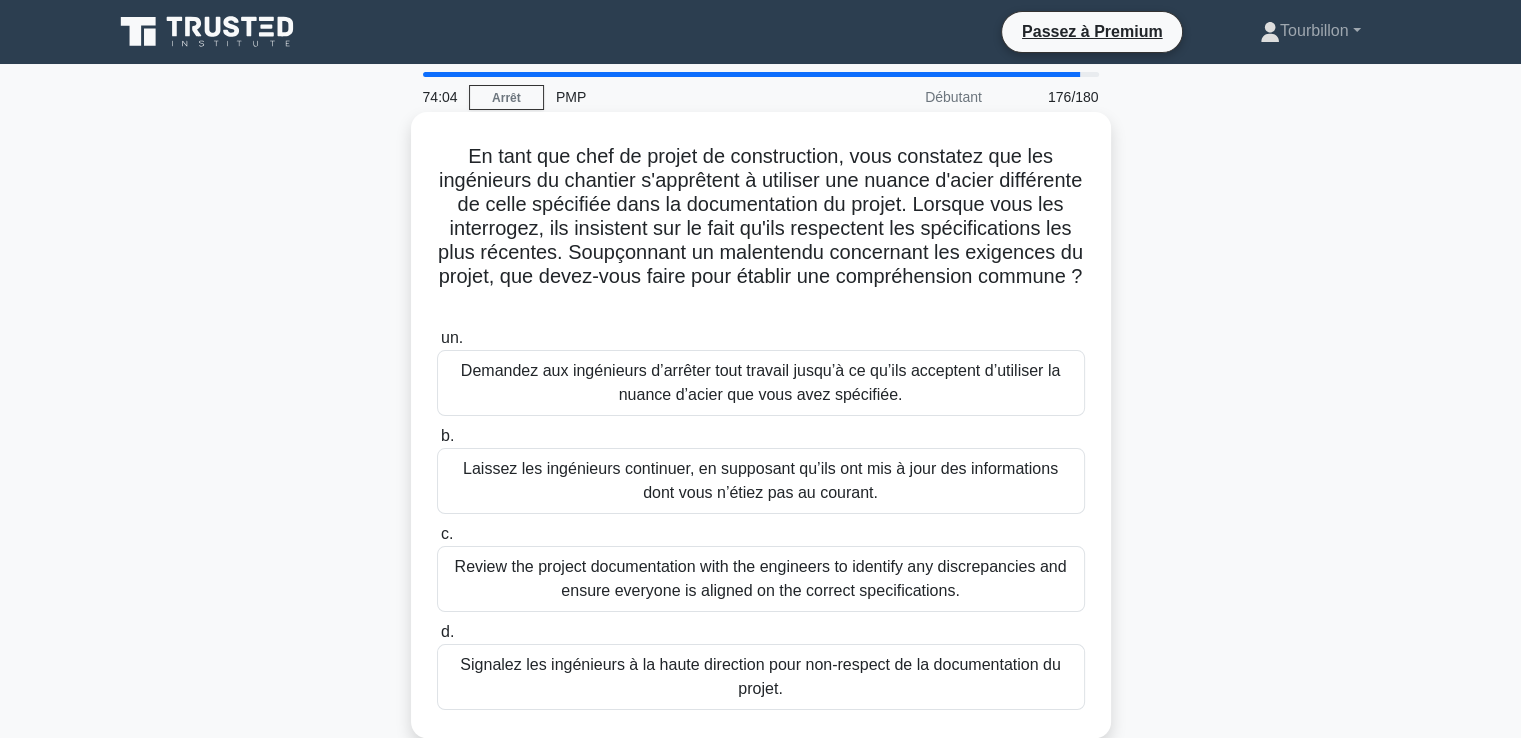 click on "En tant que chef de projet de construction, vous constatez que les ingénieurs du chantier s'apprêtent à utiliser une nuance d'acier différente de celle spécifiée dans la documentation du projet. Lorsque vous les interrogez, ils insistent sur le fait qu'ils respectent les spécifications les plus récentes. Soupçonnant un malentendu concernant les exigences du projet, que devez-vous faire pour établir une compréhension commune ?" at bounding box center (760, 216) 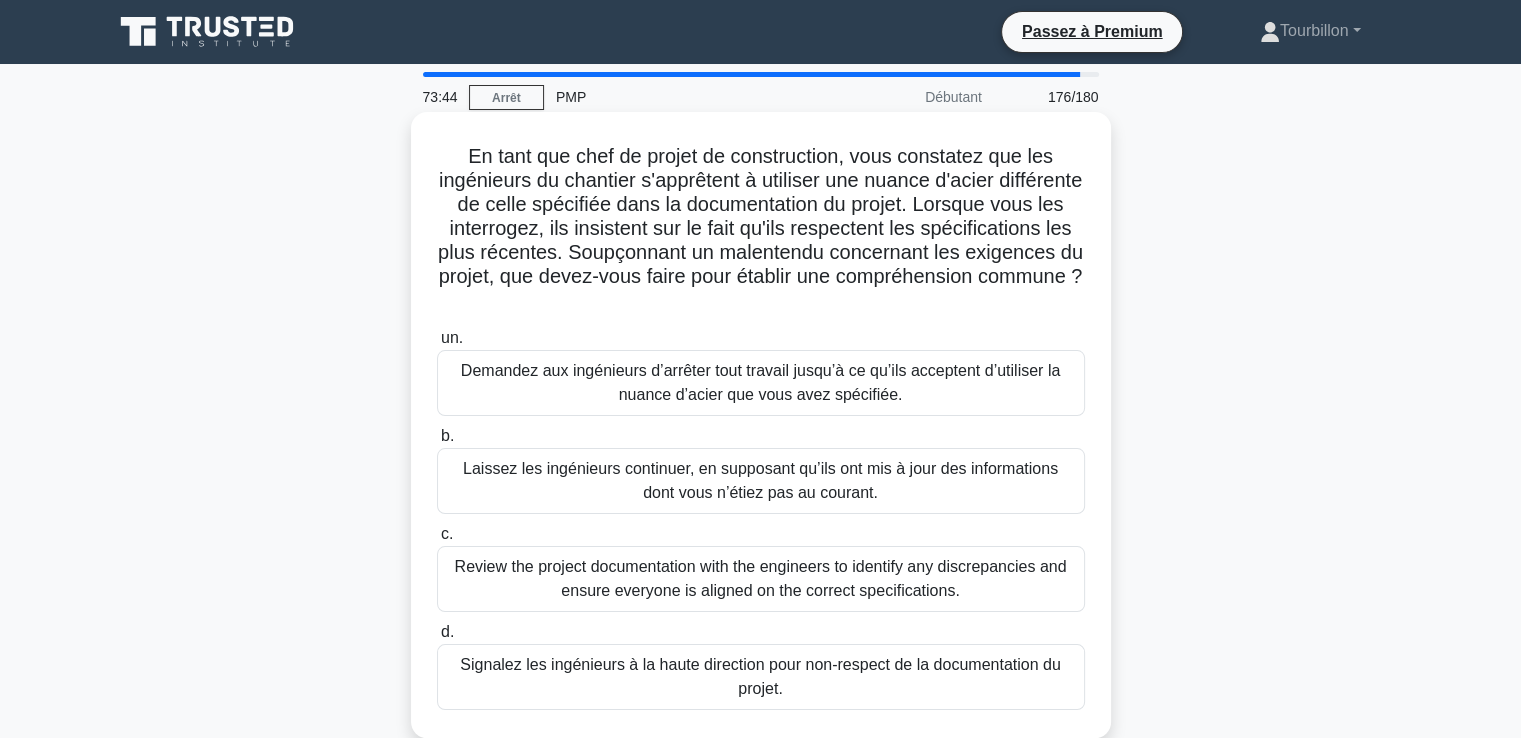 scroll, scrollTop: 100, scrollLeft: 0, axis: vertical 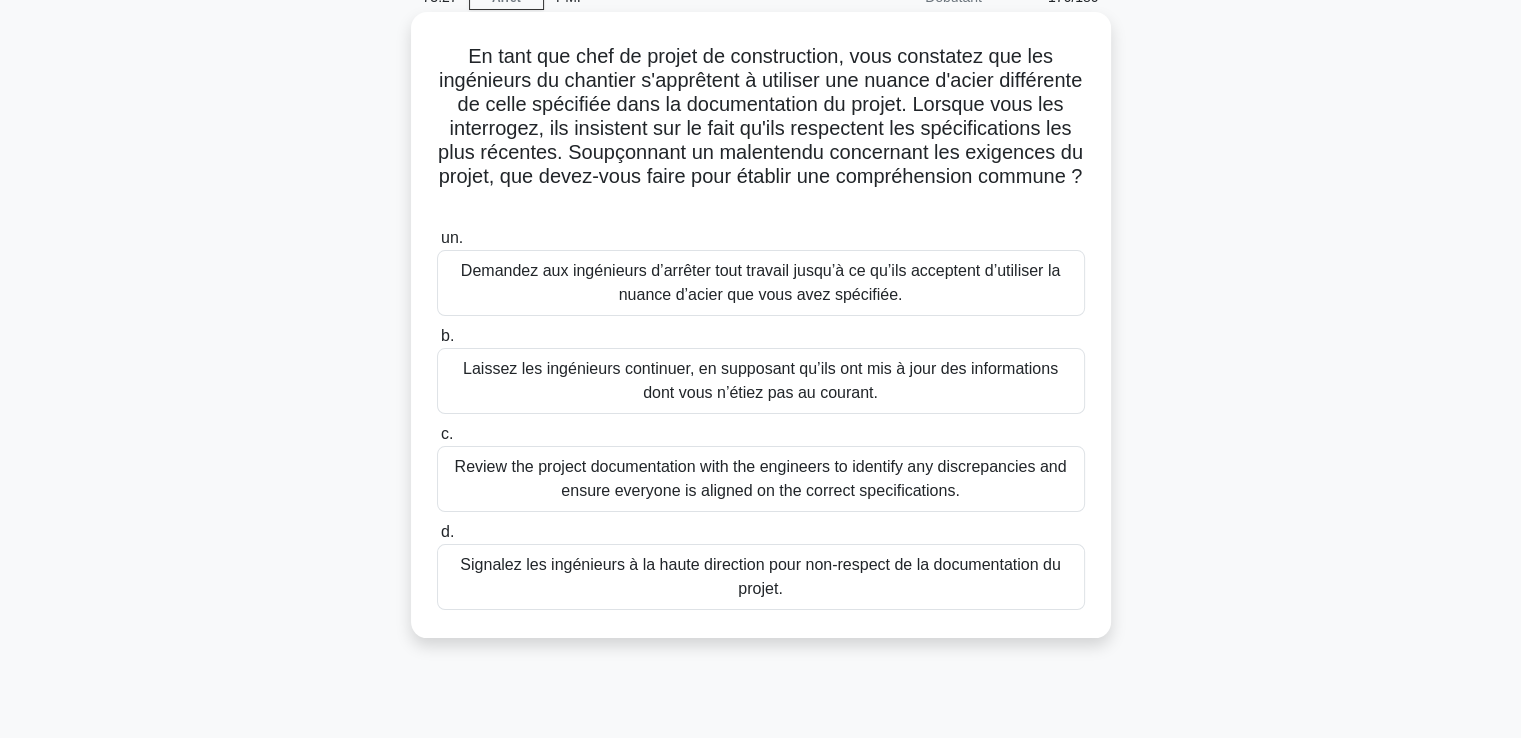 click on "Review the project documentation with the engineers to identify any discrepancies and ensure everyone is aligned on the correct specifications." at bounding box center (761, 479) 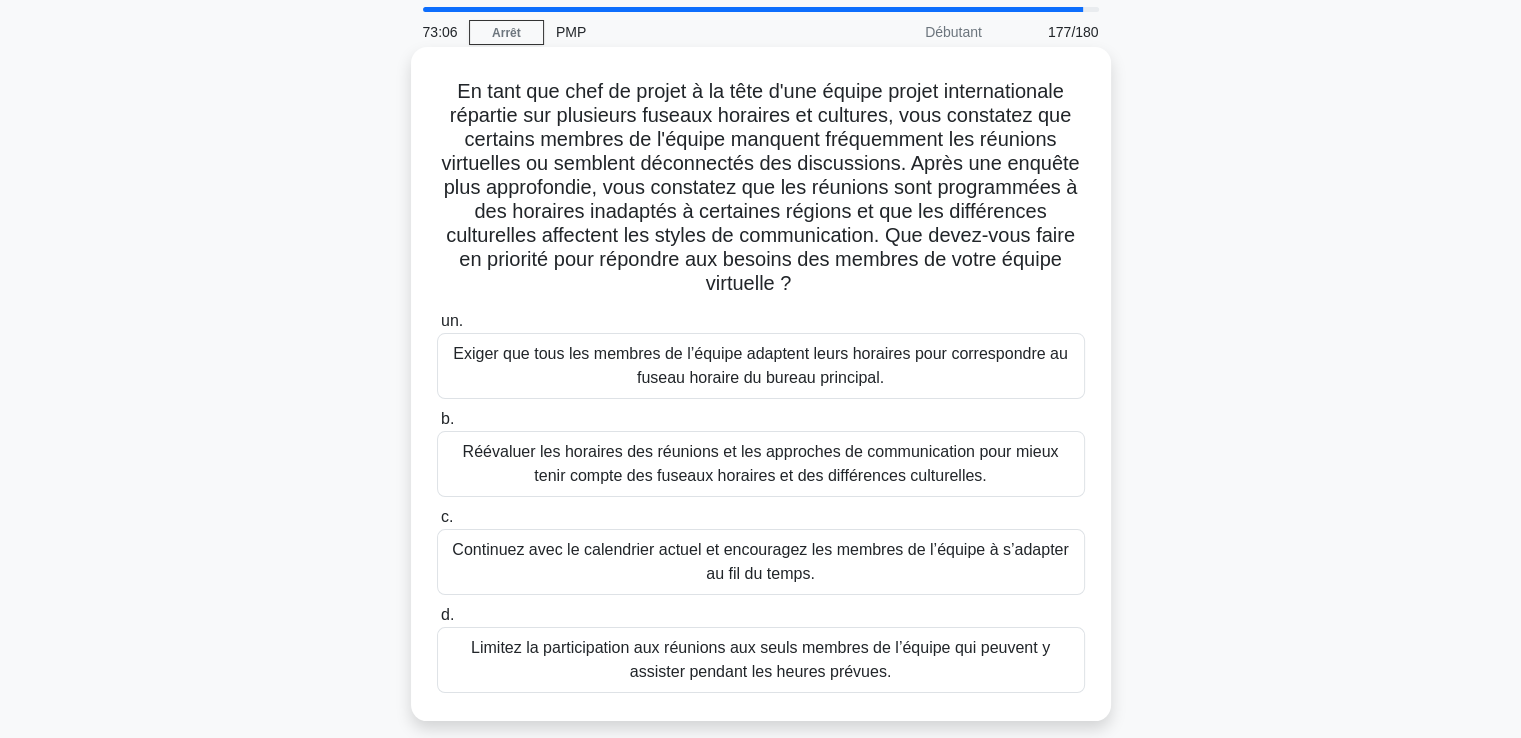scroll, scrollTop: 100, scrollLeft: 0, axis: vertical 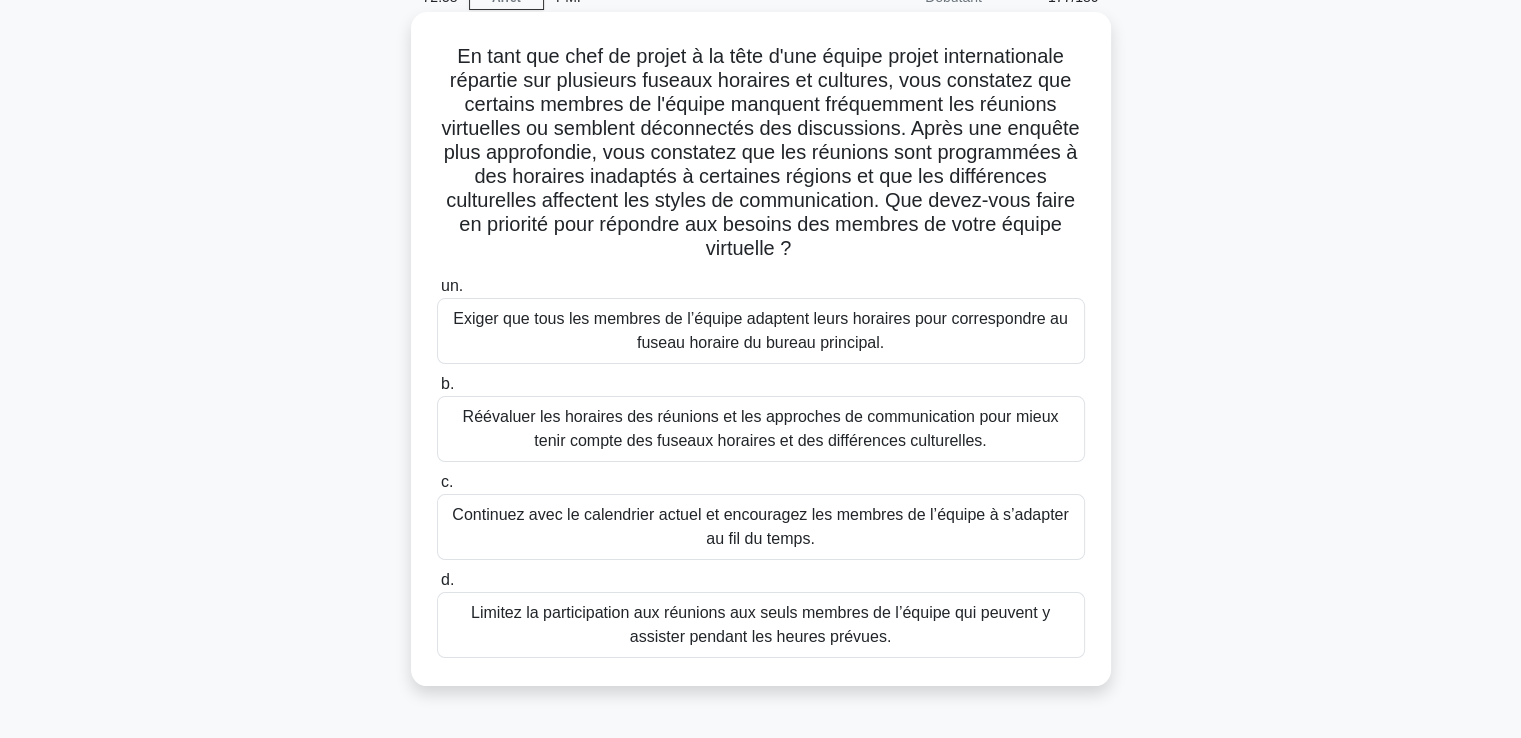 click on "Réévaluer les horaires des réunions et les approches de communication pour mieux tenir compte des fuseaux horaires et des différences culturelles." at bounding box center [761, 428] 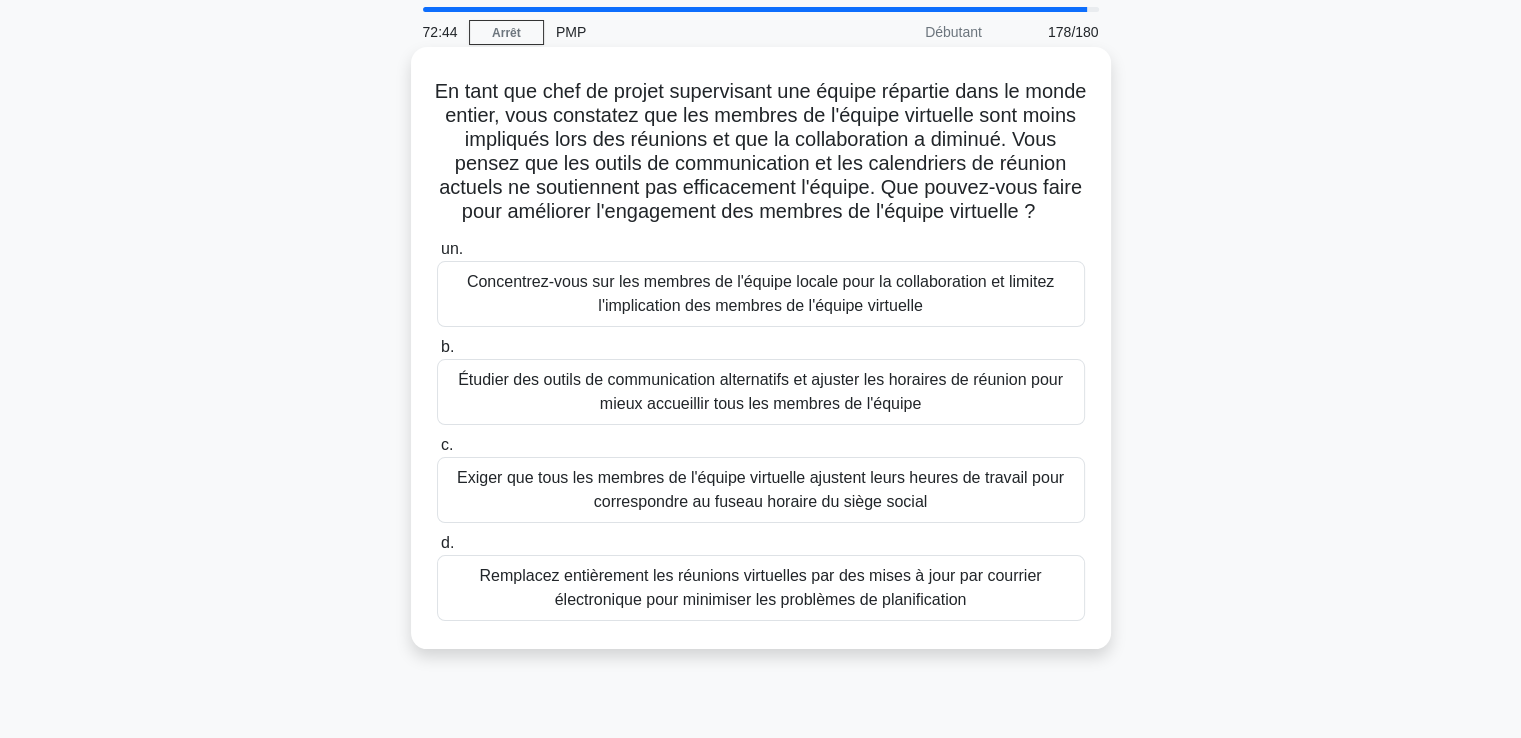 scroll, scrollTop: 100, scrollLeft: 0, axis: vertical 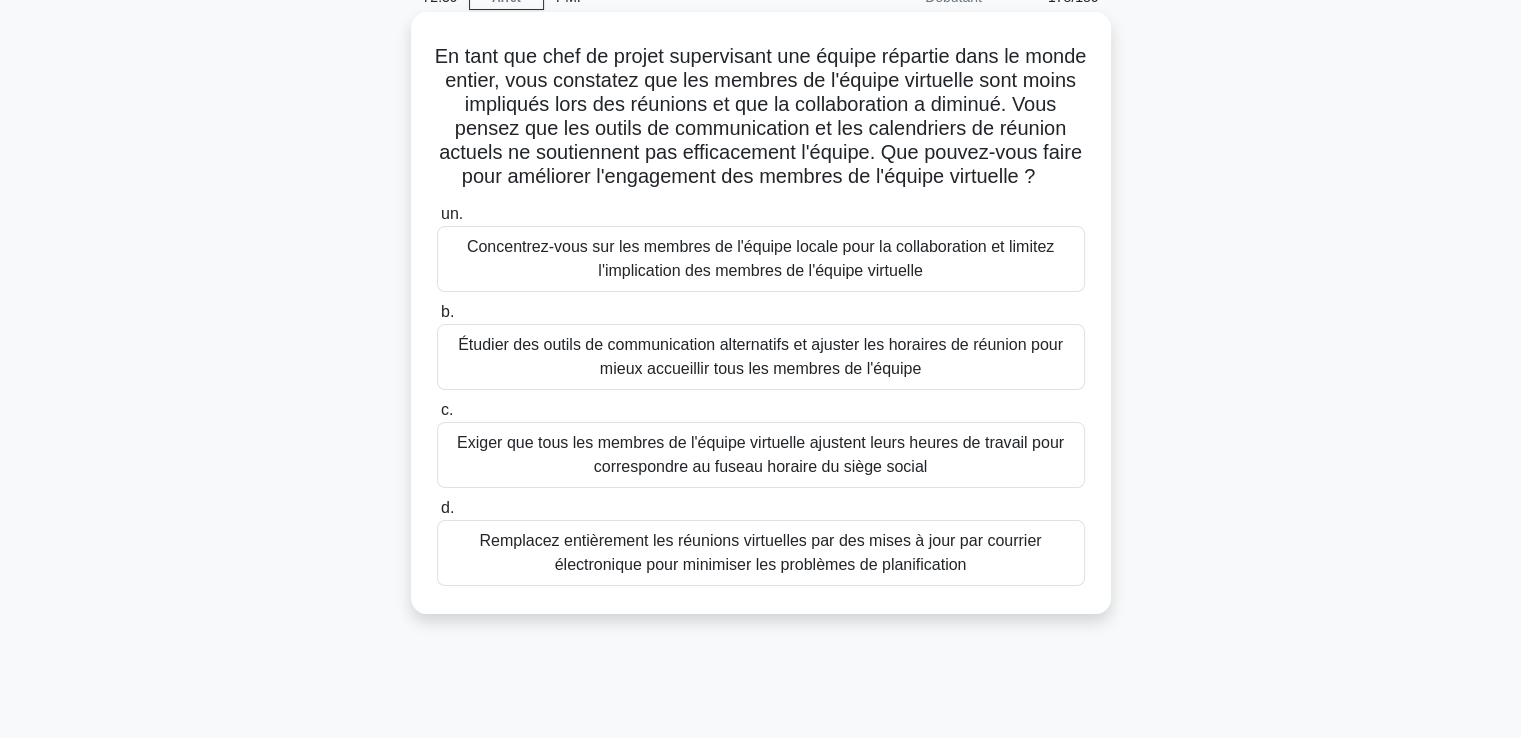click on "Étudier des outils de communication alternatifs et ajuster les horaires de réunion pour mieux accueillir tous les membres de l'équipe" at bounding box center (760, 356) 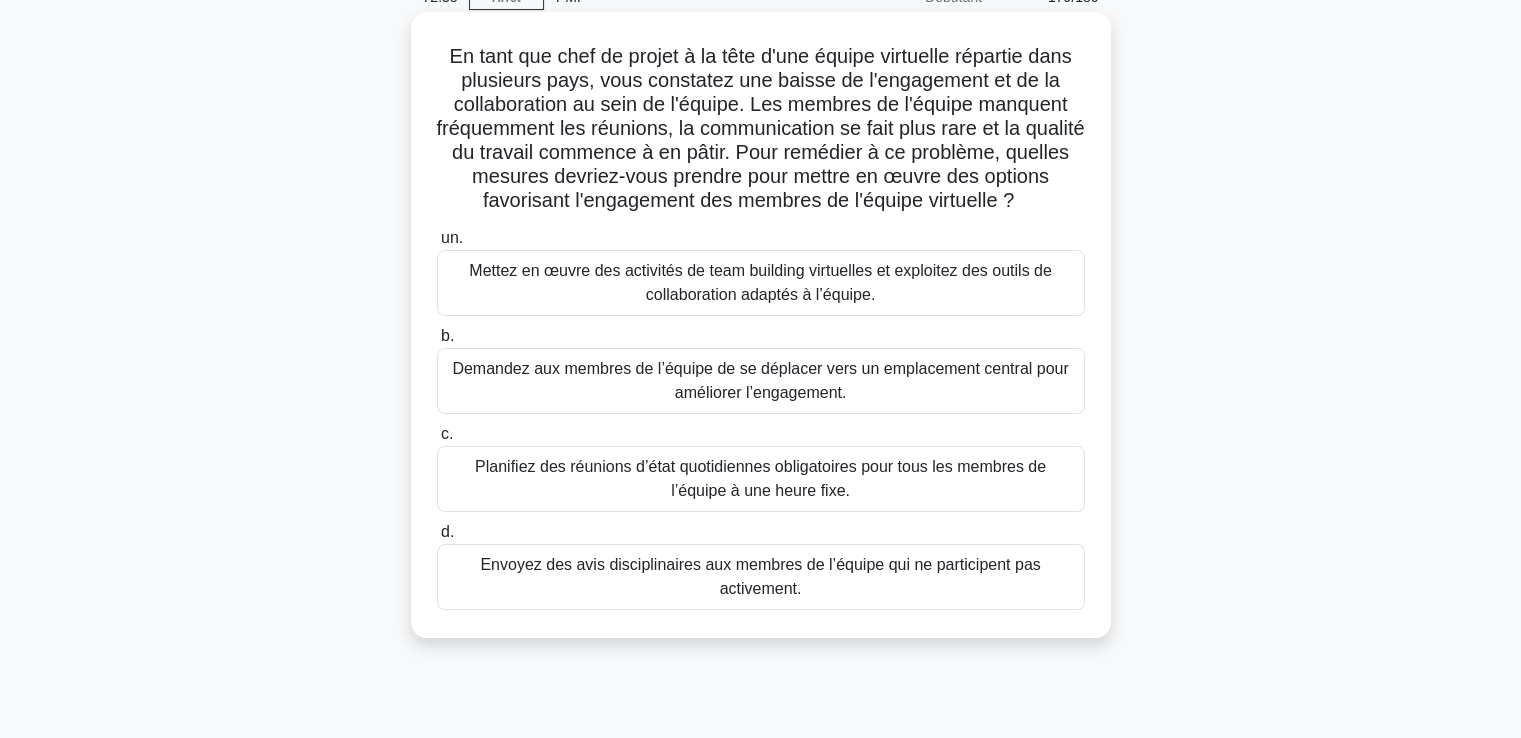scroll, scrollTop: 0, scrollLeft: 0, axis: both 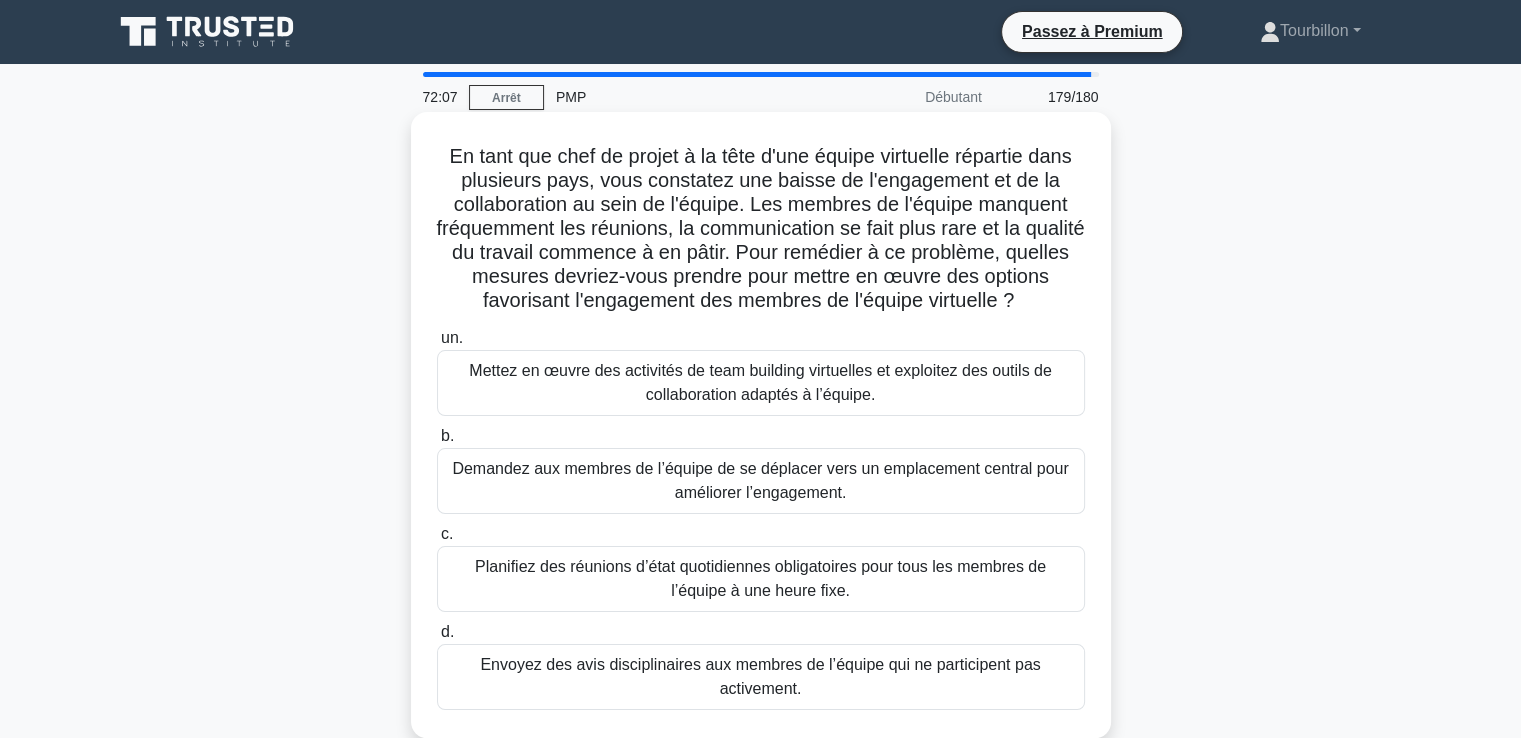 click on "Mettez en œuvre des activités de team building virtuelles et exploitez des outils de collaboration adaptés à l’équipe." at bounding box center (760, 382) 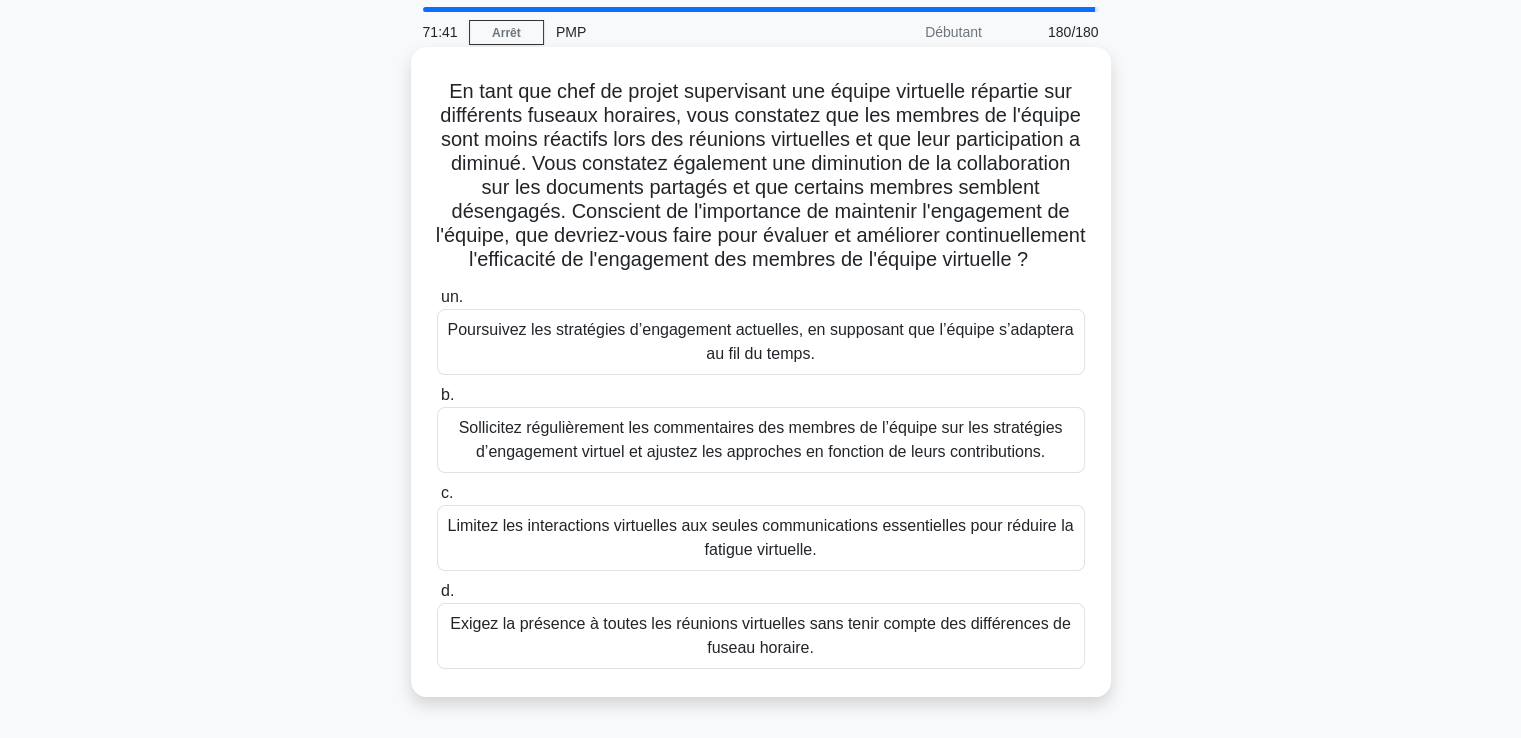 scroll, scrollTop: 100, scrollLeft: 0, axis: vertical 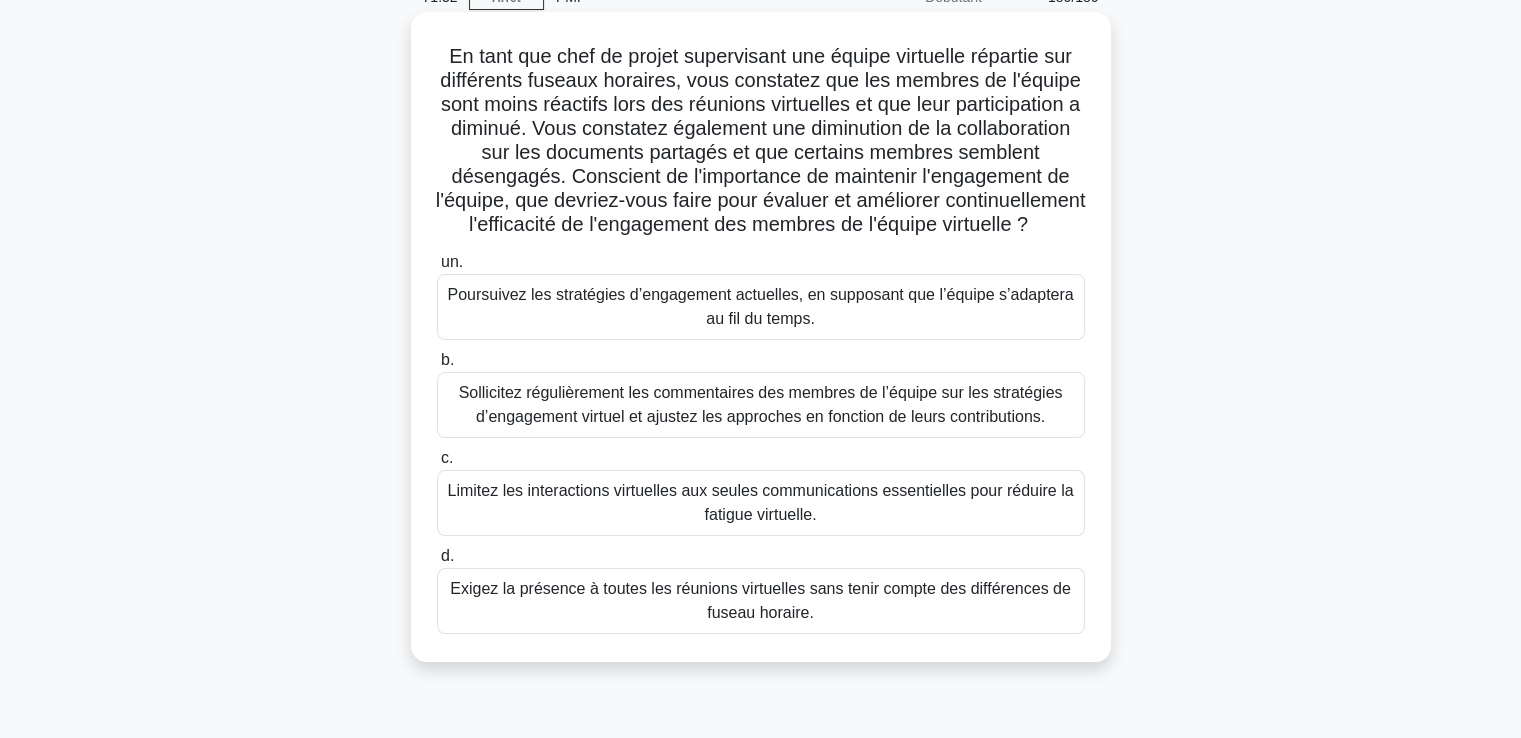 click on "Sollicitez régulièrement les commentaires des membres de l’équipe sur les stratégies d’engagement virtuel et ajustez les approches en fonction de leurs contributions." at bounding box center (761, 404) 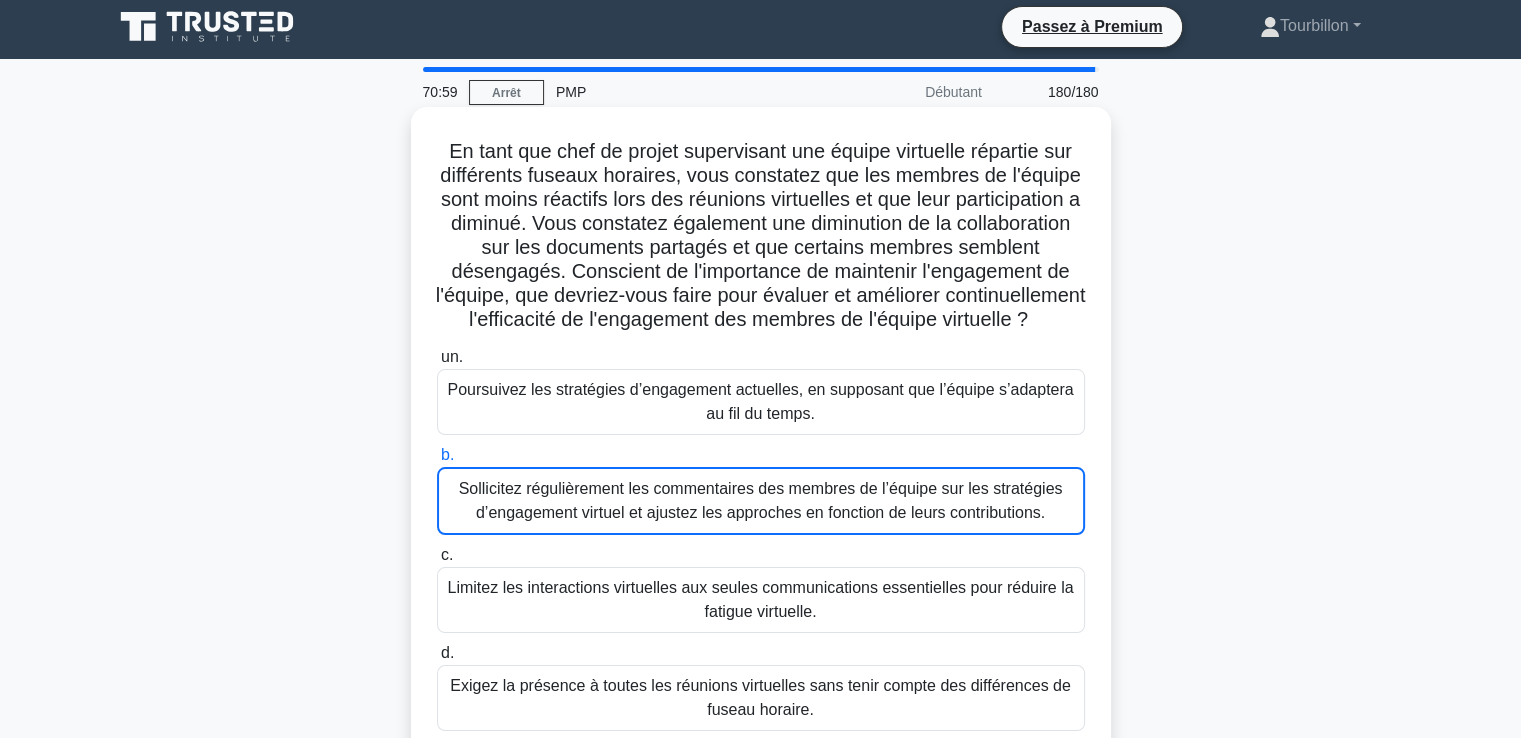 scroll, scrollTop: 0, scrollLeft: 0, axis: both 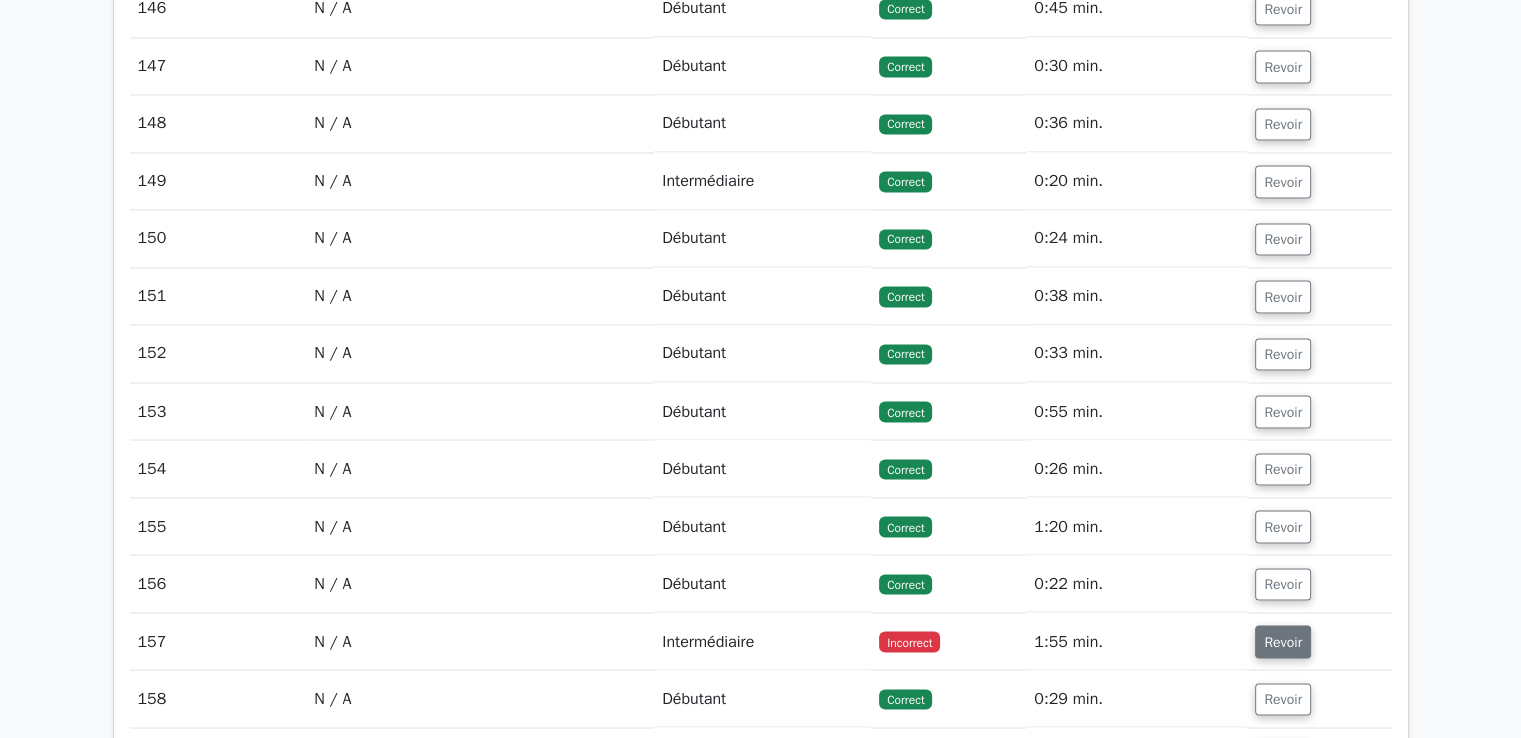 click on "Revoir" at bounding box center (1283, 642) 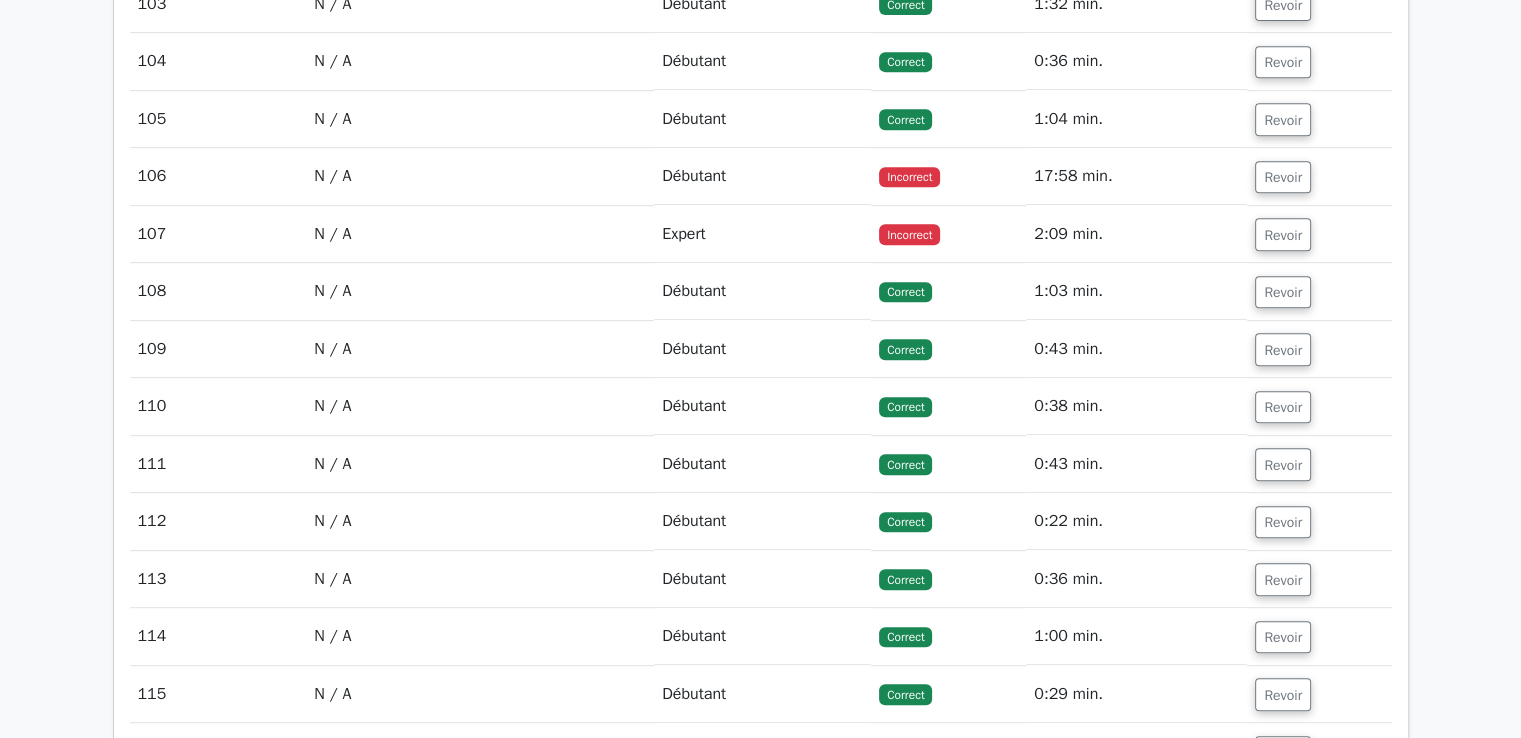 scroll, scrollTop: 8500, scrollLeft: 0, axis: vertical 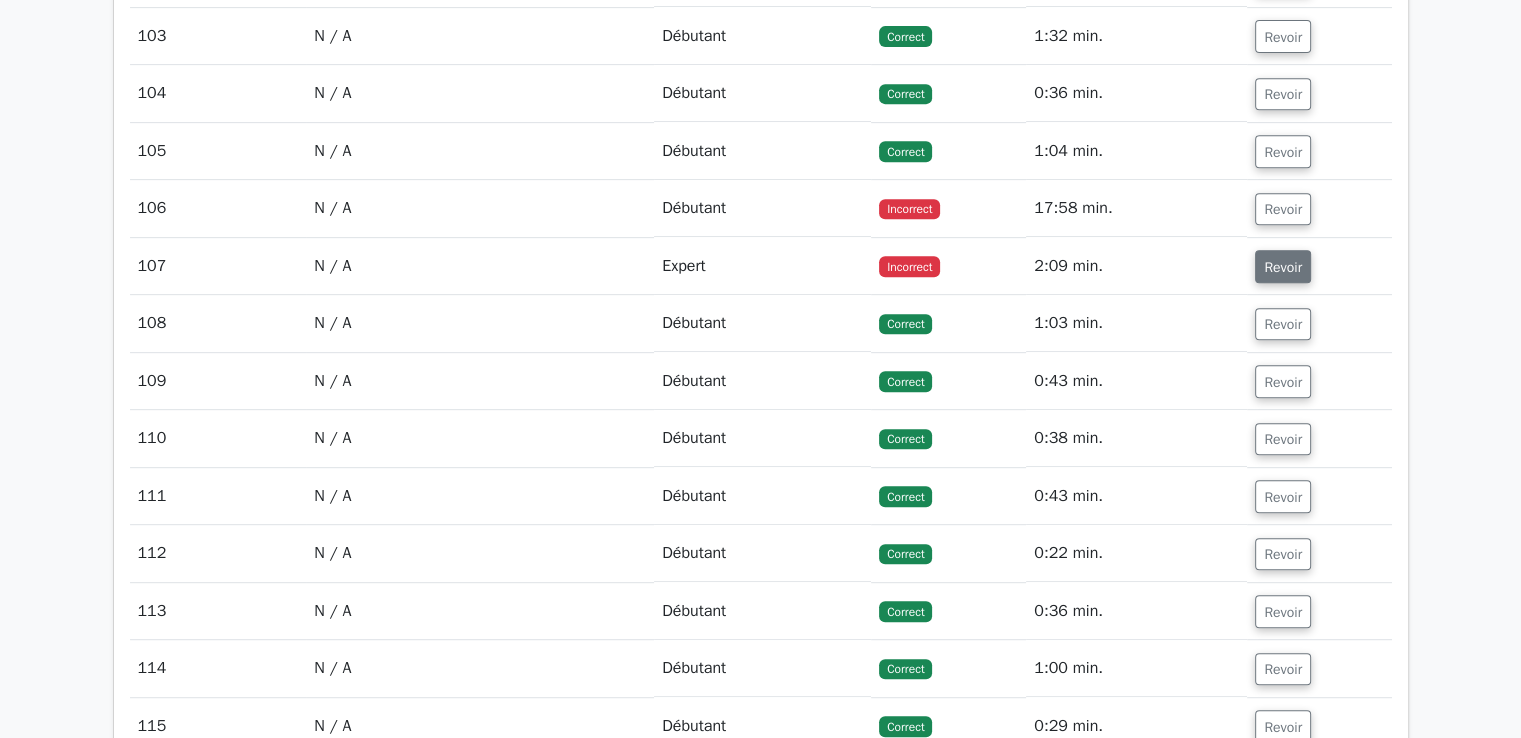 click on "Revoir" at bounding box center [1283, 267] 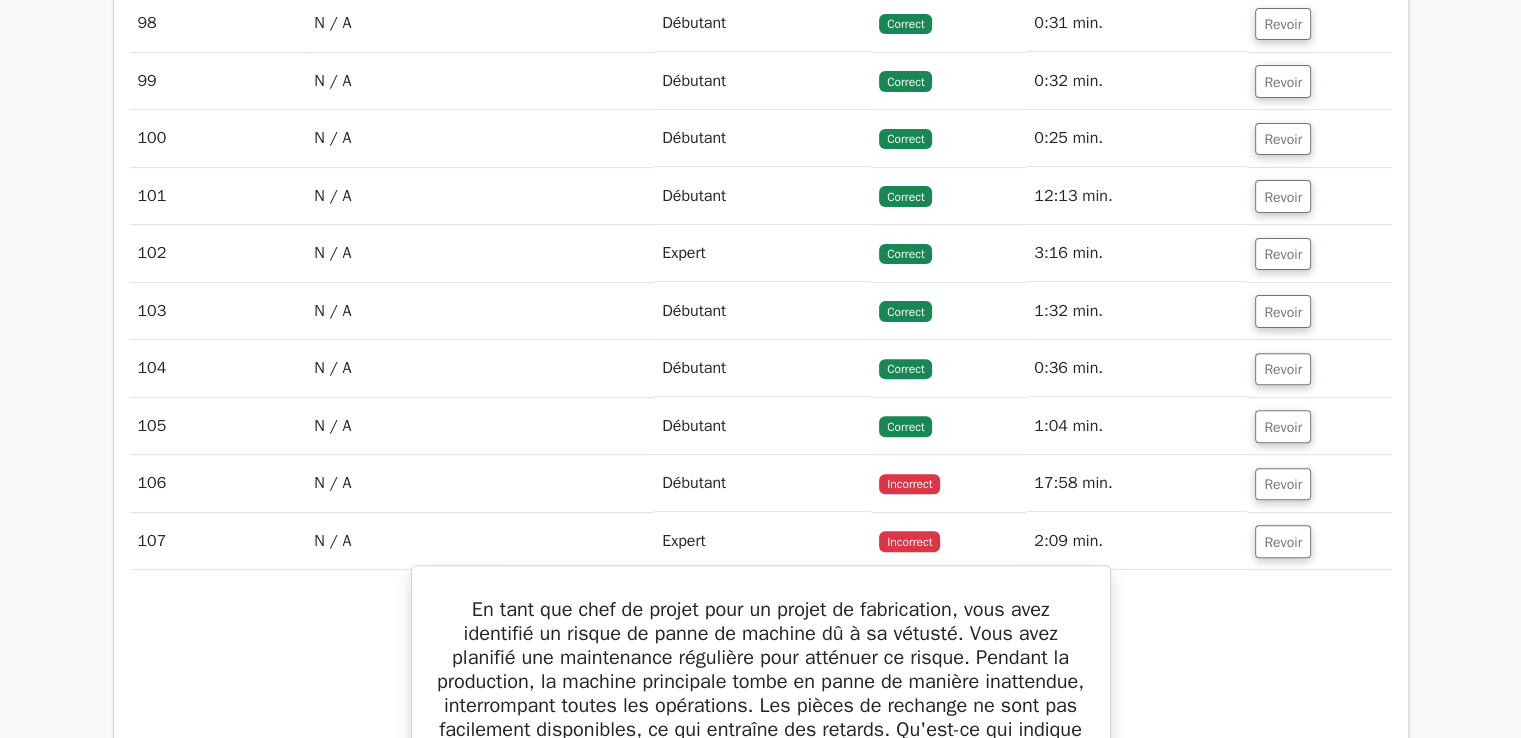 scroll, scrollTop: 8300, scrollLeft: 0, axis: vertical 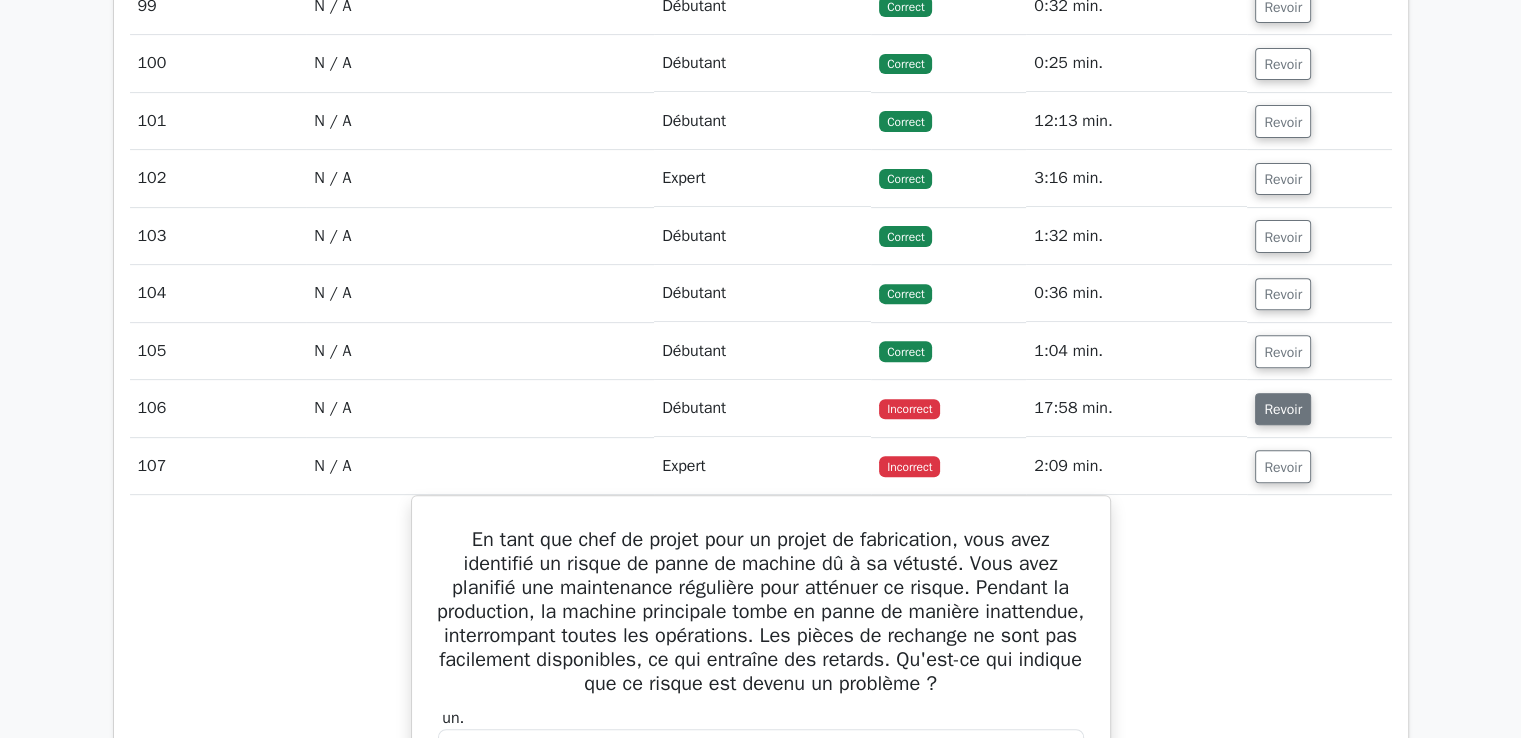 click on "Revoir" at bounding box center (1283, 409) 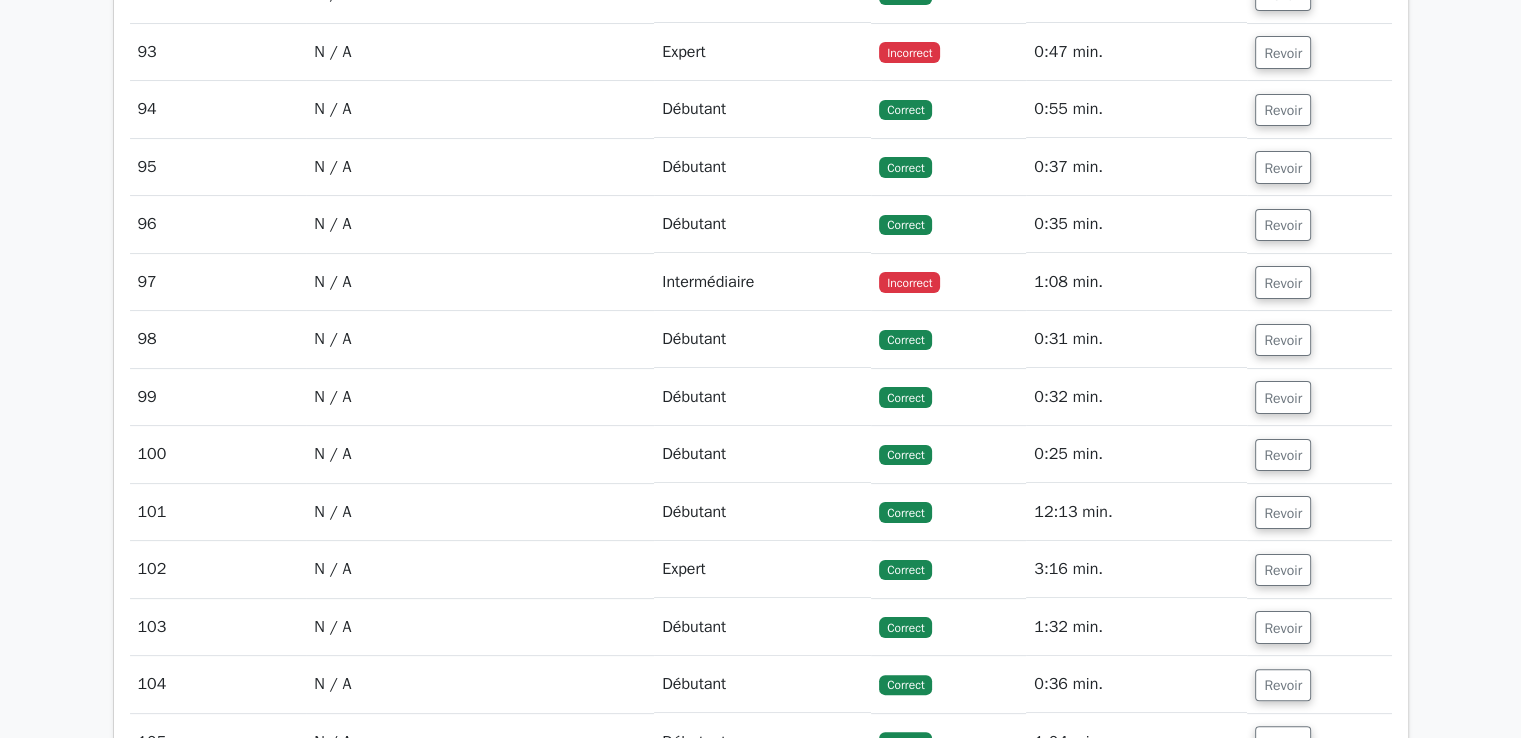 scroll, scrollTop: 7900, scrollLeft: 0, axis: vertical 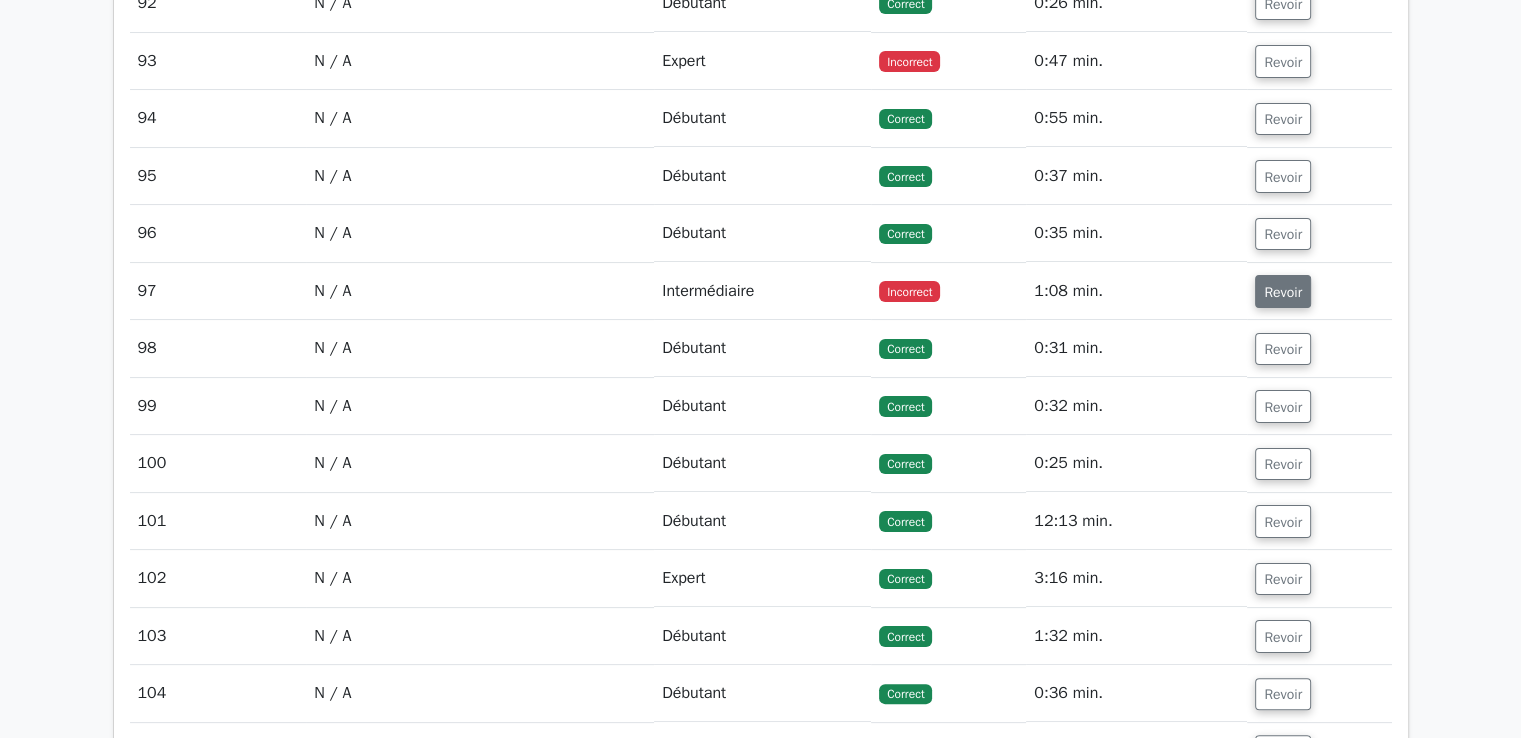 click on "Revoir" at bounding box center [1283, 292] 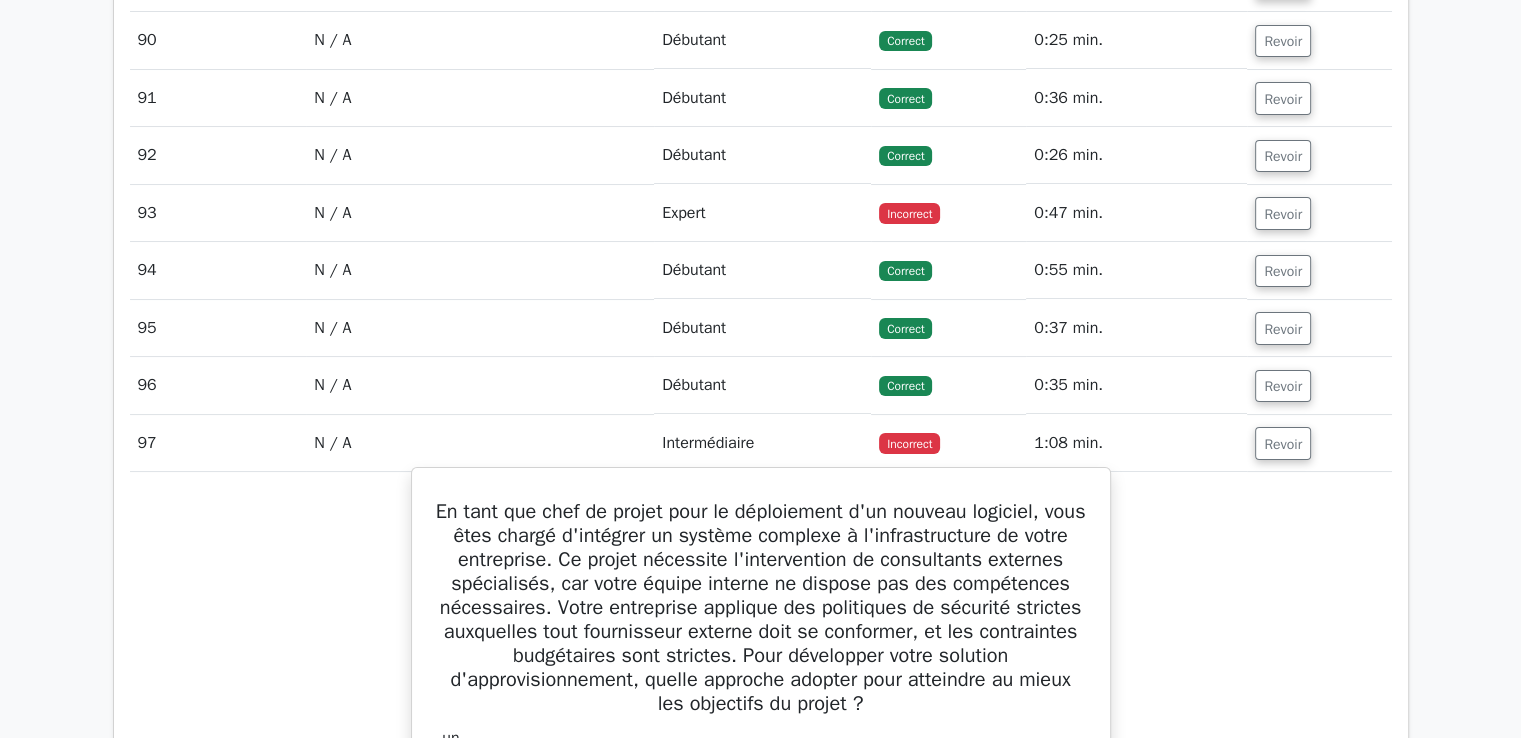 scroll, scrollTop: 7700, scrollLeft: 0, axis: vertical 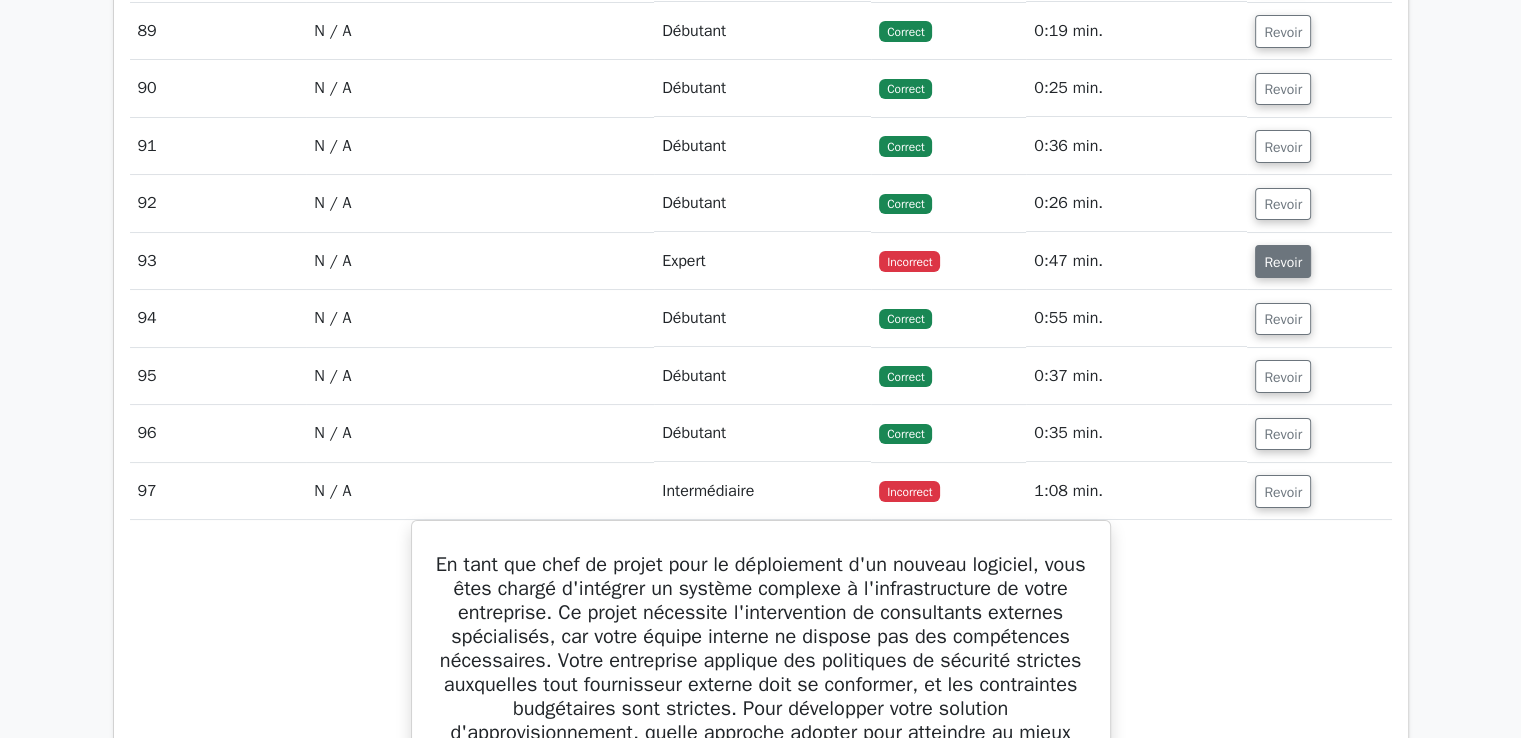 click on "Revoir" at bounding box center (1283, 262) 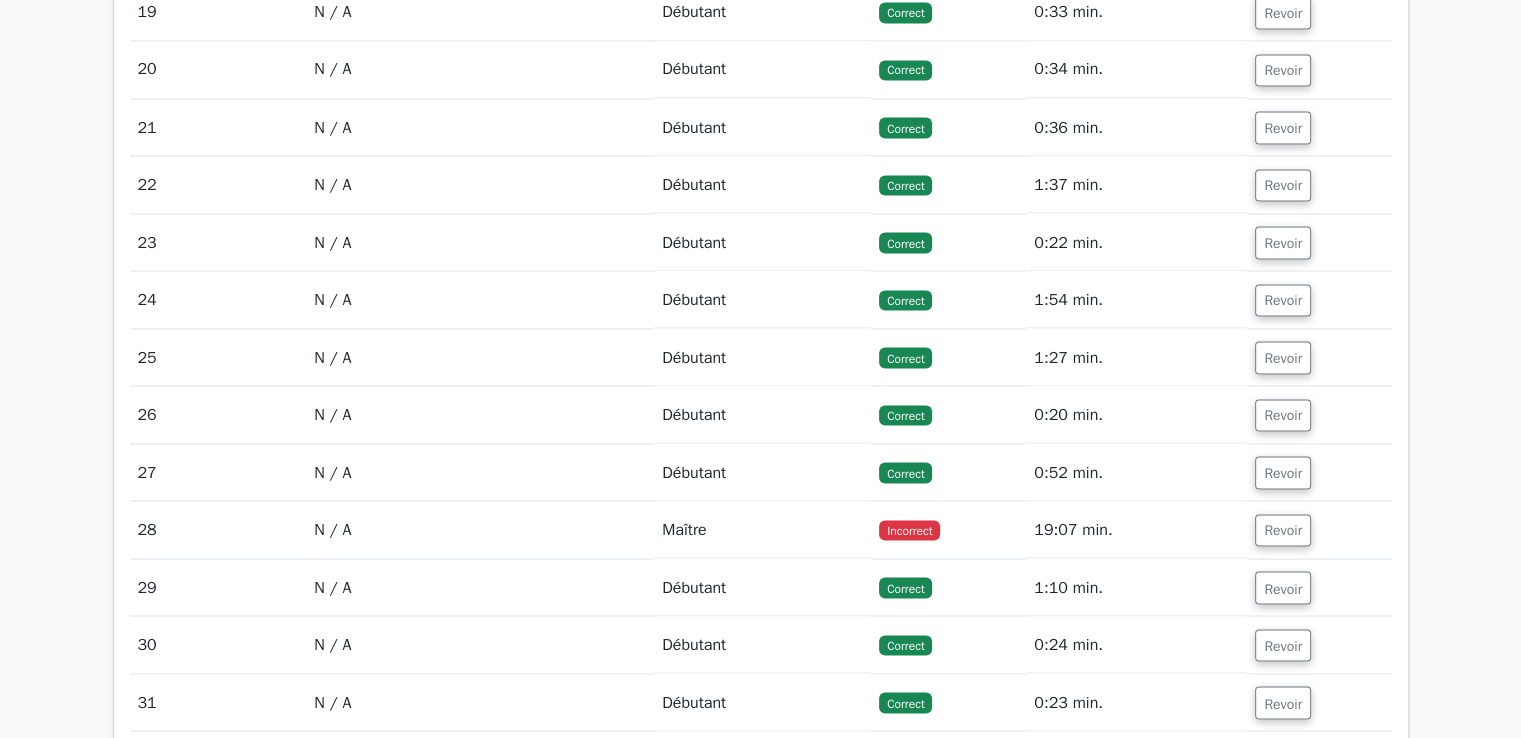 scroll, scrollTop: 3800, scrollLeft: 0, axis: vertical 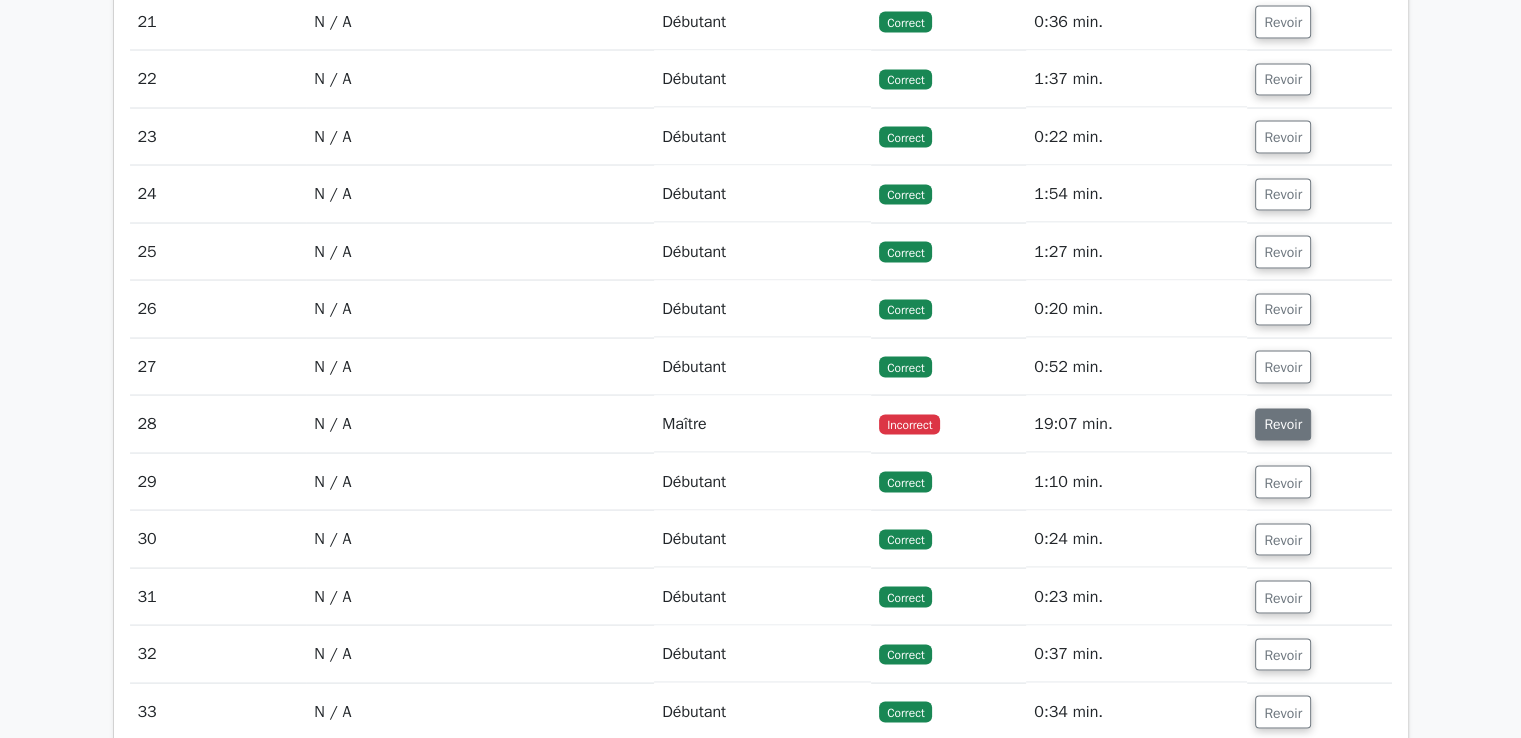 click on "Revoir" at bounding box center [1283, 424] 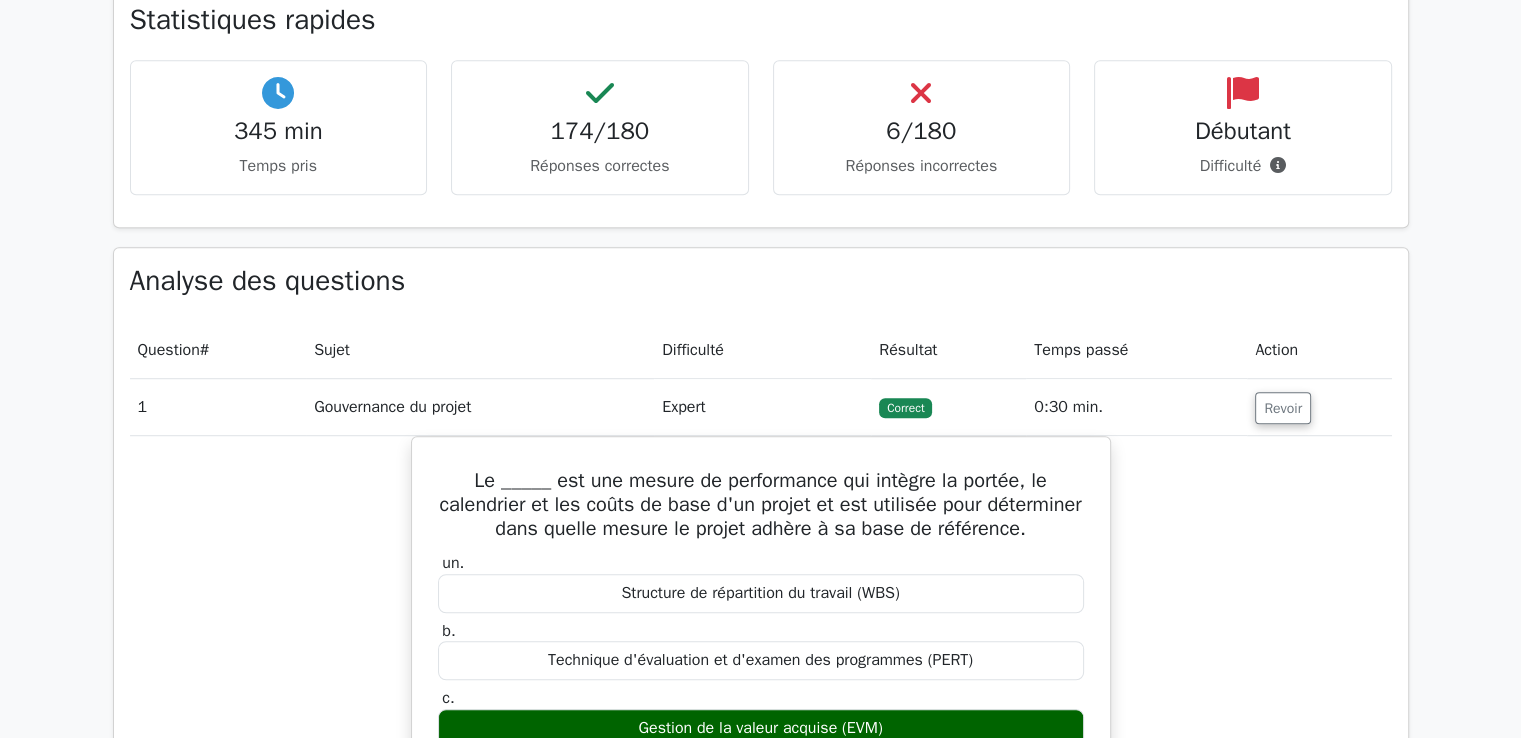 scroll, scrollTop: 1200, scrollLeft: 0, axis: vertical 